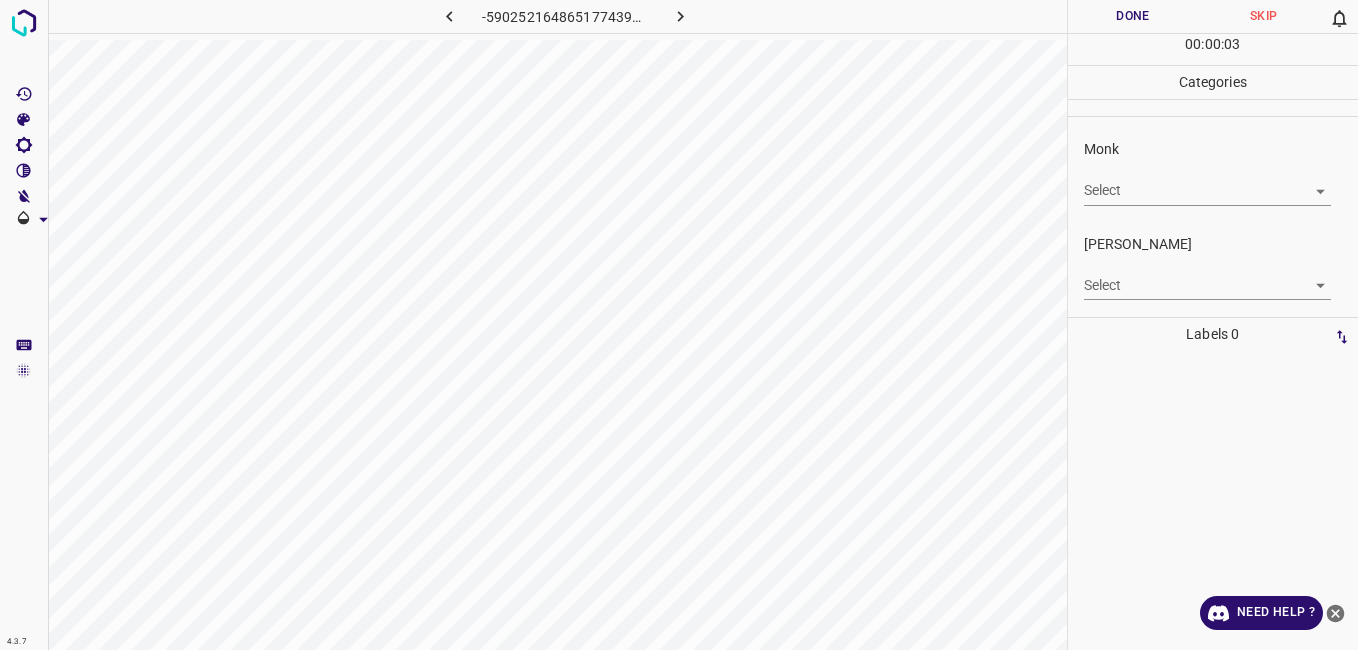 scroll, scrollTop: 0, scrollLeft: 0, axis: both 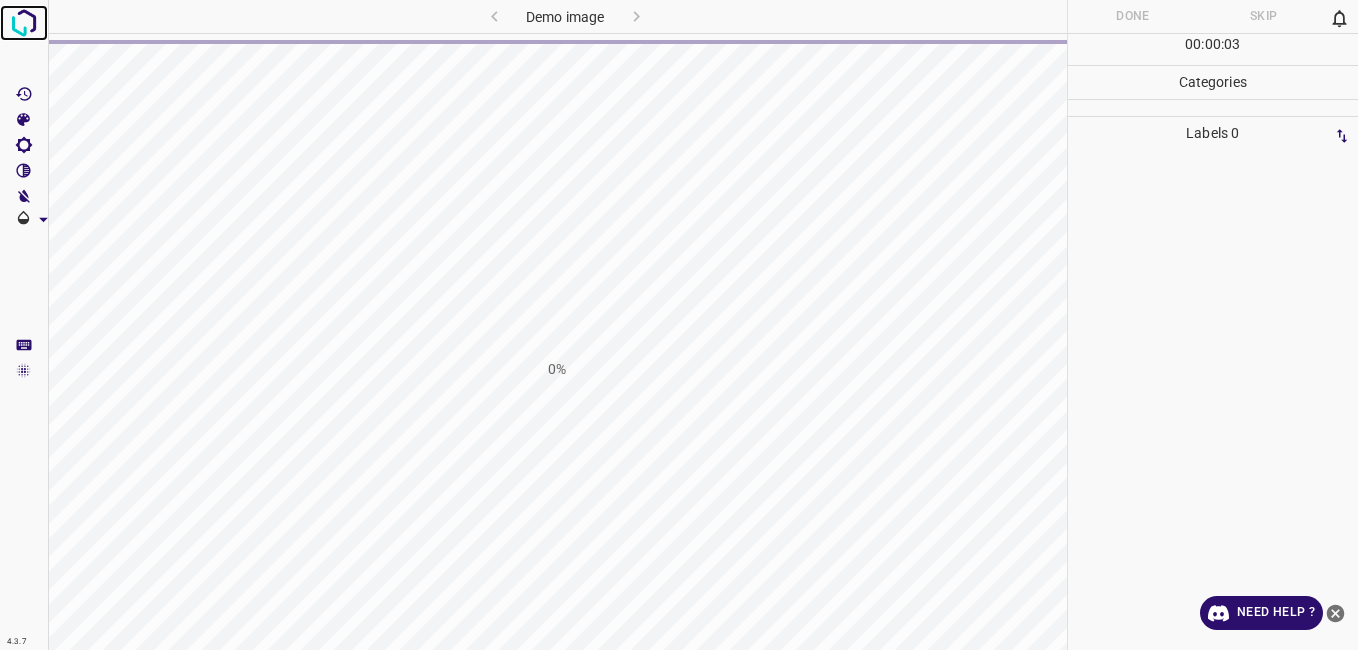 click at bounding box center [24, 23] 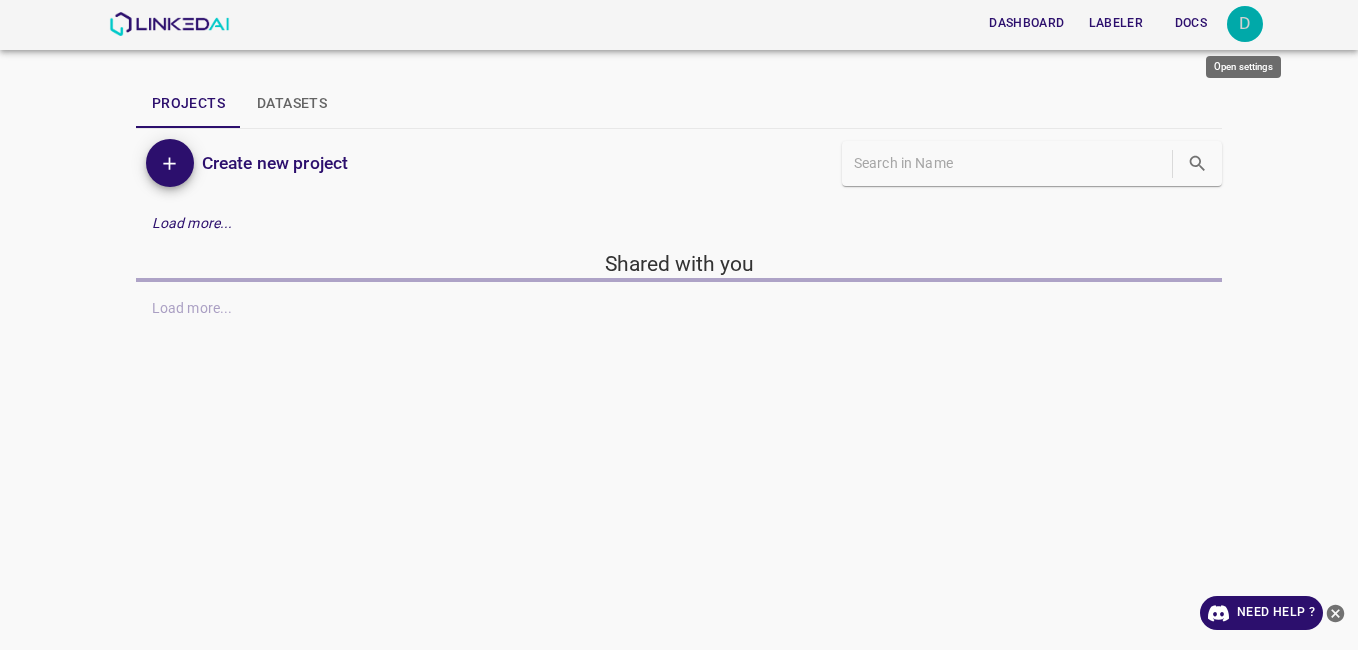 click on "D" at bounding box center [1245, 24] 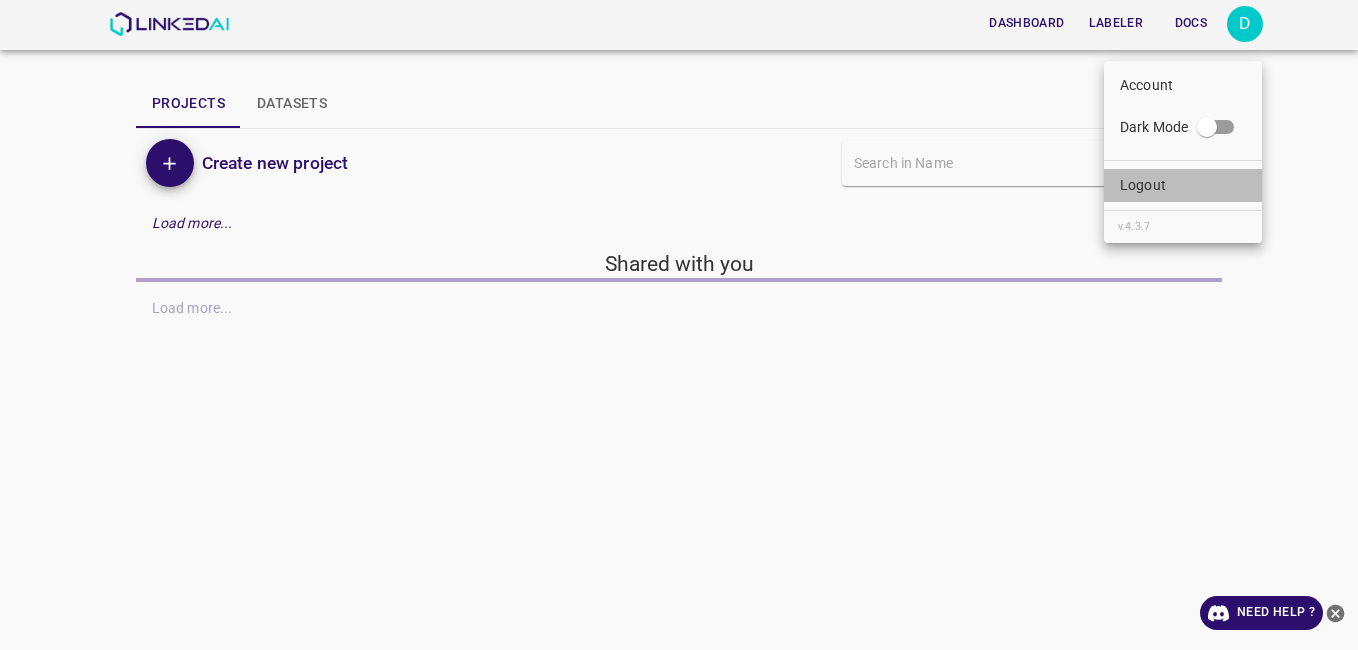 click on "Logout" at bounding box center [1183, 185] 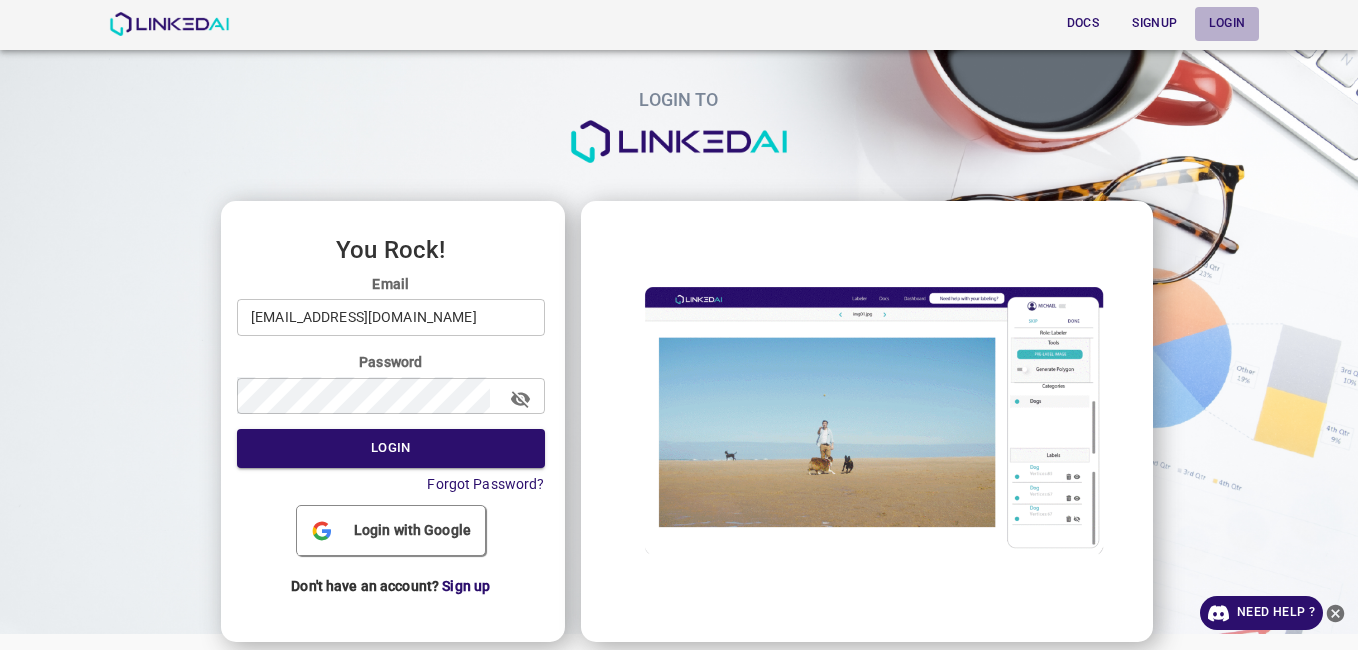 click on "Login" at bounding box center [1227, 23] 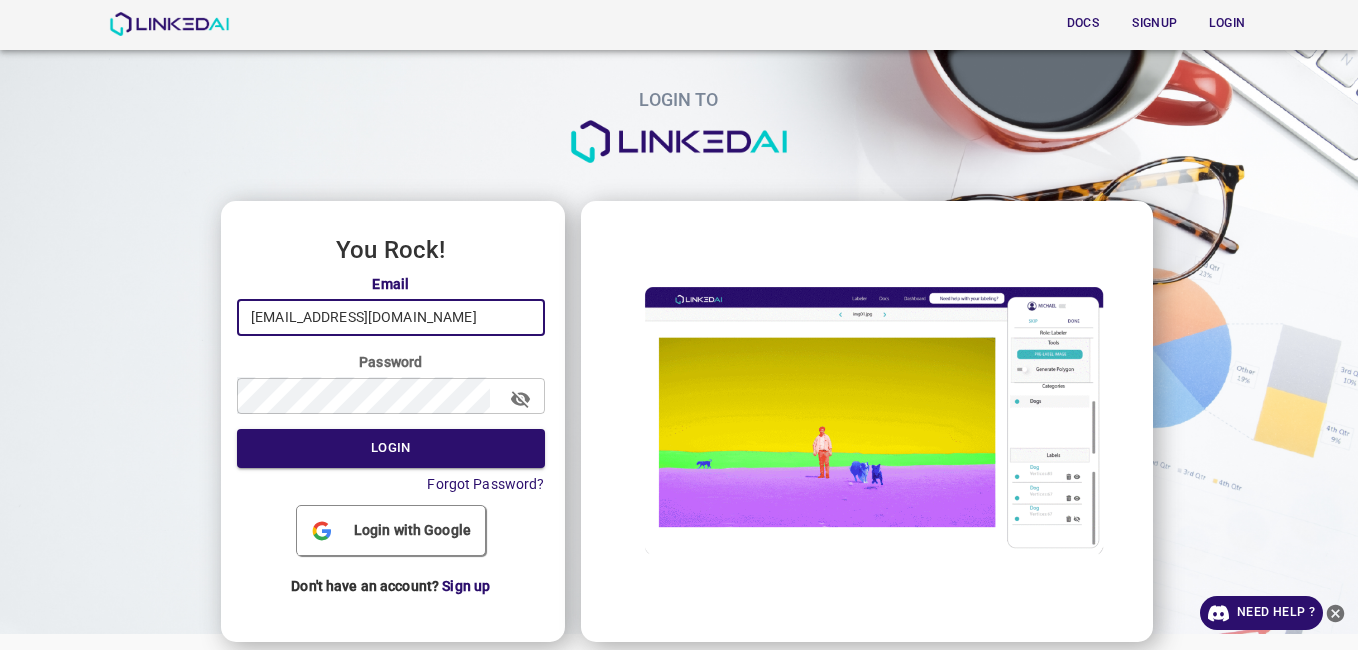 drag, startPoint x: 444, startPoint y: 308, endPoint x: -4, endPoint y: 345, distance: 449.5253 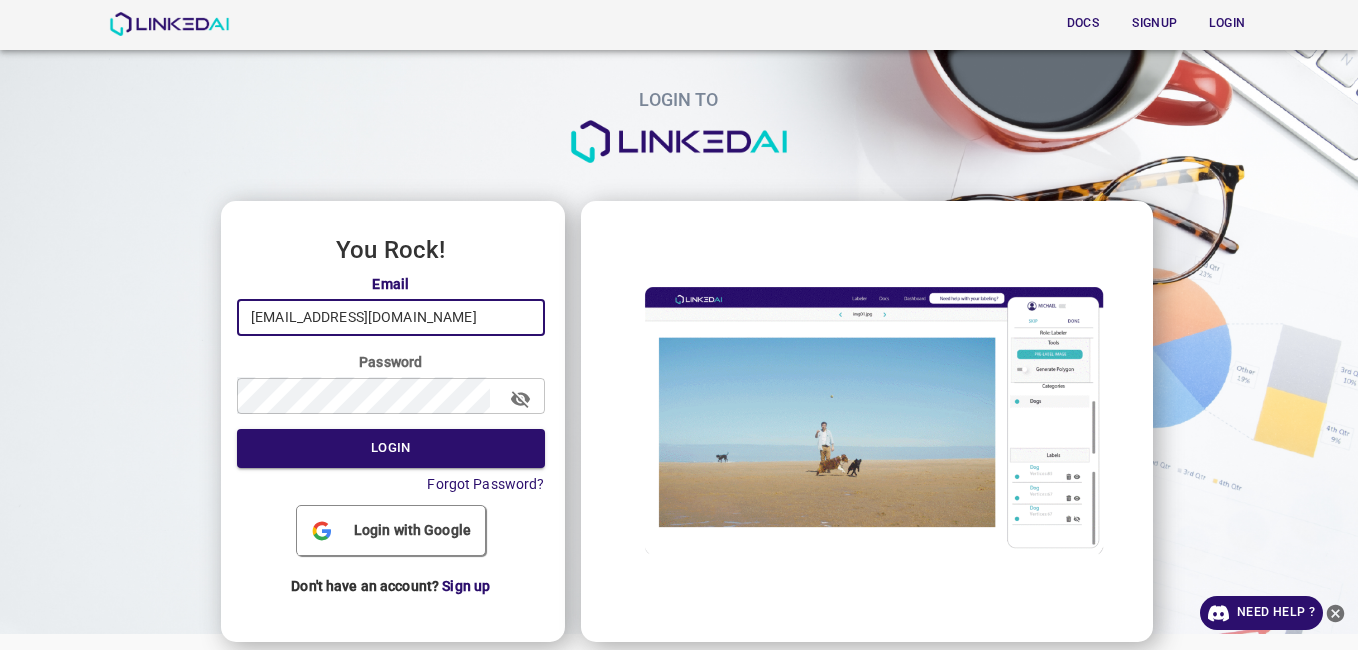 click on "Docs Signup Login LOGIN TO You Rock! Email nanisp37@gmail.com ​ Password ​ Login Forgot Password? Login with Google Don't have an account?   Sign up Need Help ? Docs Signup Login" at bounding box center [679, 325] 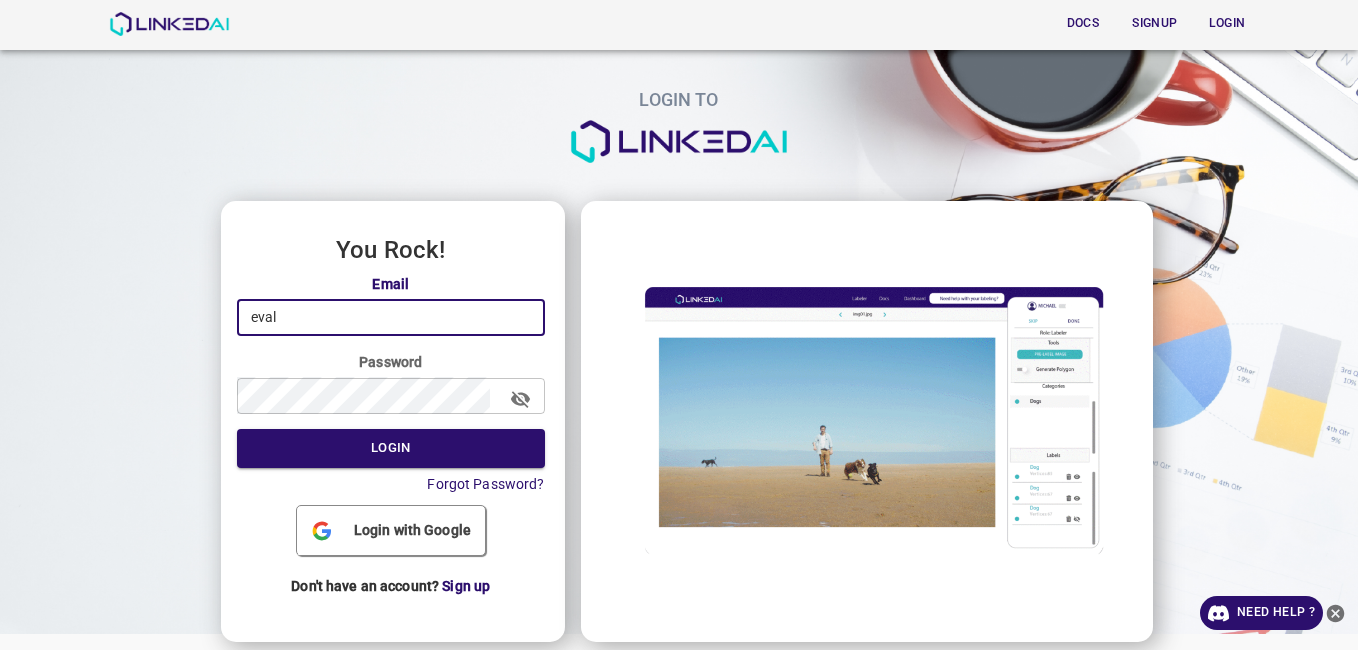 type on "EVALUNA9808@HOTMAIL.COM" 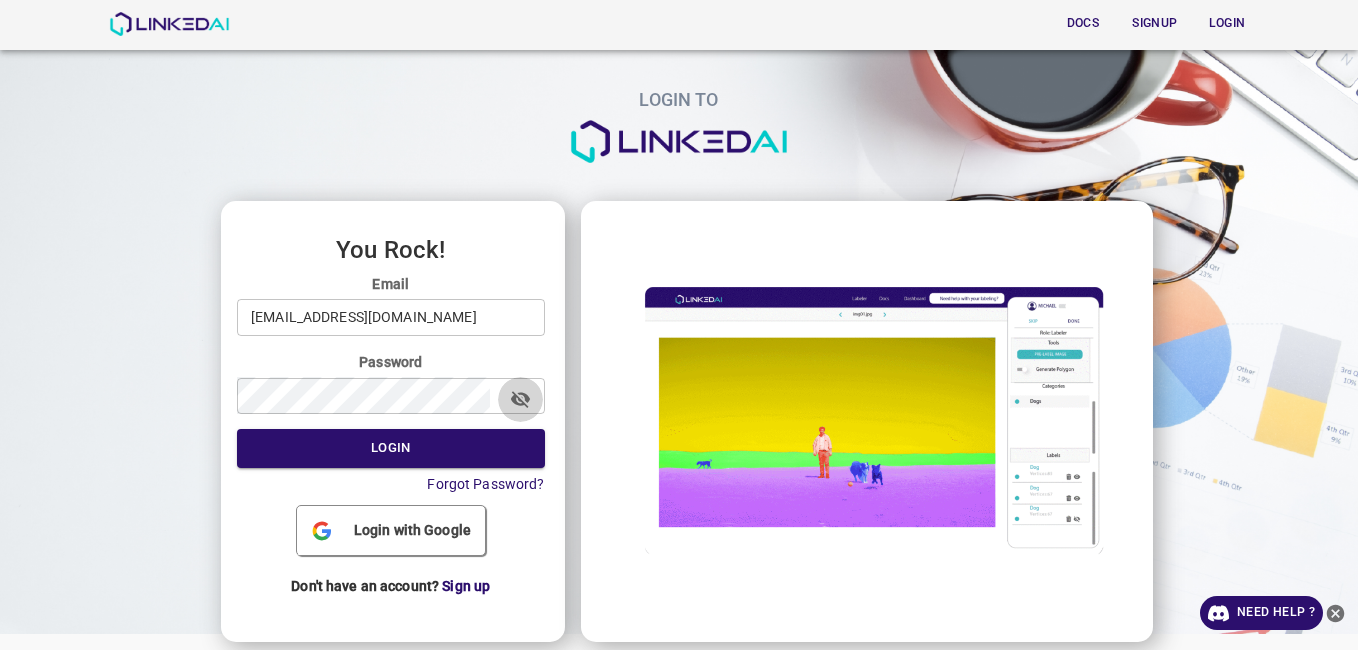 type 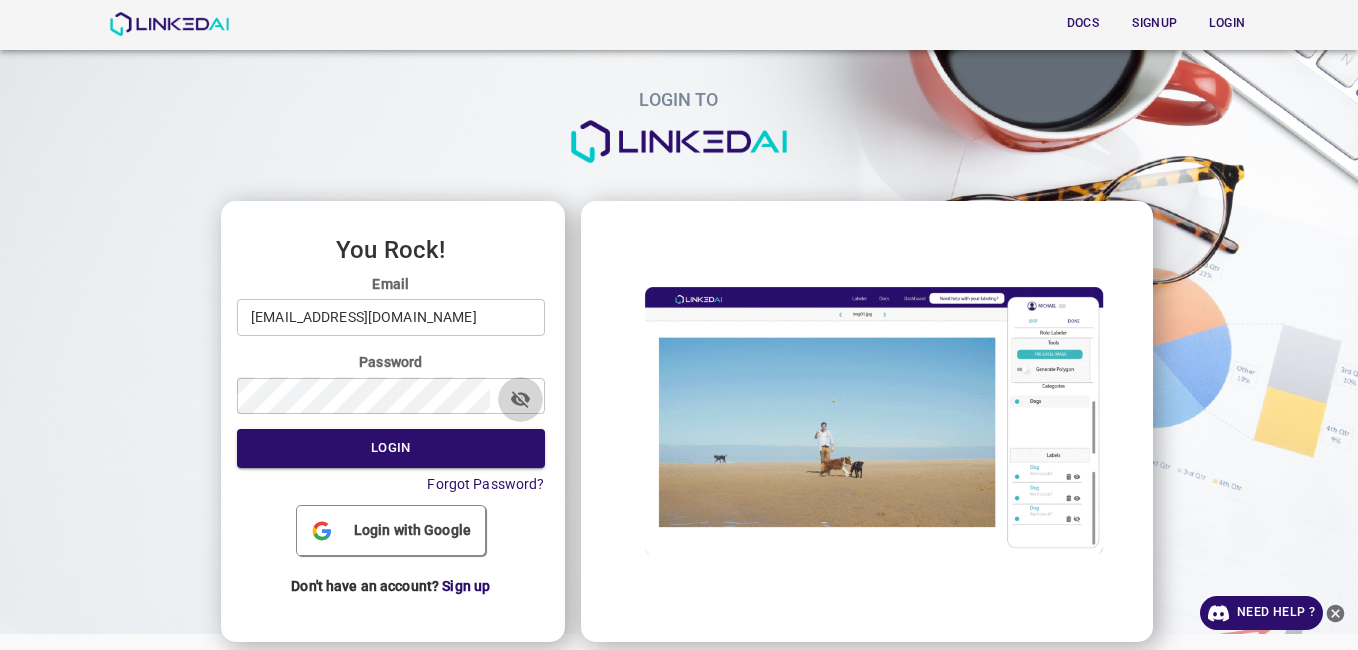 click at bounding box center (520, 399) 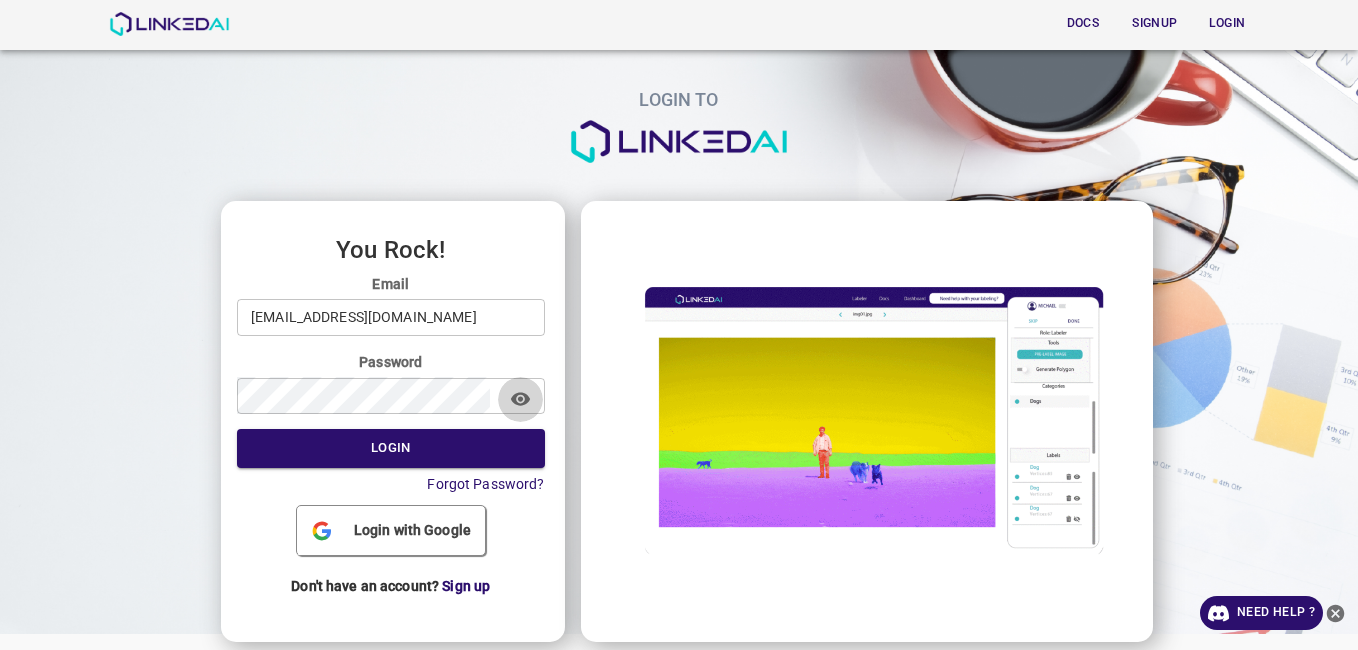 type 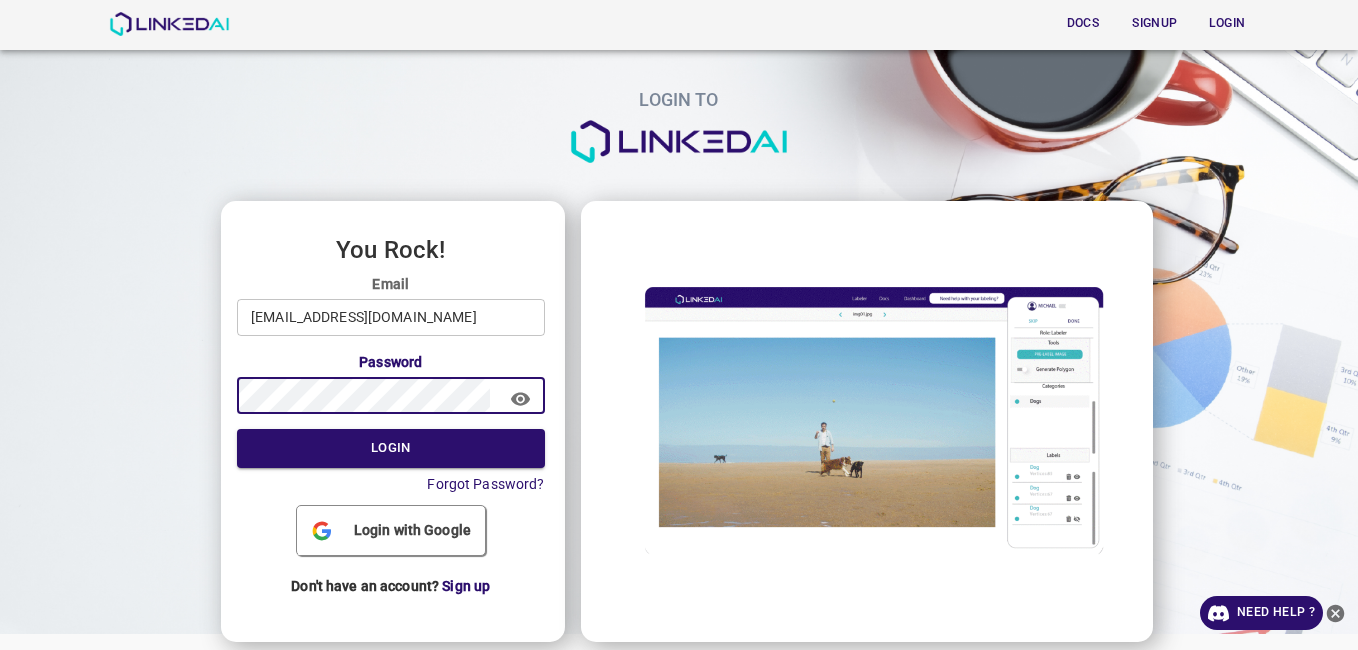 click on "Login" at bounding box center (391, 448) 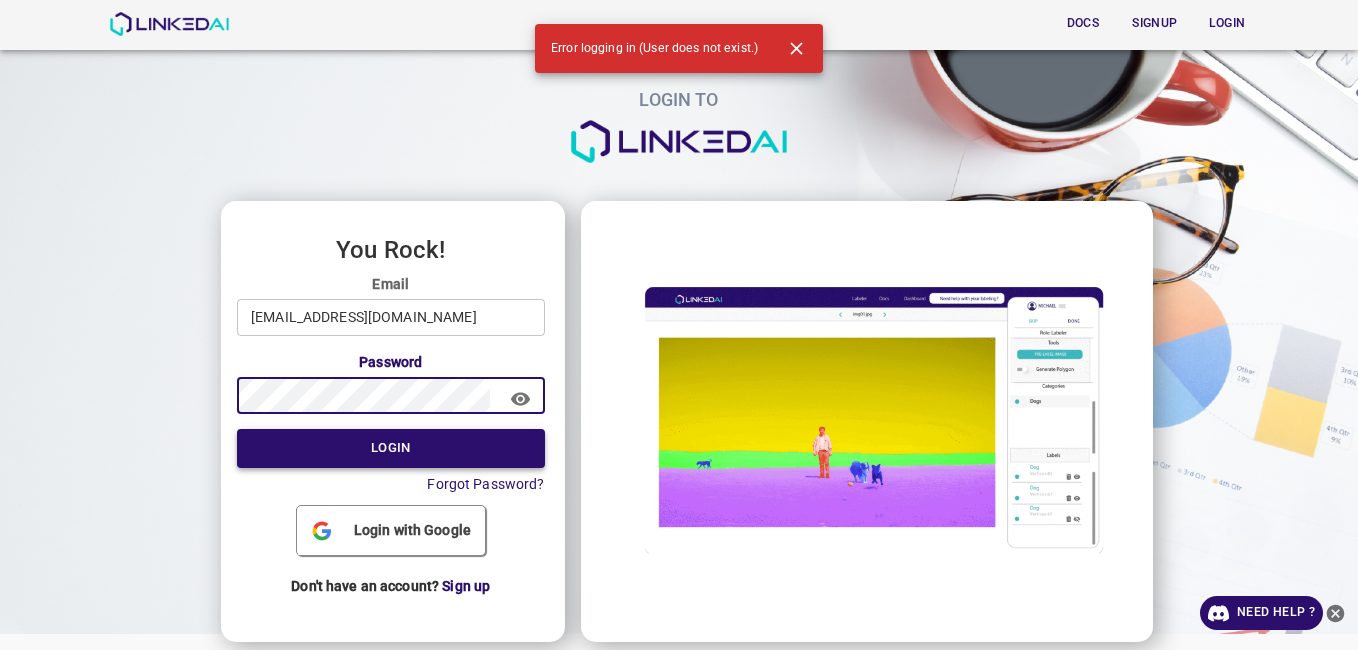 click on "Email EVALUNA9808@HOTMAIL.COM ​ Password ​ Login Forgot Password?" at bounding box center [391, 384] 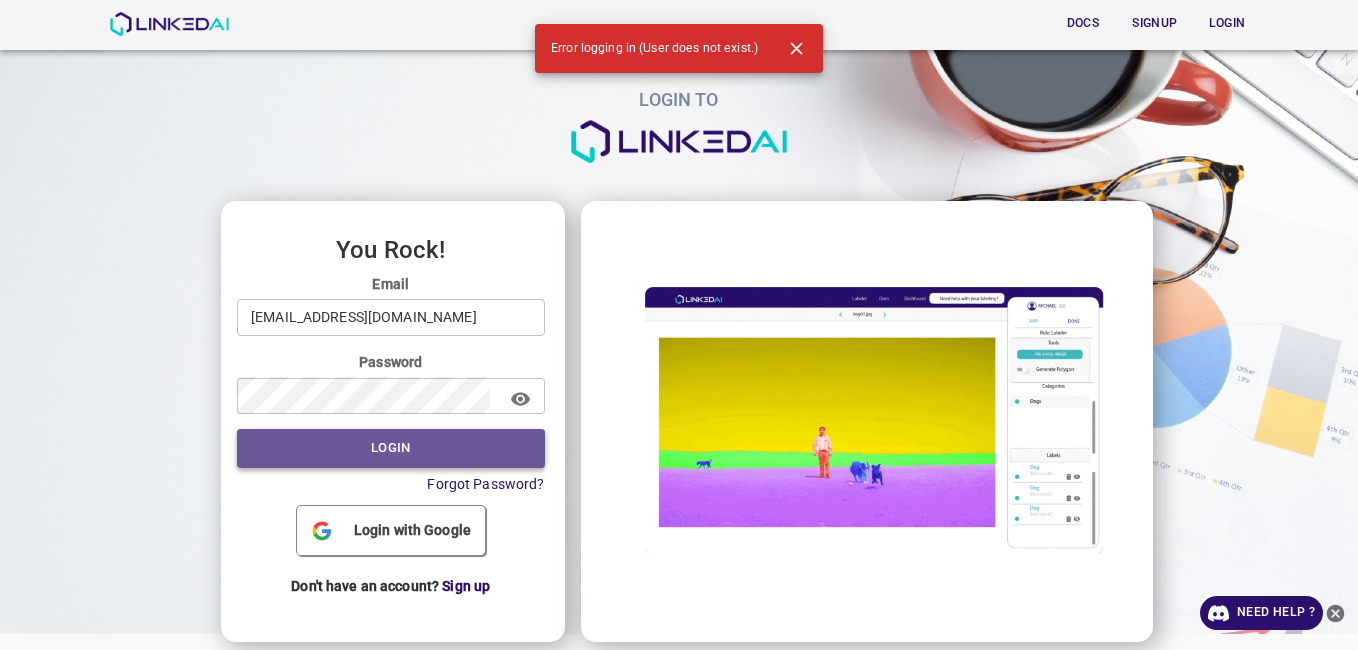 click on "Login" at bounding box center [391, 448] 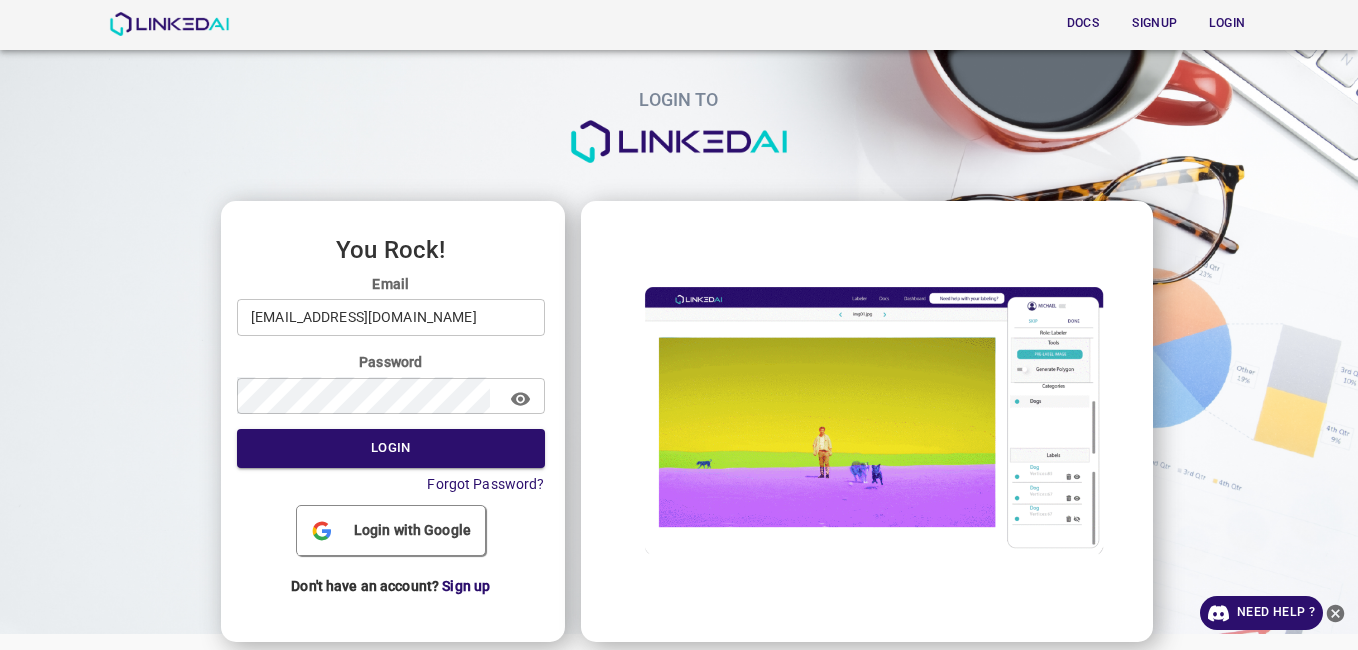 click on "EVALUNA9808@HOTMAIL.COM" at bounding box center (391, 317) 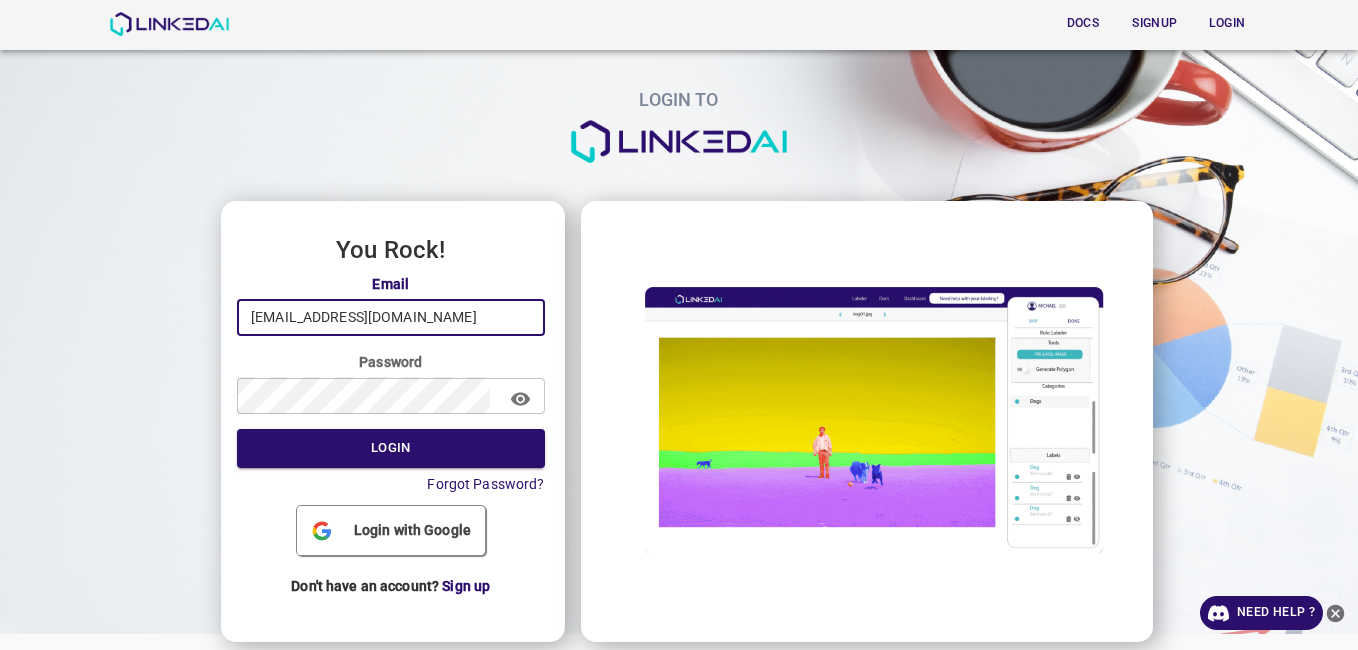 drag, startPoint x: 506, startPoint y: 306, endPoint x: 207, endPoint y: 312, distance: 299.06018 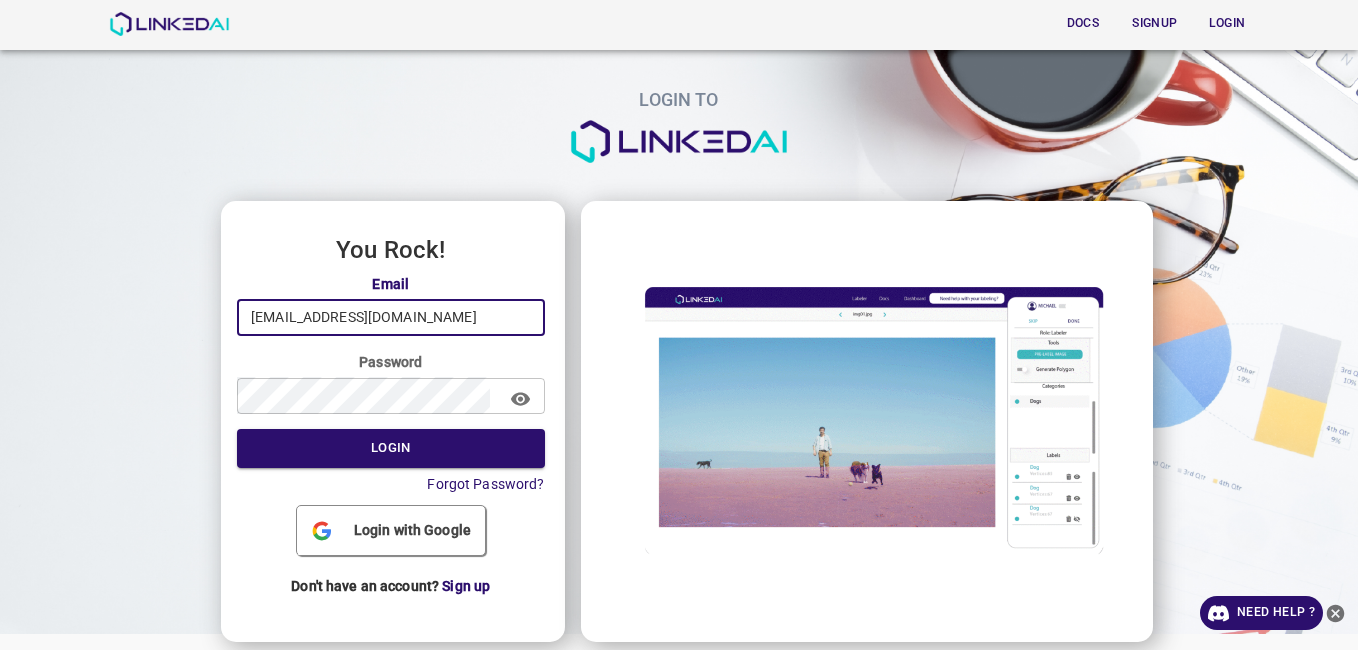 click on "LOGIN TO You Rock! Email EVALUNA9808@HOTMAIL.COM ​ Password ​ Login Forgot Password? Login with Google Don't have an account?   Sign up" at bounding box center (671, 317) 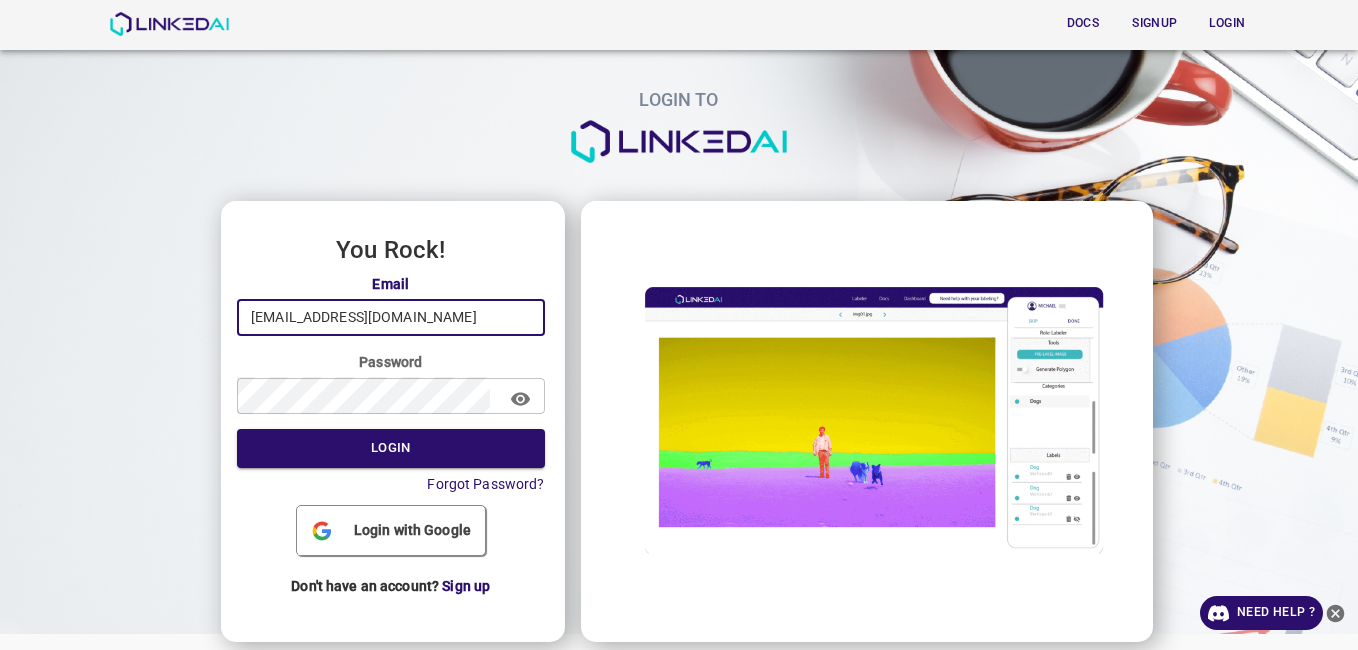 type on "[EMAIL_ADDRESS][DOMAIN_NAME]" 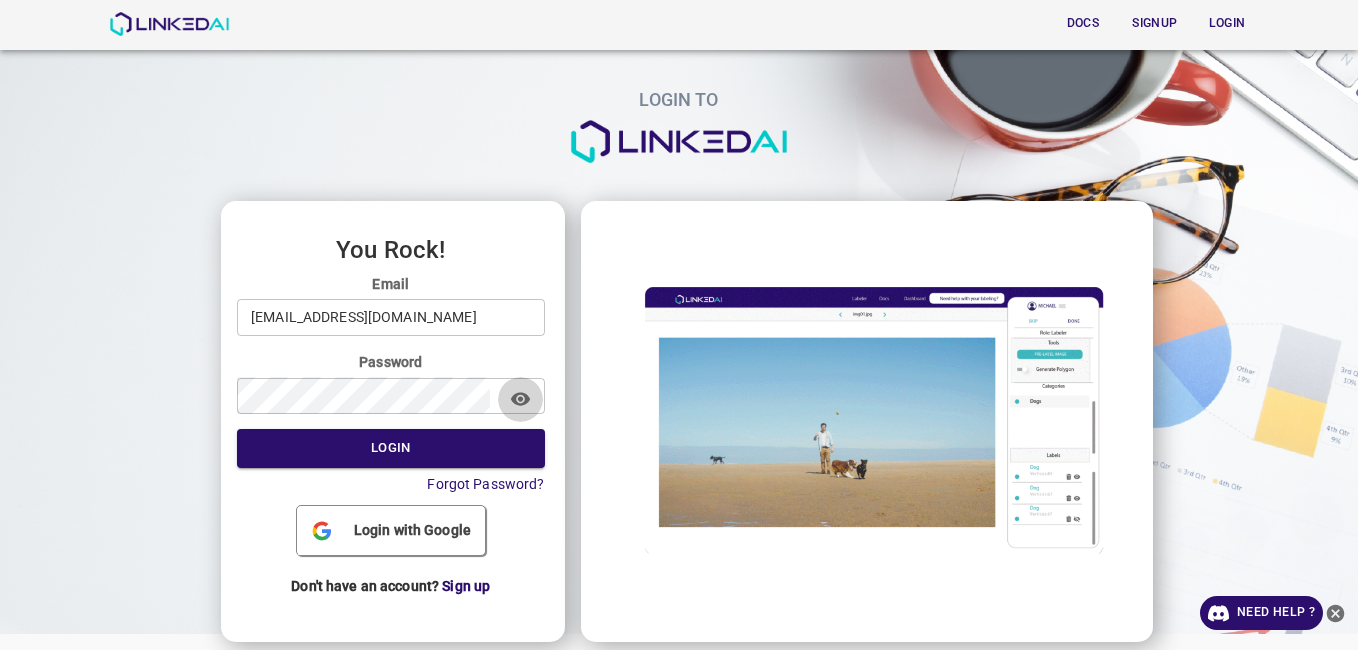click at bounding box center (520, 399) 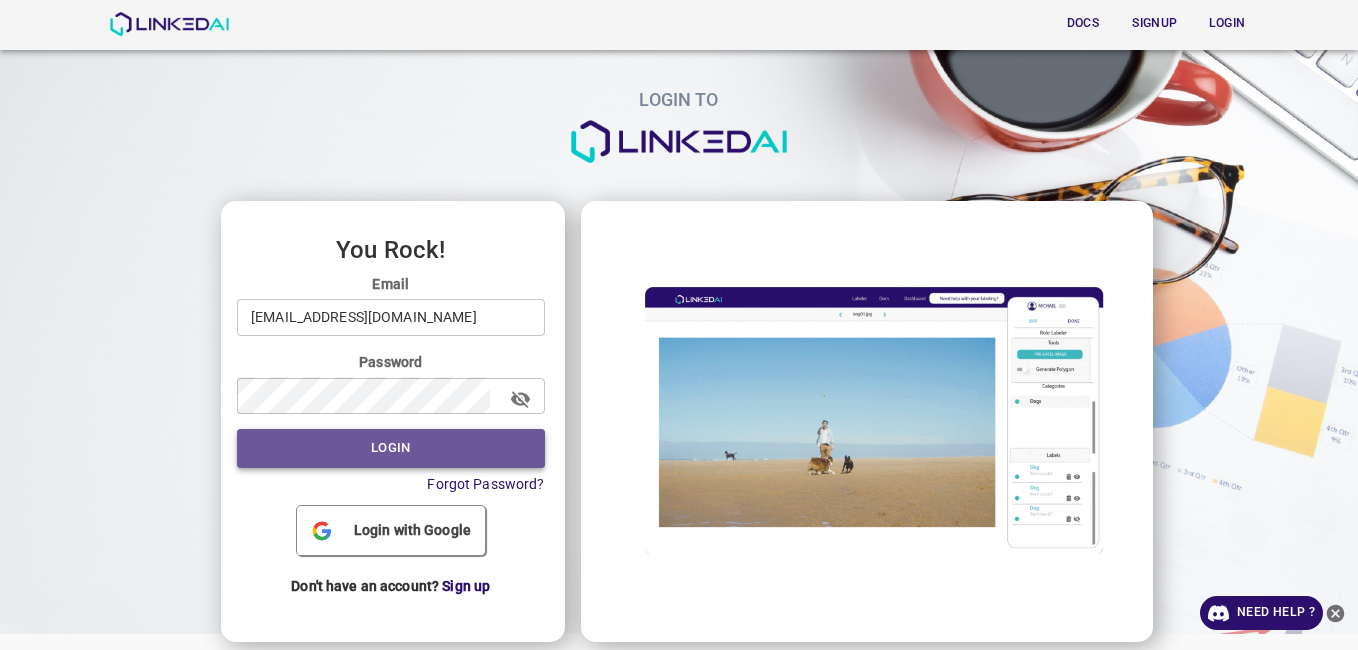 click on "Login" at bounding box center (391, 448) 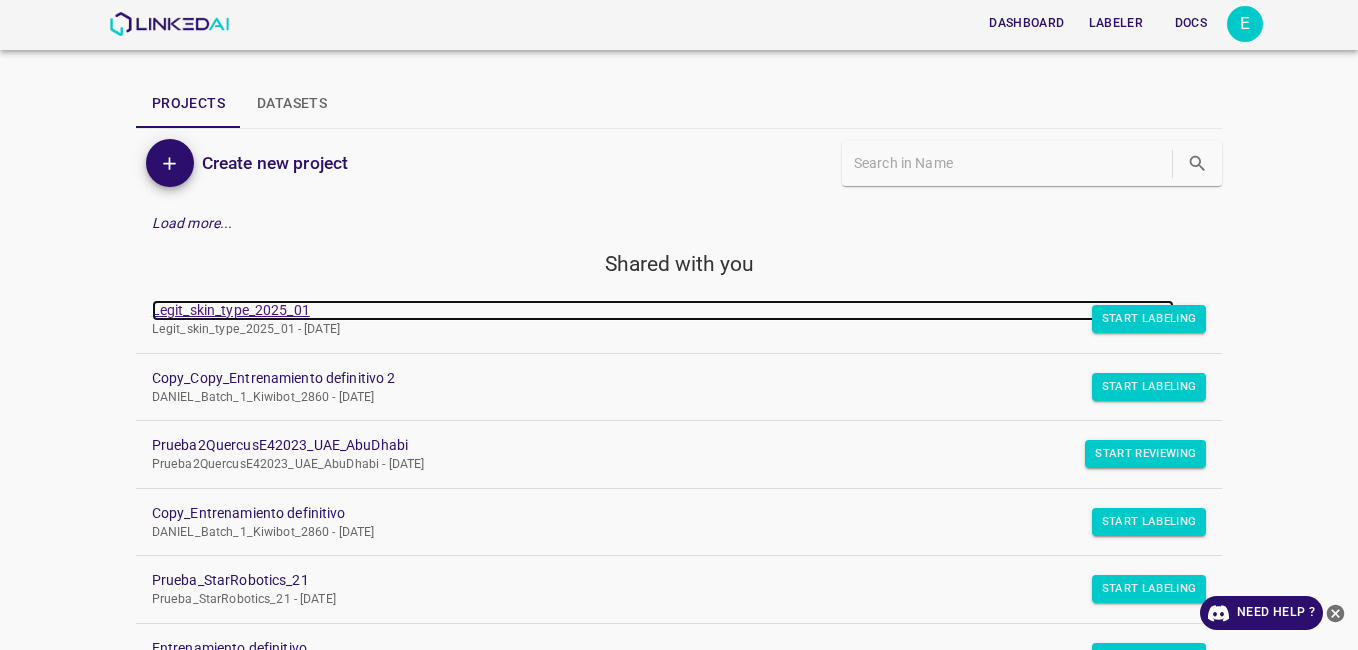 click on "Legit_skin_type_2025_01" at bounding box center [663, 310] 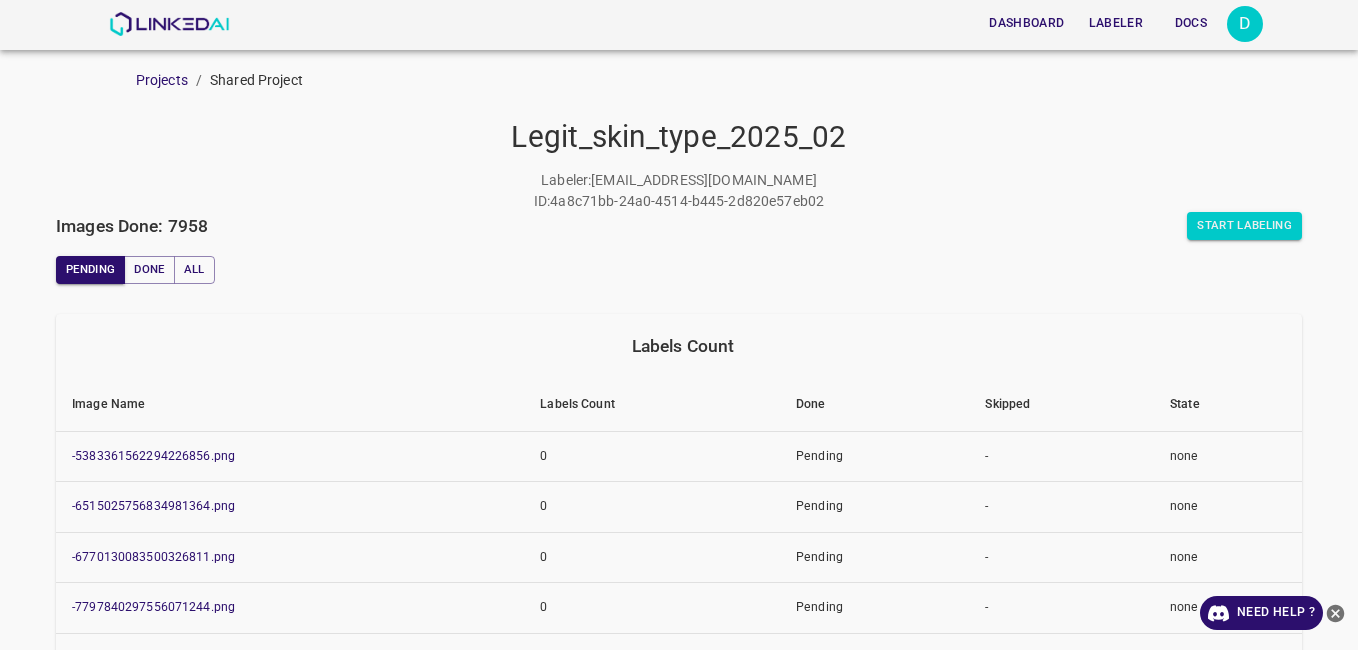 scroll, scrollTop: 0, scrollLeft: 0, axis: both 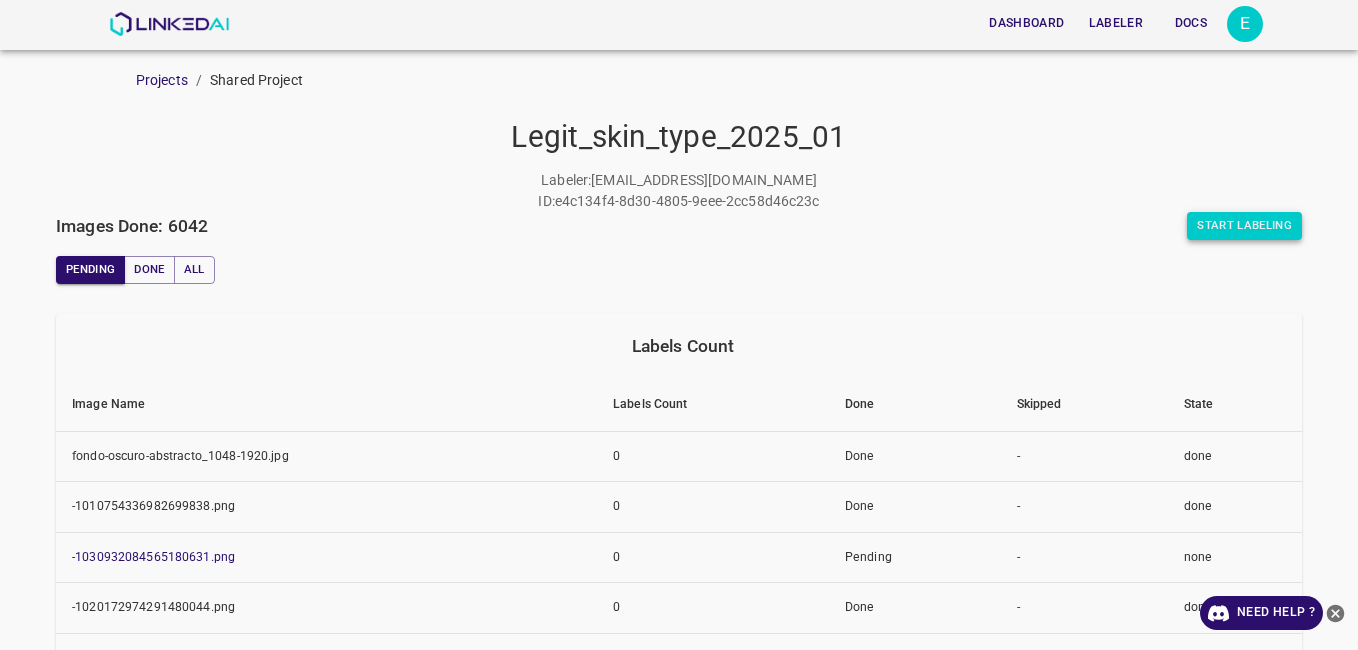 click on "Start Labeling" at bounding box center [1244, 226] 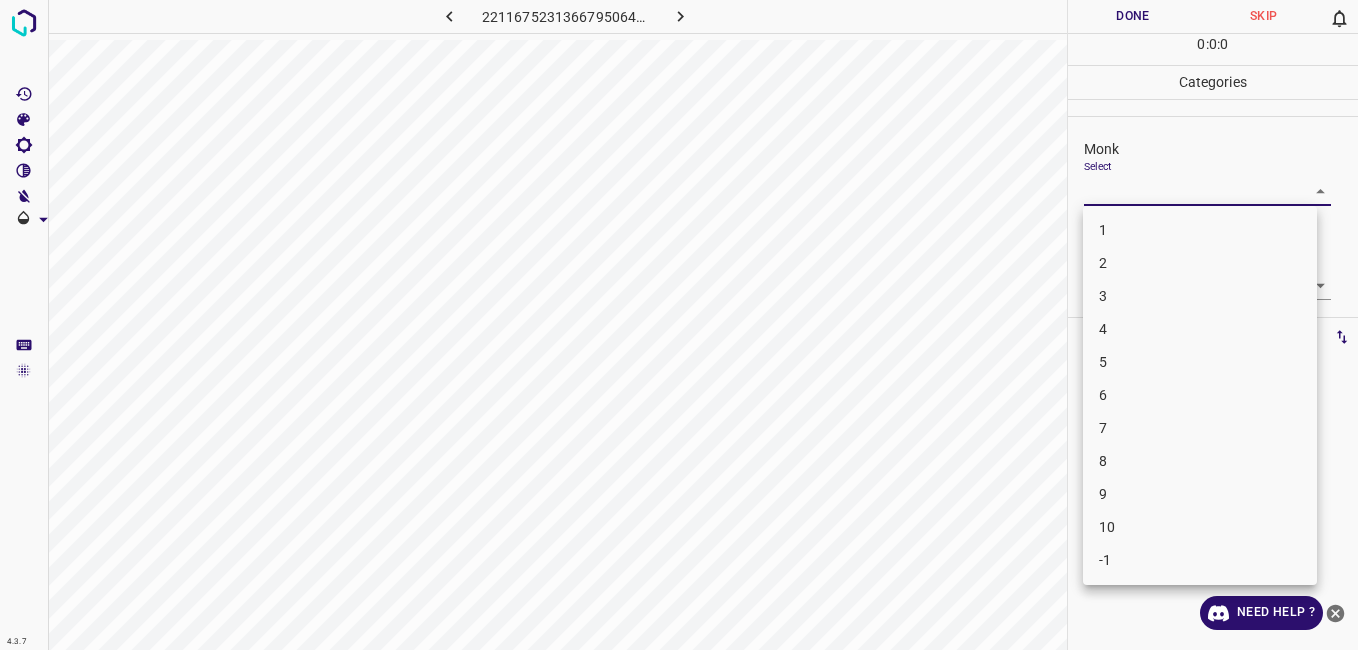 click on "4.3.7 2211675231366795064.png Done Skip 0 0   : 0   : 0   Categories Monk   Select ​  Fitzpatrick   Select ​ Labels   0 Categories 1 Monk 2  Fitzpatrick Tools Space Change between modes (Draw & Edit) I Auto labeling R Restore zoom M Zoom in N Zoom out Delete Delete selecte label Filters Z Restore filters X Saturation filter C Brightness filter V Contrast filter B Gray scale filter General O Download Need Help ? - Text - Hide - Delete 1 2 3 4 5 6 7 8 9 10 -1" at bounding box center (679, 325) 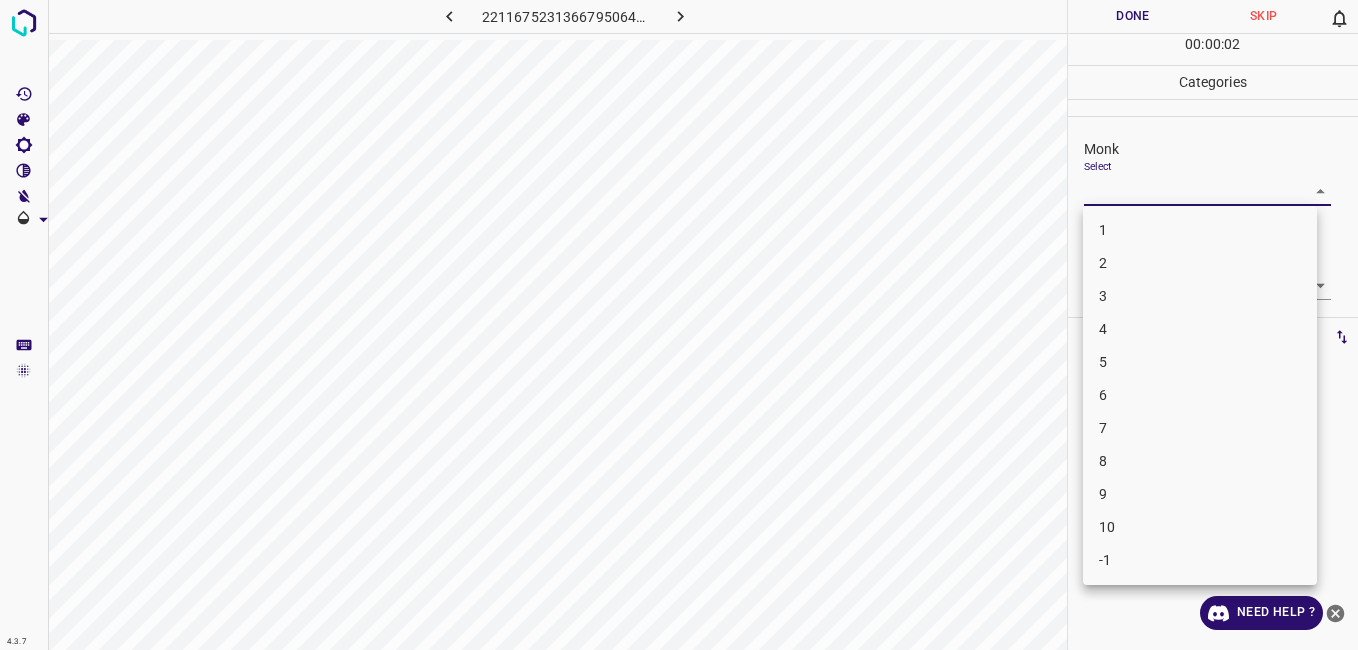 click on "4" at bounding box center [1200, 329] 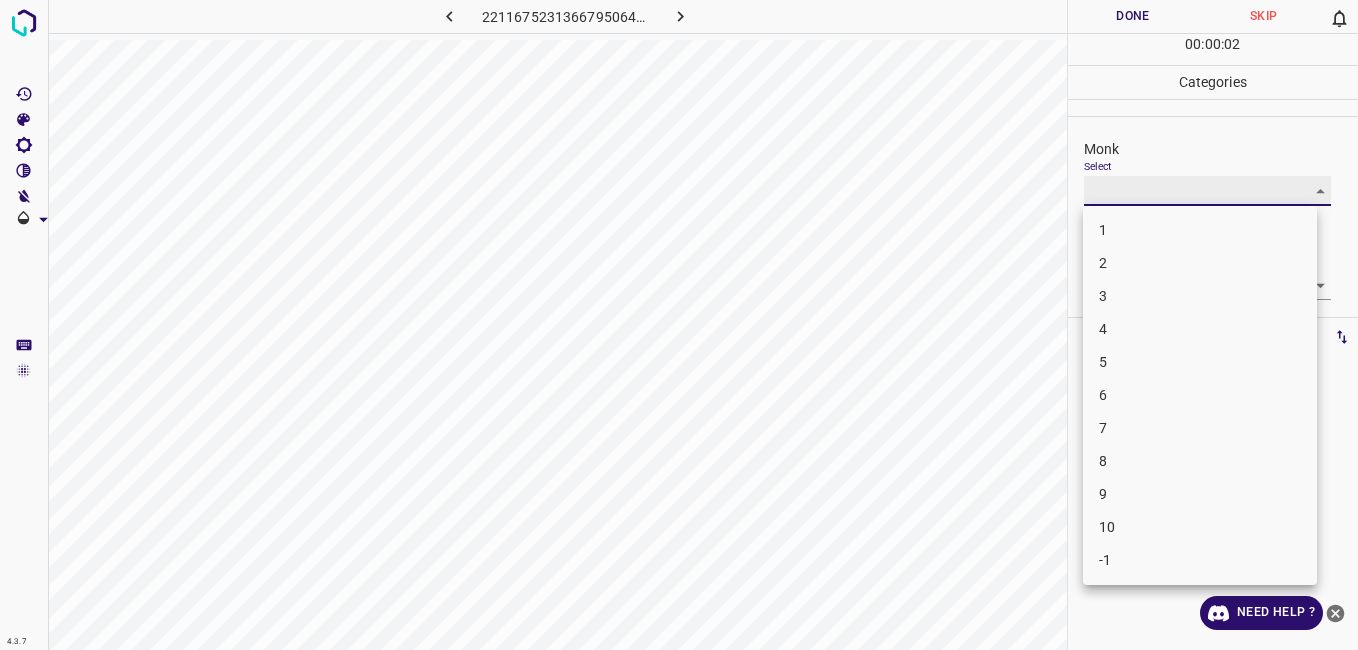 type on "4" 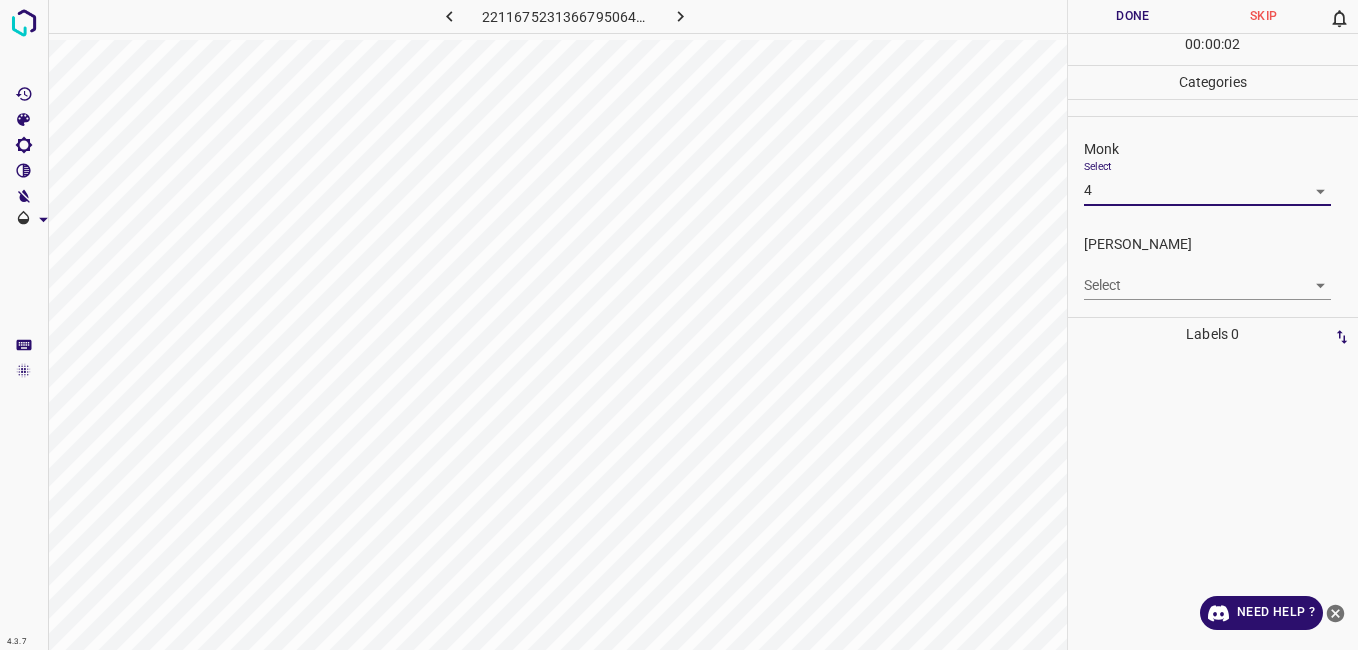 click on "Fitzpatrick   Select ​" at bounding box center [1213, 267] 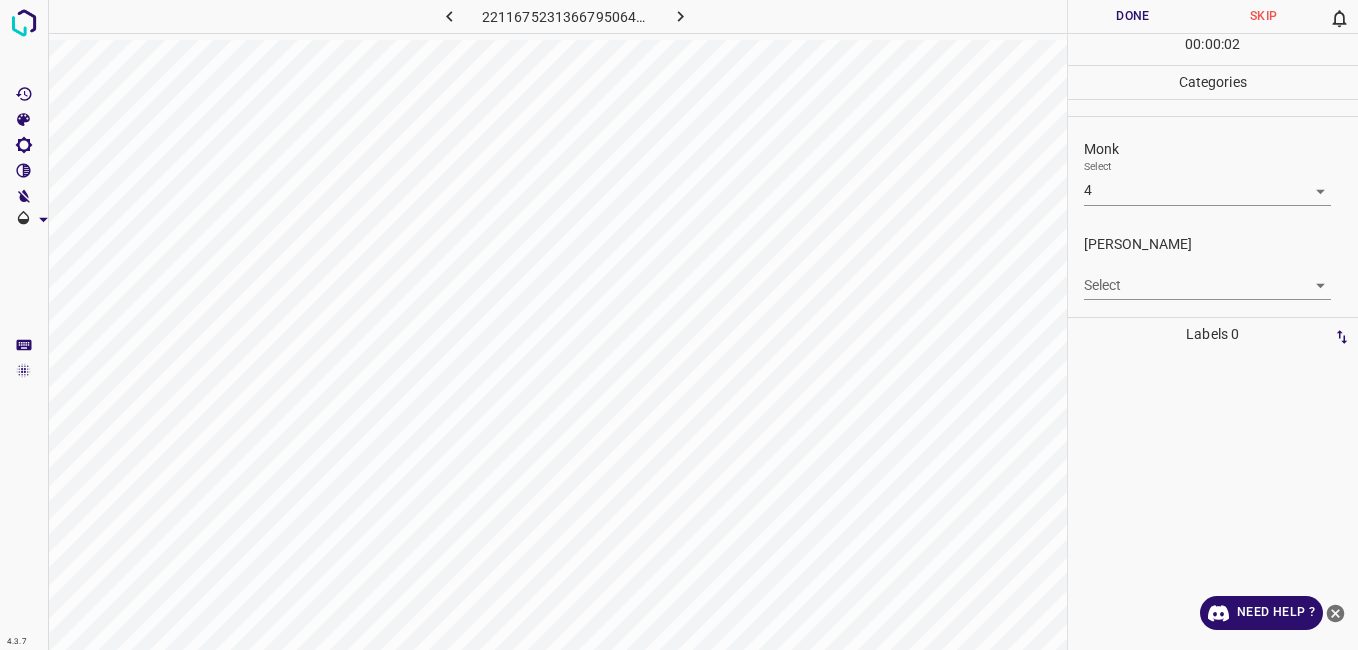 click on "4.3.7 2211675231366795064.png Done Skip 0 00   : 00   : 02   Categories Monk   Select 4 4  Fitzpatrick   Select ​ Labels   0 Categories 1 Monk 2  Fitzpatrick Tools Space Change between modes (Draw & Edit) I Auto labeling R Restore zoom M Zoom in N Zoom out Delete Delete selecte label Filters Z Restore filters X Saturation filter C Brightness filter V Contrast filter B Gray scale filter General O Download Need Help ? - Text - Hide - Delete" at bounding box center (679, 325) 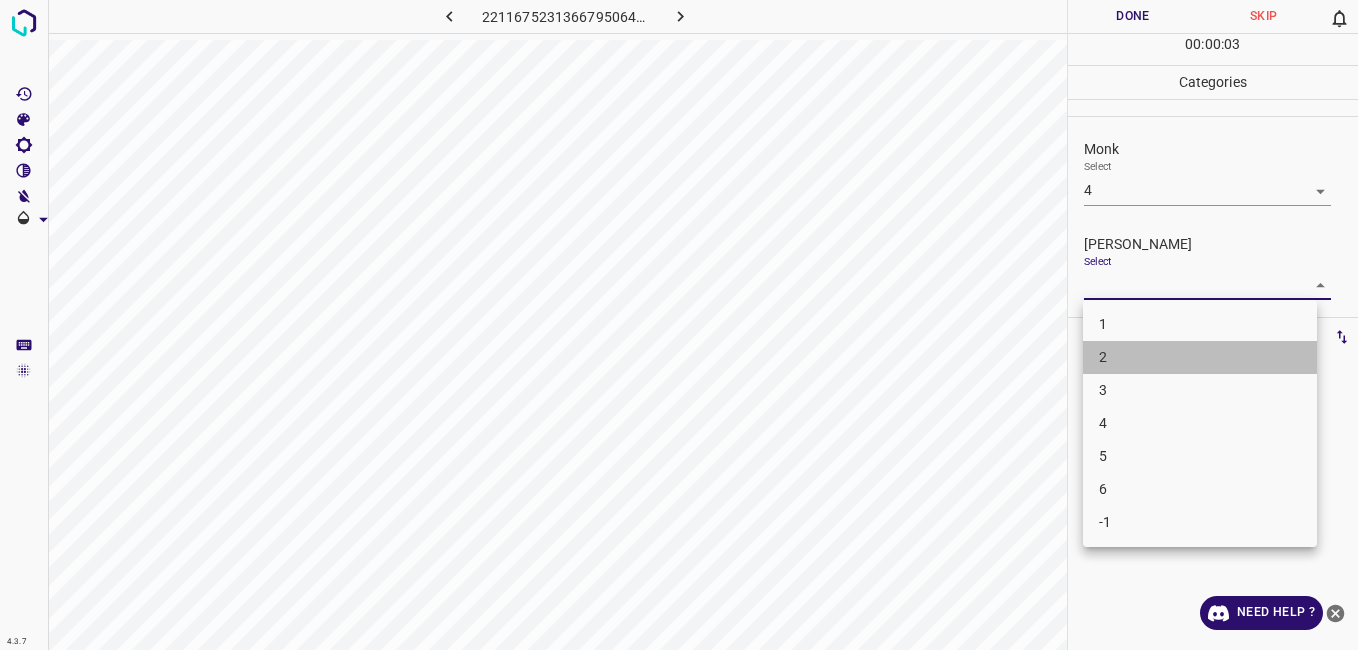 click on "2" at bounding box center (1200, 357) 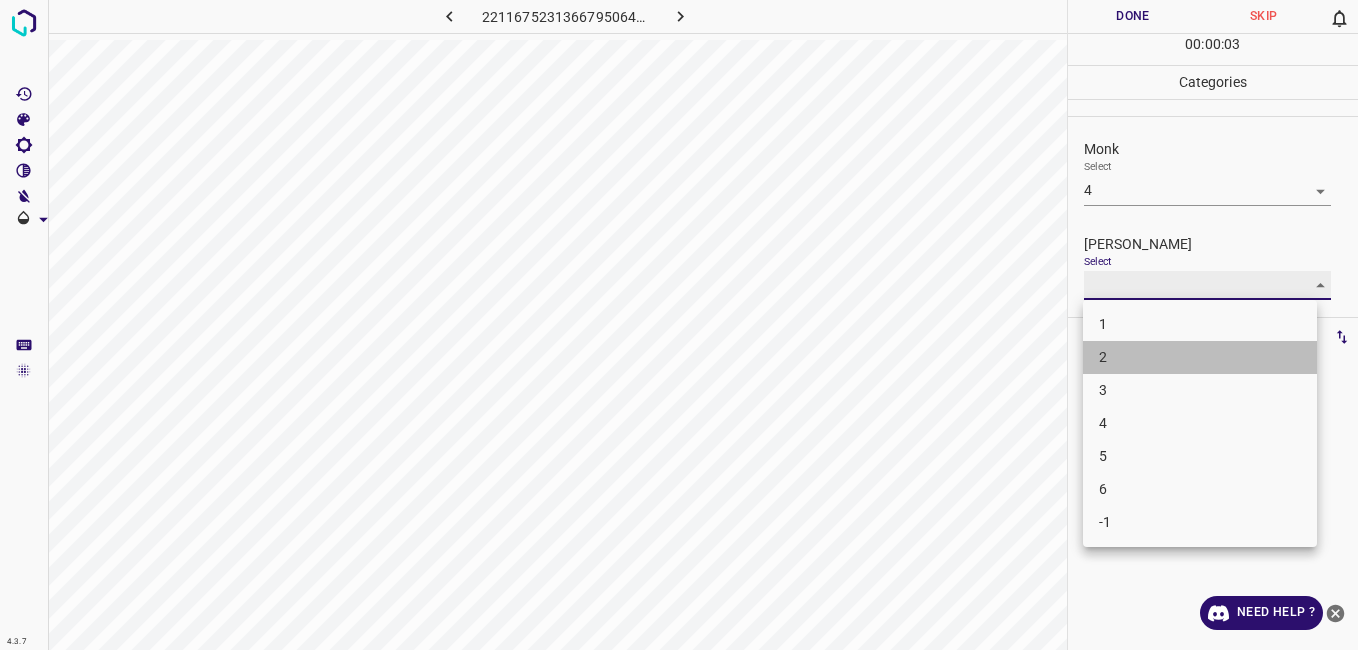 type on "2" 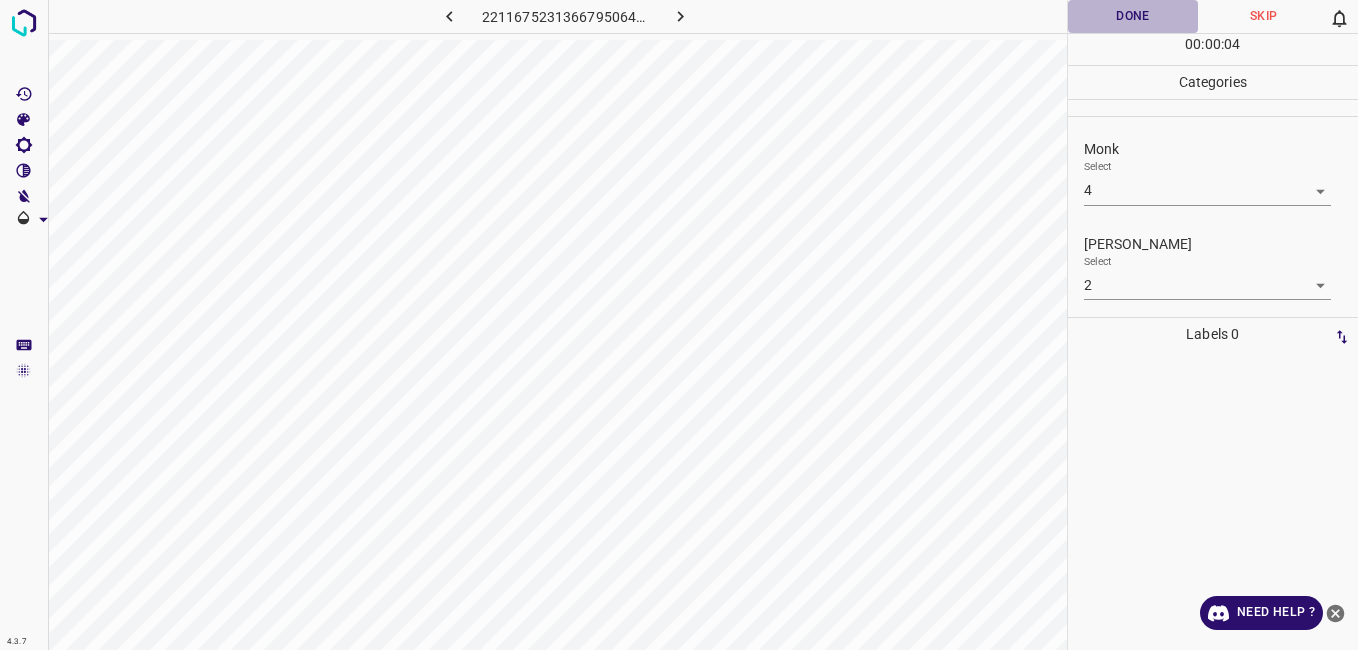 click on "Done" at bounding box center [1133, 16] 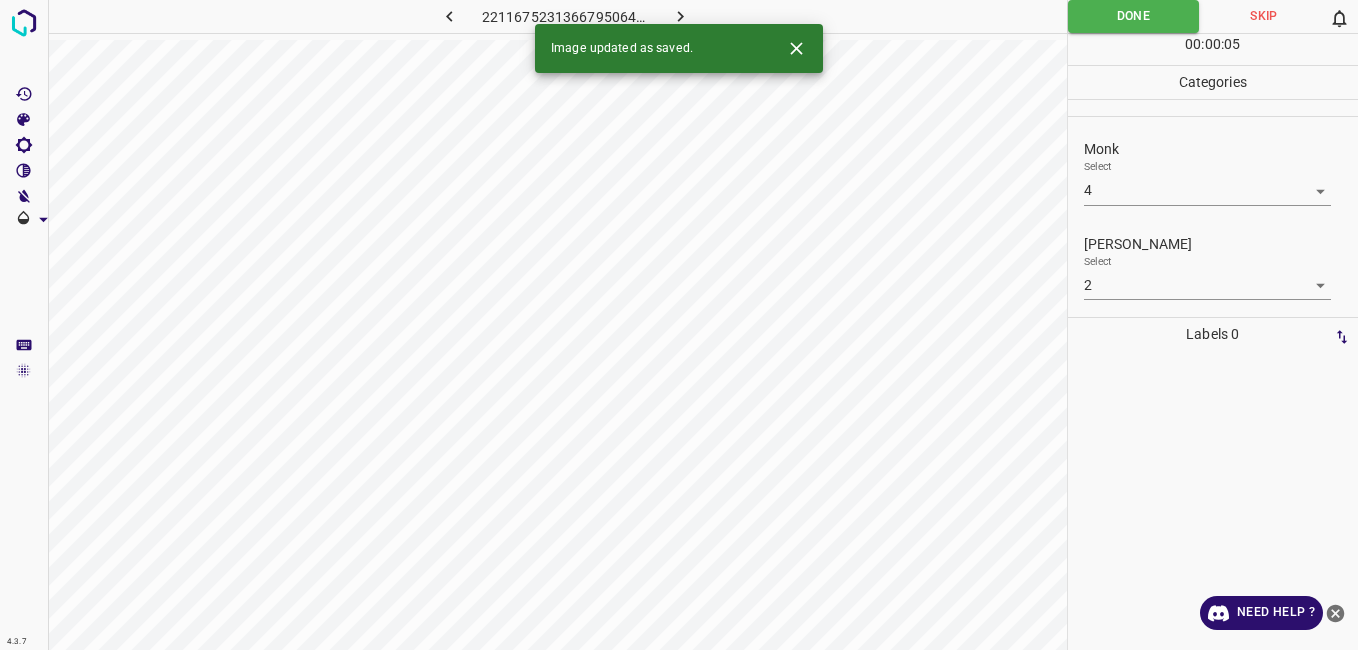 click 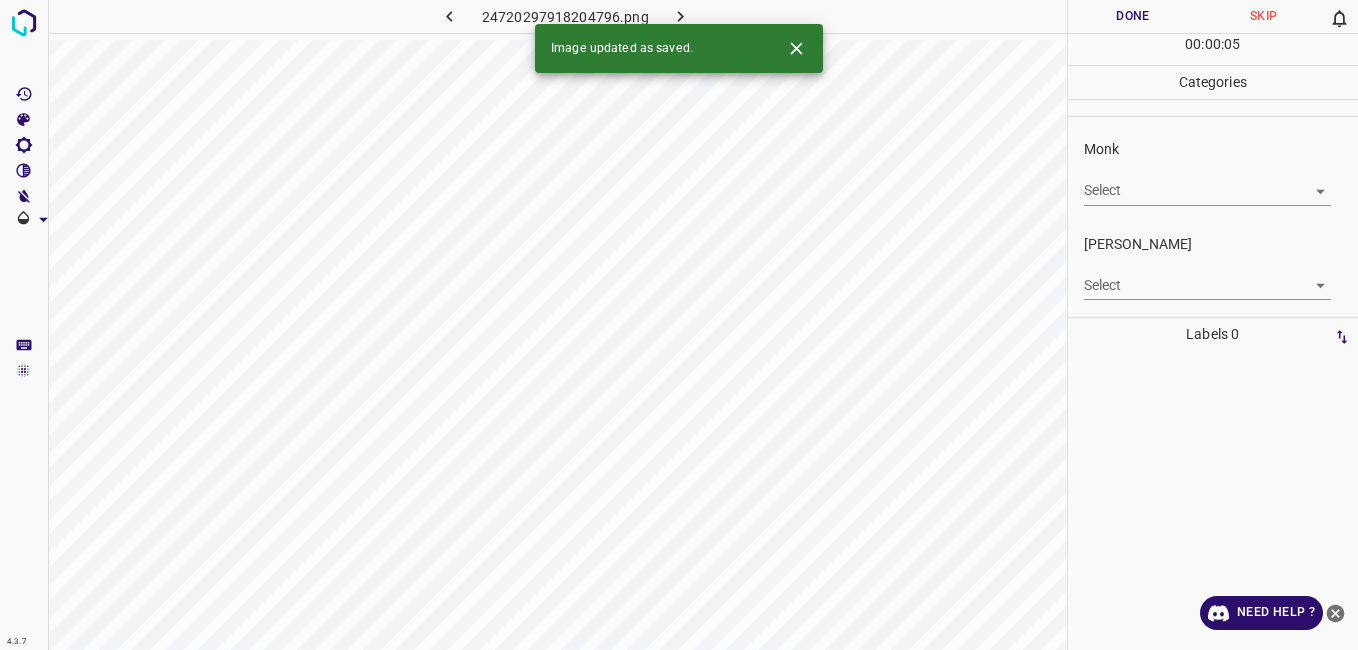 click on "4.3.7 24720297918204796.png Done Skip 0 00   : 00   : 05   Categories Monk   Select ​  Fitzpatrick   Select ​ Labels   0 Categories 1 Monk 2  Fitzpatrick Tools Space Change between modes (Draw & Edit) I Auto labeling R Restore zoom M Zoom in N Zoom out Delete Delete selecte label Filters Z Restore filters X Saturation filter C Brightness filter V Contrast filter B Gray scale filter General O Download Image updated as saved. Need Help ? - Text - Hide - Delete" at bounding box center (679, 325) 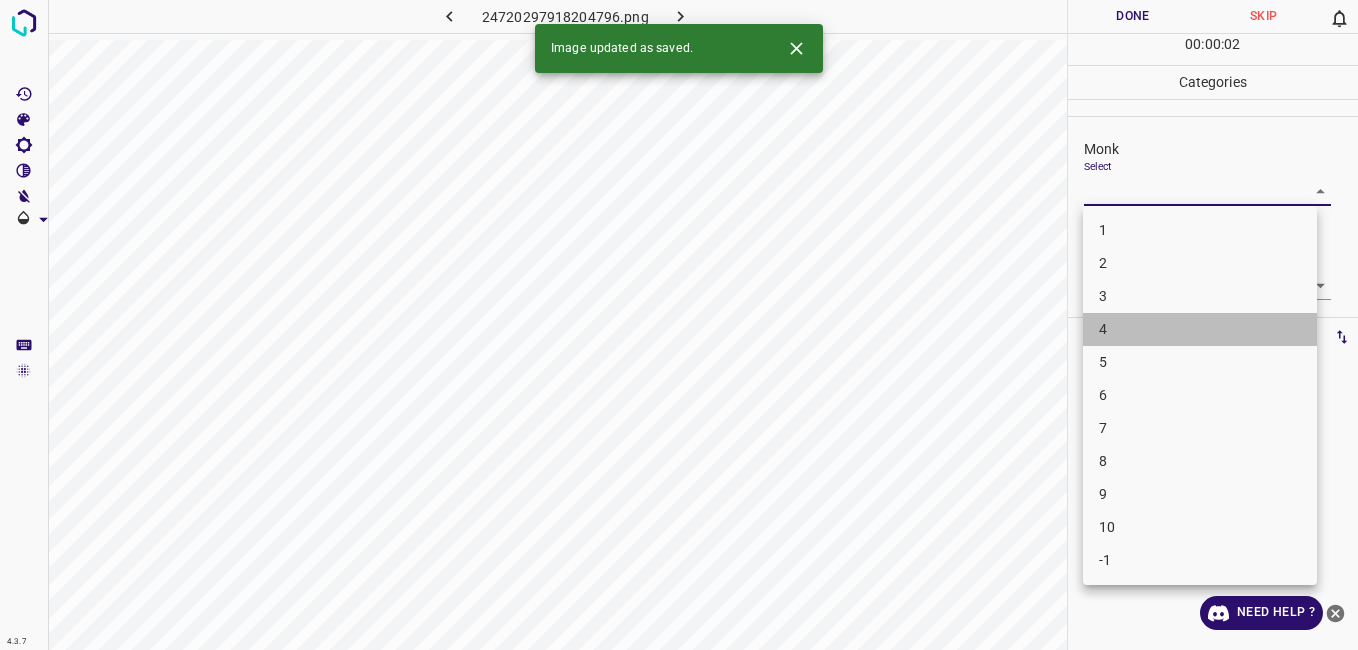 click on "4" at bounding box center [1200, 329] 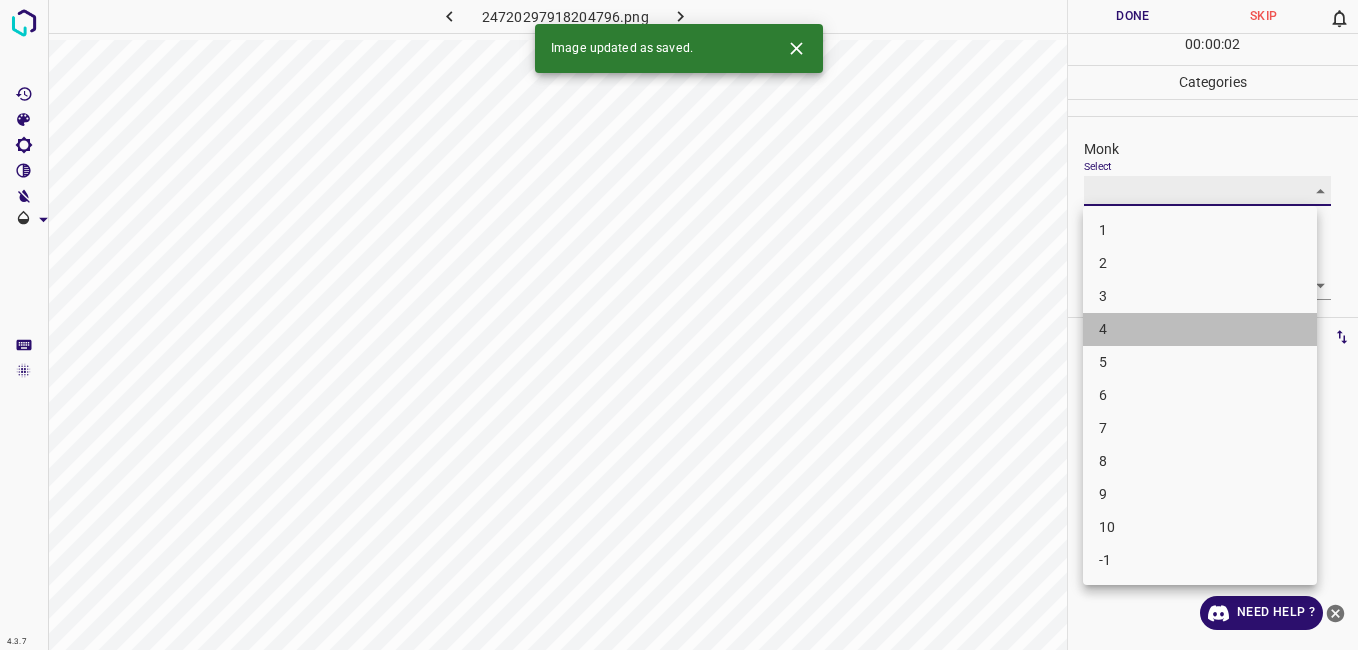 type on "4" 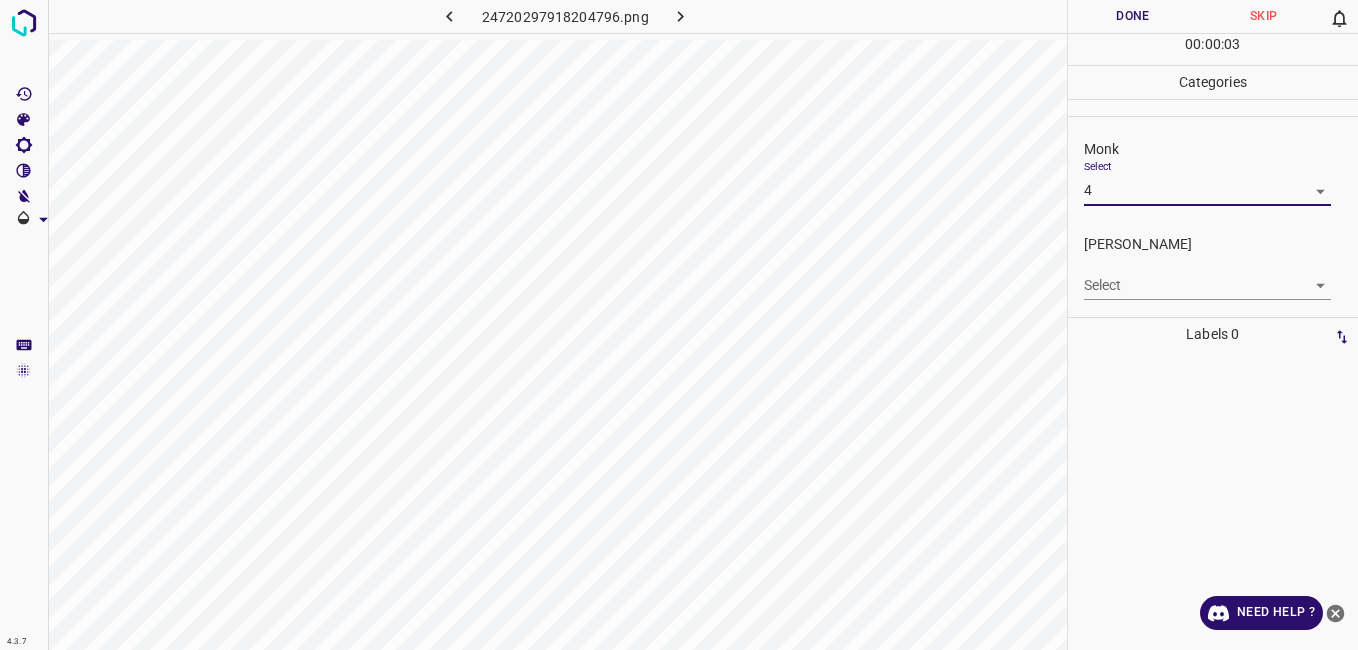 click on "4.3.7 24720297918204796.png Done Skip 0 00   : 00   : 03   Categories Monk   Select 4 4  Fitzpatrick   Select ​ Labels   0 Categories 1 Monk 2  Fitzpatrick Tools Space Change between modes (Draw & Edit) I Auto labeling R Restore zoom M Zoom in N Zoom out Delete Delete selecte label Filters Z Restore filters X Saturation filter C Brightness filter V Contrast filter B Gray scale filter General O Download Need Help ? - Text - Hide - Delete" at bounding box center [679, 325] 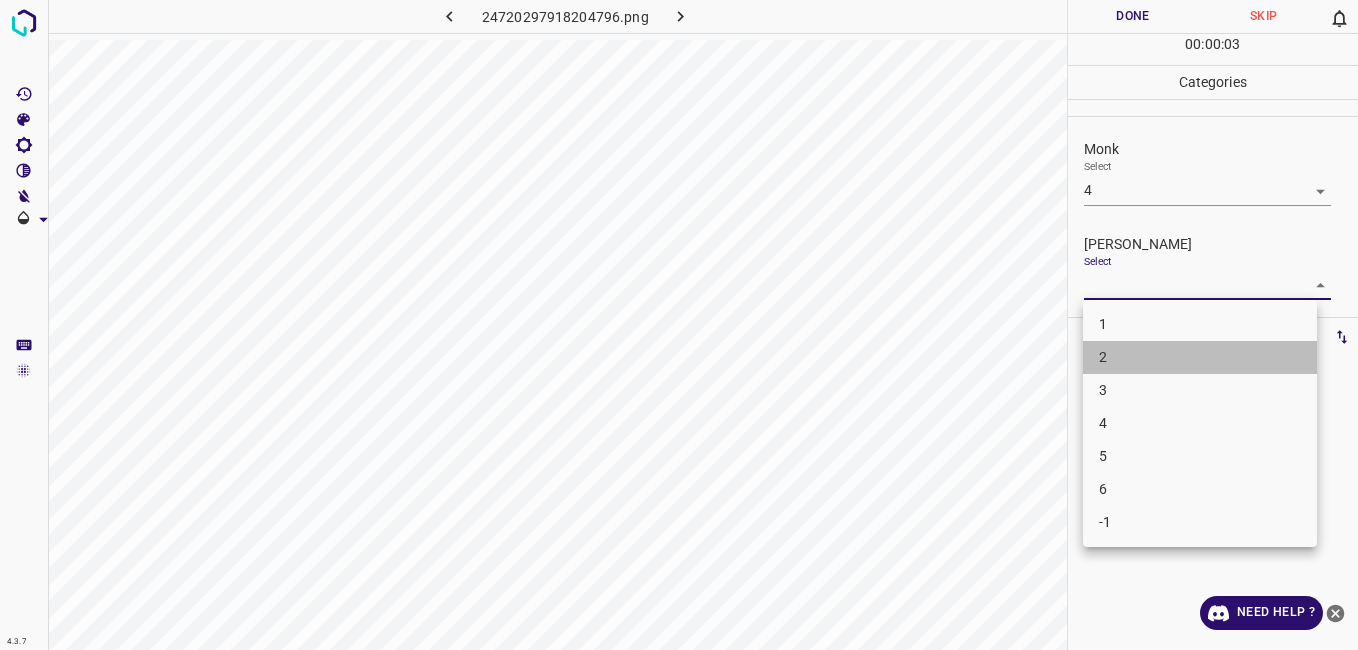 click on "2" at bounding box center (1200, 357) 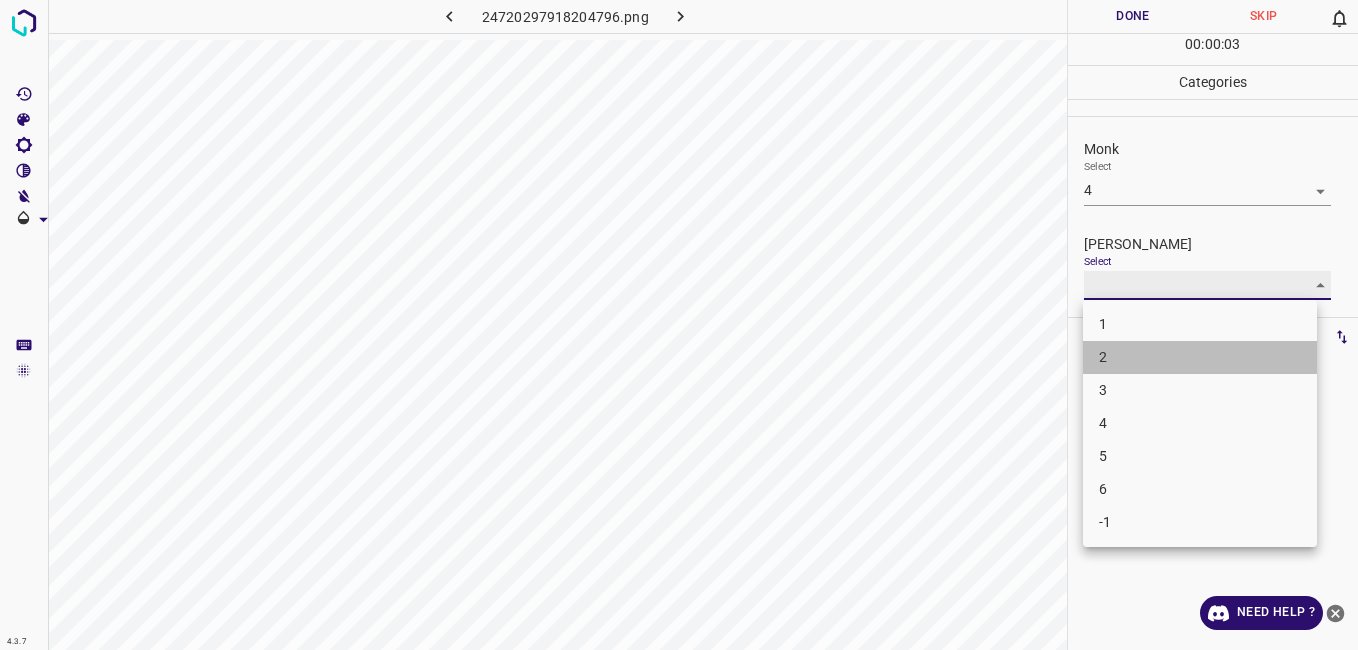 type on "2" 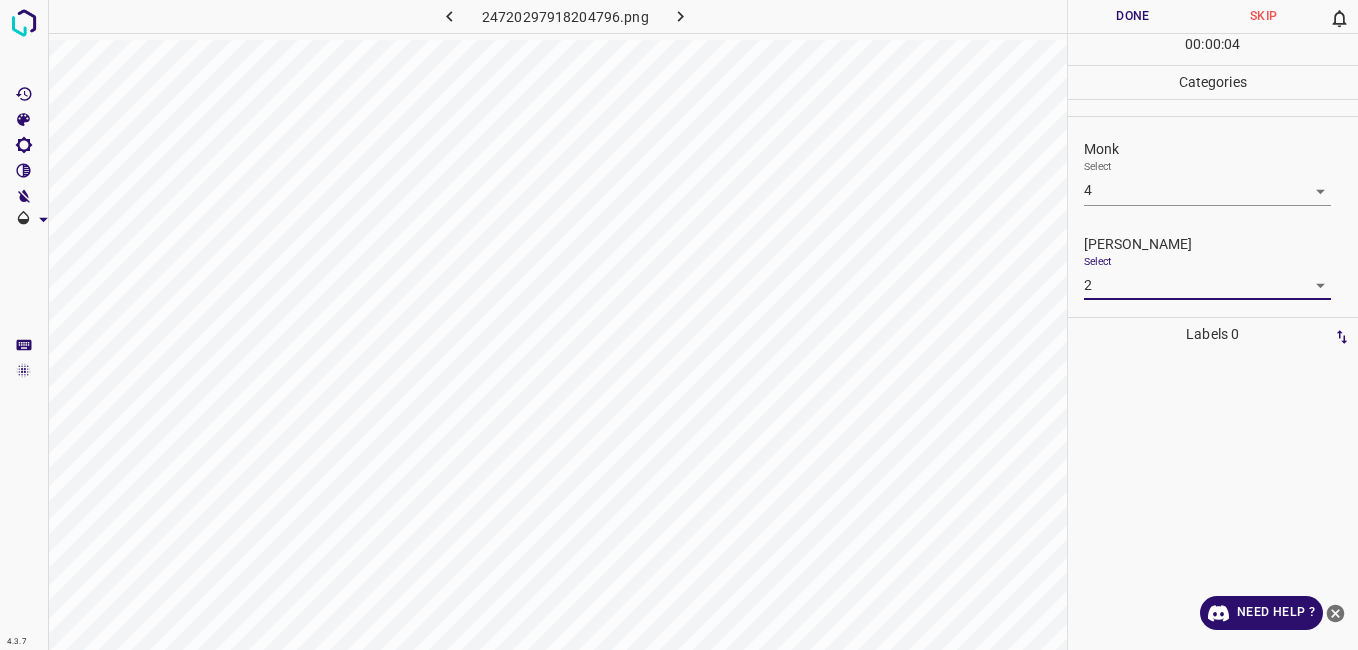 click on "Done" at bounding box center [1133, 16] 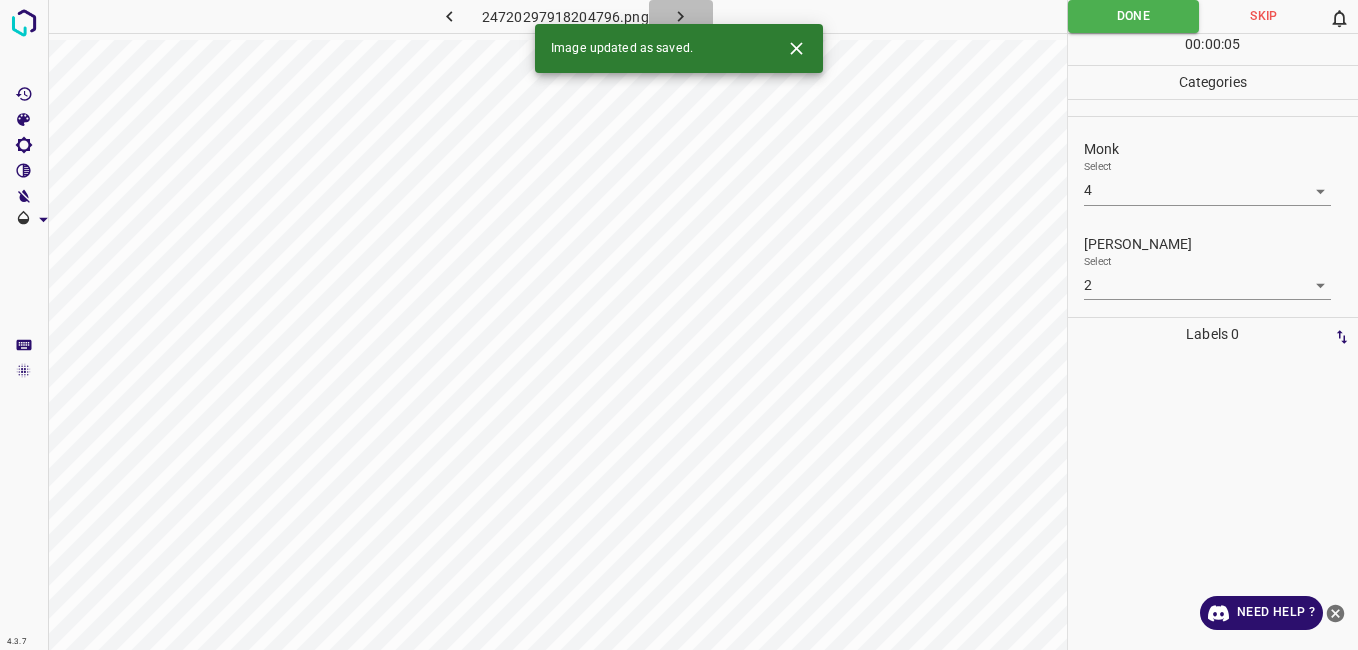 click at bounding box center (681, 16) 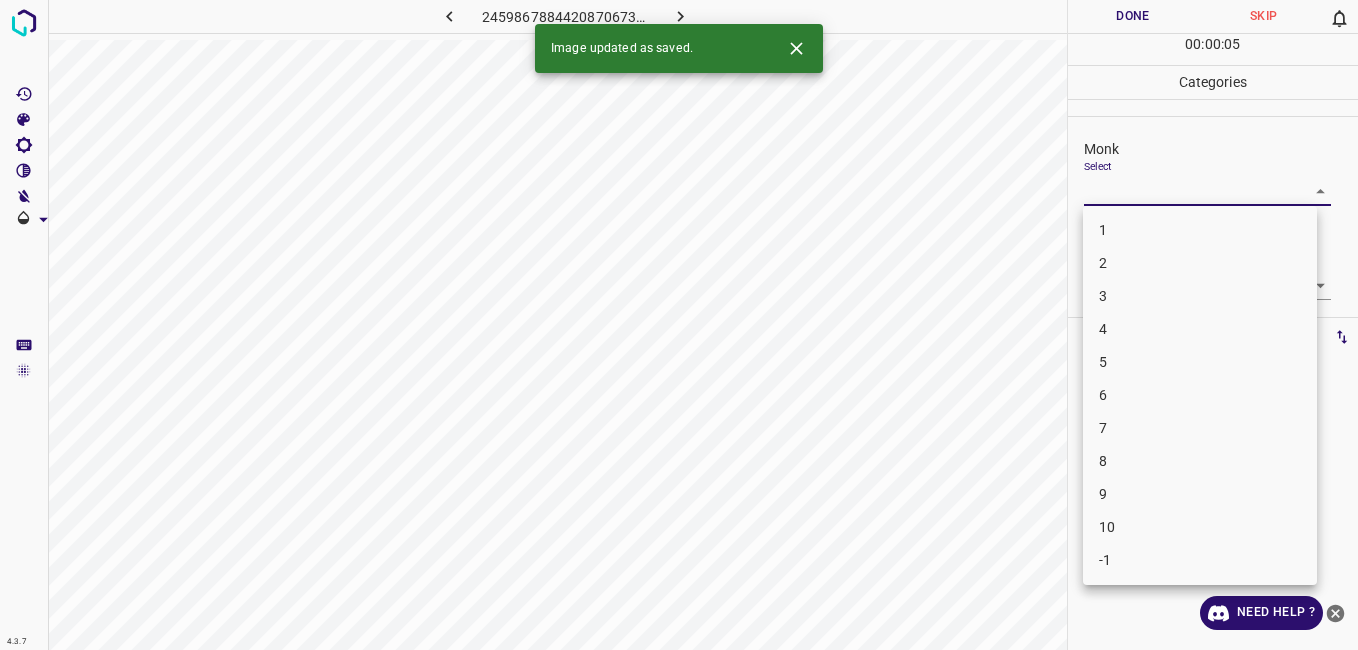 click on "4.3.7 2459867884420870673.png Done Skip 0 00   : 00   : 05   Categories Monk   Select ​  Fitzpatrick   Select ​ Labels   0 Categories 1 Monk 2  Fitzpatrick Tools Space Change between modes (Draw & Edit) I Auto labeling R Restore zoom M Zoom in N Zoom out Delete Delete selecte label Filters Z Restore filters X Saturation filter C Brightness filter V Contrast filter B Gray scale filter General O Download Image updated as saved. Need Help ? - Text - Hide - Delete 1 2 3 4 5 6 7 8 9 10 -1" at bounding box center [679, 325] 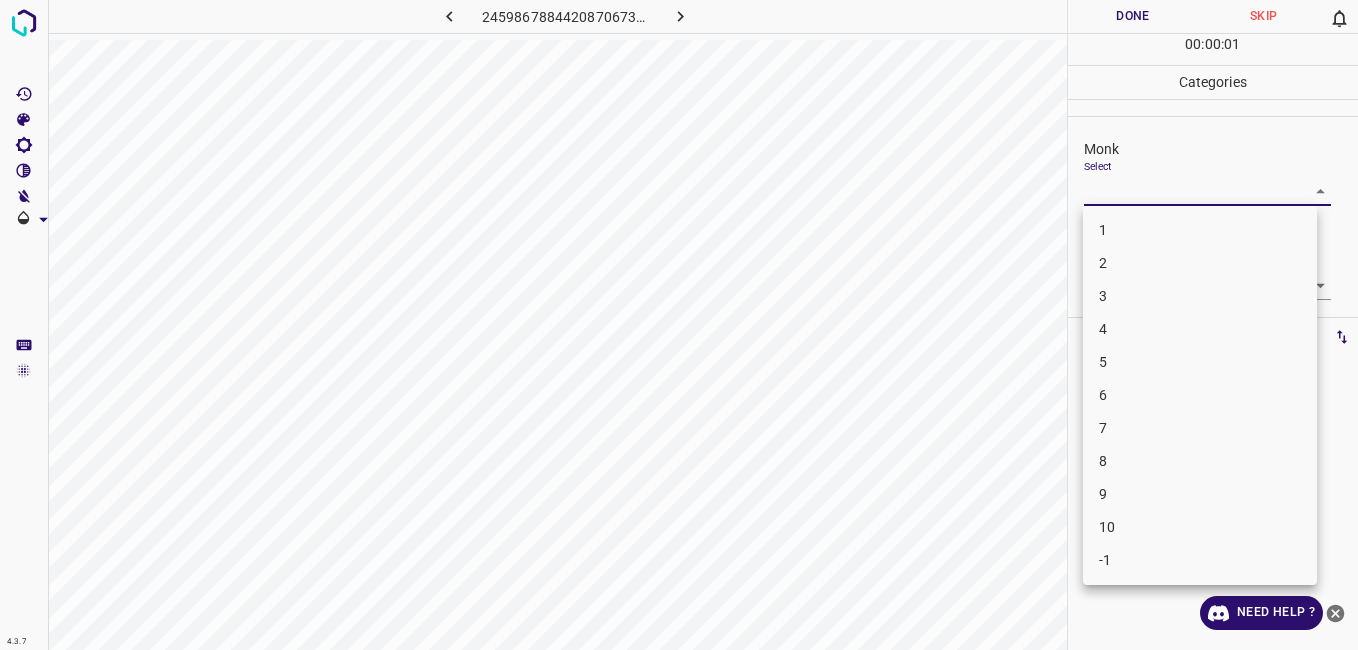 click on "3" at bounding box center [1200, 296] 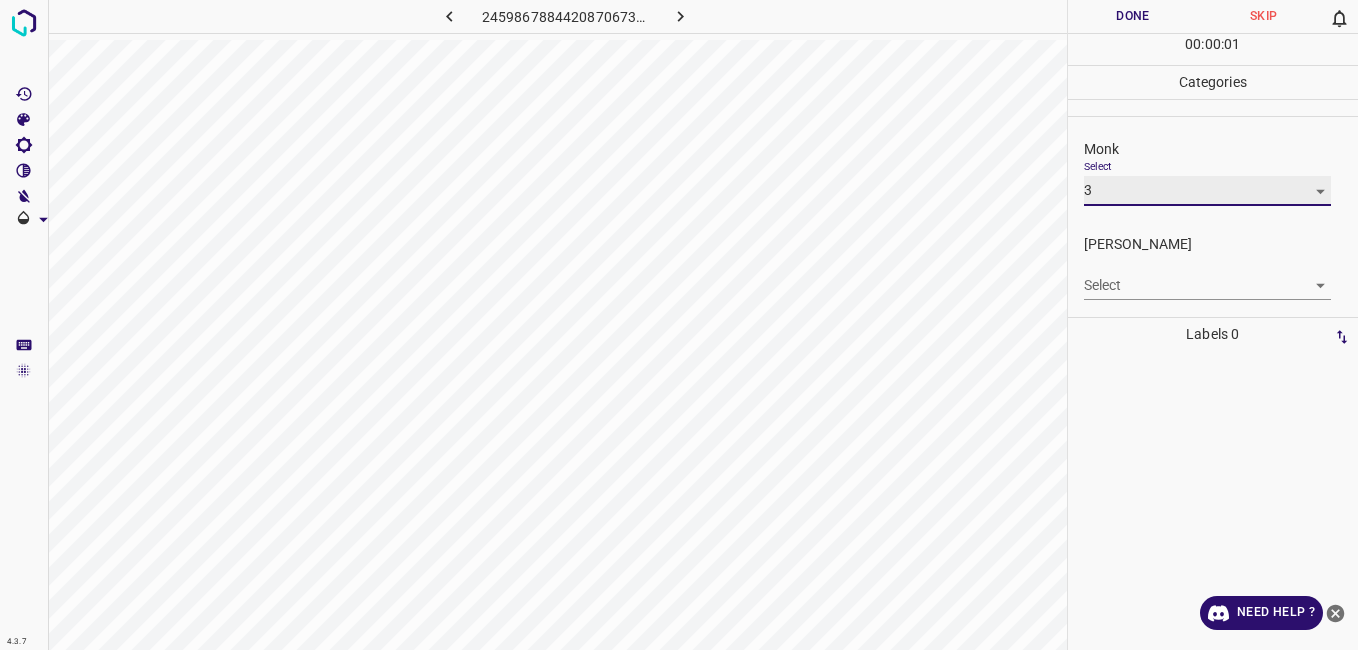 type on "3" 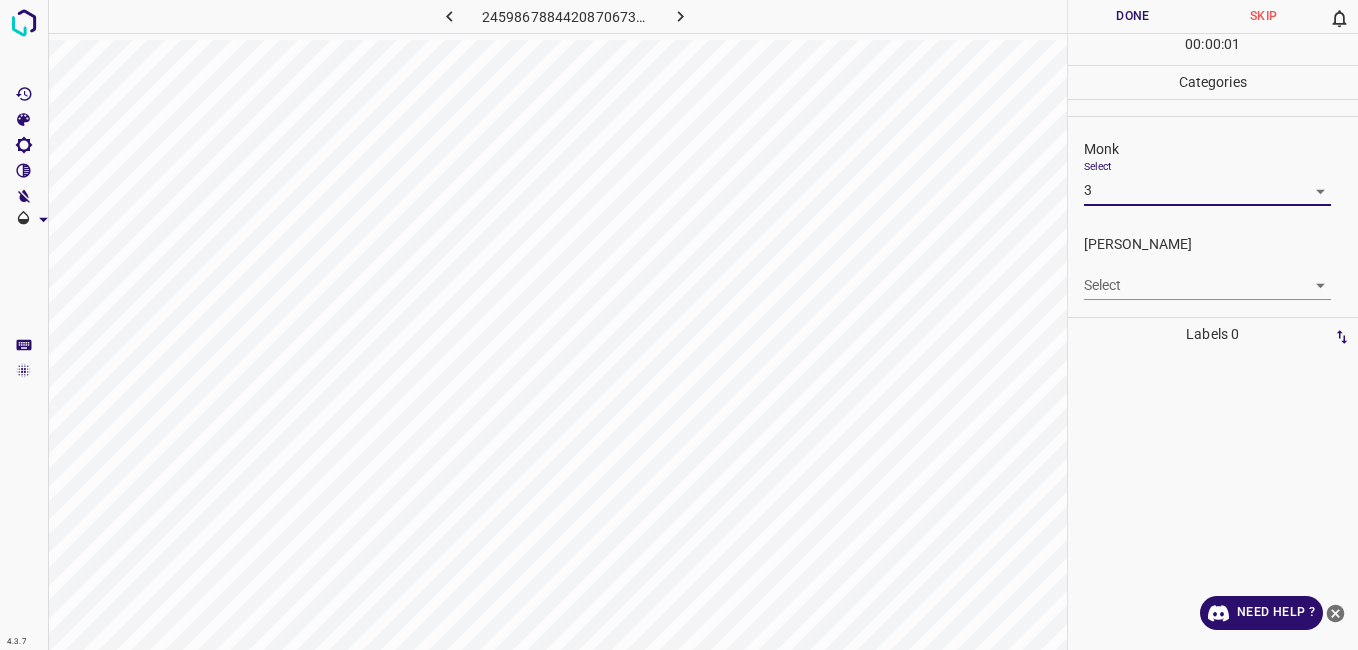 click on "4.3.7 2459867884420870673.png Done Skip 0 00   : 00   : 01   Categories Monk   Select 3 3  Fitzpatrick   Select ​ Labels   0 Categories 1 Monk 2  Fitzpatrick Tools Space Change between modes (Draw & Edit) I Auto labeling R Restore zoom M Zoom in N Zoom out Delete Delete selecte label Filters Z Restore filters X Saturation filter C Brightness filter V Contrast filter B Gray scale filter General O Download Need Help ? - Text - Hide - Delete" at bounding box center [679, 325] 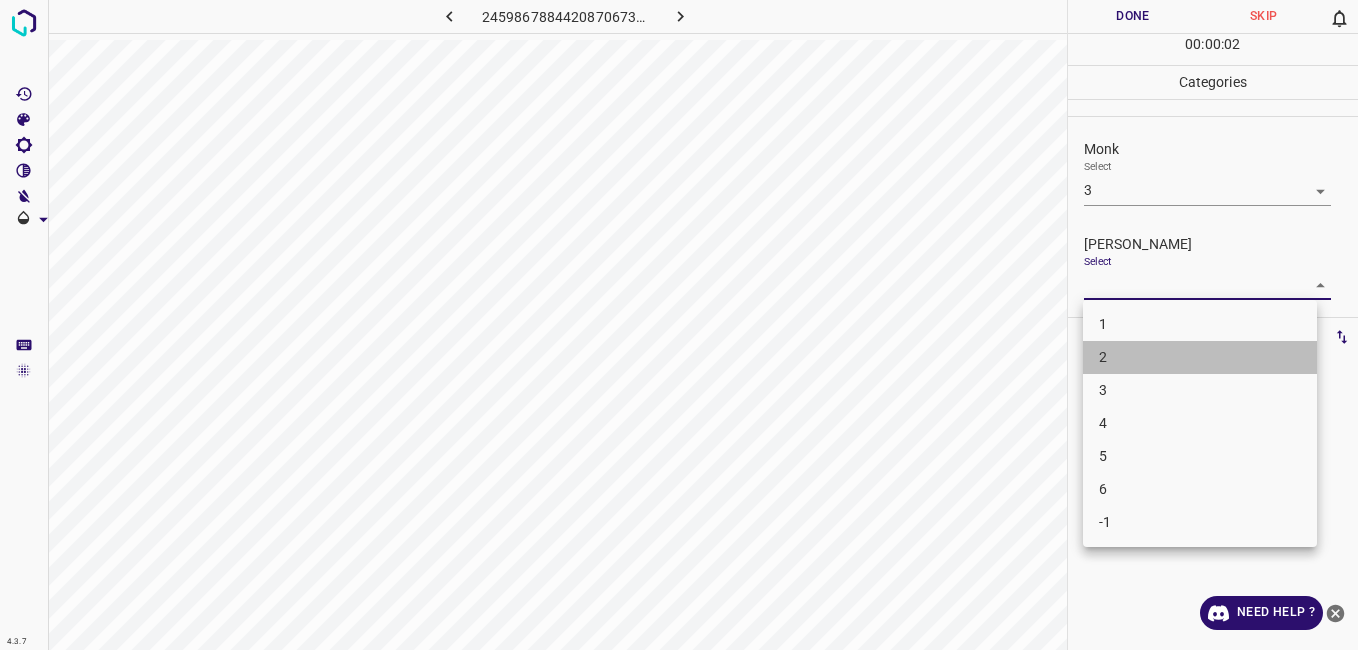 click on "2" at bounding box center (1200, 357) 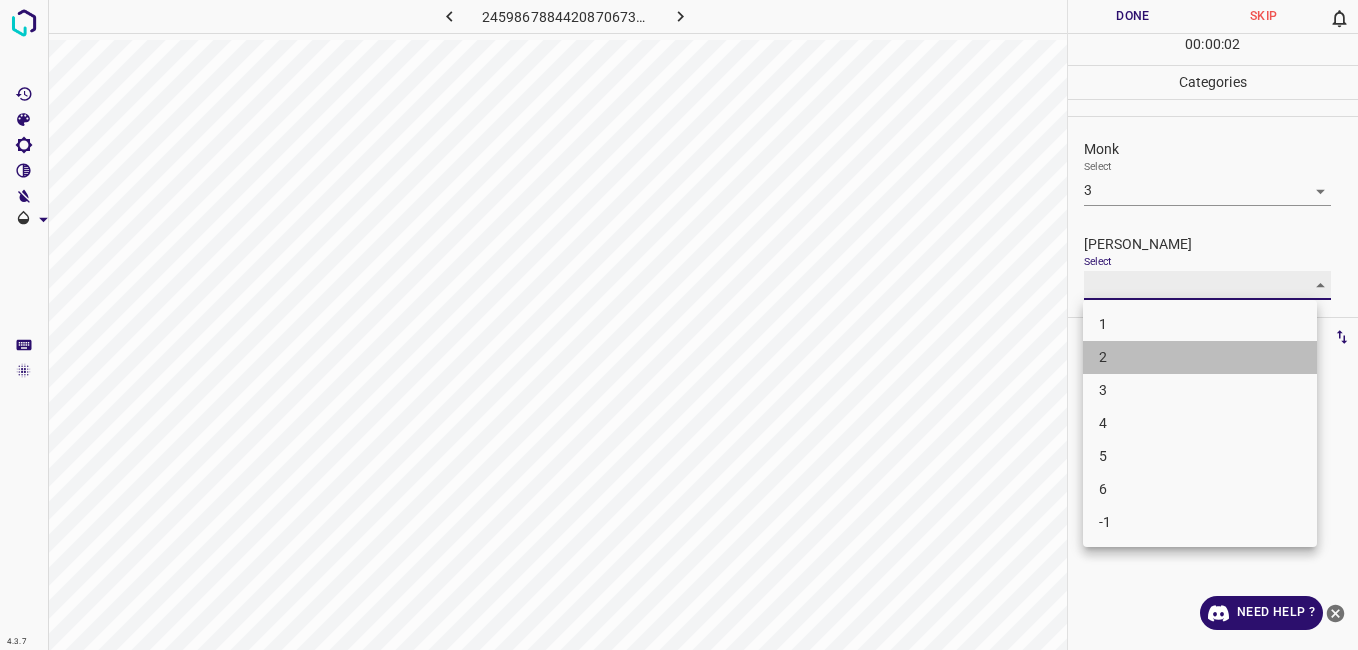type on "2" 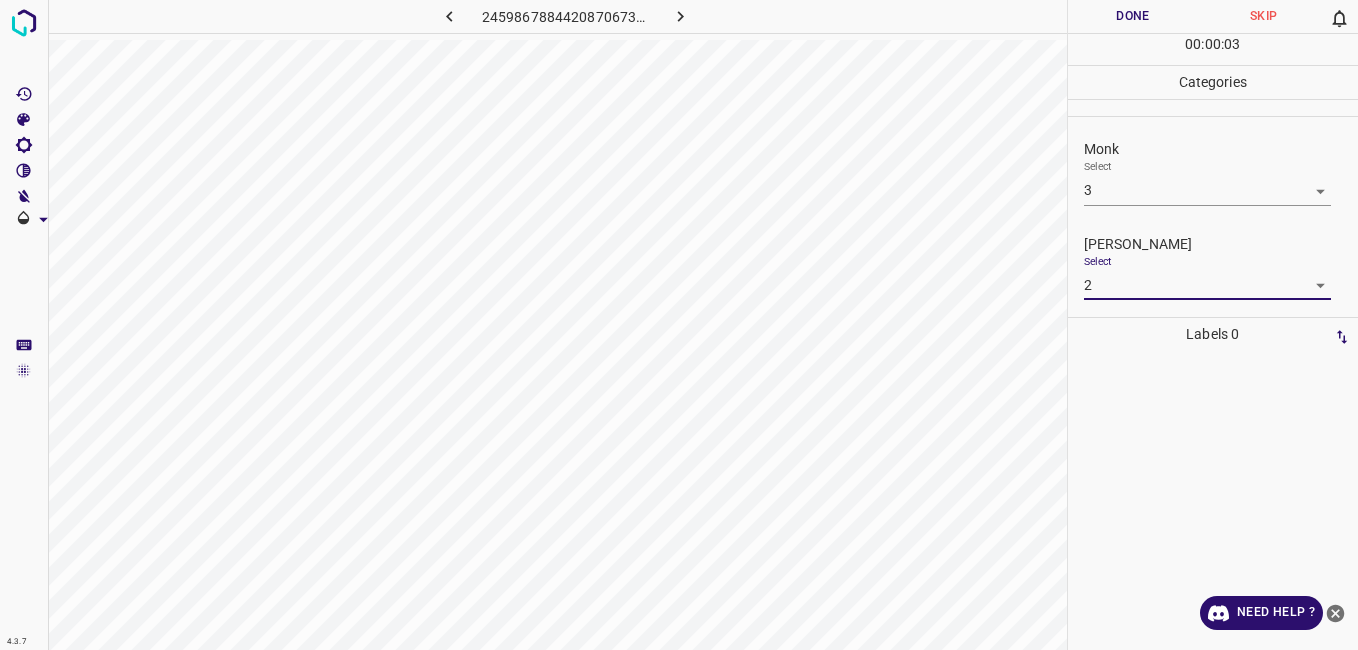 click on "Done" at bounding box center [1133, 16] 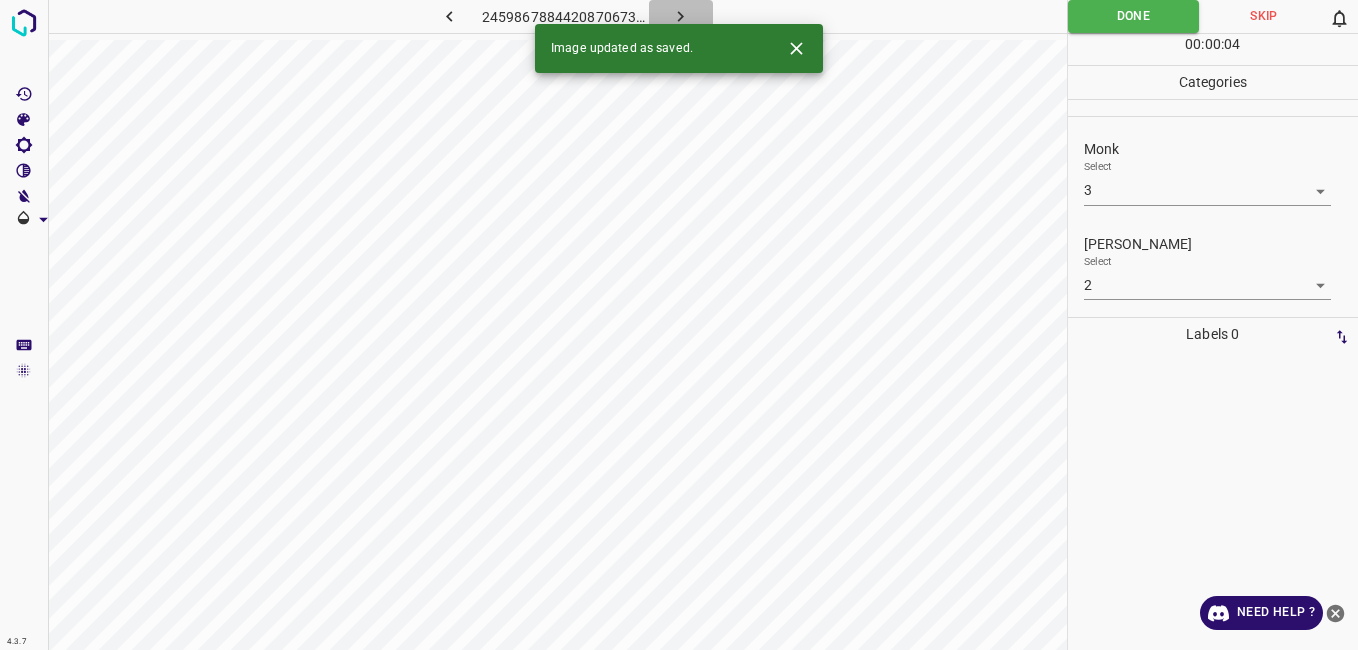 click 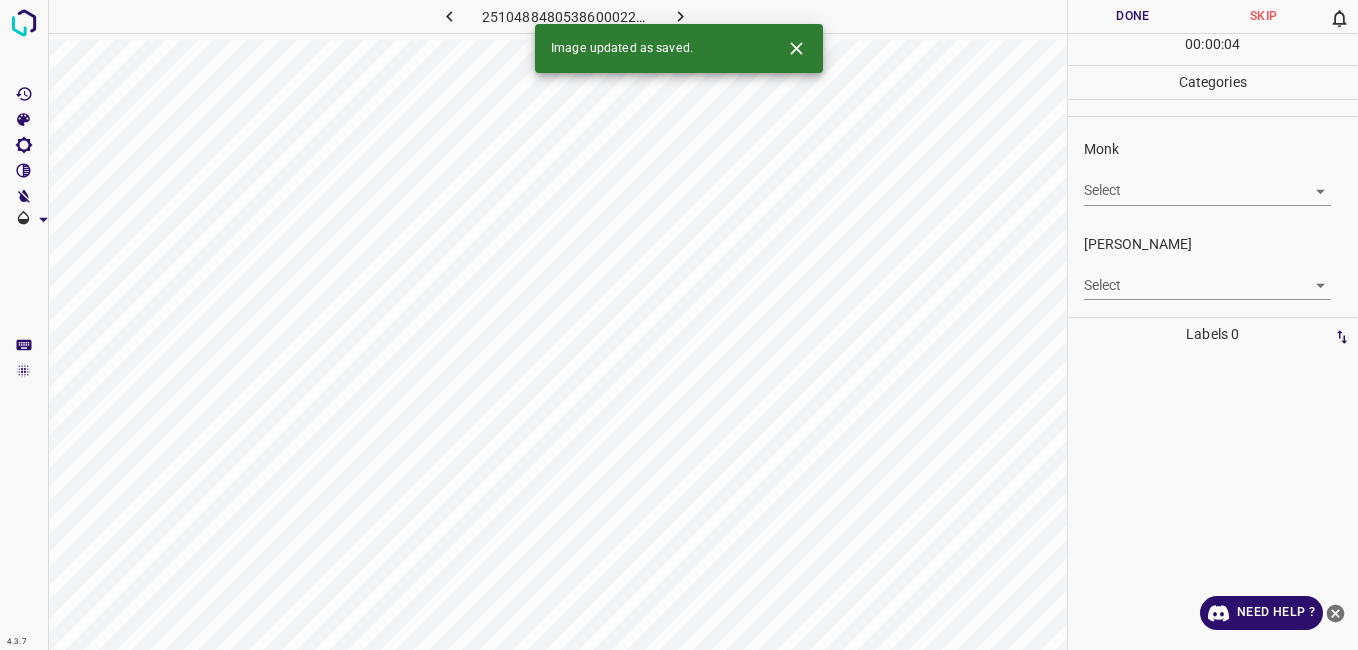 click on "Monk   Select ​" at bounding box center [1213, 172] 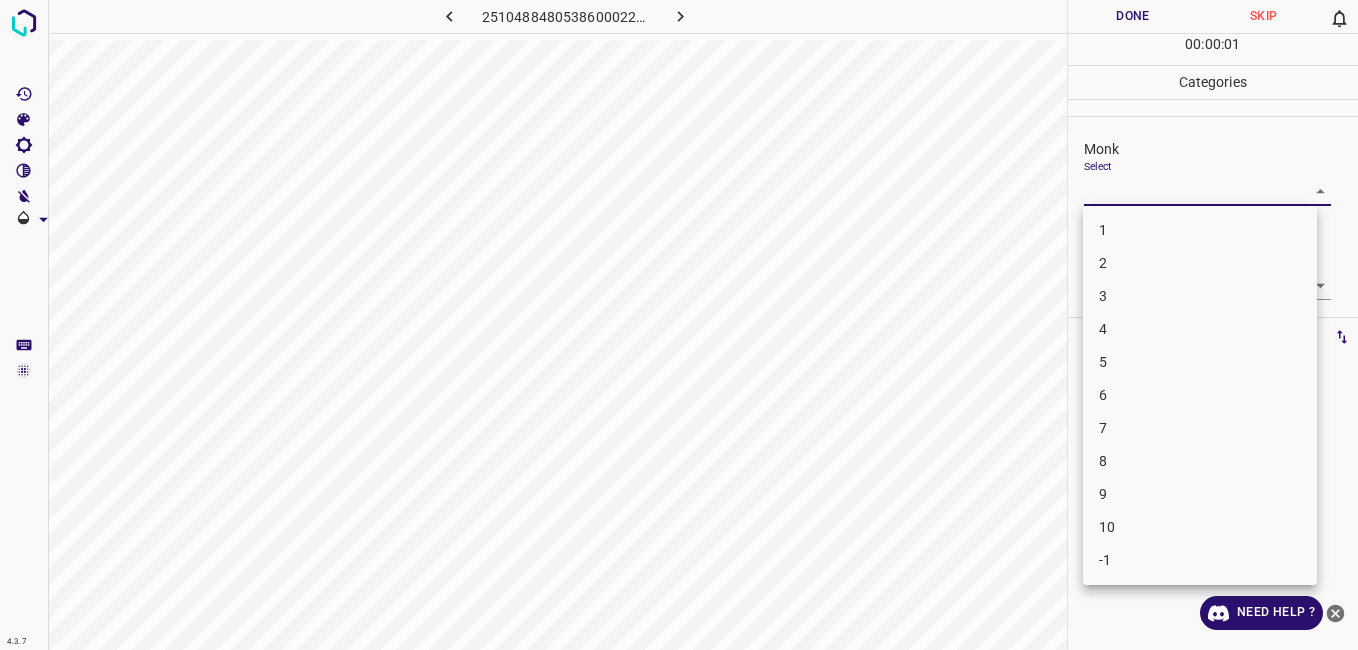 click on "4.3.7 2510488480538600022.png Done Skip 0 00   : 00   : 01   Categories Monk   Select ​  Fitzpatrick   Select ​ Labels   0 Categories 1 Monk 2  Fitzpatrick Tools Space Change between modes (Draw & Edit) I Auto labeling R Restore zoom M Zoom in N Zoom out Delete Delete selecte label Filters Z Restore filters X Saturation filter C Brightness filter V Contrast filter B Gray scale filter General O Download Need Help ? - Text - Hide - Delete 1 2 3 4 5 6 7 8 9 10 -1" at bounding box center (679, 325) 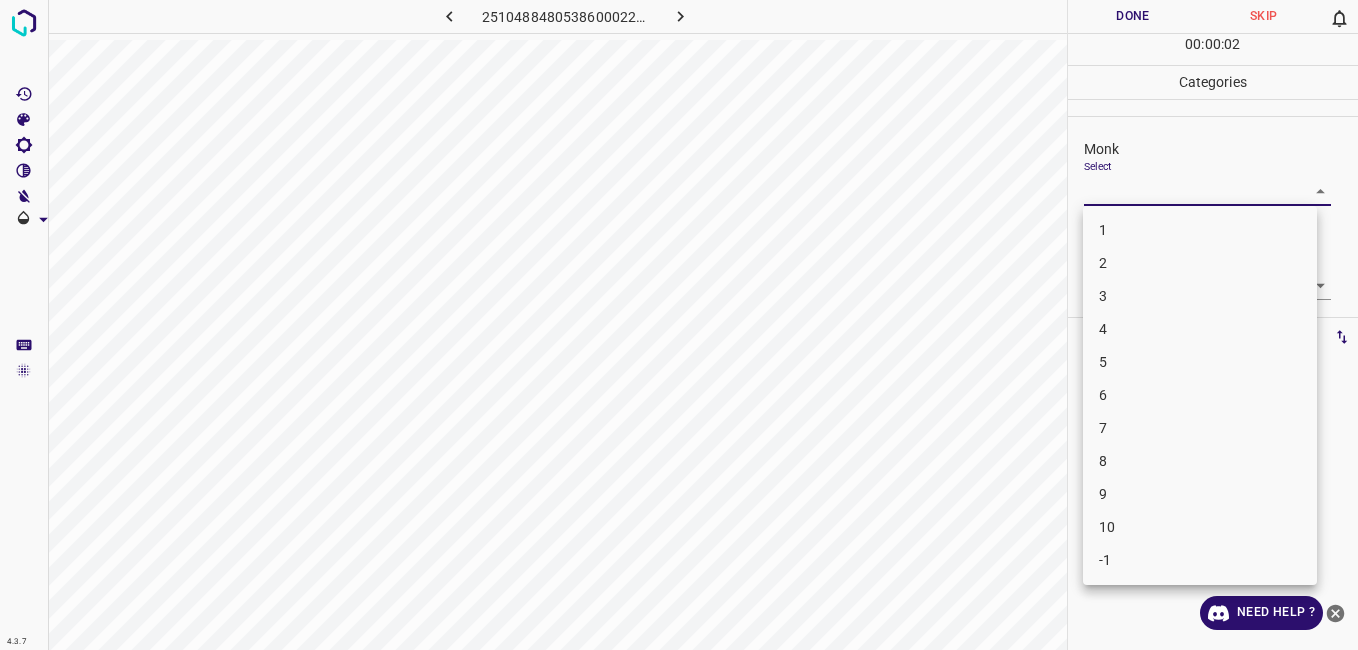click on "4" at bounding box center [1200, 329] 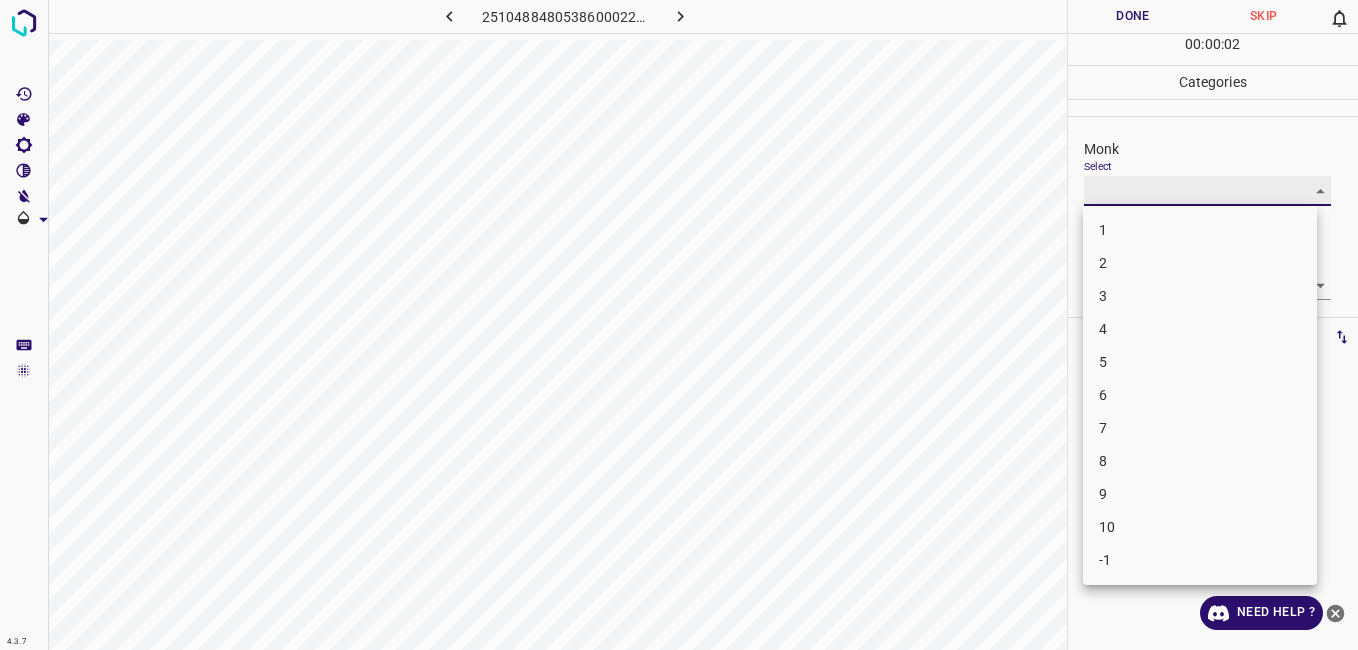 type on "4" 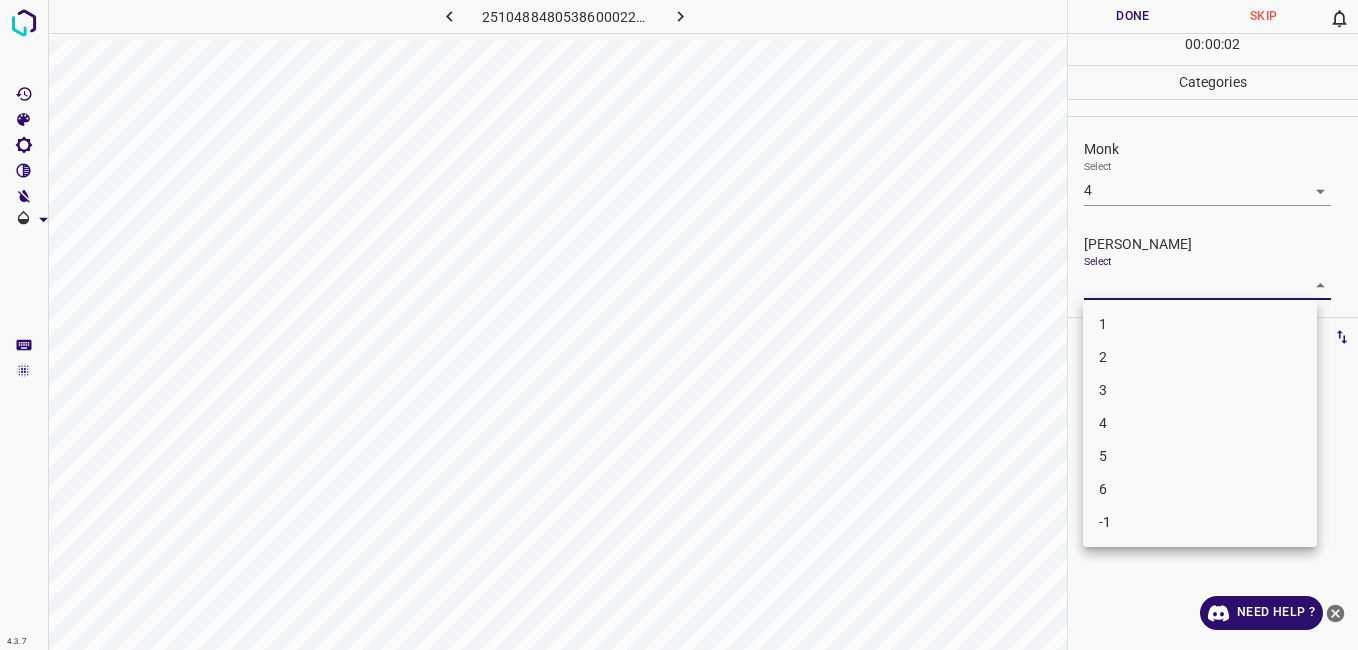 click on "4.3.7 2510488480538600022.png Done Skip 0 00   : 00   : 02   Categories Monk   Select 4 4  Fitzpatrick   Select ​ Labels   0 Categories 1 Monk 2  Fitzpatrick Tools Space Change between modes (Draw & Edit) I Auto labeling R Restore zoom M Zoom in N Zoom out Delete Delete selecte label Filters Z Restore filters X Saturation filter C Brightness filter V Contrast filter B Gray scale filter General O Download Need Help ? - Text - Hide - Delete 1 2 3 4 5 6 -1" at bounding box center [679, 325] 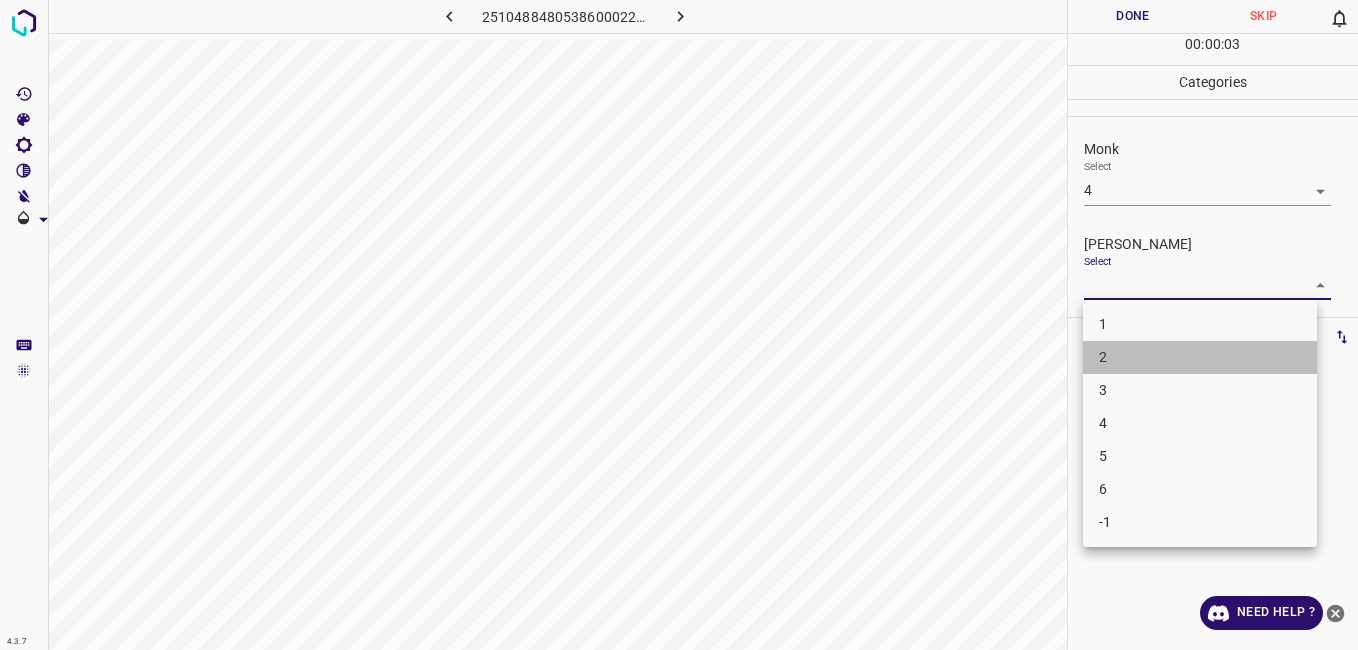 click on "2" at bounding box center (1200, 357) 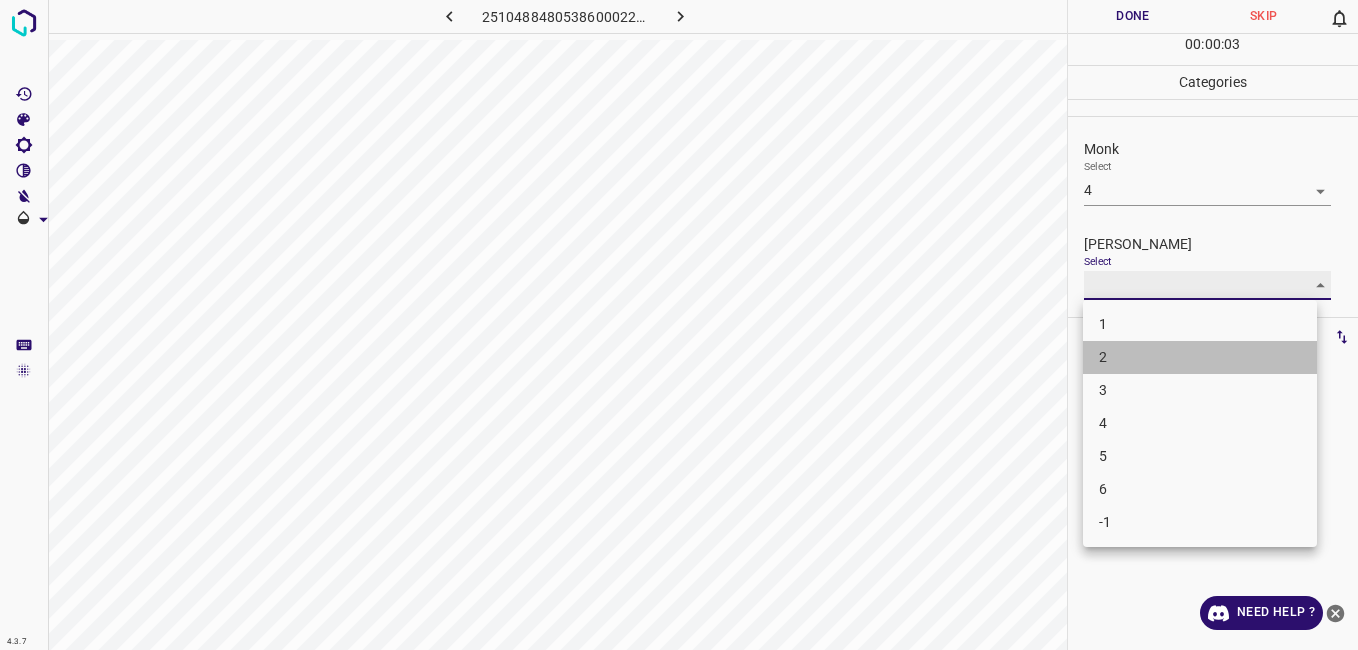 type on "2" 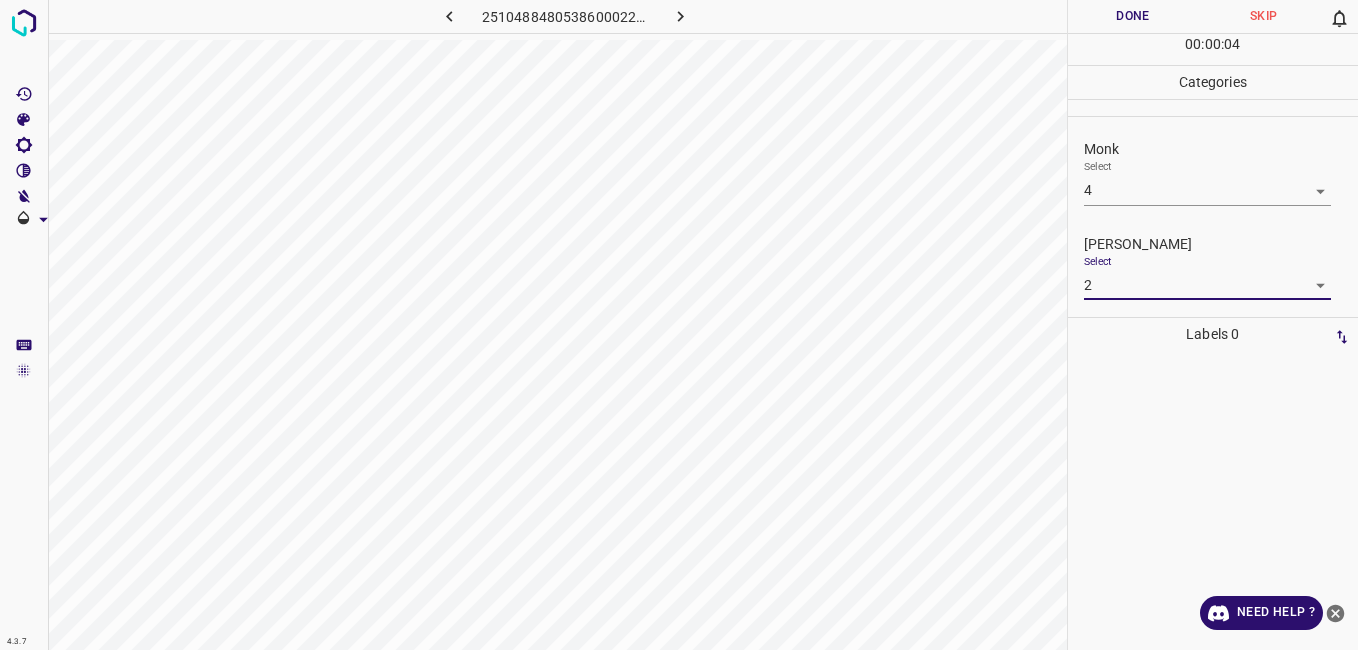click on "Done" at bounding box center [1133, 16] 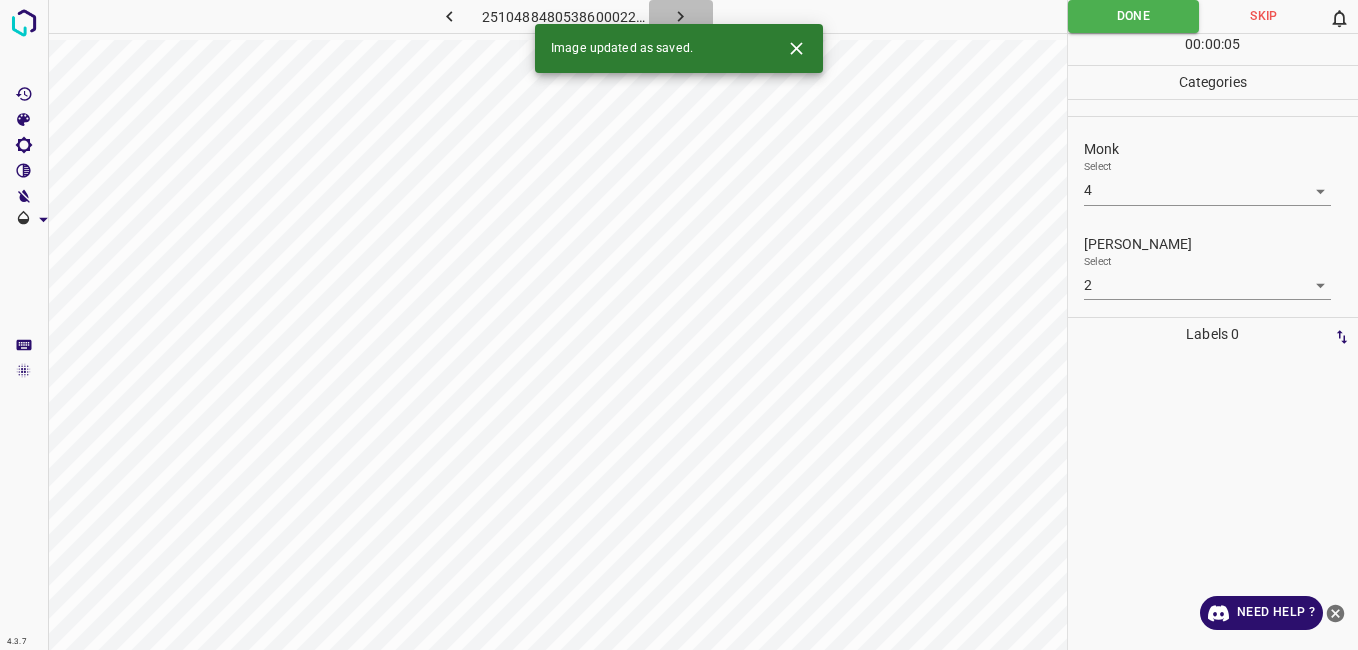 click 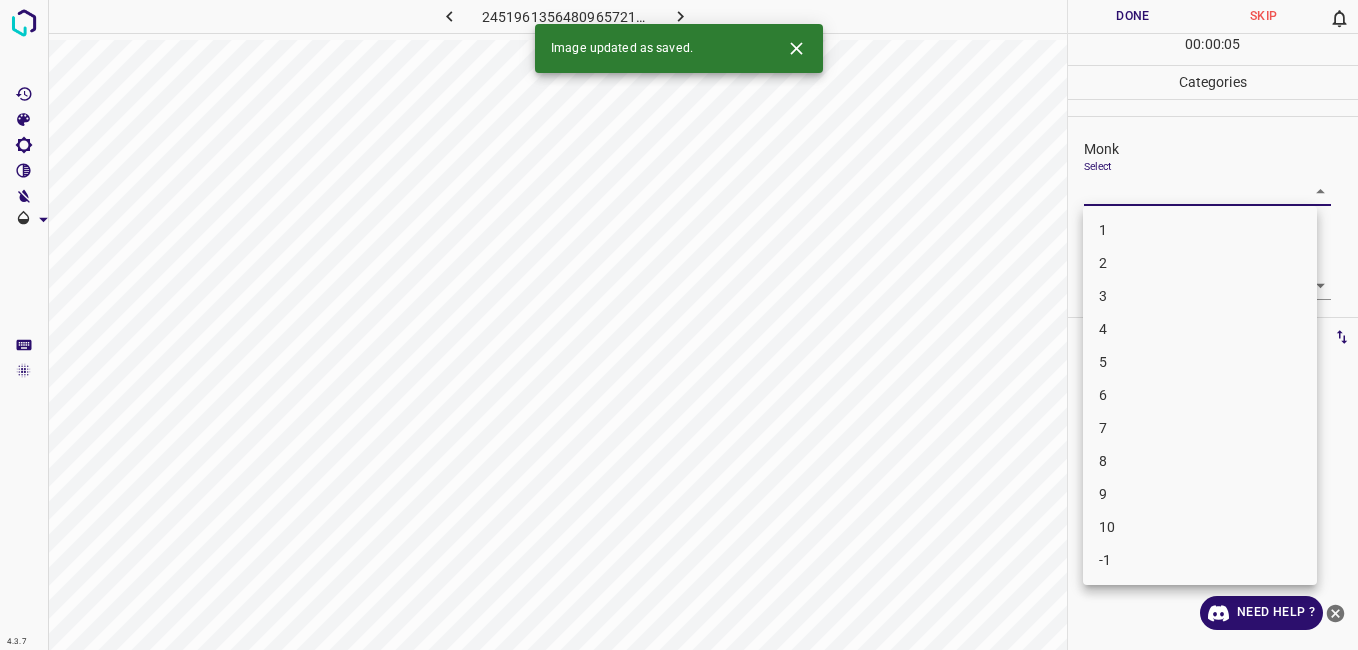 click on "4.3.7 2451961356480965721.png Done Skip 0 00   : 00   : 05   Categories Monk   Select ​  Fitzpatrick   Select ​ Labels   0 Categories 1 Monk 2  Fitzpatrick Tools Space Change between modes (Draw & Edit) I Auto labeling R Restore zoom M Zoom in N Zoom out Delete Delete selecte label Filters Z Restore filters X Saturation filter C Brightness filter V Contrast filter B Gray scale filter General O Download Image updated as saved. Need Help ? - Text - Hide - Delete 1 2 3 4 5 6 7 8 9 10 -1" at bounding box center [679, 325] 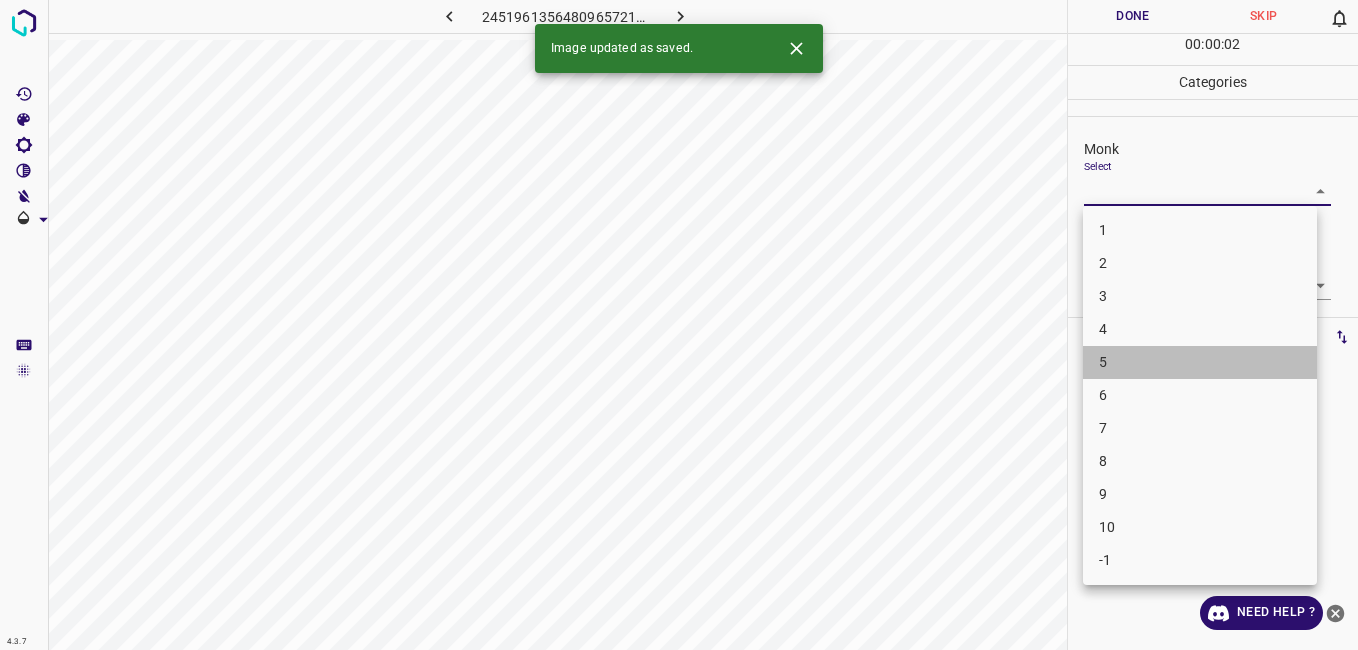 click on "5" at bounding box center (1200, 362) 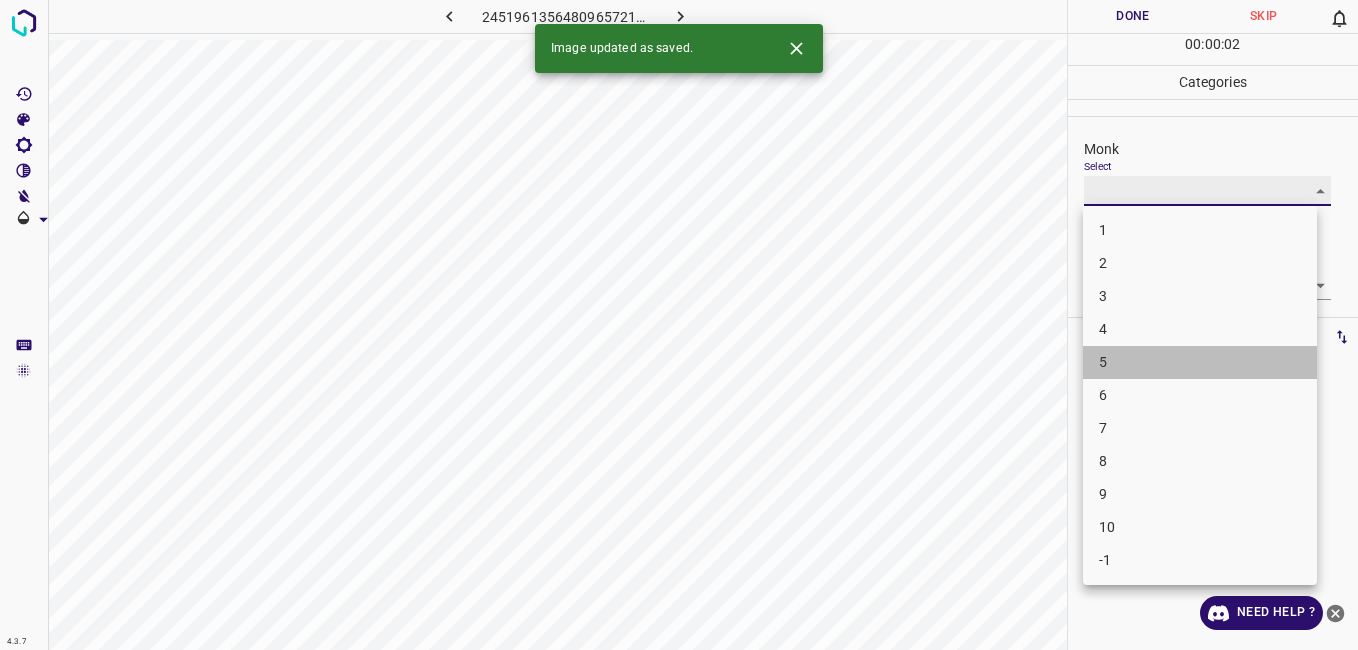 type on "5" 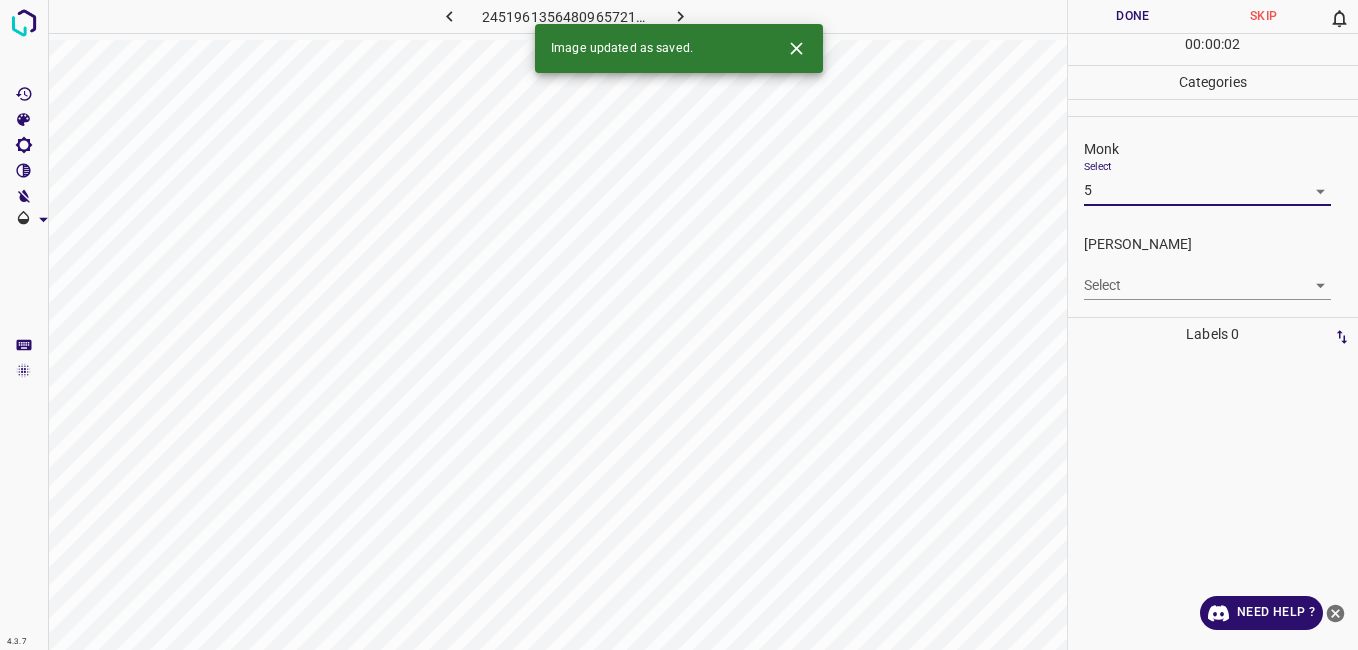 click on "4.3.7 2451961356480965721.png Done Skip 0 00   : 00   : 02   Categories Monk   Select 5 5  Fitzpatrick   Select ​ Labels   0 Categories 1 Monk 2  Fitzpatrick Tools Space Change between modes (Draw & Edit) I Auto labeling R Restore zoom M Zoom in N Zoom out Delete Delete selecte label Filters Z Restore filters X Saturation filter C Brightness filter V Contrast filter B Gray scale filter General O Download Image updated as saved. Need Help ? - Text - Hide - Delete" at bounding box center [679, 325] 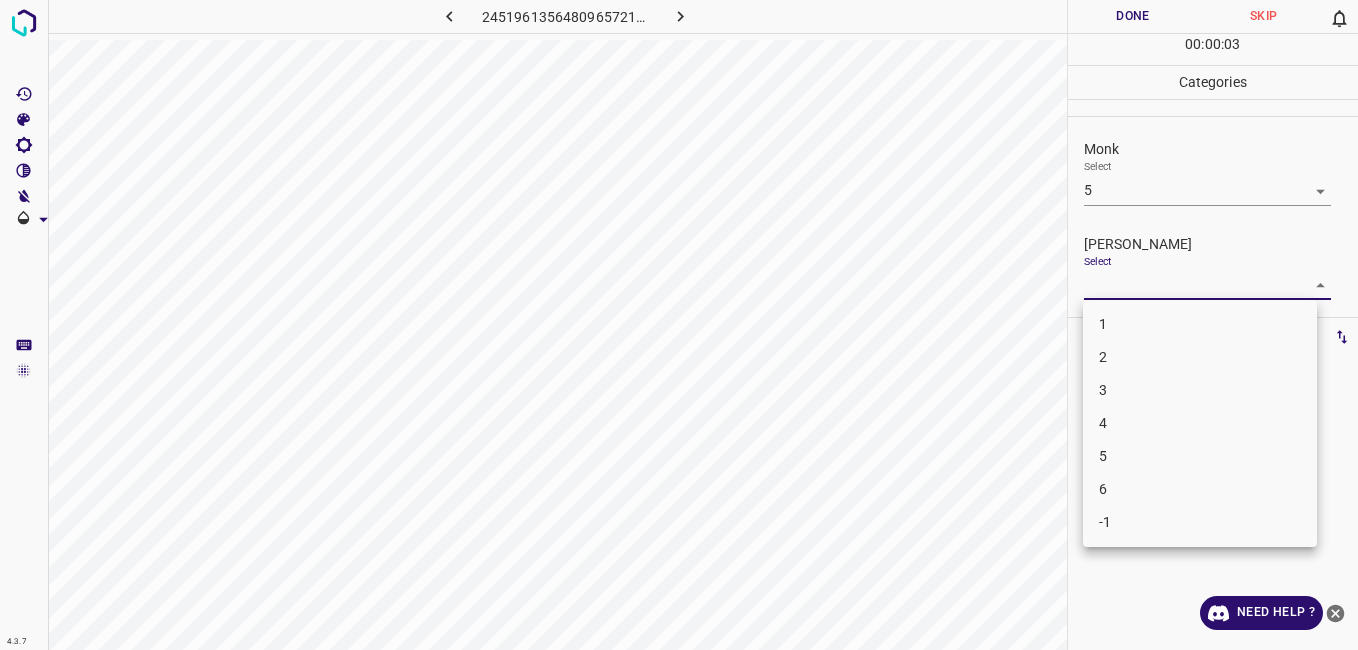click on "3" at bounding box center (1200, 390) 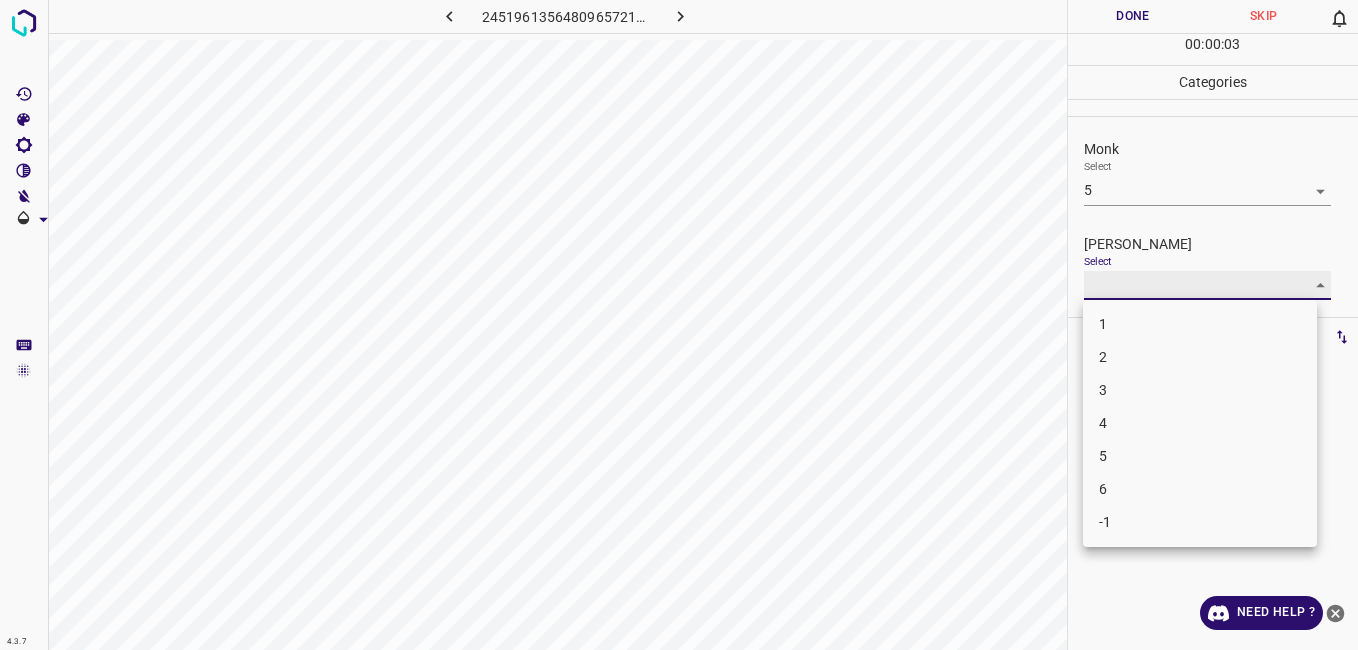 type on "3" 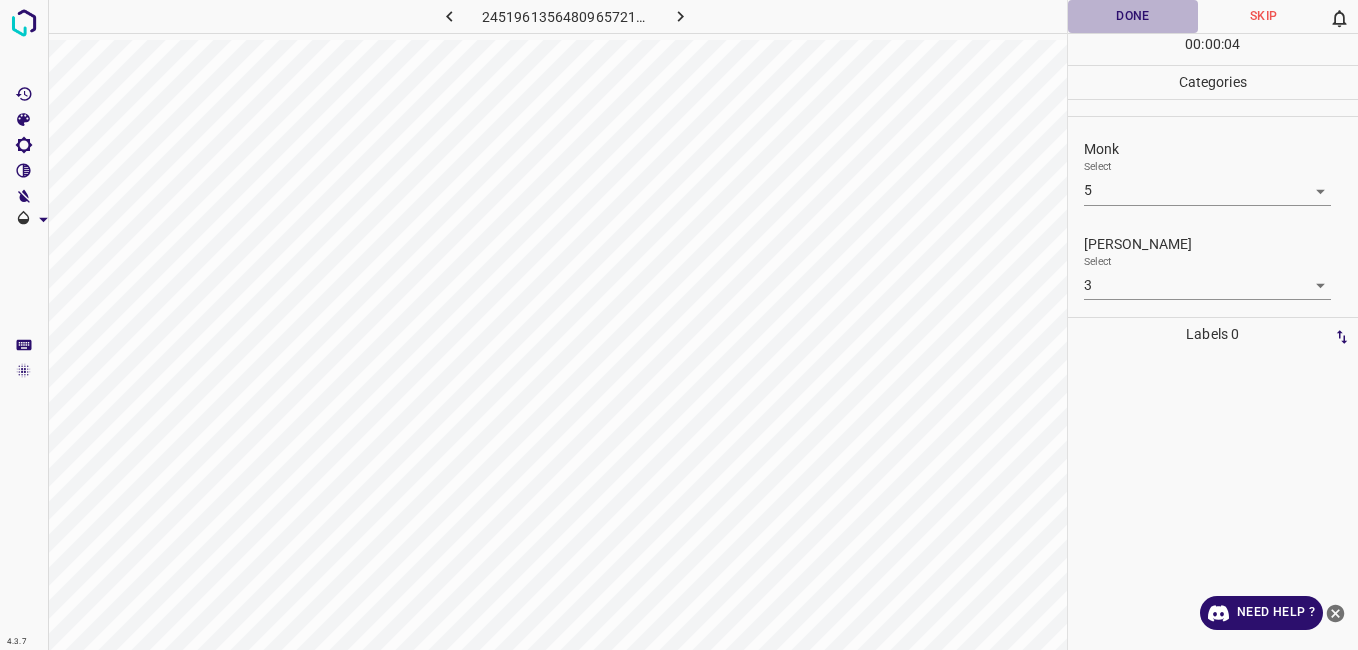 click on "Done" at bounding box center (1133, 16) 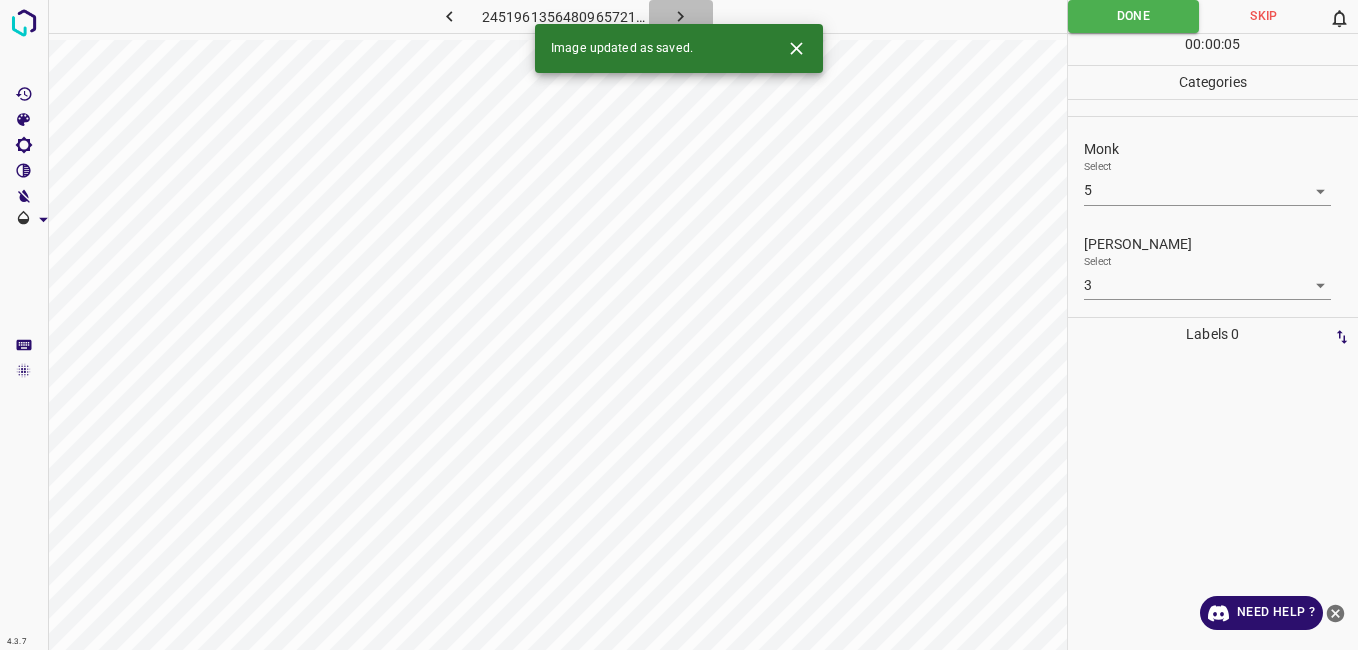 click 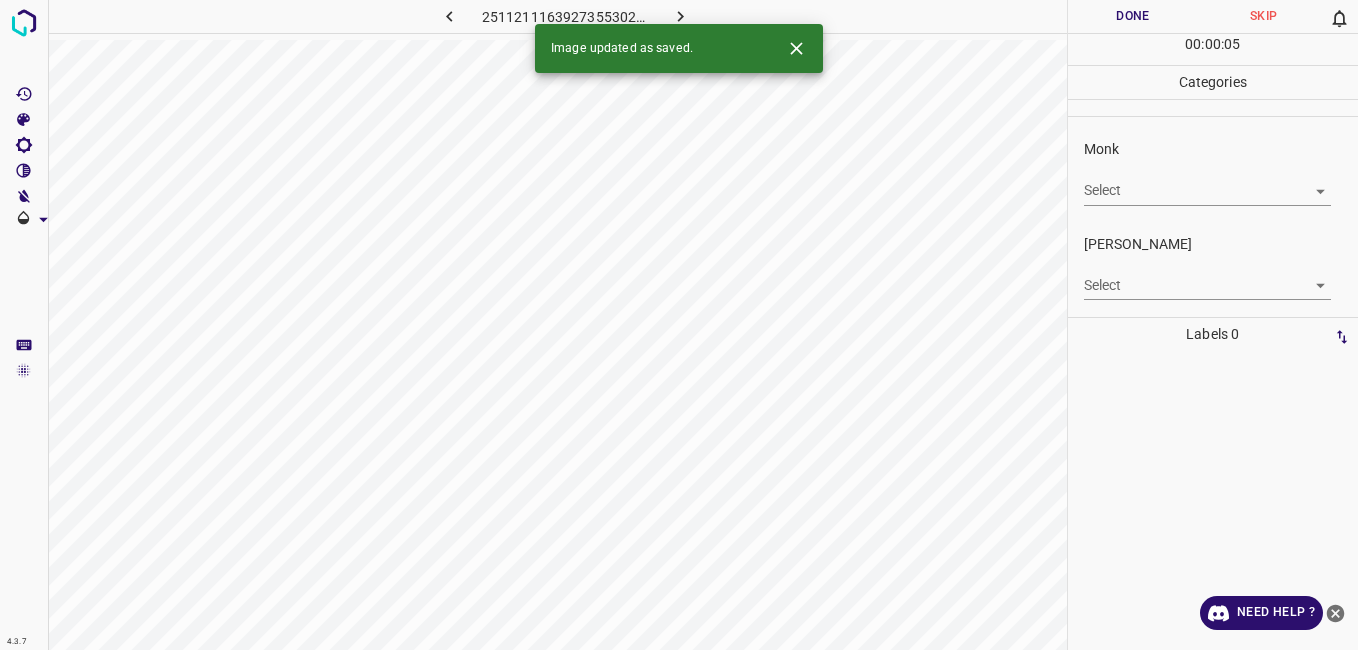 click on "4.3.7 2511211163927355302.png Done Skip 0 00   : 00   : 05   Categories Monk   Select ​  Fitzpatrick   Select ​ Labels   0 Categories 1 Monk 2  Fitzpatrick Tools Space Change between modes (Draw & Edit) I Auto labeling R Restore zoom M Zoom in N Zoom out Delete Delete selecte label Filters Z Restore filters X Saturation filter C Brightness filter V Contrast filter B Gray scale filter General O Download Image updated as saved. Need Help ? - Text - Hide - Delete" at bounding box center (679, 325) 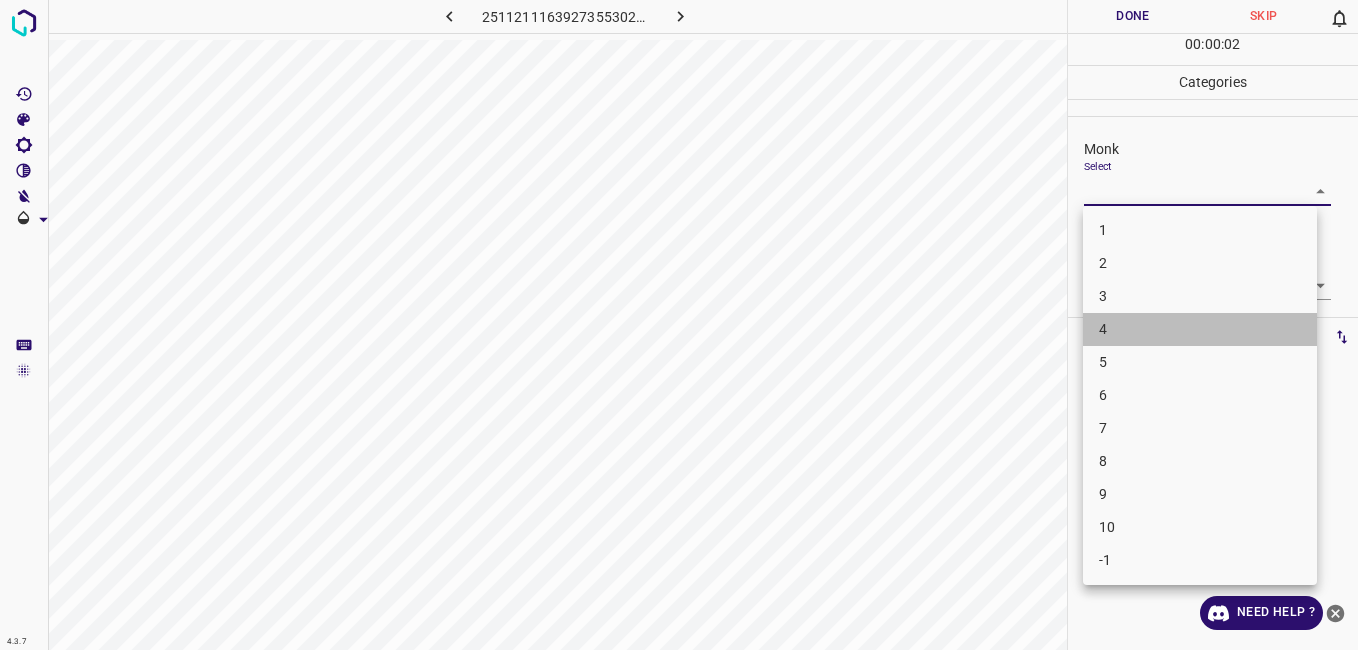 click on "4" at bounding box center [1200, 329] 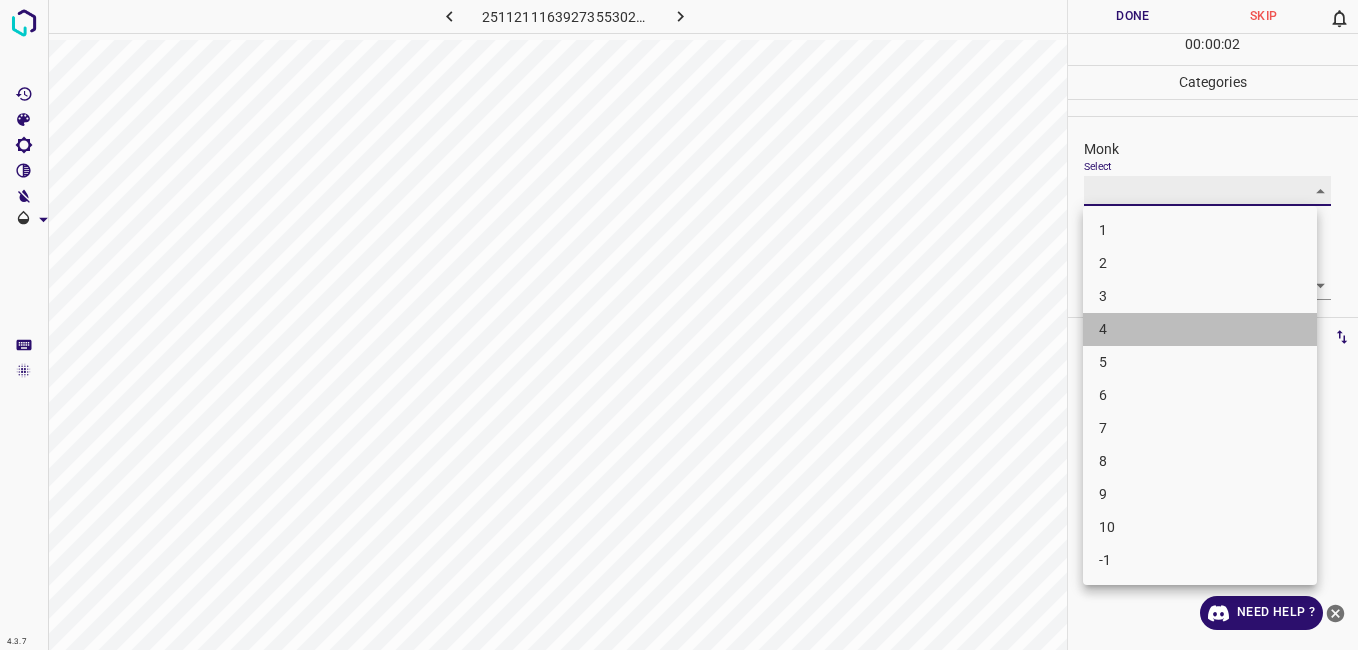 type on "4" 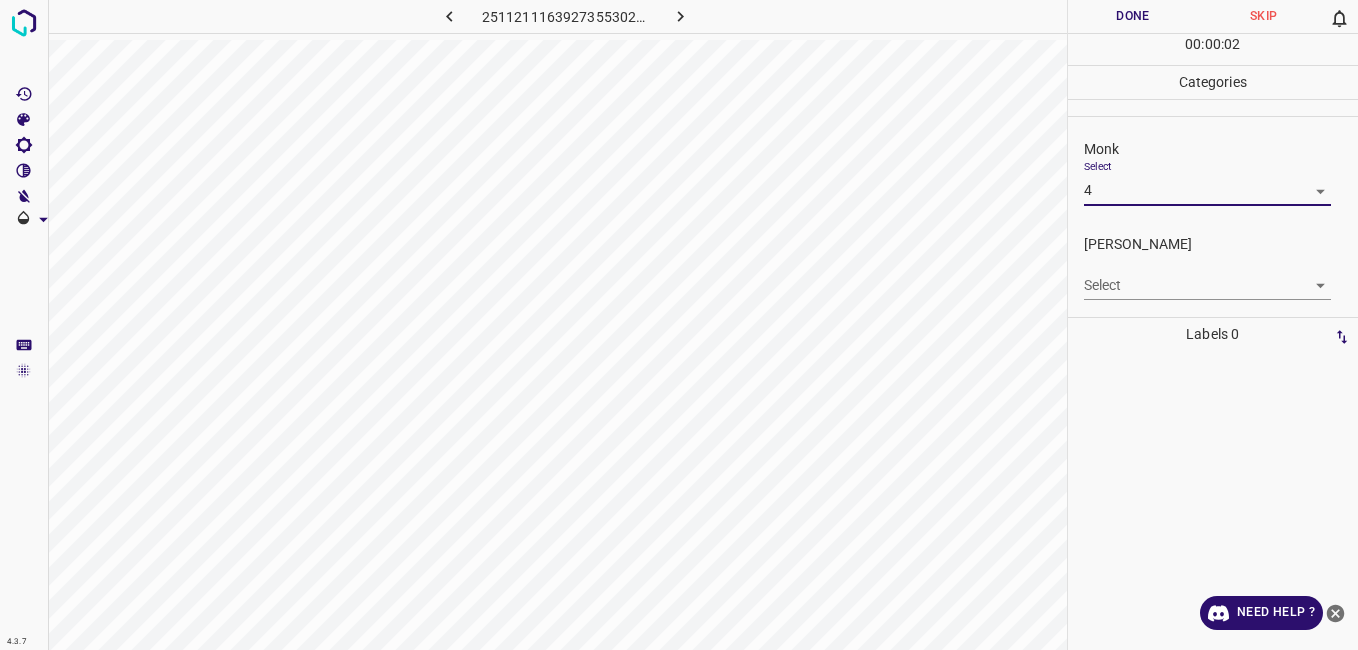 click on "4.3.7 2511211163927355302.png Done Skip 0 00   : 00   : 02   Categories Monk   Select 4 4  Fitzpatrick   Select ​ Labels   0 Categories 1 Monk 2  Fitzpatrick Tools Space Change between modes (Draw & Edit) I Auto labeling R Restore zoom M Zoom in N Zoom out Delete Delete selecte label Filters Z Restore filters X Saturation filter C Brightness filter V Contrast filter B Gray scale filter General O Download Need Help ? - Text - Hide - Delete" at bounding box center (679, 325) 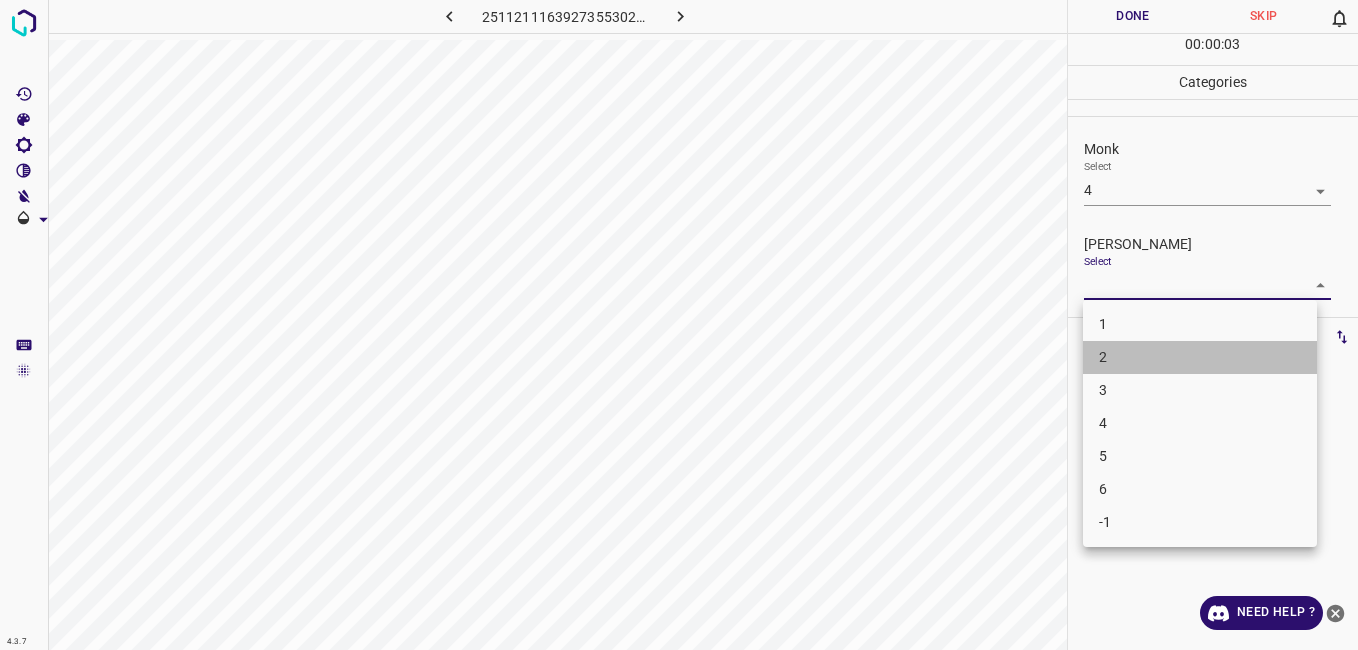 click on "2" at bounding box center [1200, 357] 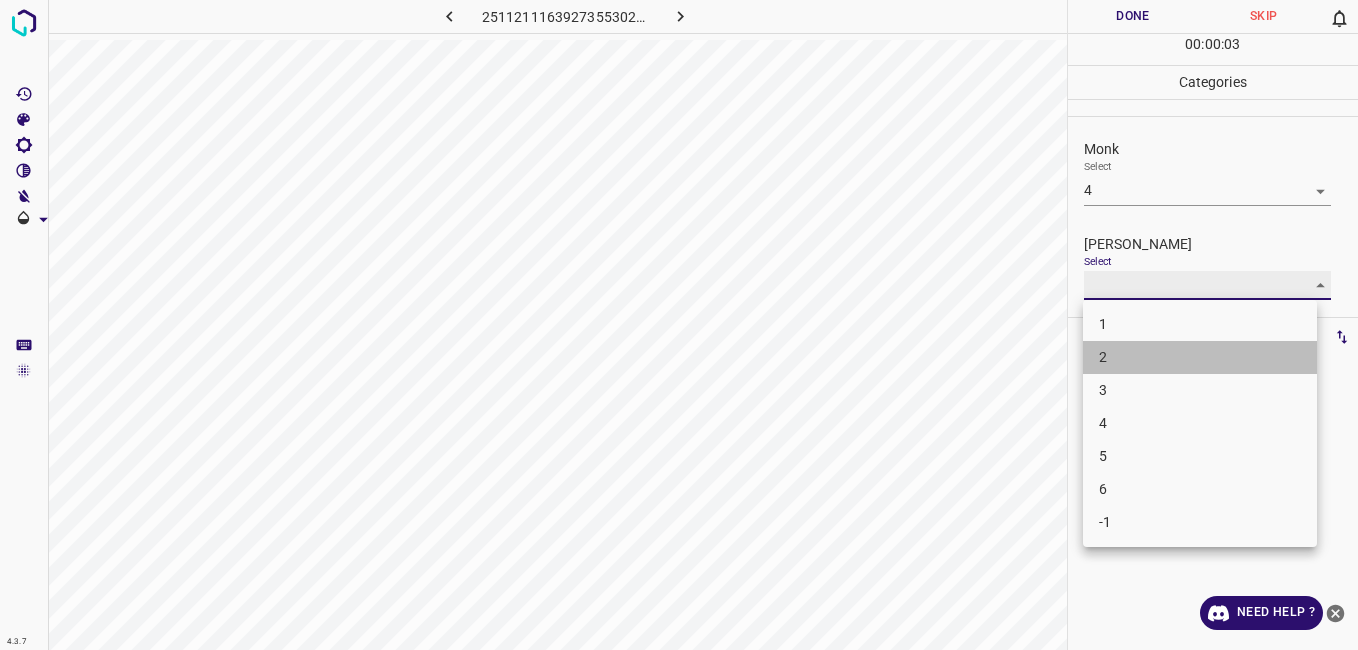 type on "2" 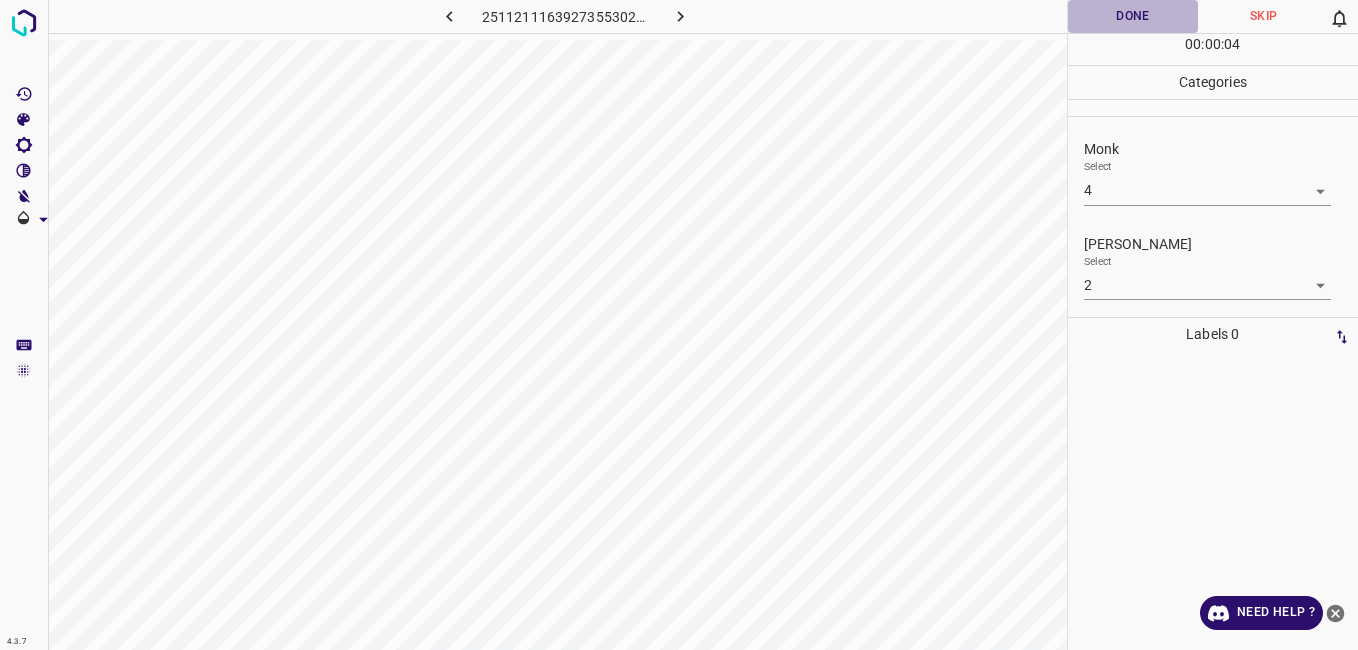 click on "Done" at bounding box center [1133, 16] 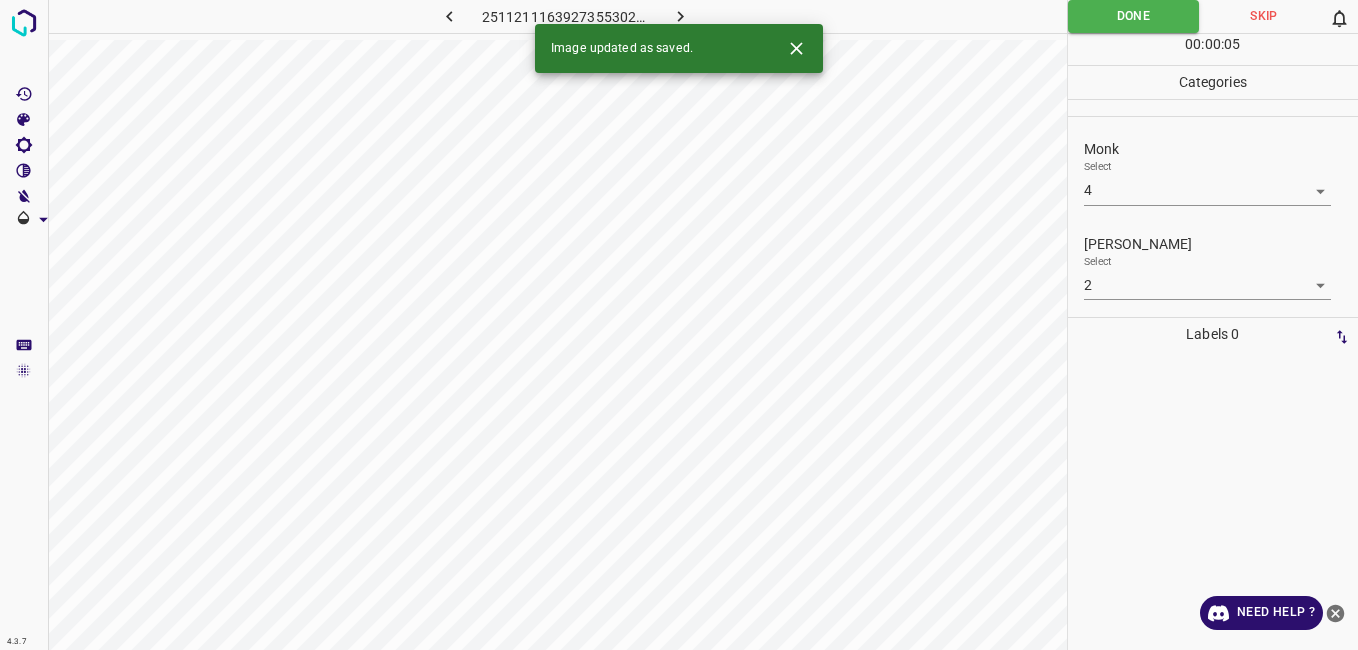 click on "Image updated as saved." at bounding box center [679, 48] 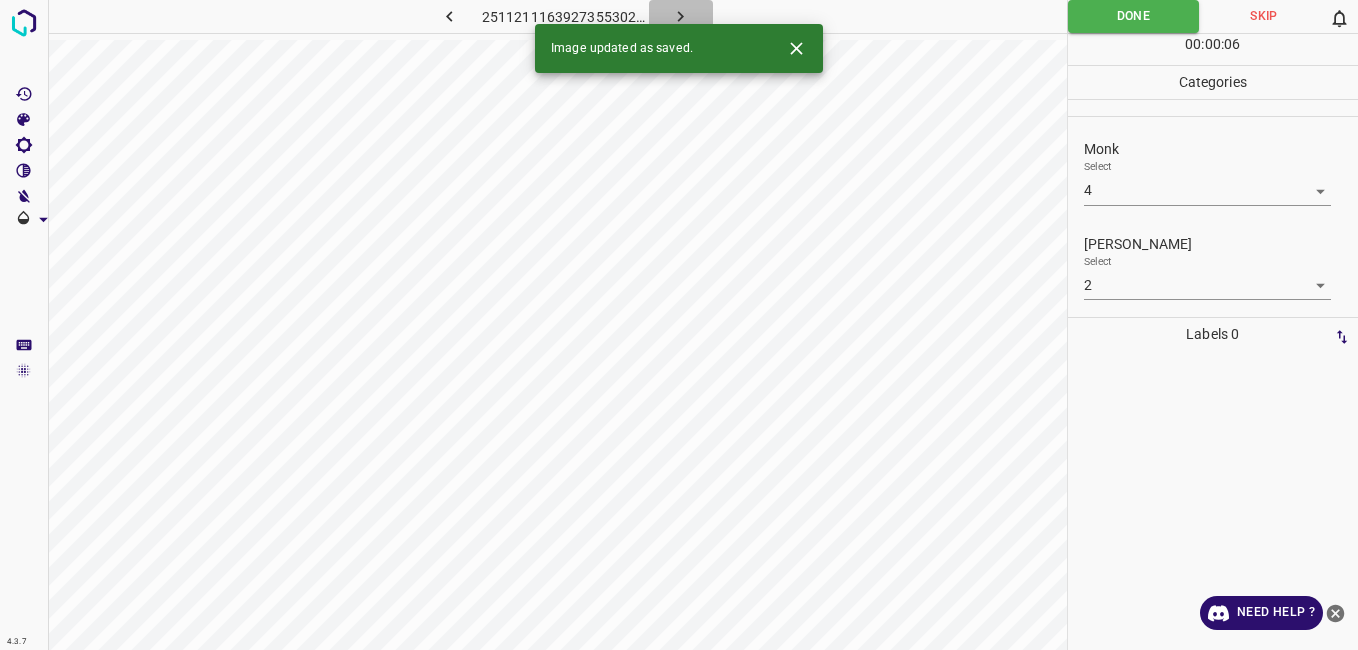 click 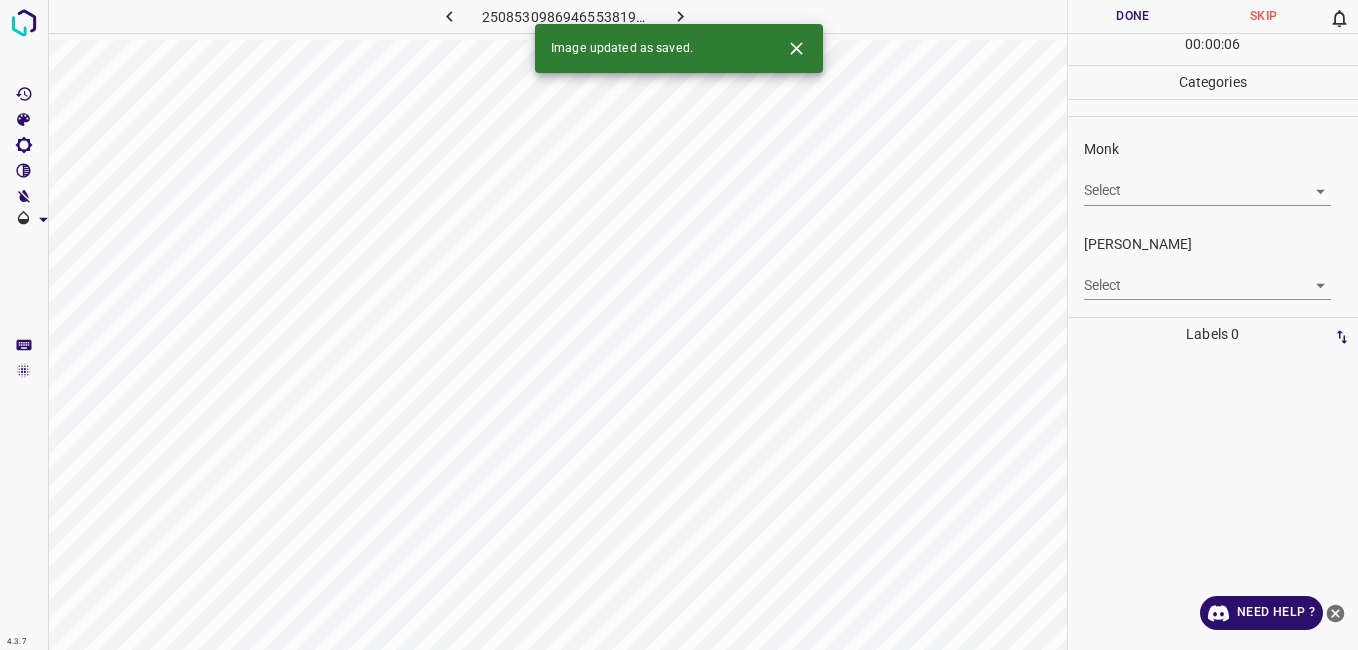 click on "4.3.7 2508530986946553819.png Done Skip 0 00   : 00   : 06   Categories Monk   Select ​  Fitzpatrick   Select ​ Labels   0 Categories 1 Monk 2  Fitzpatrick Tools Space Change between modes (Draw & Edit) I Auto labeling R Restore zoom M Zoom in N Zoom out Delete Delete selecte label Filters Z Restore filters X Saturation filter C Brightness filter V Contrast filter B Gray scale filter General O Download Image updated as saved. Need Help ? - Text - Hide - Delete" at bounding box center [679, 325] 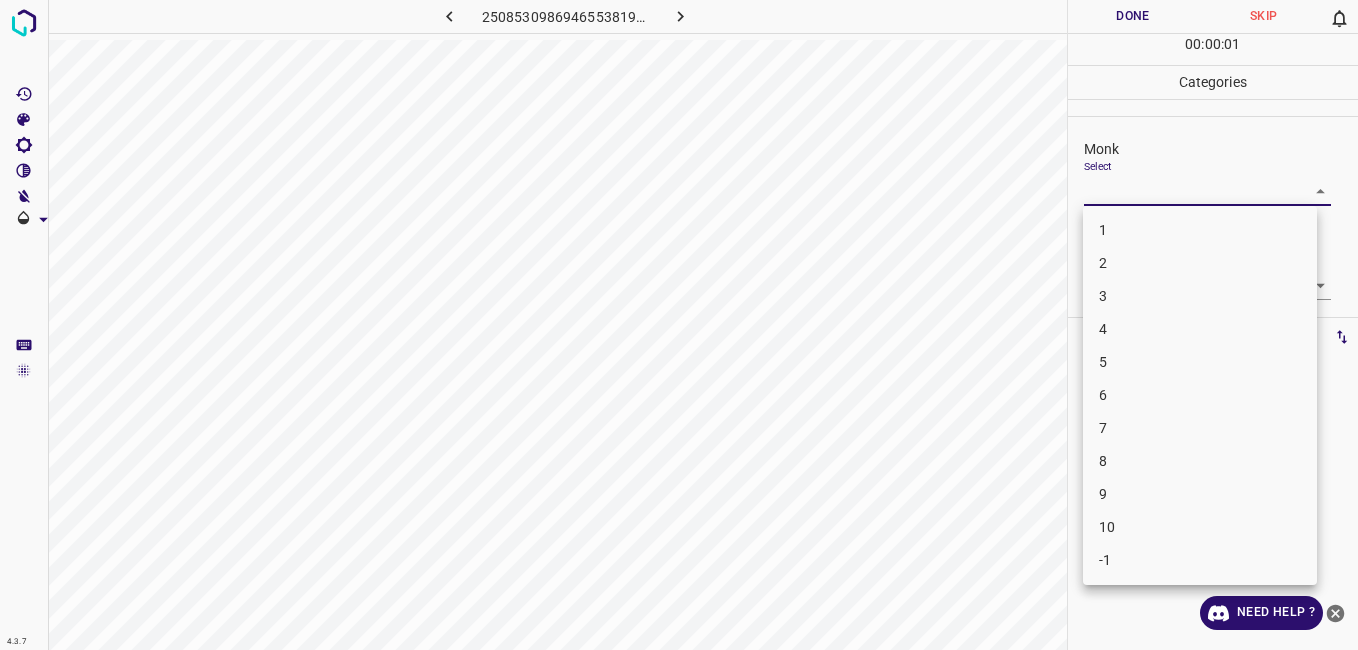 click on "4" at bounding box center (1200, 329) 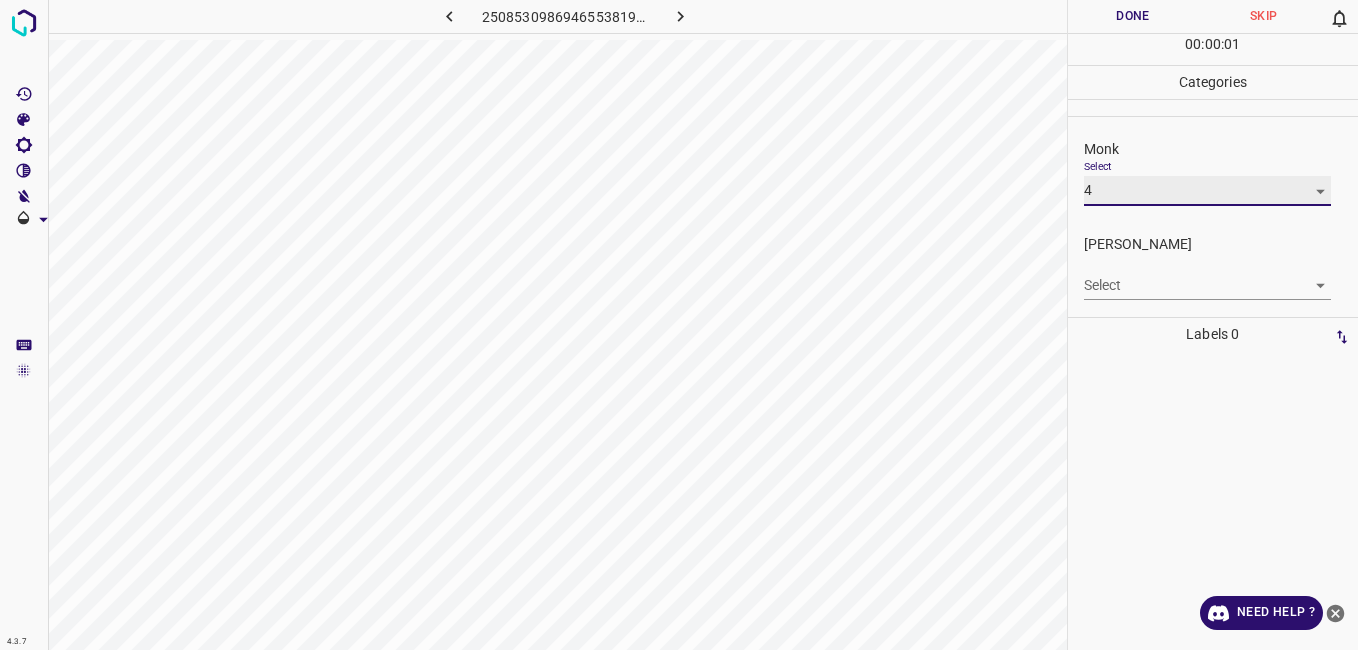 type on "4" 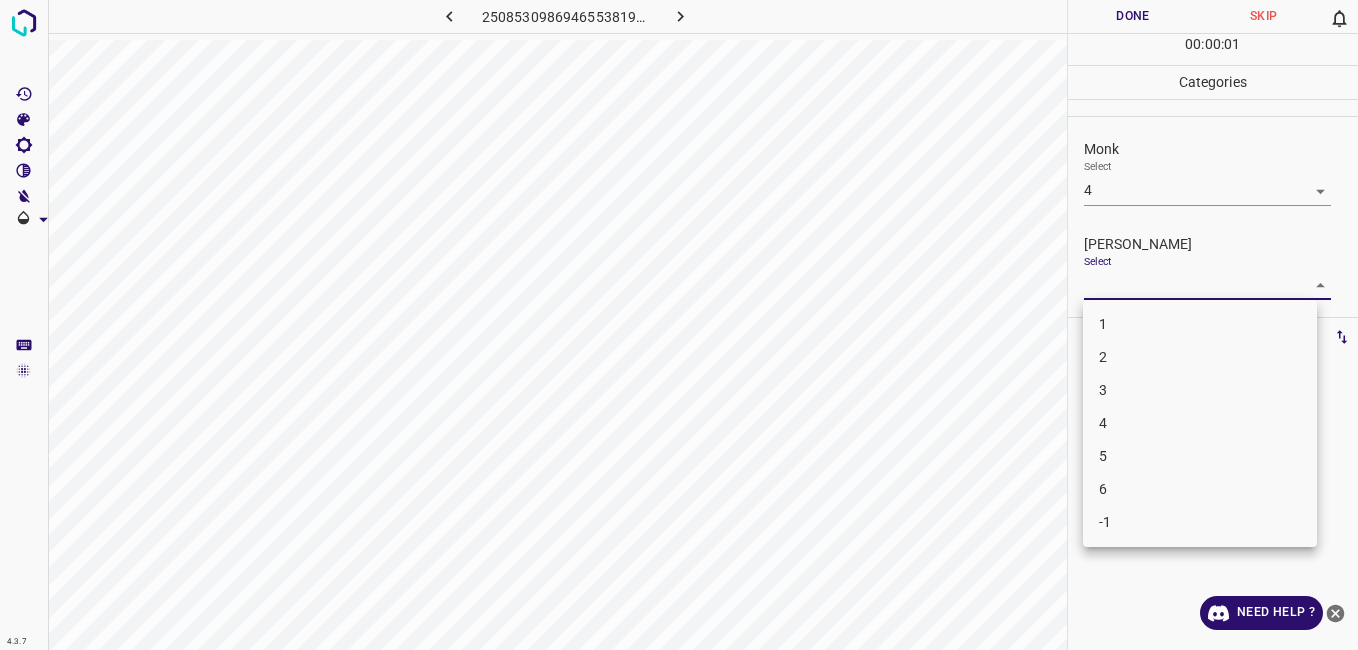click on "4.3.7 2508530986946553819.png Done Skip 0 00   : 00   : 01   Categories Monk   Select 4 4  Fitzpatrick   Select ​ Labels   0 Categories 1 Monk 2  Fitzpatrick Tools Space Change between modes (Draw & Edit) I Auto labeling R Restore zoom M Zoom in N Zoom out Delete Delete selecte label Filters Z Restore filters X Saturation filter C Brightness filter V Contrast filter B Gray scale filter General O Download Need Help ? - Text - Hide - Delete 1 2 3 4 5 6 -1" at bounding box center [679, 325] 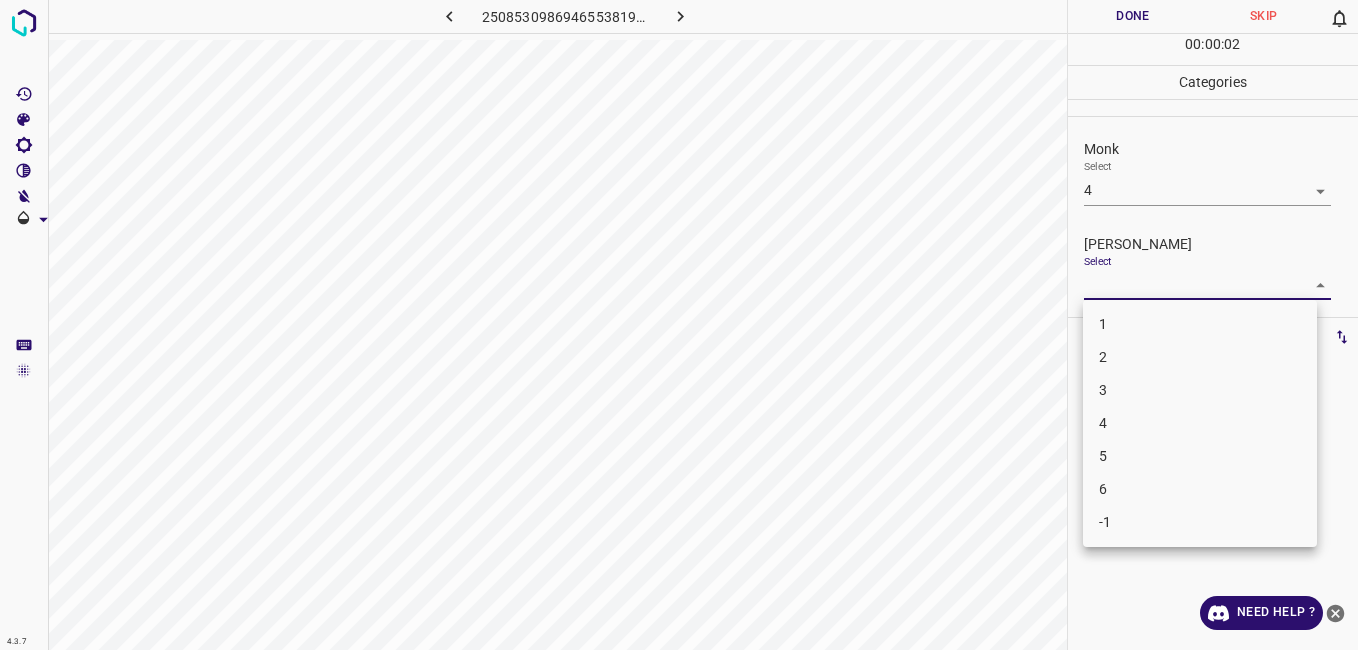 click on "2" at bounding box center [1200, 357] 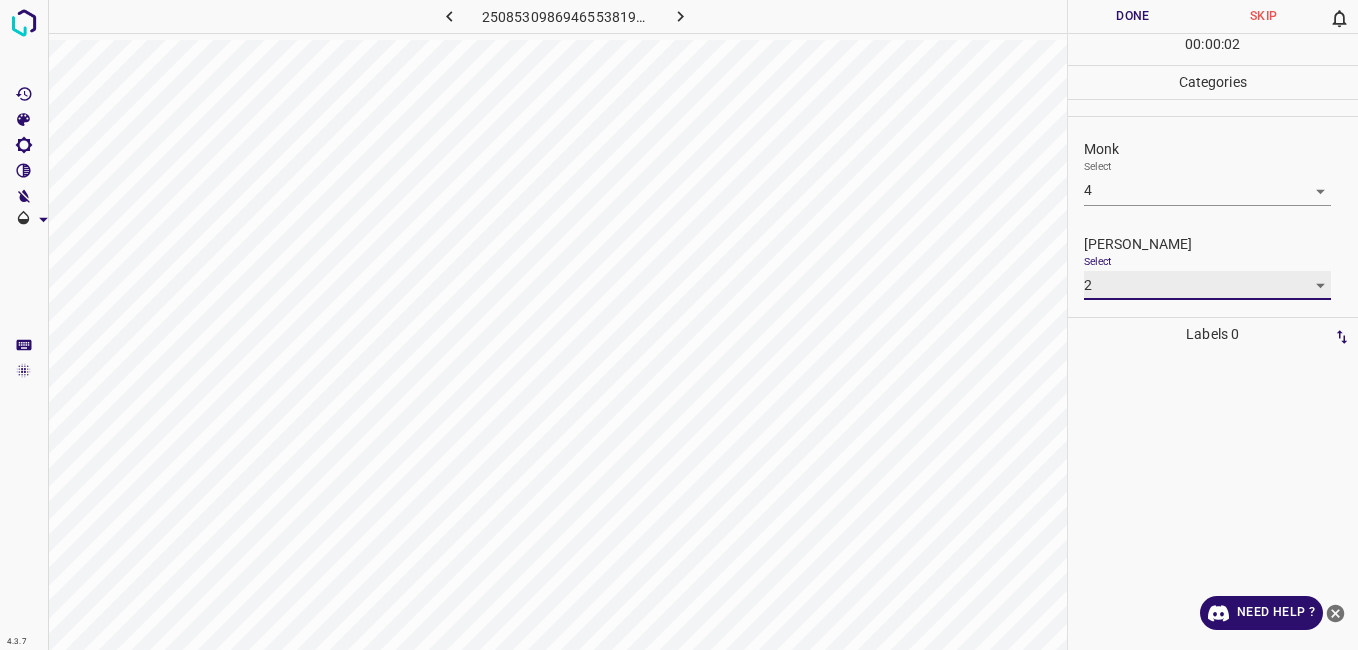 type on "2" 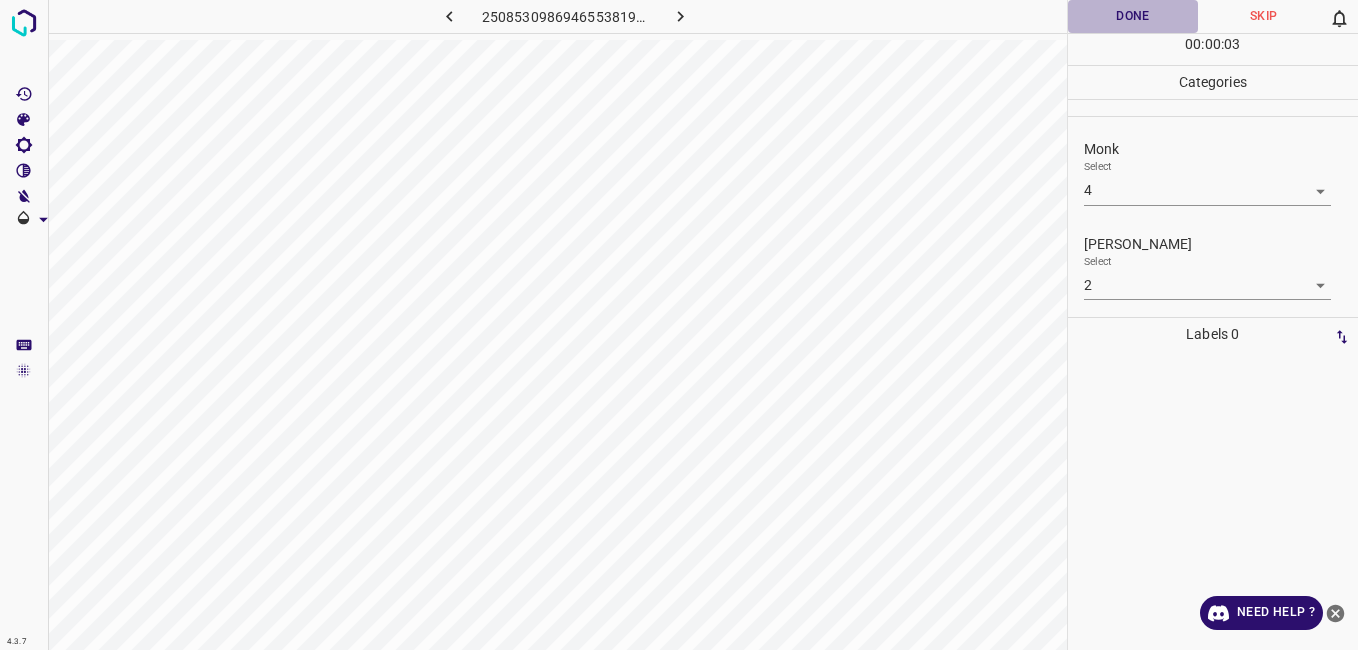 click on "Done" at bounding box center (1133, 16) 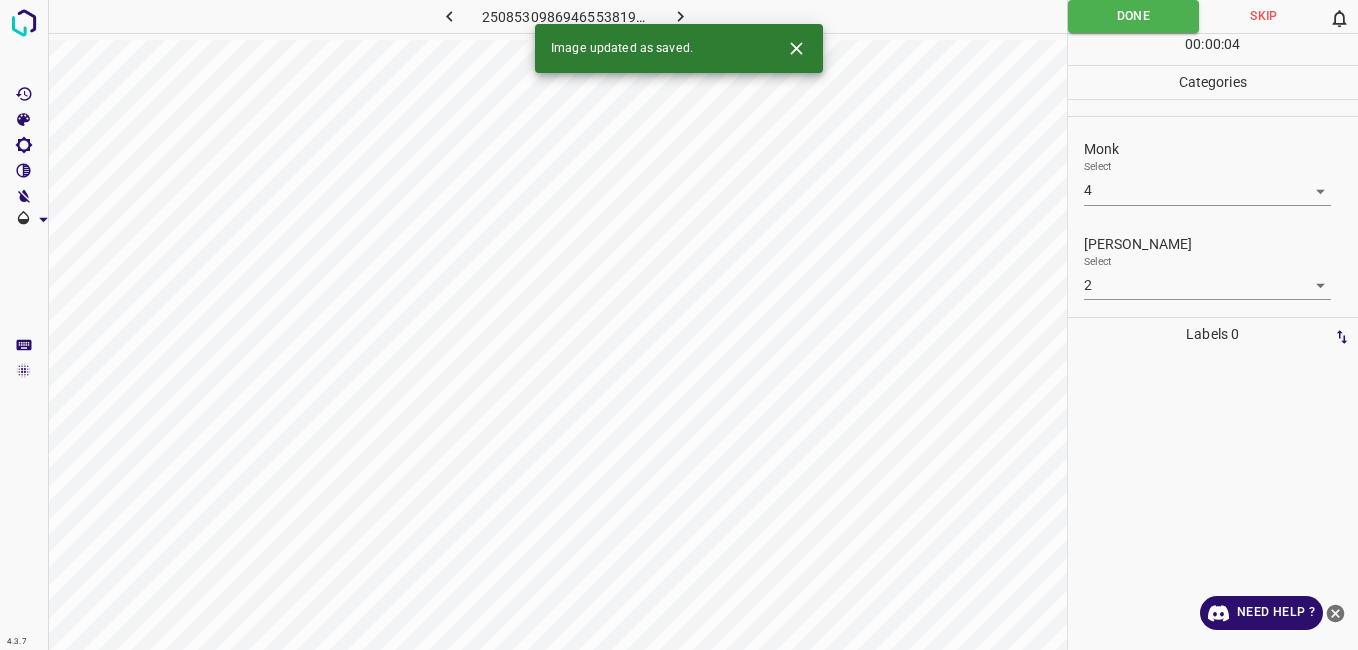 click 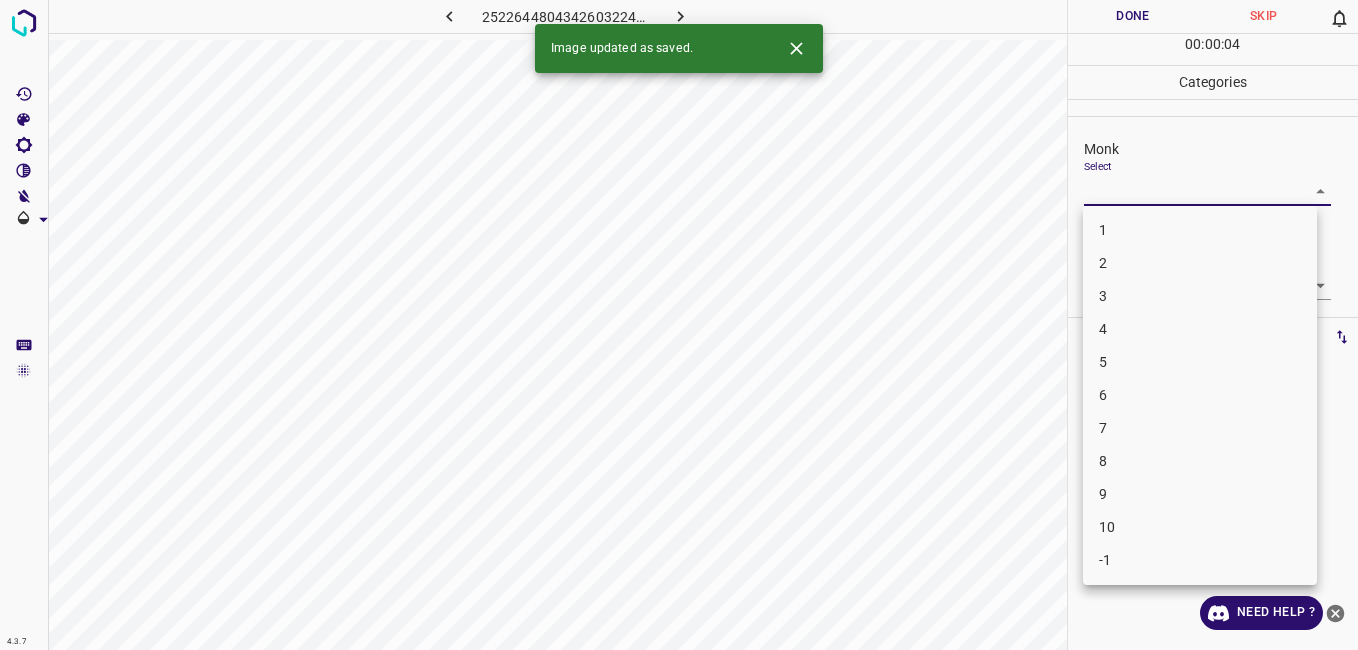 click on "4.3.7 2522644804342603224.png Done Skip 0 00   : 00   : 04   Categories Monk   Select ​  Fitzpatrick   Select ​ Labels   0 Categories 1 Monk 2  Fitzpatrick Tools Space Change between modes (Draw & Edit) I Auto labeling R Restore zoom M Zoom in N Zoom out Delete Delete selecte label Filters Z Restore filters X Saturation filter C Brightness filter V Contrast filter B Gray scale filter General O Download Image updated as saved. Need Help ? - Text - Hide - Delete 1 2 3 4 5 6 7 8 9 10 -1" at bounding box center (679, 325) 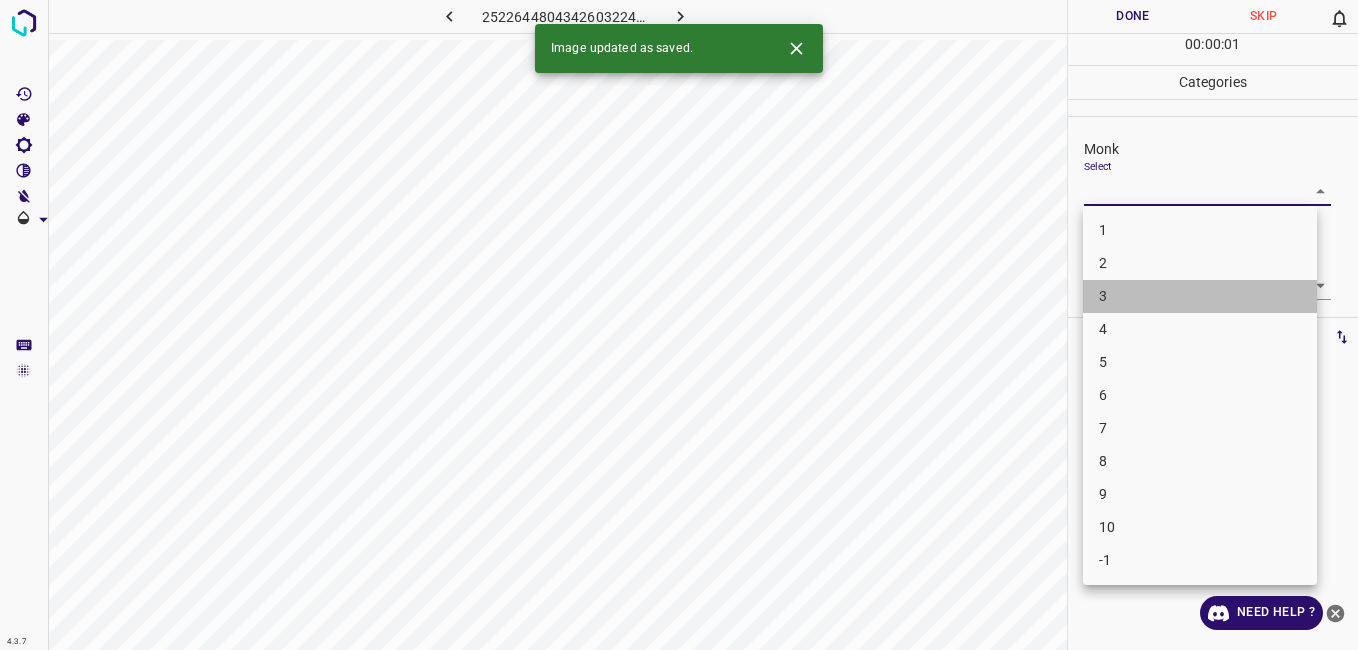 click on "3" at bounding box center [1200, 296] 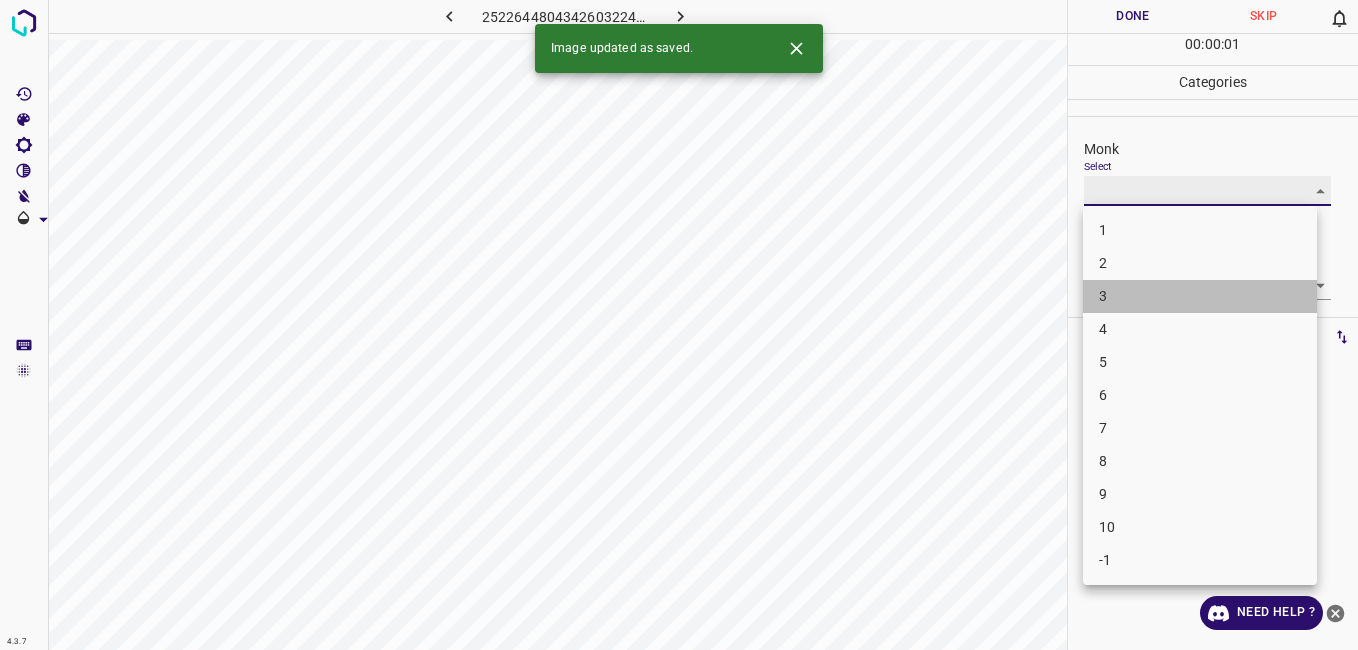 type on "3" 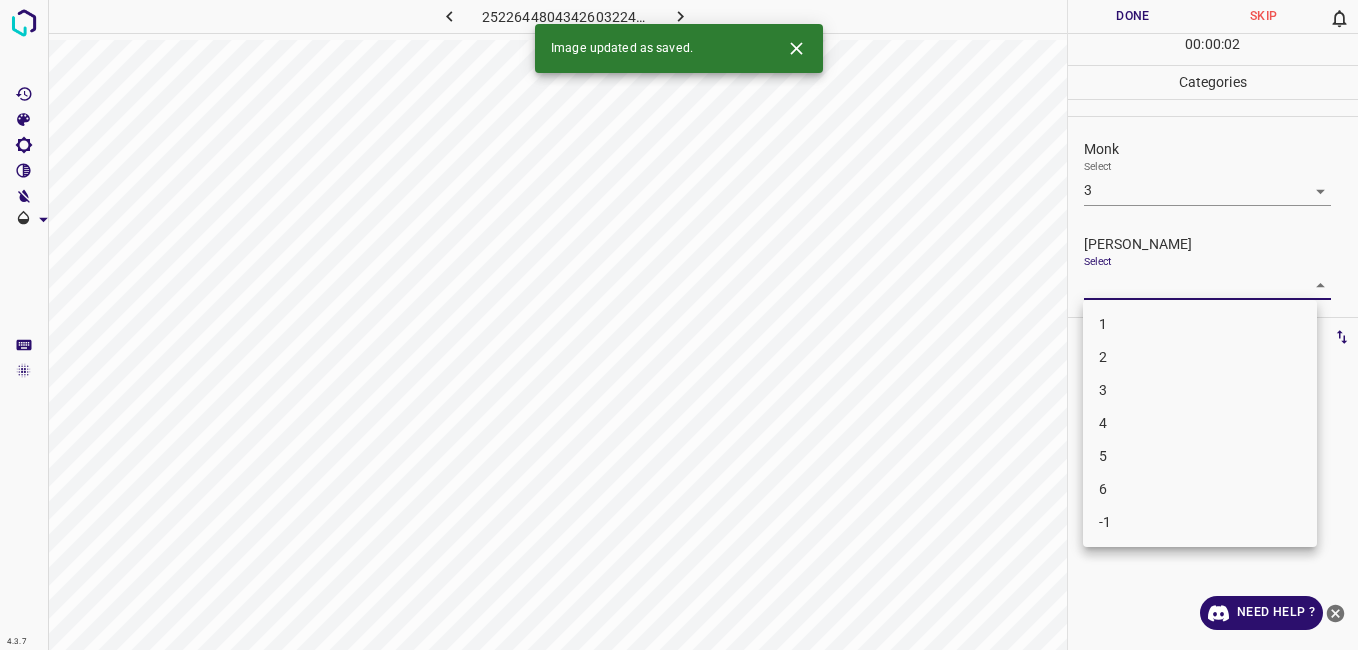 click on "4.3.7 2522644804342603224.png Done Skip 0 00   : 00   : 02   Categories Monk   Select 3 3  Fitzpatrick   Select ​ Labels   0 Categories 1 Monk 2  Fitzpatrick Tools Space Change between modes (Draw & Edit) I Auto labeling R Restore zoom M Zoom in N Zoom out Delete Delete selecte label Filters Z Restore filters X Saturation filter C Brightness filter V Contrast filter B Gray scale filter General O Download Image updated as saved. Need Help ? - Text - Hide - Delete 1 2 3 4 5 6 -1" at bounding box center (679, 325) 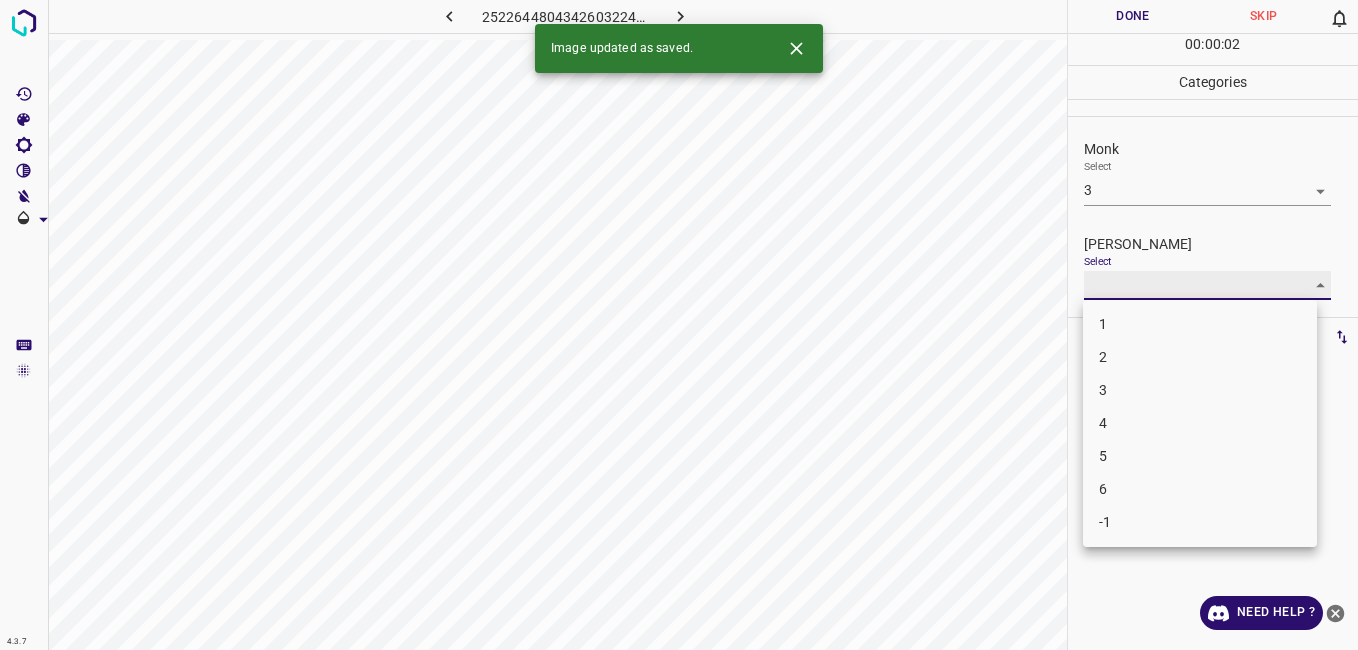 type on "2" 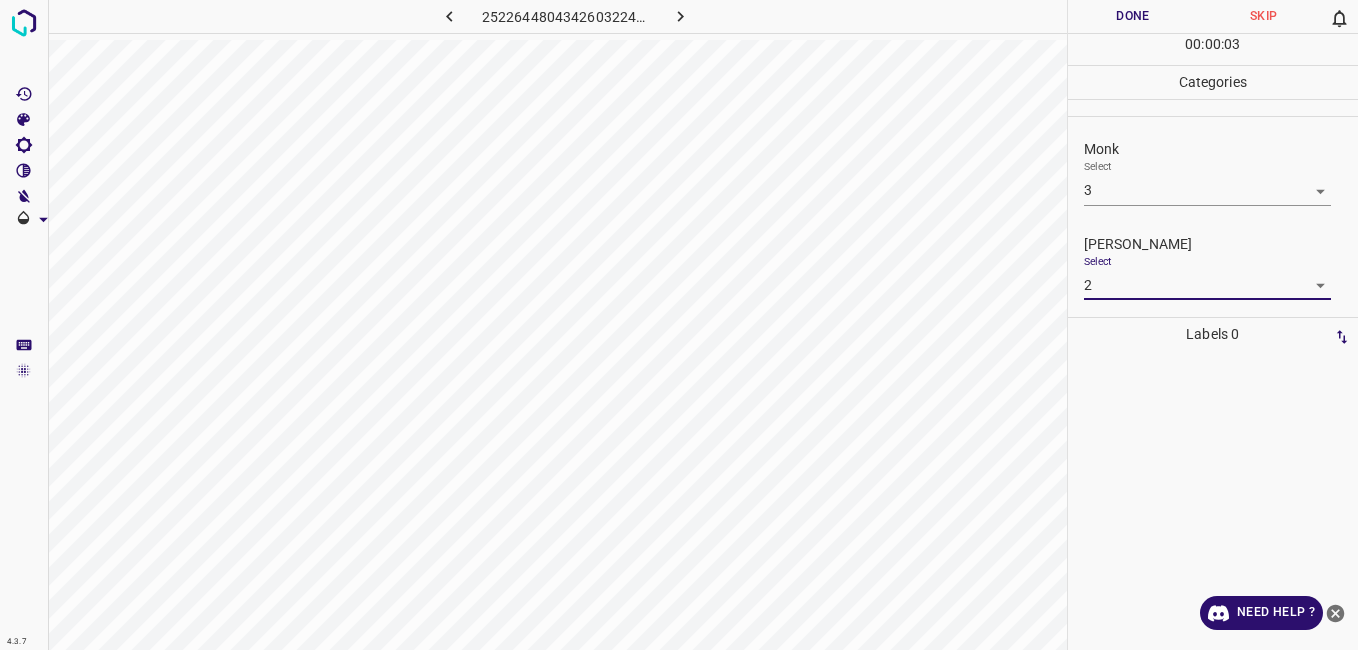click on "Done" at bounding box center (1133, 16) 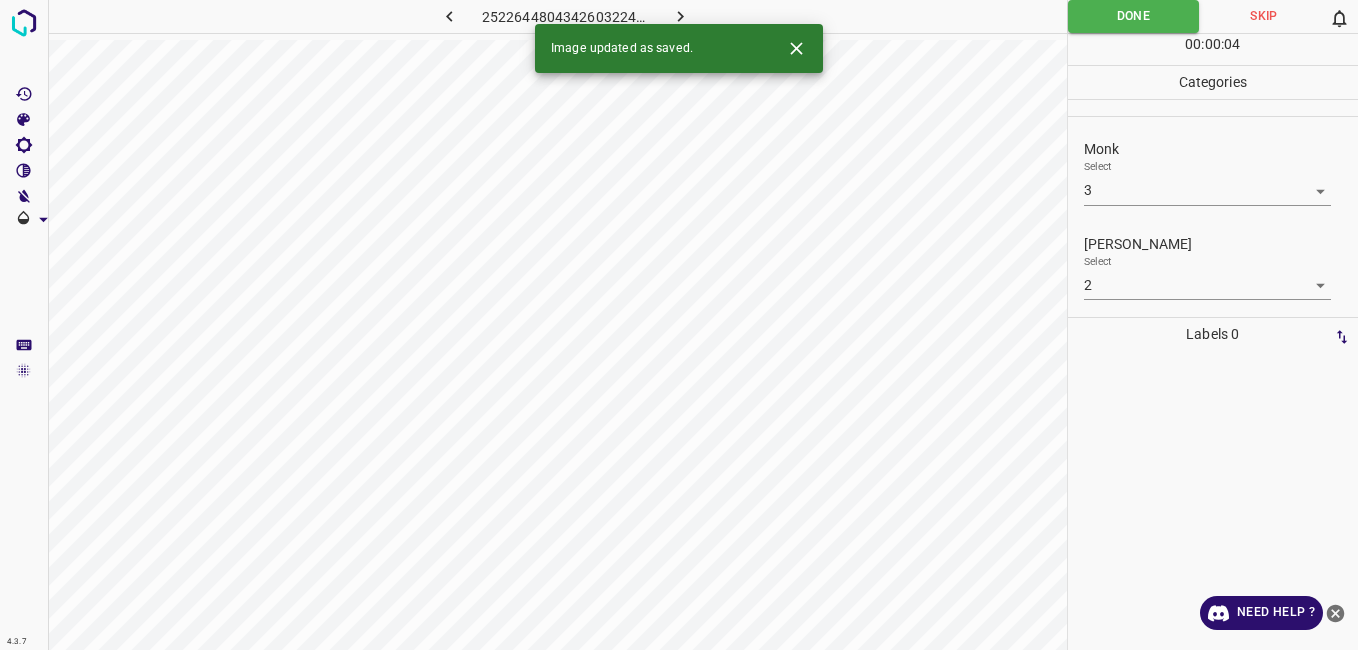 click 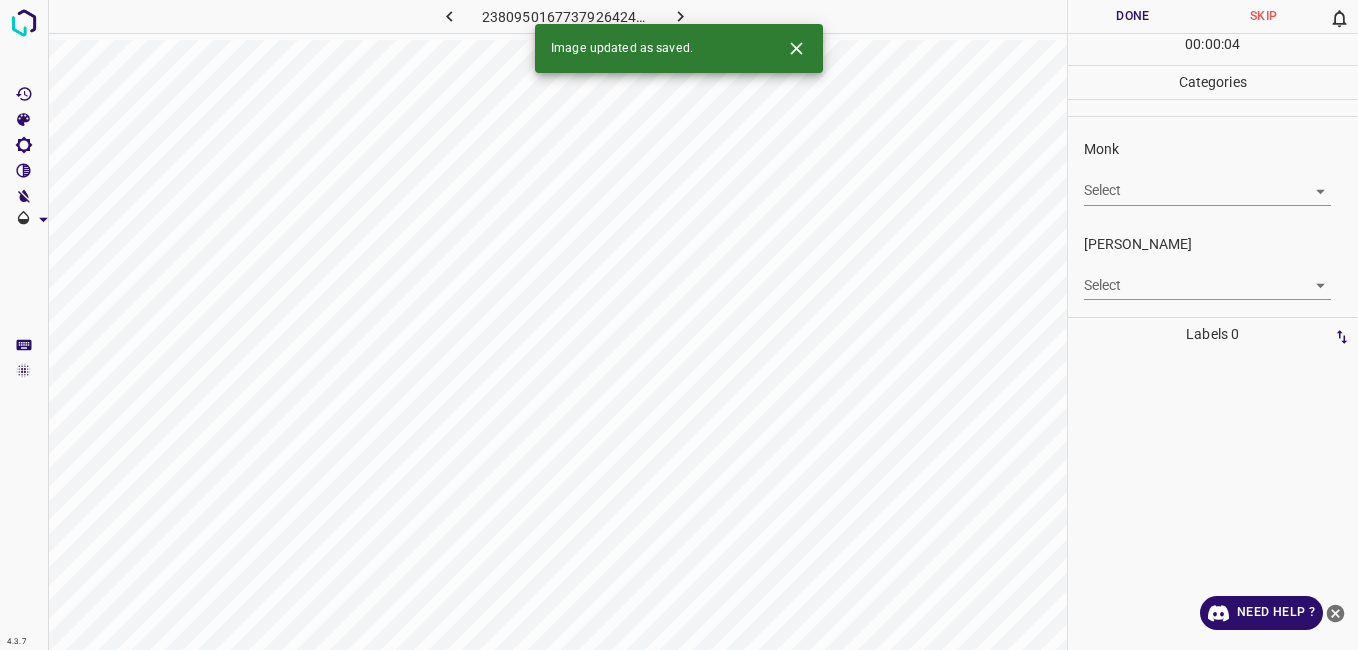 click on "4.3.7 2380950167737926424.png Done Skip 0 00   : 00   : 04   Categories Monk   Select ​  Fitzpatrick   Select ​ Labels   0 Categories 1 Monk 2  Fitzpatrick Tools Space Change between modes (Draw & Edit) I Auto labeling R Restore zoom M Zoom in N Zoom out Delete Delete selecte label Filters Z Restore filters X Saturation filter C Brightness filter V Contrast filter B Gray scale filter General O Download Image updated as saved. Need Help ? - Text - Hide - Delete" at bounding box center [679, 325] 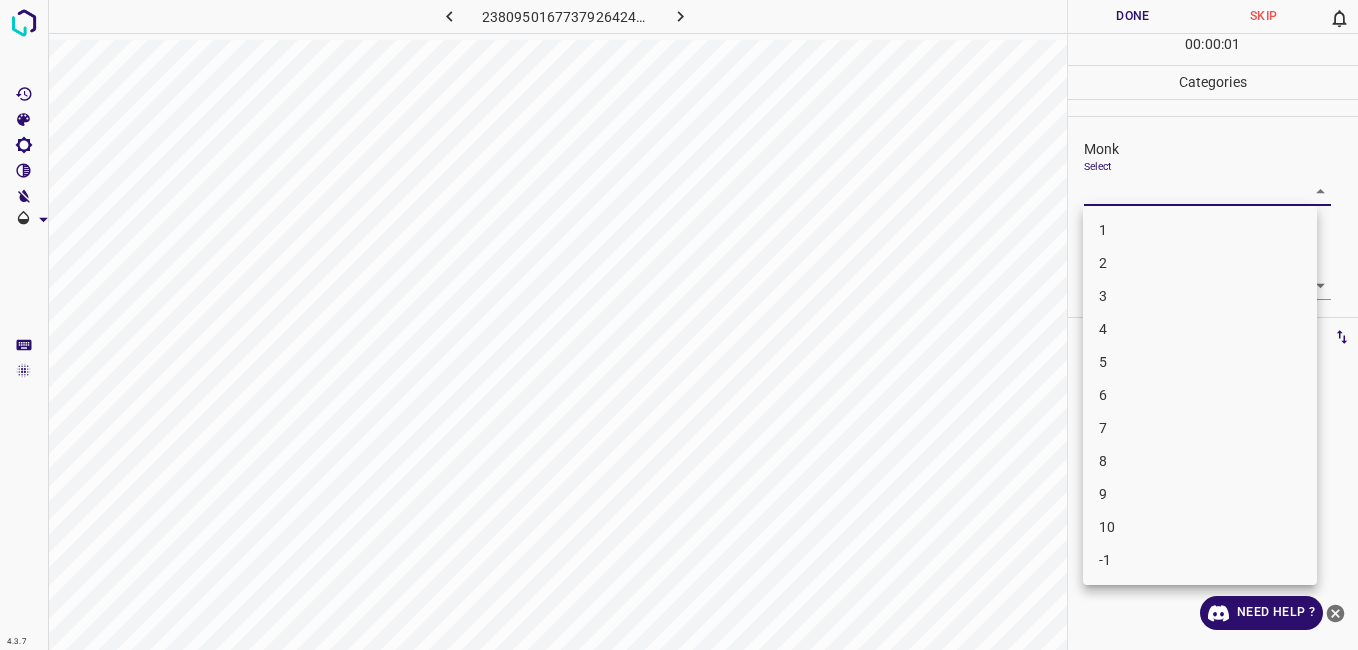 click on "6" at bounding box center [1200, 395] 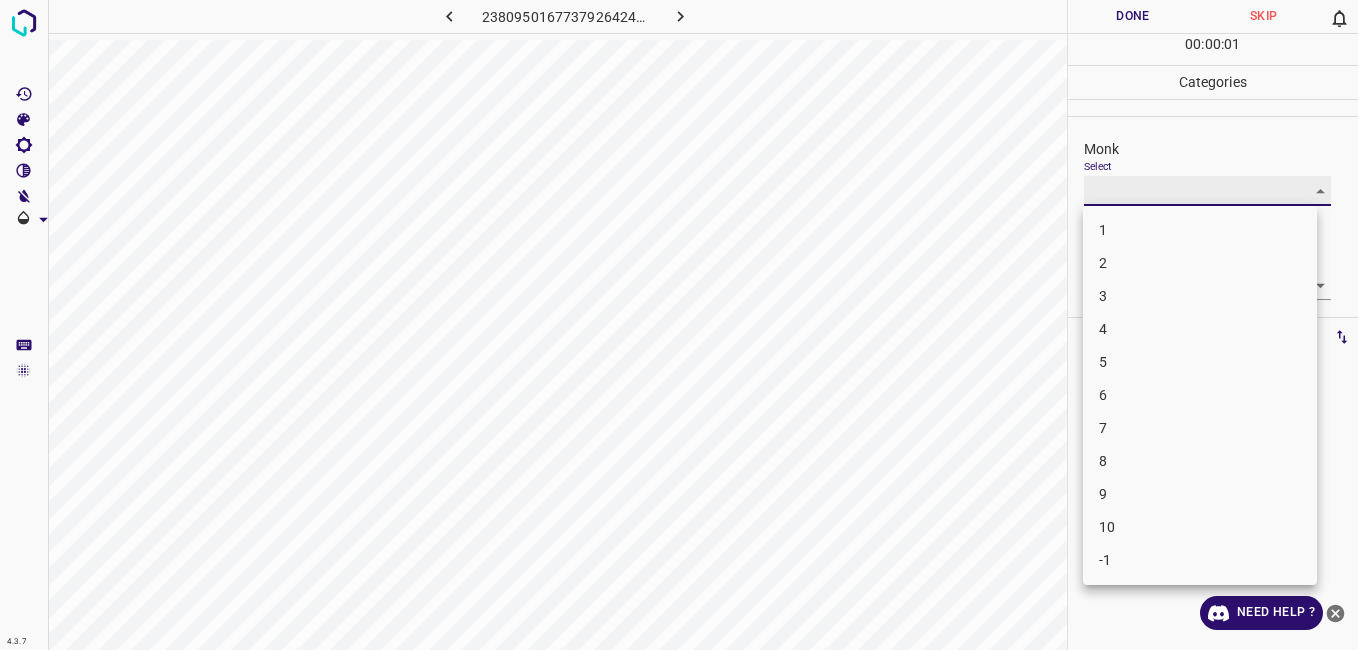 type on "6" 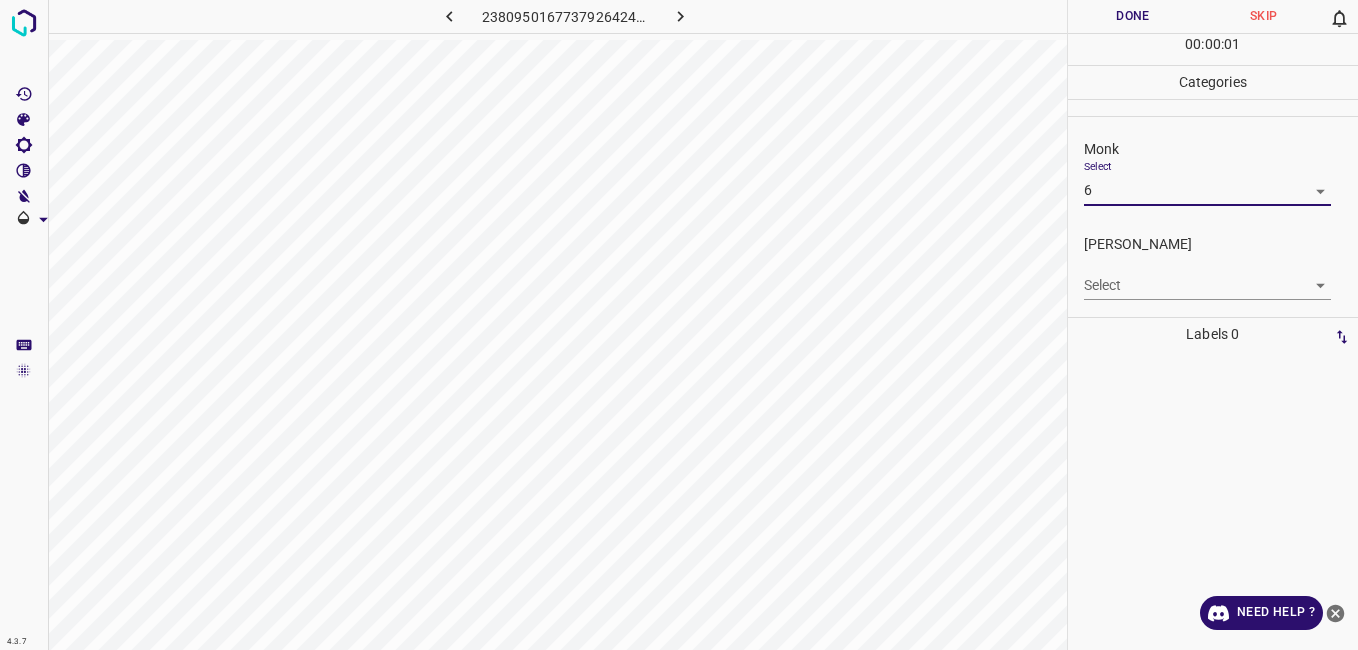 click on "Fitzpatrick   Select ​" at bounding box center [1213, 267] 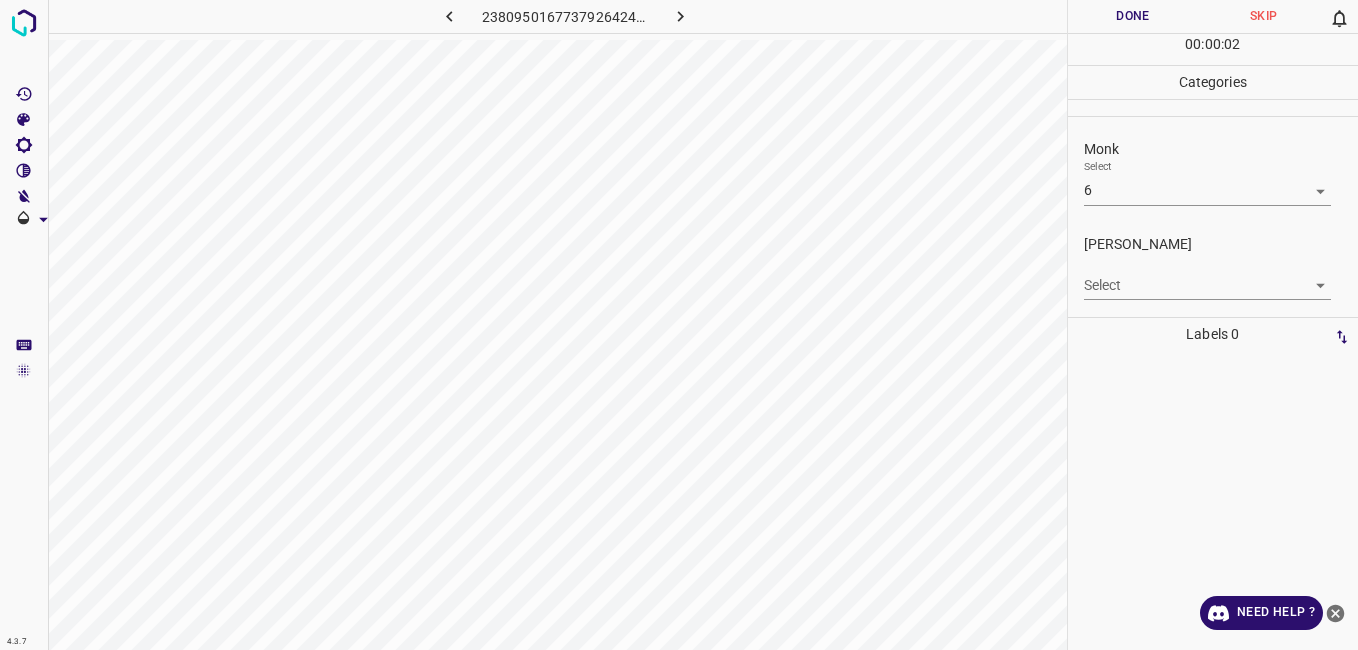 click on "4.3.7 2380950167737926424.png Done Skip 0 00   : 00   : 02   Categories Monk   Select 6 6  Fitzpatrick   Select ​ Labels   0 Categories 1 Monk 2  Fitzpatrick Tools Space Change between modes (Draw & Edit) I Auto labeling R Restore zoom M Zoom in N Zoom out Delete Delete selecte label Filters Z Restore filters X Saturation filter C Brightness filter V Contrast filter B Gray scale filter General O Download Need Help ? - Text - Hide - Delete" at bounding box center [679, 325] 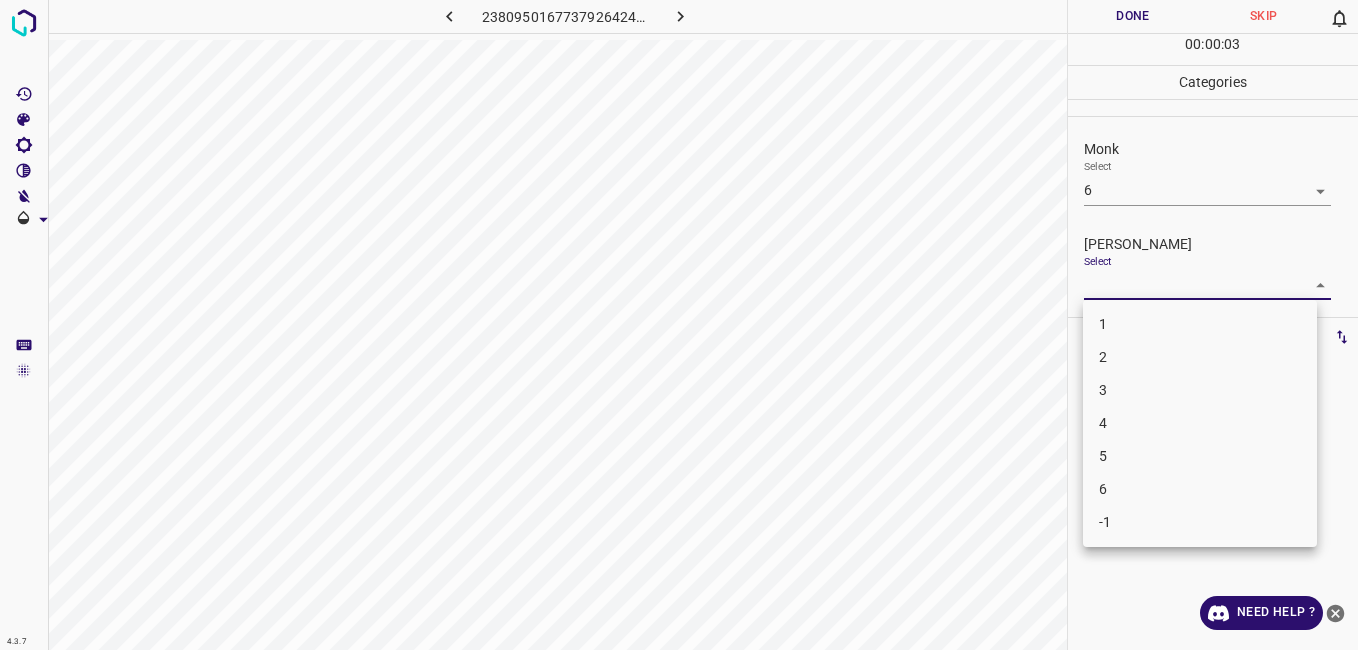click on "3" at bounding box center [1200, 390] 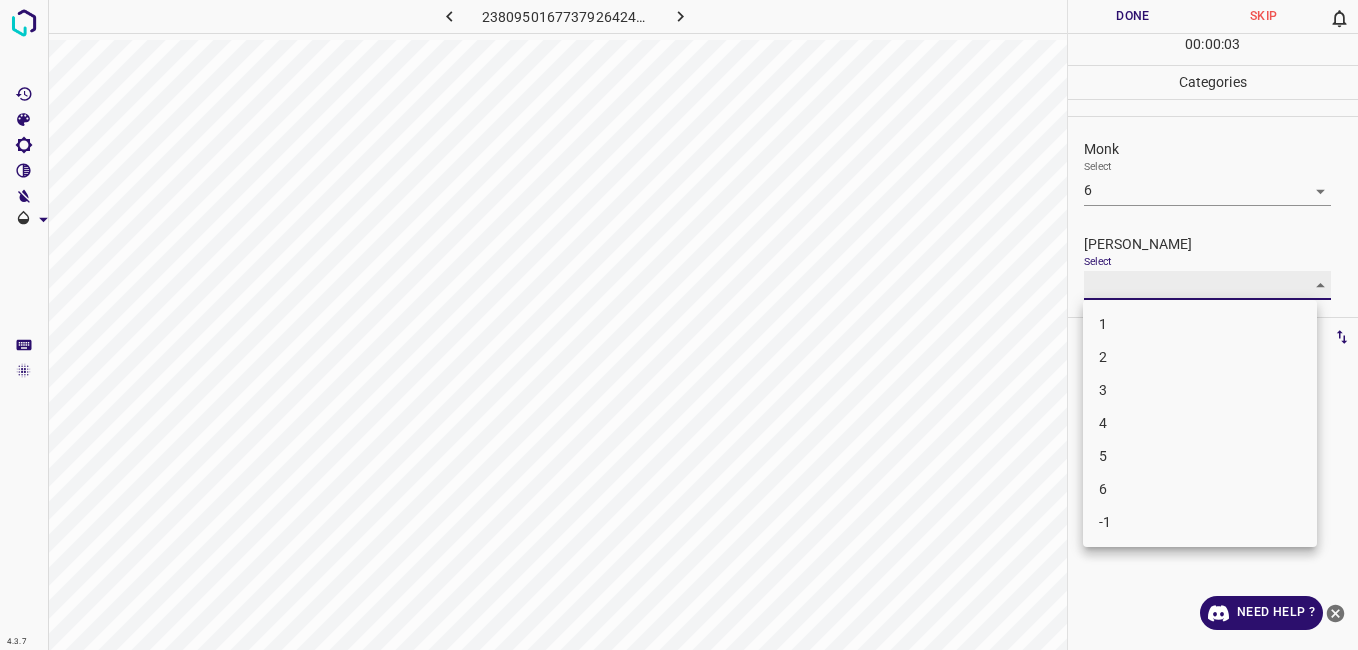 type on "3" 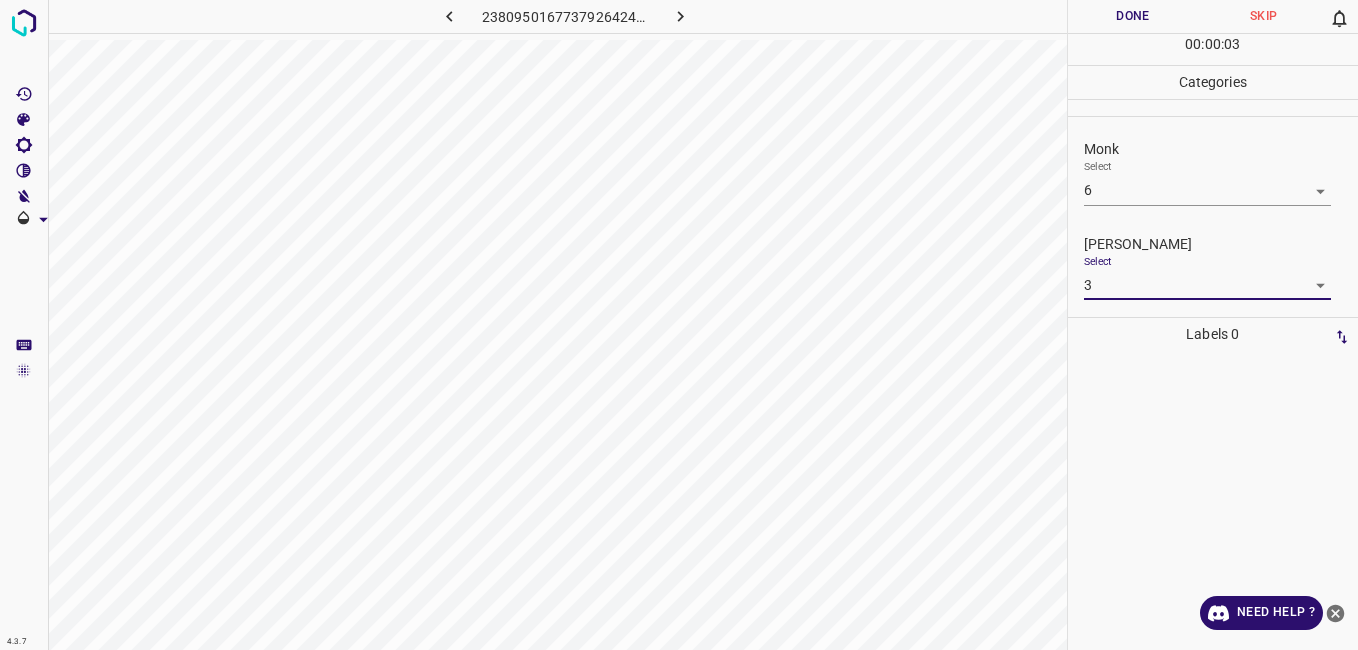 click on "Done" at bounding box center (1133, 16) 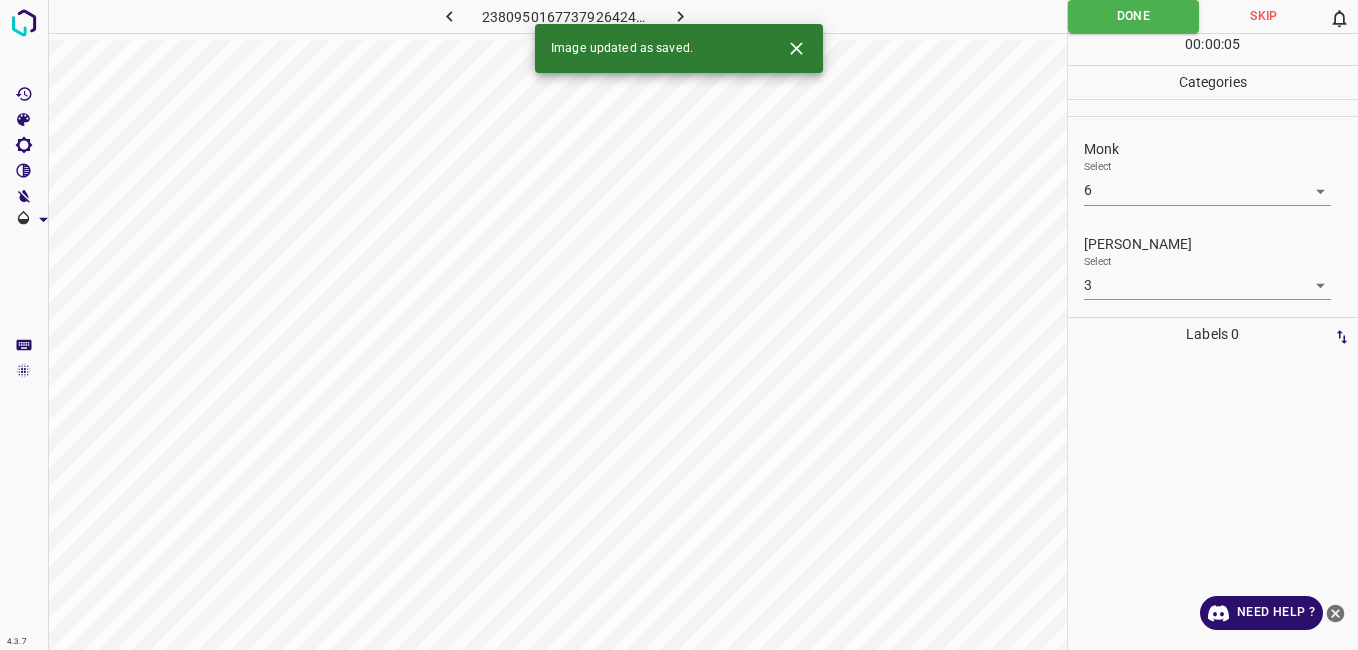 click 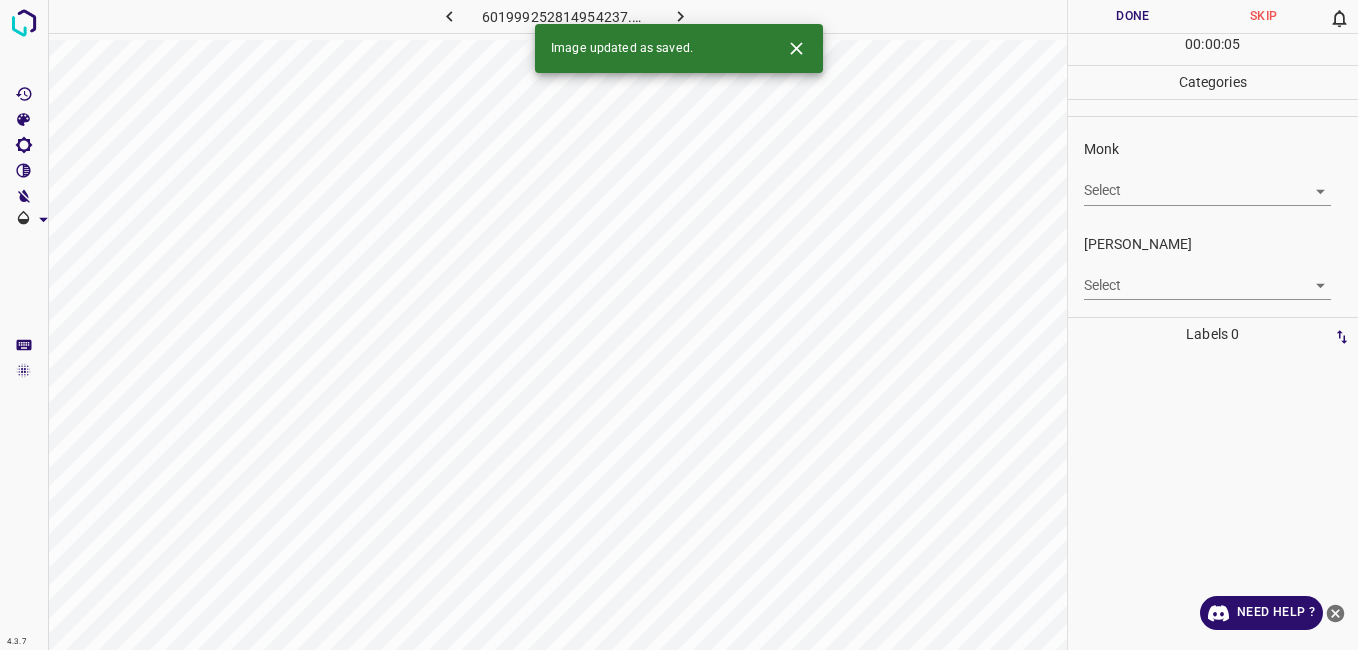 click on "Select ​" at bounding box center (1207, 182) 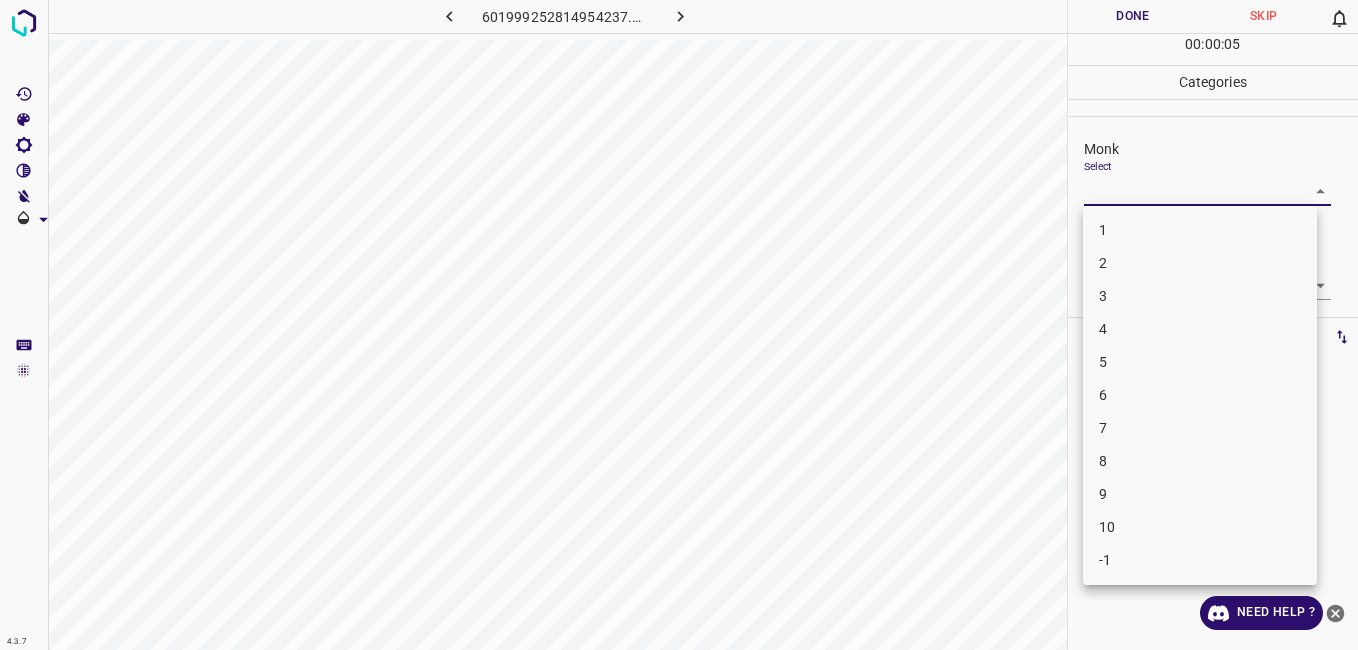 click on "4.3.7 601999252814954237.png Done Skip 0 00   : 00   : 05   Categories Monk   Select ​  Fitzpatrick   Select ​ Labels   0 Categories 1 Monk 2  Fitzpatrick Tools Space Change between modes (Draw & Edit) I Auto labeling R Restore zoom M Zoom in N Zoom out Delete Delete selecte label Filters Z Restore filters X Saturation filter C Brightness filter V Contrast filter B Gray scale filter General O Download Need Help ? - Text - Hide - Delete 1 2 3 4 5 6 7 8 9 10 -1" at bounding box center [679, 325] 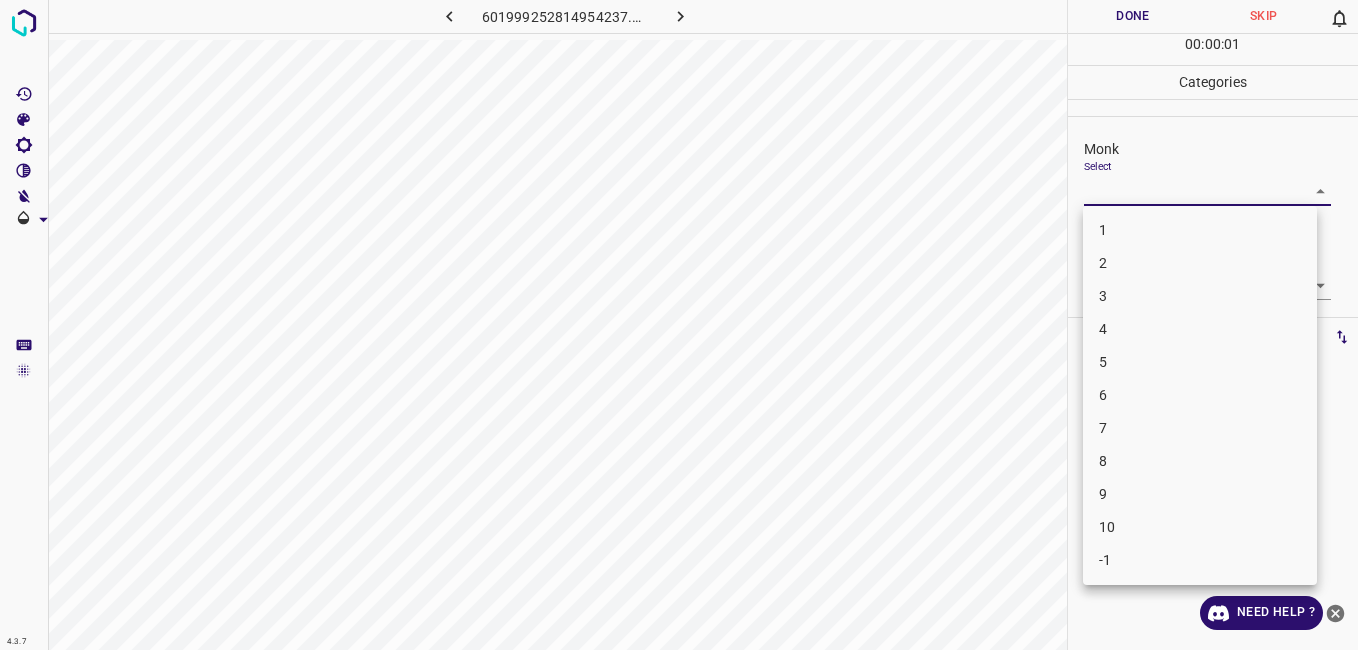 click on "4" at bounding box center [1200, 329] 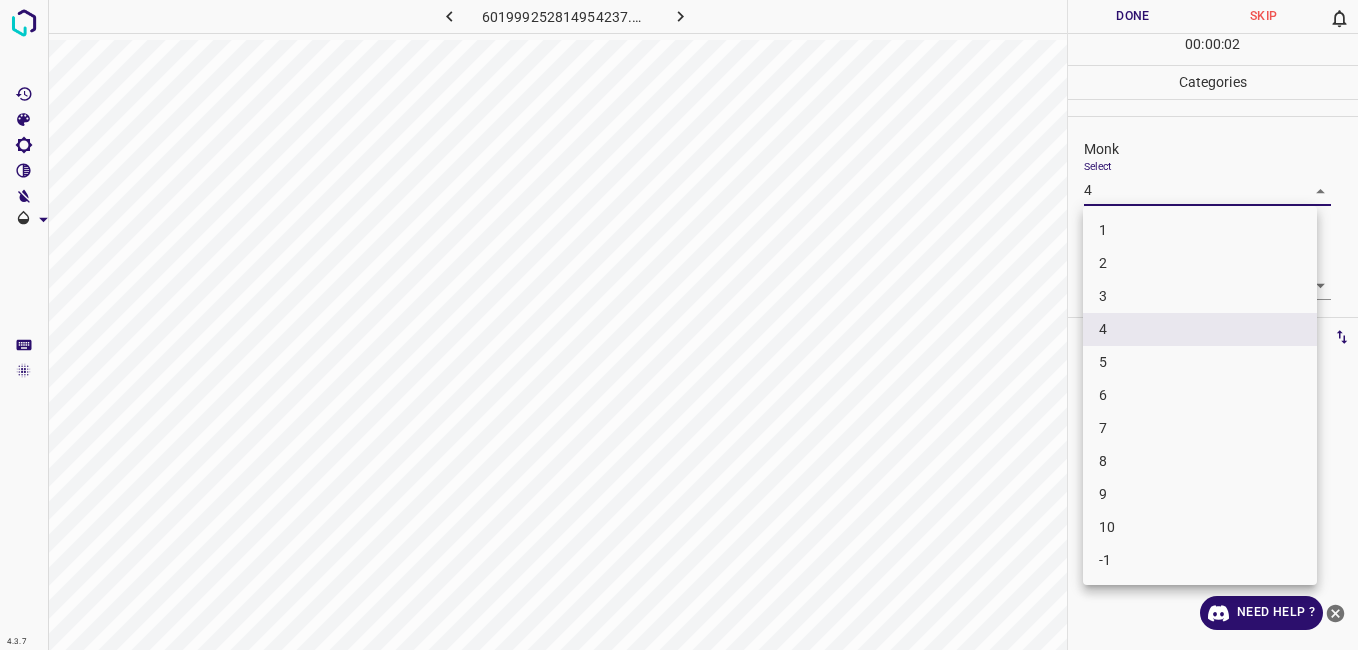 click on "4.3.7 601999252814954237.png Done Skip 0 00   : 00   : 02   Categories Monk   Select 4 4  Fitzpatrick   Select ​ Labels   0 Categories 1 Monk 2  Fitzpatrick Tools Space Change between modes (Draw & Edit) I Auto labeling R Restore zoom M Zoom in N Zoom out Delete Delete selecte label Filters Z Restore filters X Saturation filter C Brightness filter V Contrast filter B Gray scale filter General O Download Need Help ? - Text - Hide - Delete 1 2 3 4 5 6 7 8 9 10 -1" at bounding box center (679, 325) 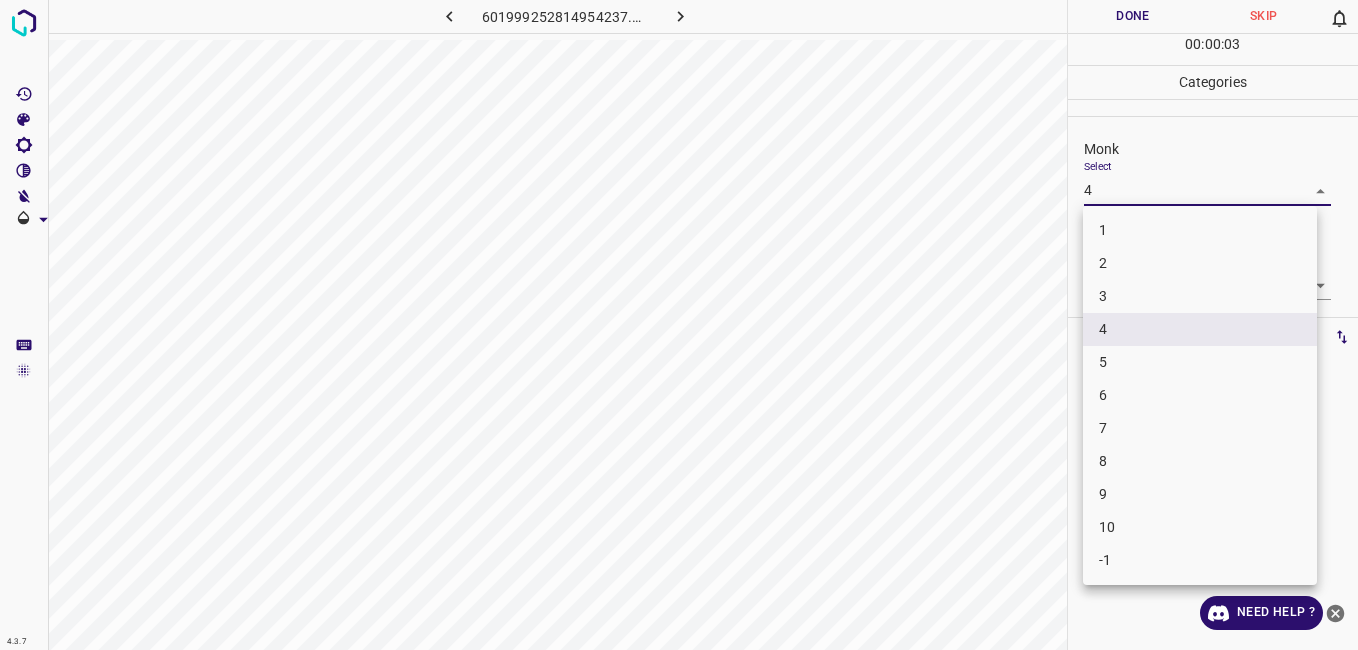 click on "3" at bounding box center [1200, 296] 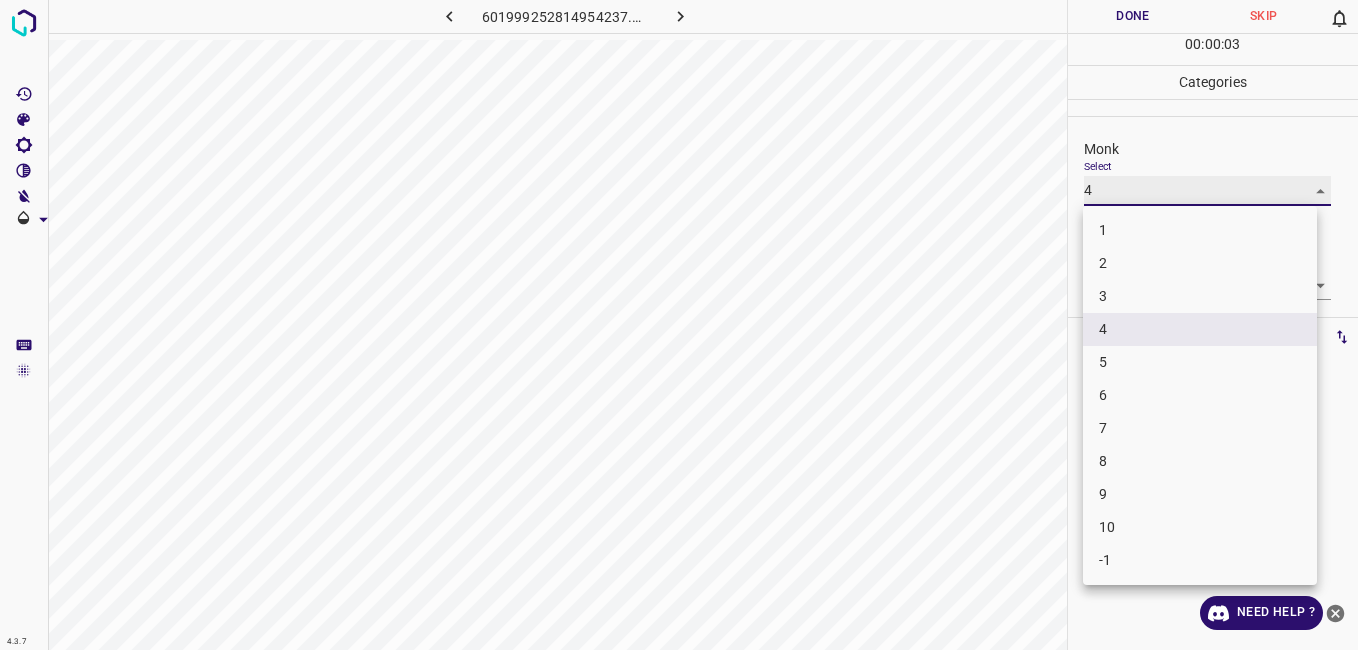 type on "3" 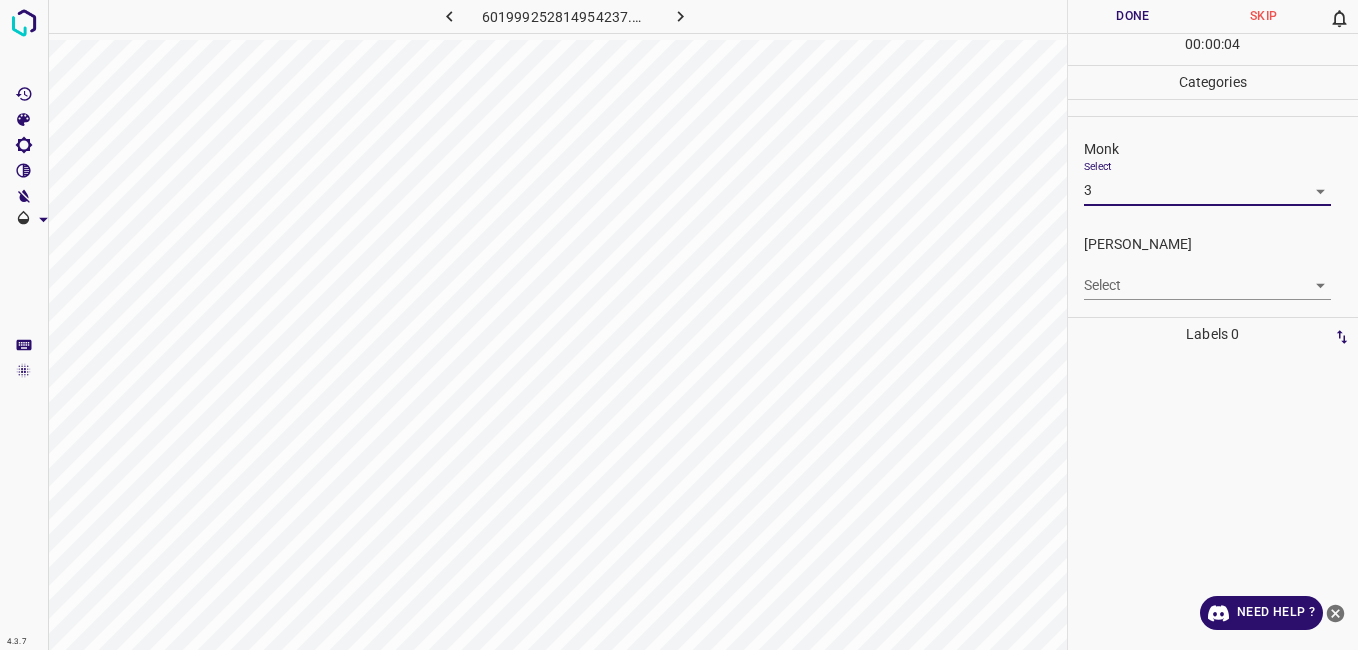 click on "4.3.7 601999252814954237.png Done Skip 0 00   : 00   : 04   Categories Monk   Select 3 3  Fitzpatrick   Select ​ Labels   0 Categories 1 Monk 2  Fitzpatrick Tools Space Change between modes (Draw & Edit) I Auto labeling R Restore zoom M Zoom in N Zoom out Delete Delete selecte label Filters Z Restore filters X Saturation filter C Brightness filter V Contrast filter B Gray scale filter General O Download Need Help ? - Text - Hide - Delete 1 2 3 4 5 6 7 8 9 10 -1" at bounding box center (679, 325) 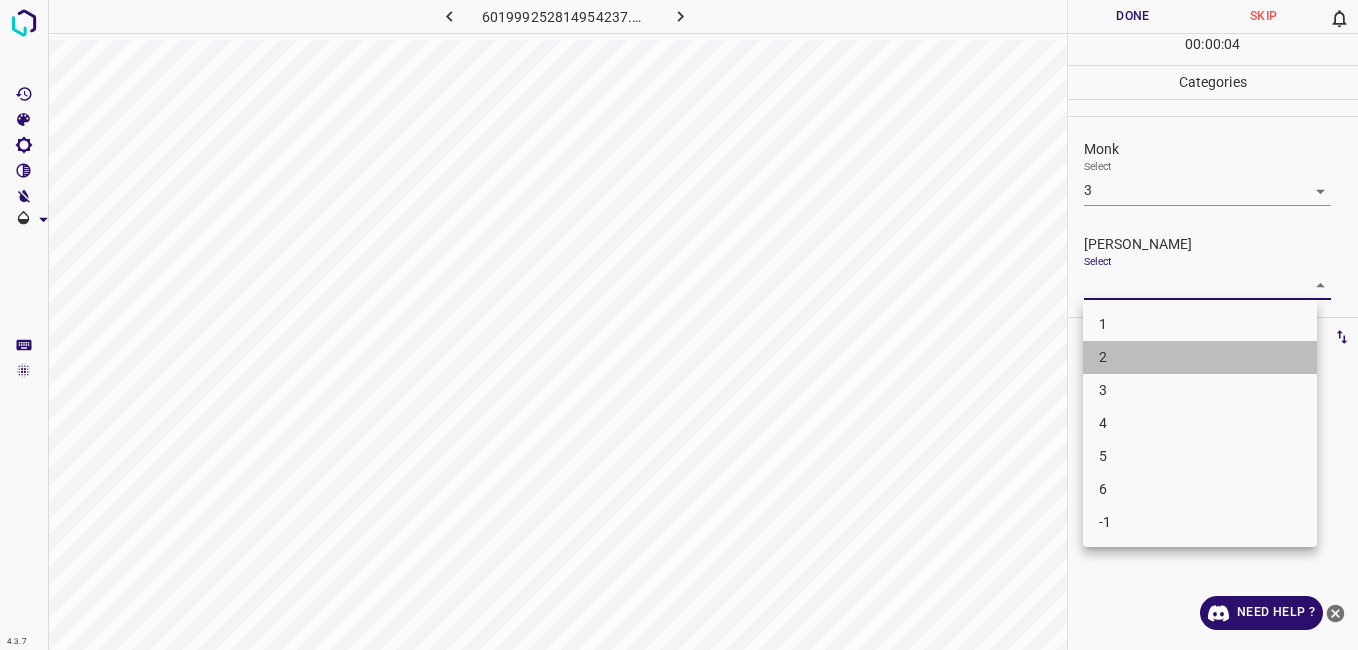 click on "2" at bounding box center (1200, 357) 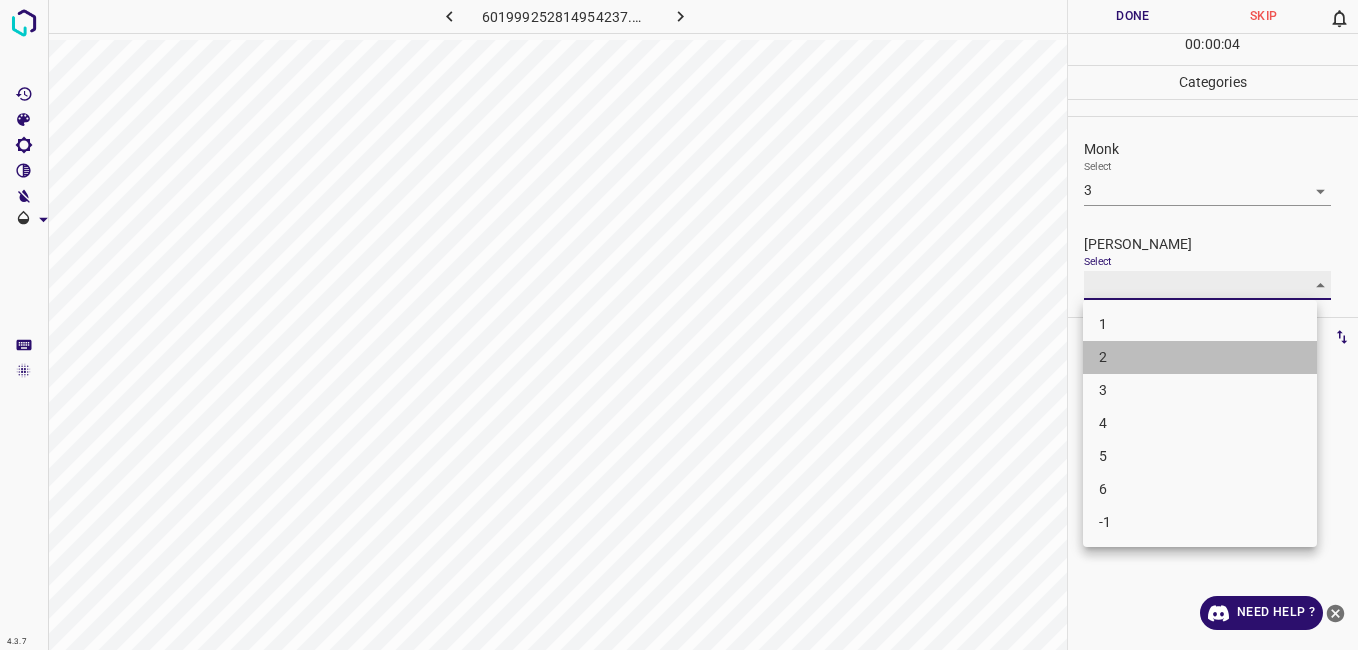 type on "2" 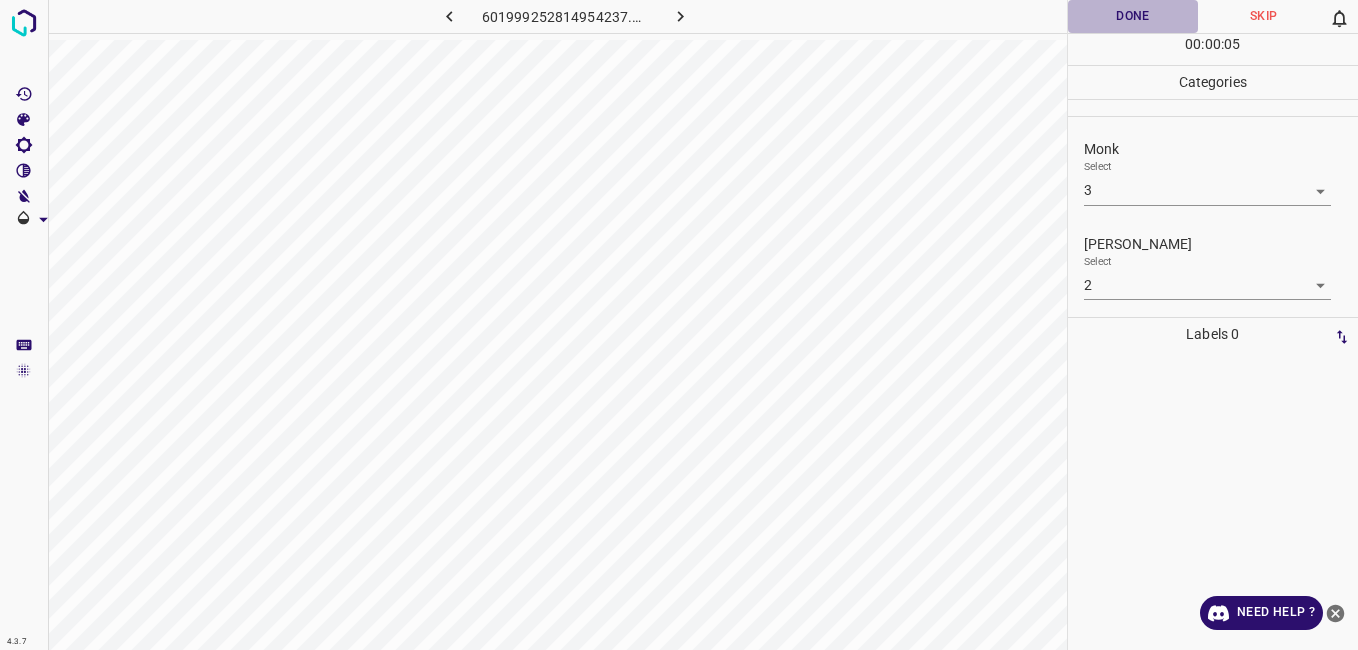 click on "Done" at bounding box center [1133, 16] 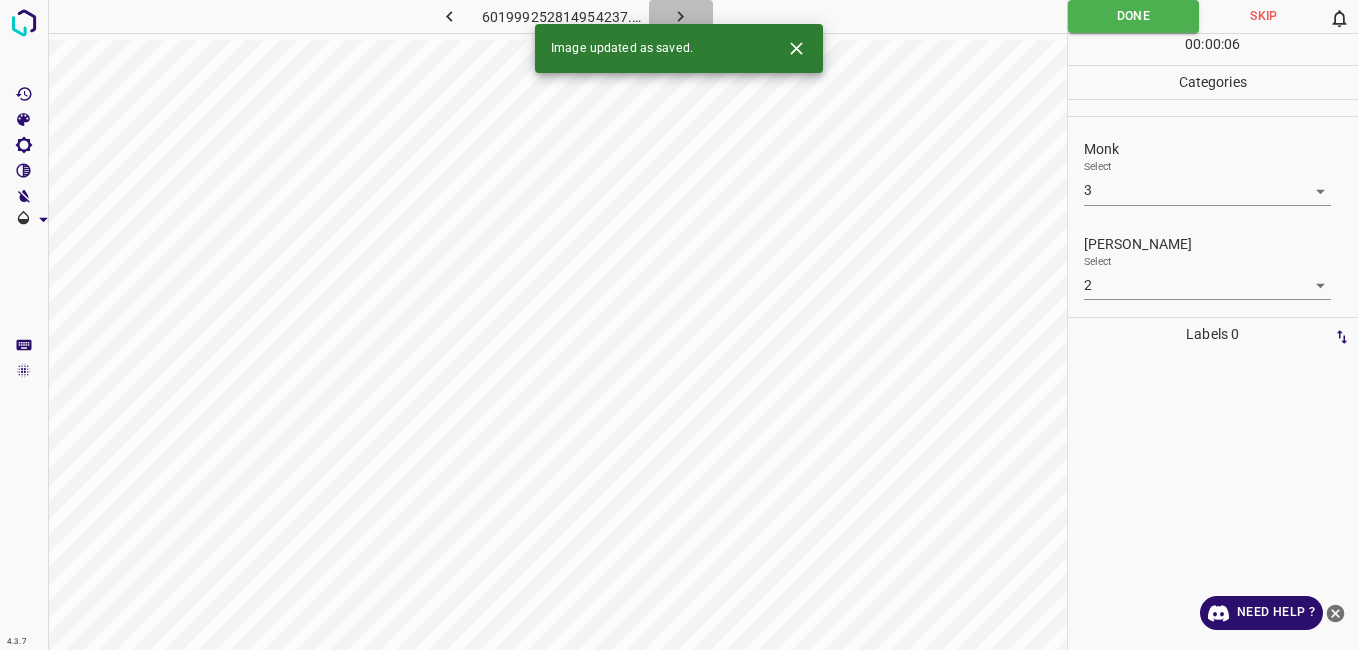 click 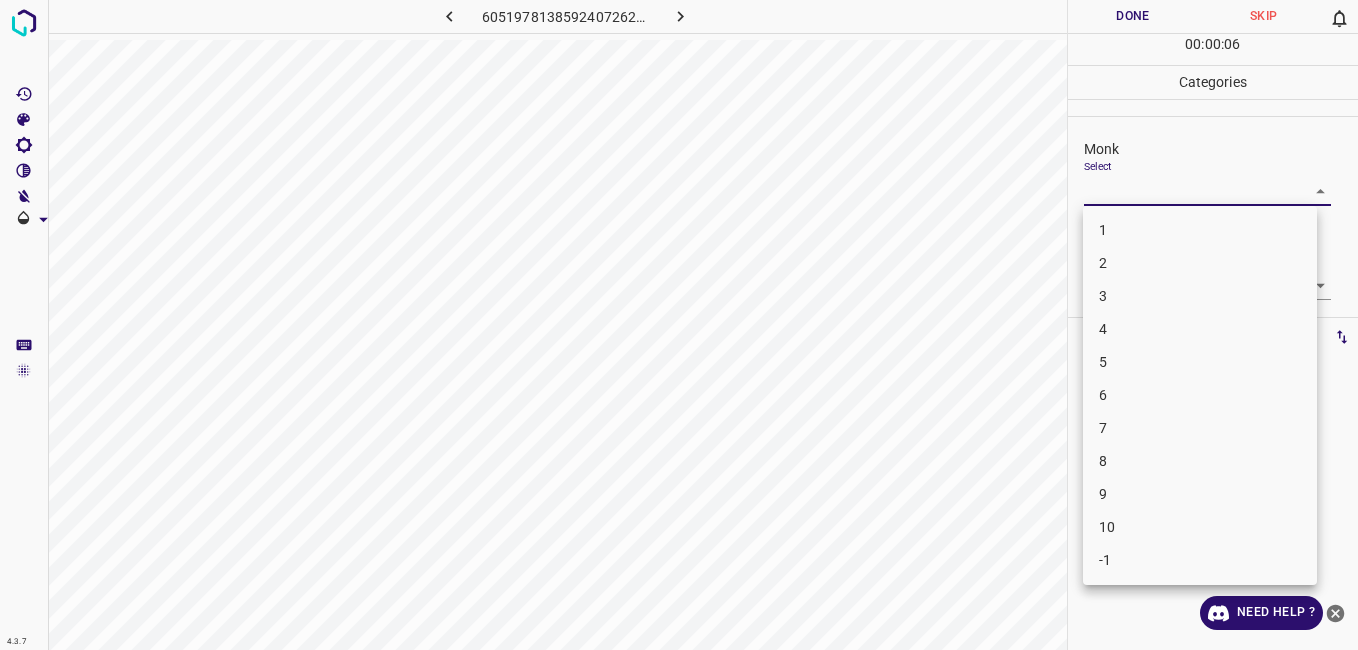 click on "4.3.7 6051978138592407262.png Done Skip 0 00   : 00   : 06   Categories Monk   Select ​  Fitzpatrick   Select ​ Labels   0 Categories 1 Monk 2  Fitzpatrick Tools Space Change between modes (Draw & Edit) I Auto labeling R Restore zoom M Zoom in N Zoom out Delete Delete selecte label Filters Z Restore filters X Saturation filter C Brightness filter V Contrast filter B Gray scale filter General O Download Need Help ? - Text - Hide - Delete 1 2 3 4 5 6 7 8 9 10 -1" at bounding box center [679, 325] 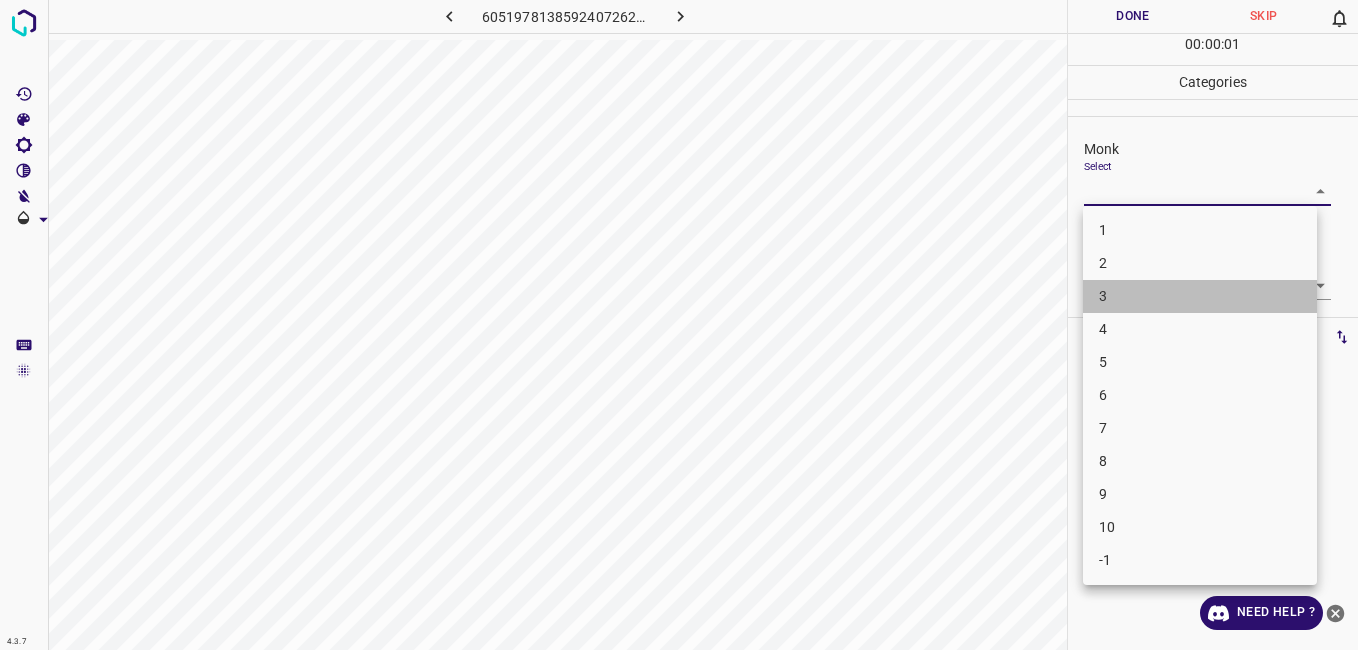 click on "3" at bounding box center (1200, 296) 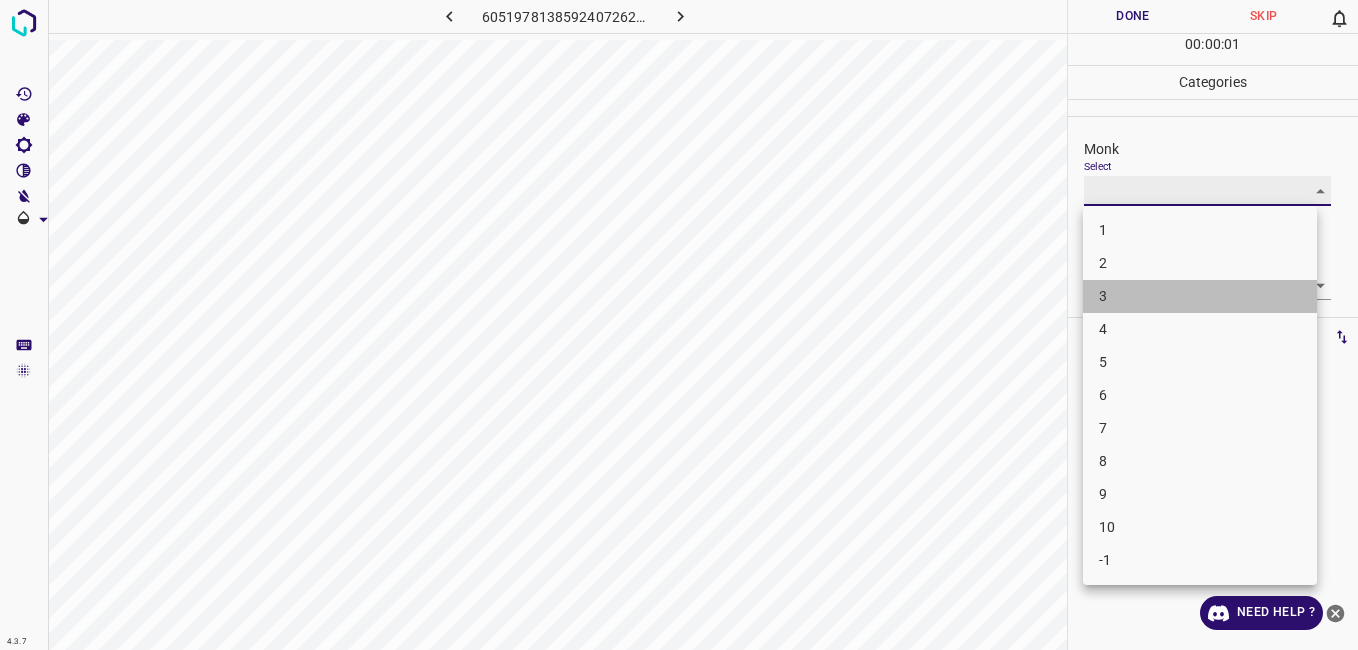 type on "3" 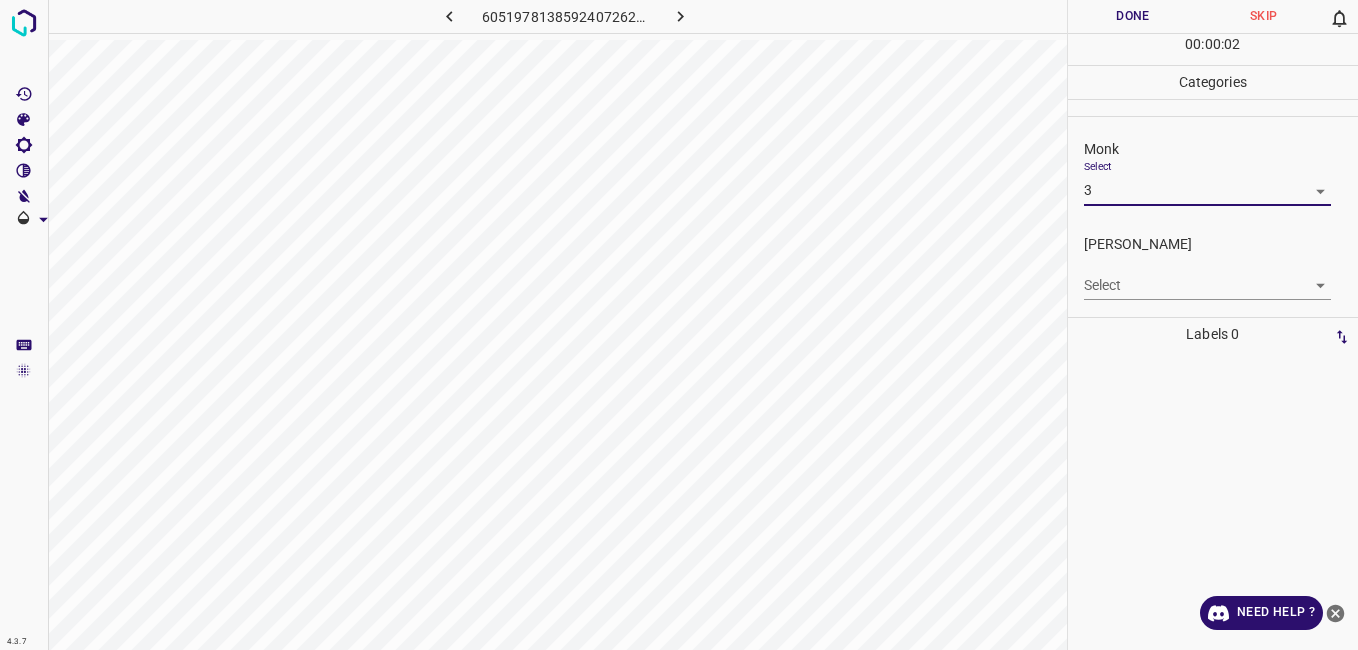 click on "4.3.7 6051978138592407262.png Done Skip 0 00   : 00   : 02   Categories Monk   Select 3 3  Fitzpatrick   Select ​ Labels   0 Categories 1 Monk 2  Fitzpatrick Tools Space Change between modes (Draw & Edit) I Auto labeling R Restore zoom M Zoom in N Zoom out Delete Delete selecte label Filters Z Restore filters X Saturation filter C Brightness filter V Contrast filter B Gray scale filter General O Download Need Help ? - Text - Hide - Delete" at bounding box center [679, 325] 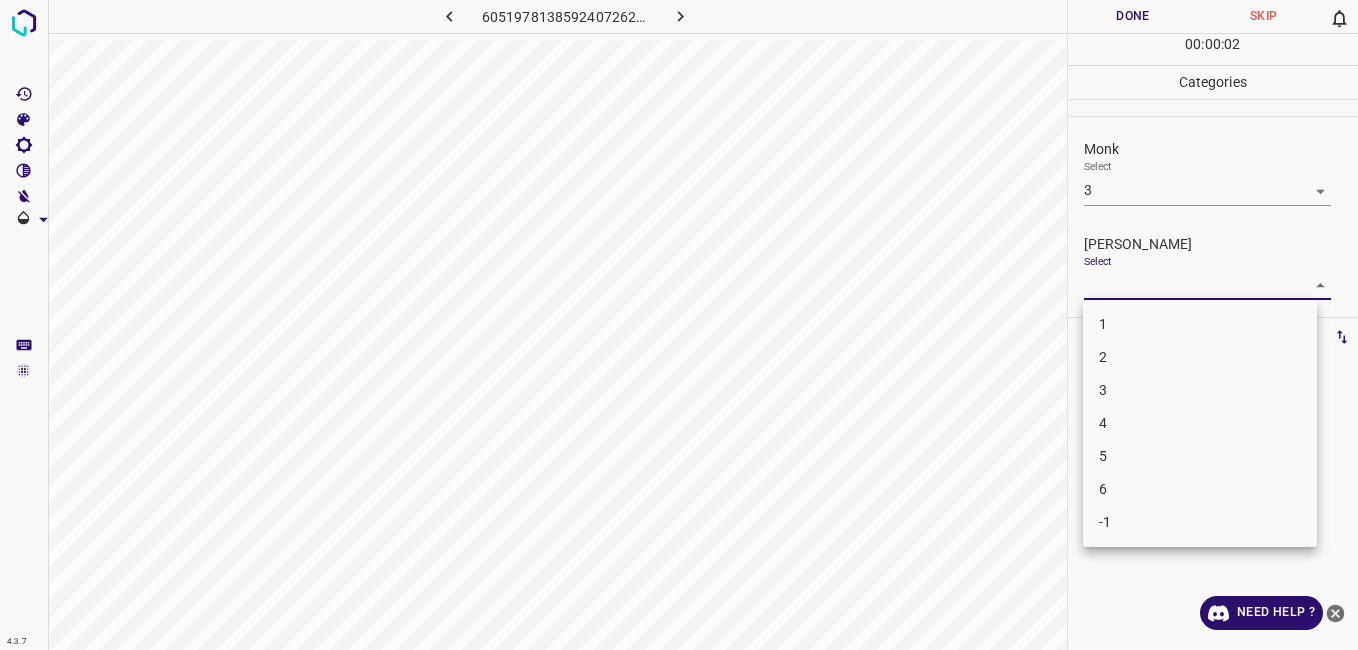 click on "2" at bounding box center (1200, 357) 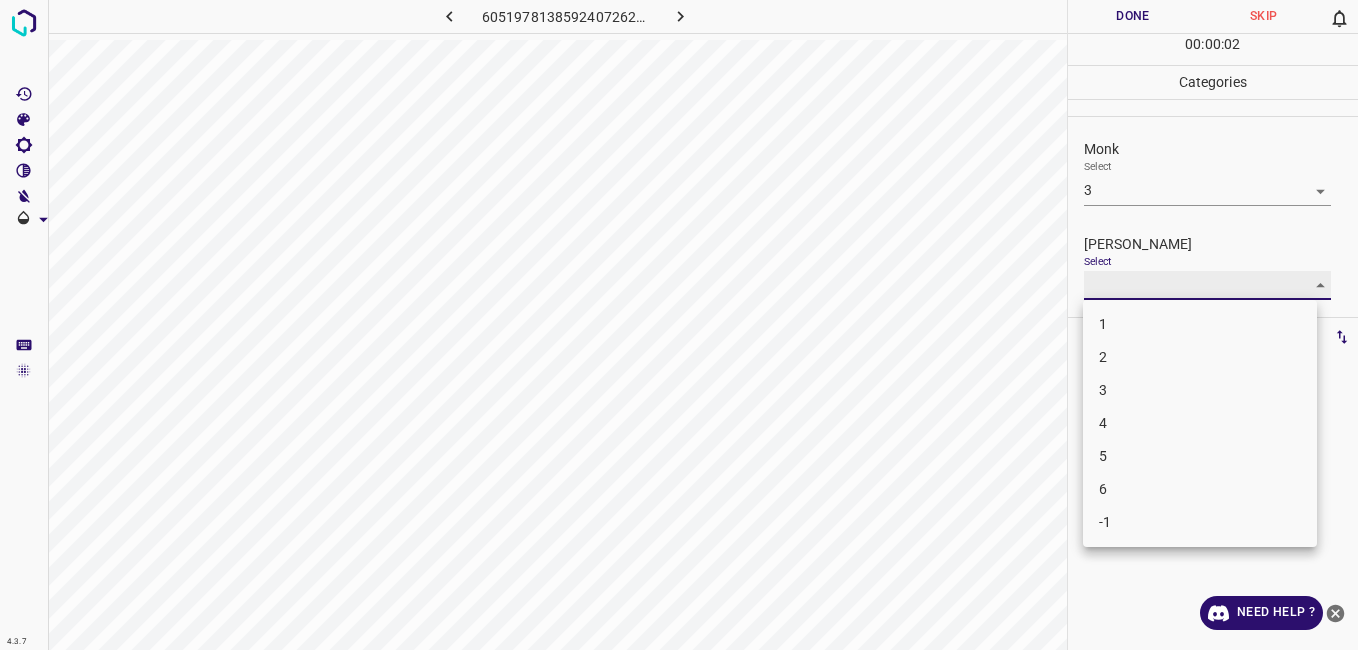 type on "2" 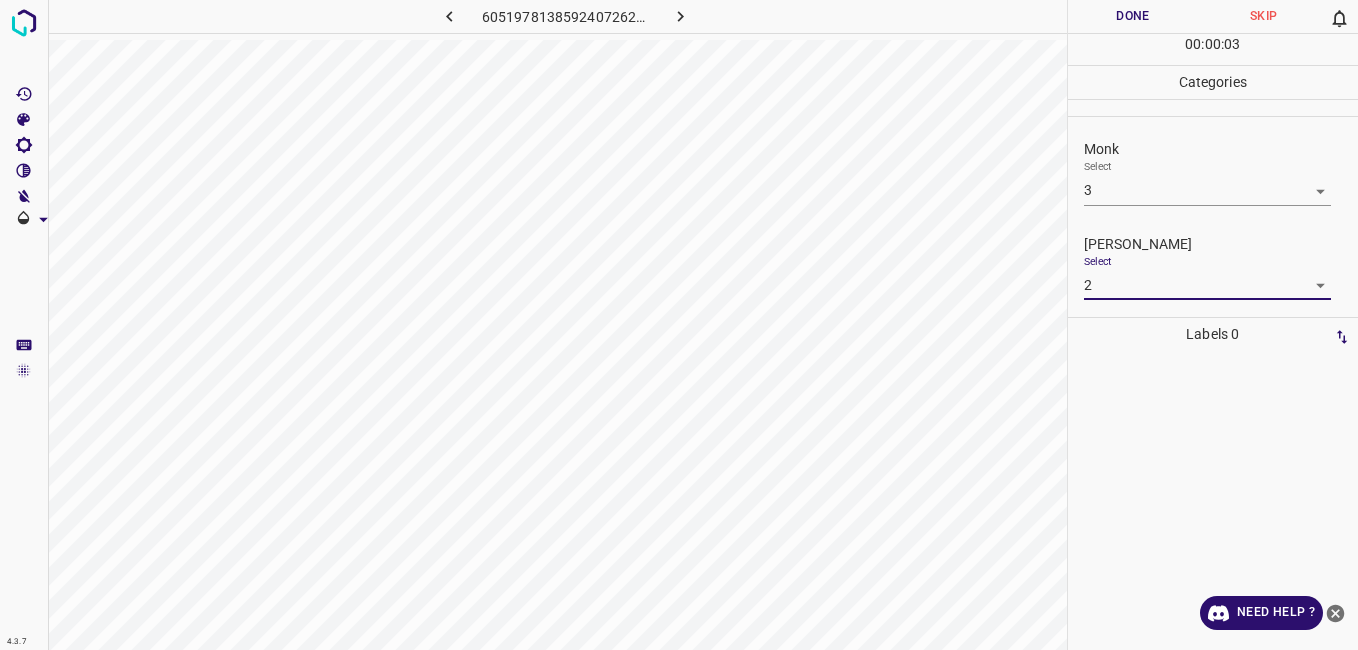 click on "Done" at bounding box center [1133, 16] 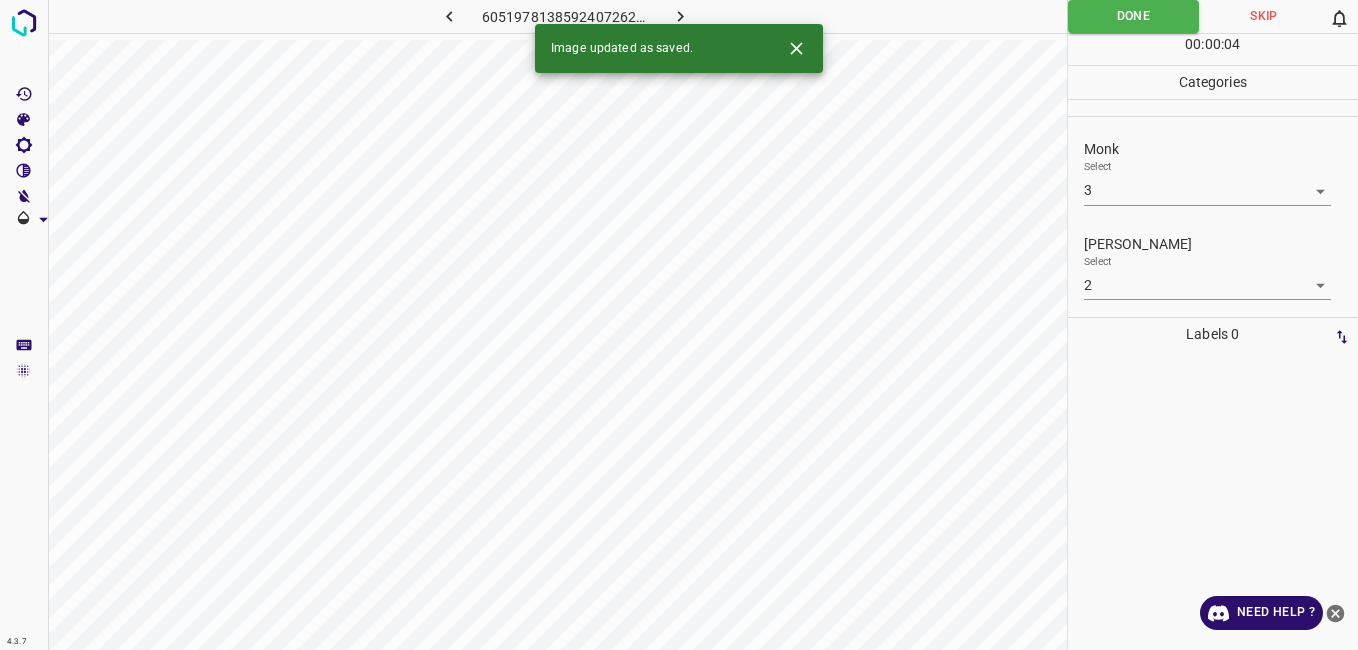 click at bounding box center [681, 16] 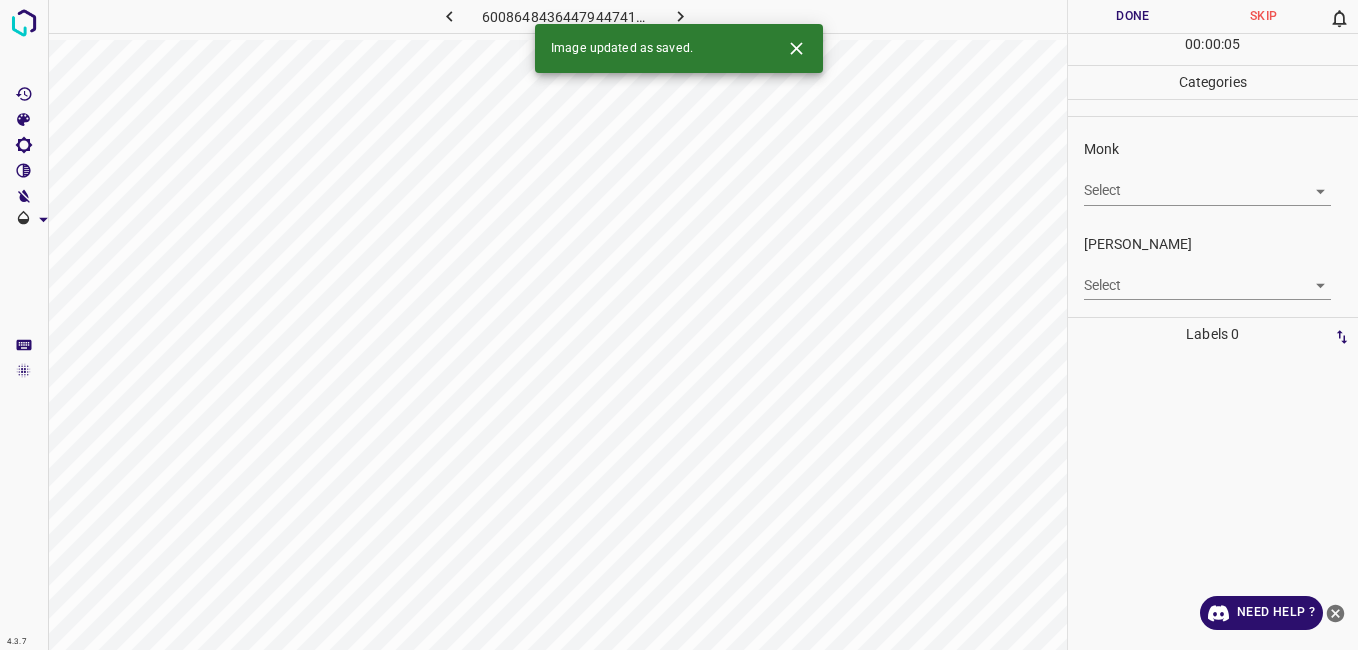 click on "Select ​" at bounding box center (1207, 182) 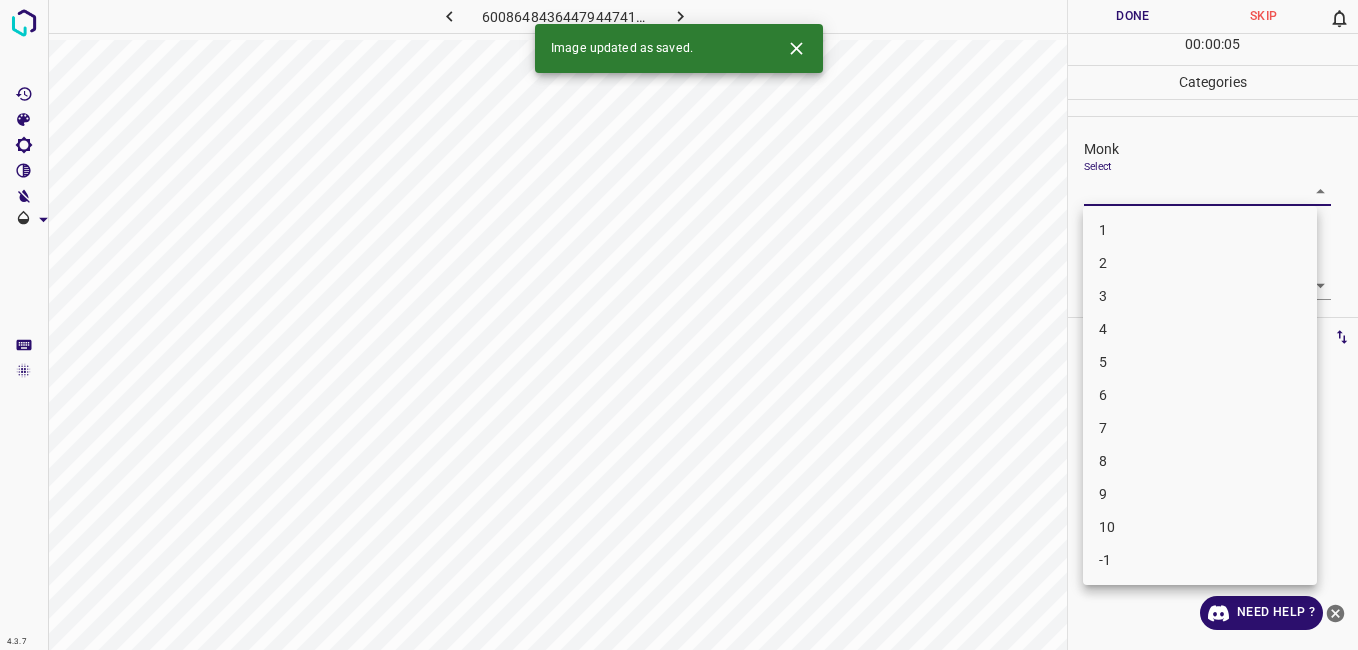 click on "4.3.7 6008648436447944741.png Done Skip 0 00   : 00   : 05   Categories Monk   Select ​  Fitzpatrick   Select ​ Labels   0 Categories 1 Monk 2  Fitzpatrick Tools Space Change between modes (Draw & Edit) I Auto labeling R Restore zoom M Zoom in N Zoom out Delete Delete selecte label Filters Z Restore filters X Saturation filter C Brightness filter V Contrast filter B Gray scale filter General O Download Image updated as saved. Need Help ? - Text - Hide - Delete 1 2 3 4 5 6 7 8 9 10 -1" at bounding box center (679, 325) 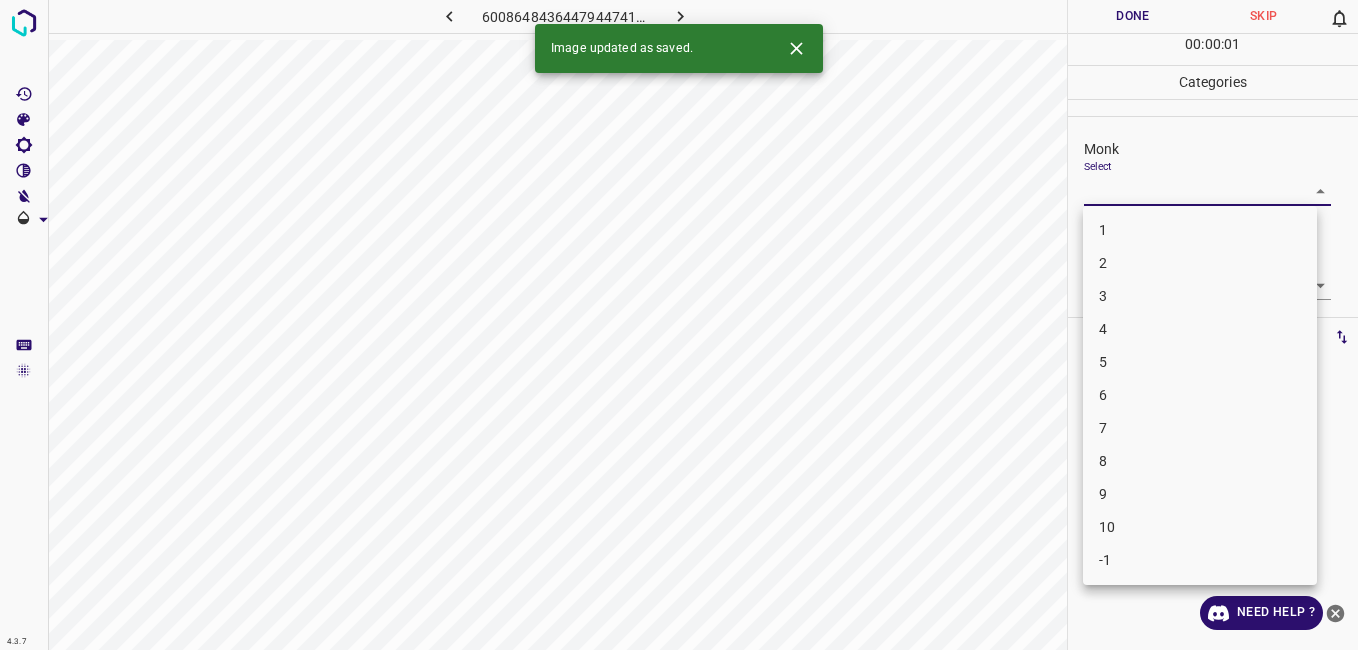 click on "8" at bounding box center [1200, 461] 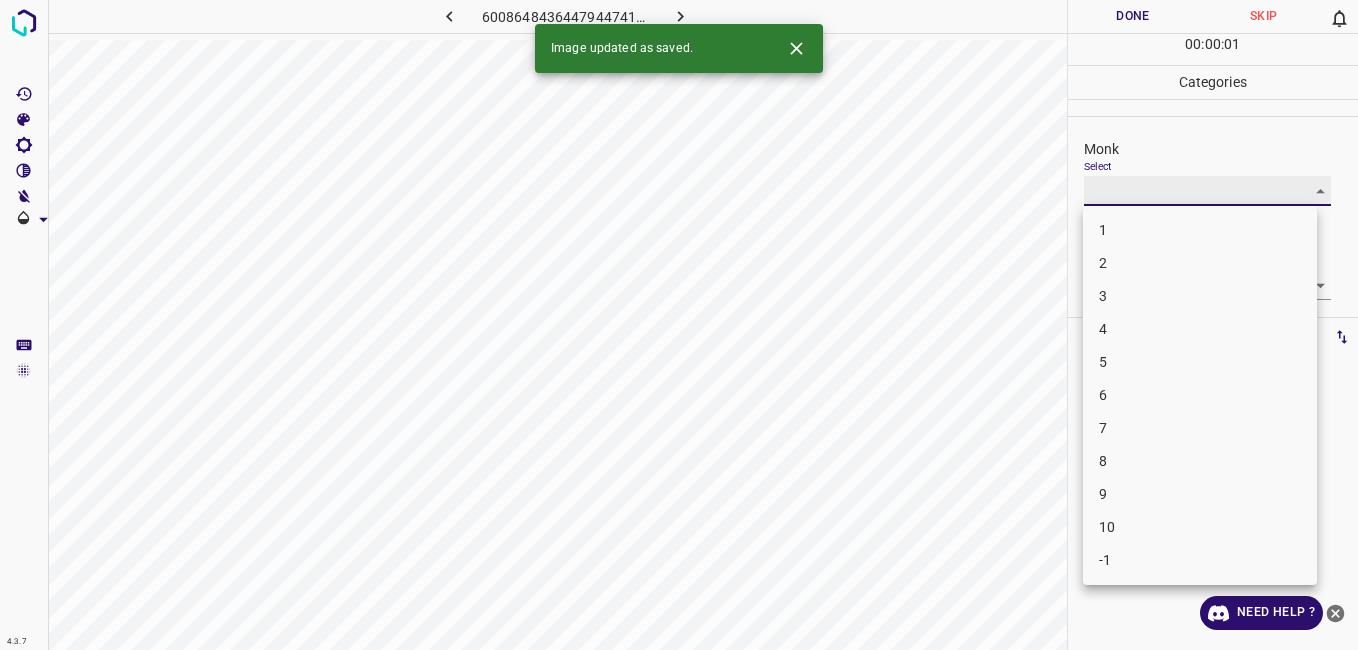 type on "8" 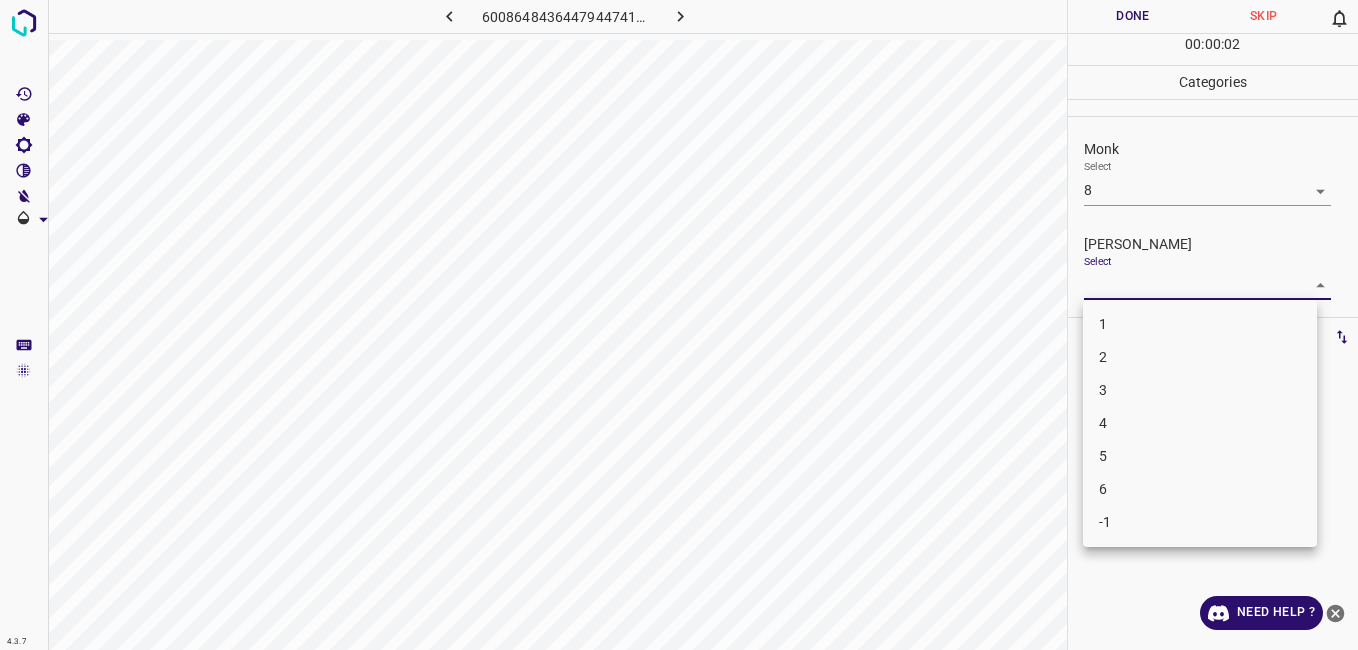 click on "4.3.7 6008648436447944741.png Done Skip 0 00   : 00   : 02   Categories Monk   Select 8 8  Fitzpatrick   Select ​ Labels   0 Categories 1 Monk 2  Fitzpatrick Tools Space Change between modes (Draw & Edit) I Auto labeling R Restore zoom M Zoom in N Zoom out Delete Delete selecte label Filters Z Restore filters X Saturation filter C Brightness filter V Contrast filter B Gray scale filter General O Download Need Help ? - Text - Hide - Delete 1 2 3 4 5 6 -1" at bounding box center (679, 325) 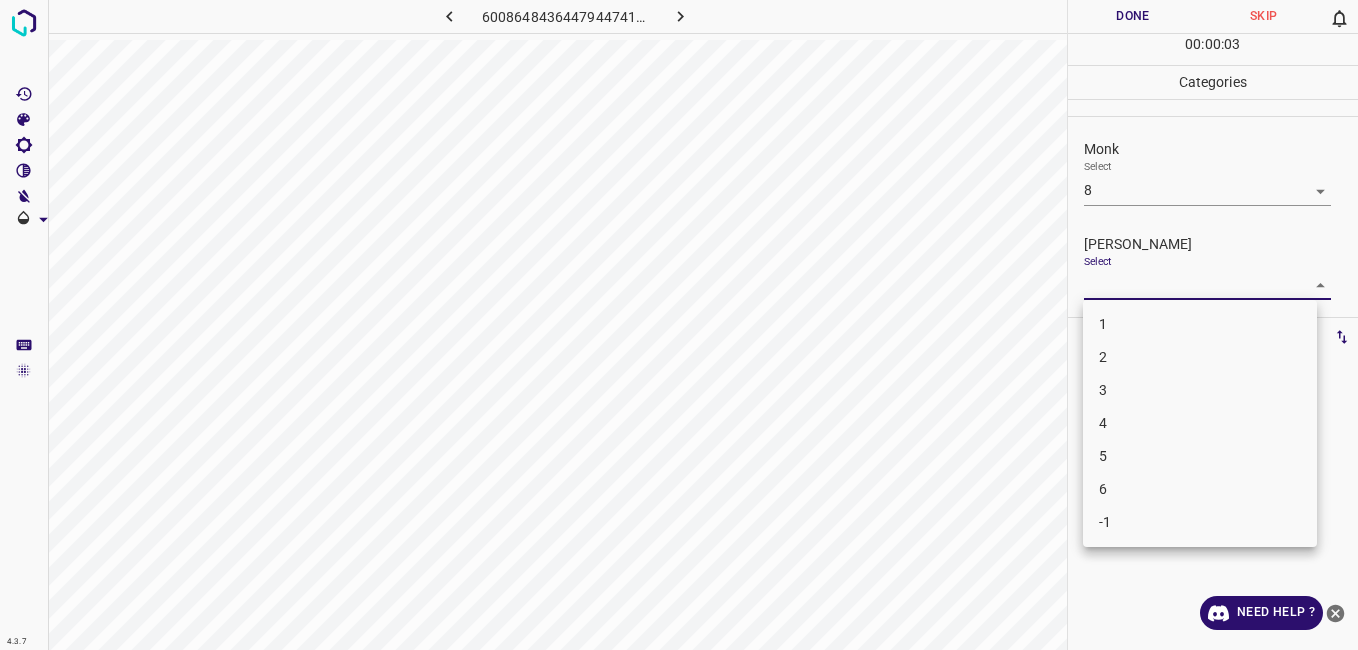 click on "6" at bounding box center [1200, 489] 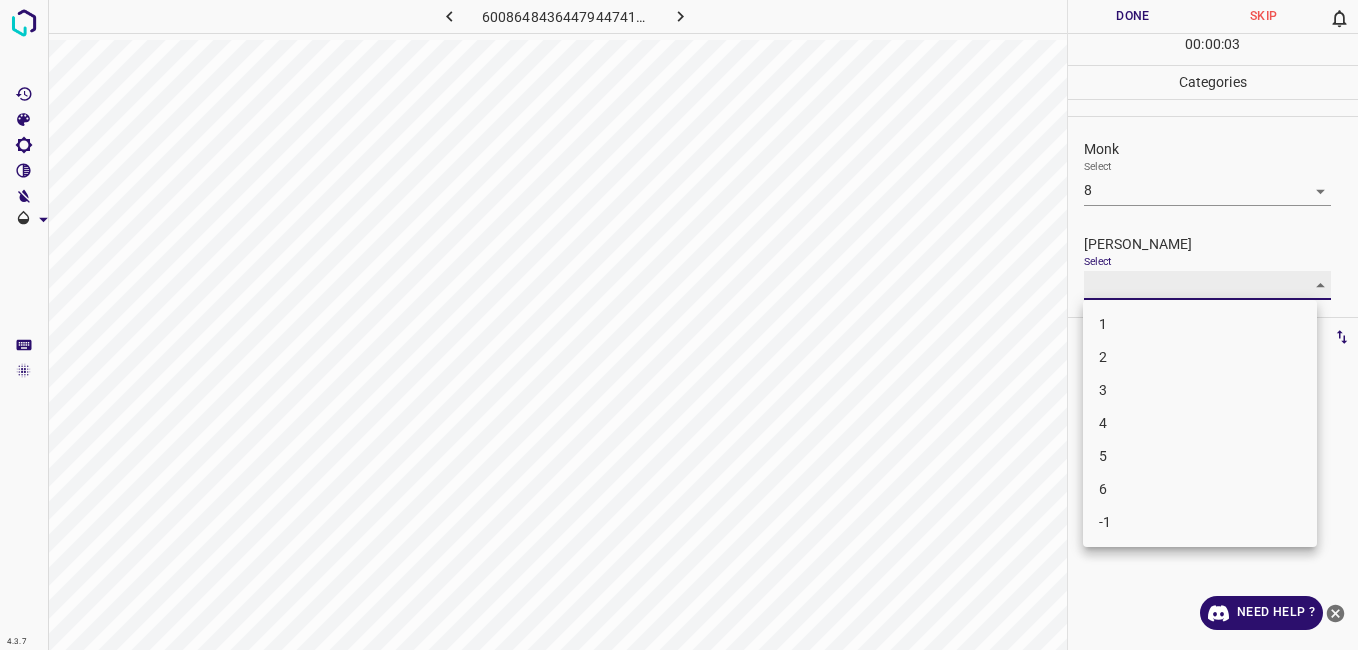 type on "6" 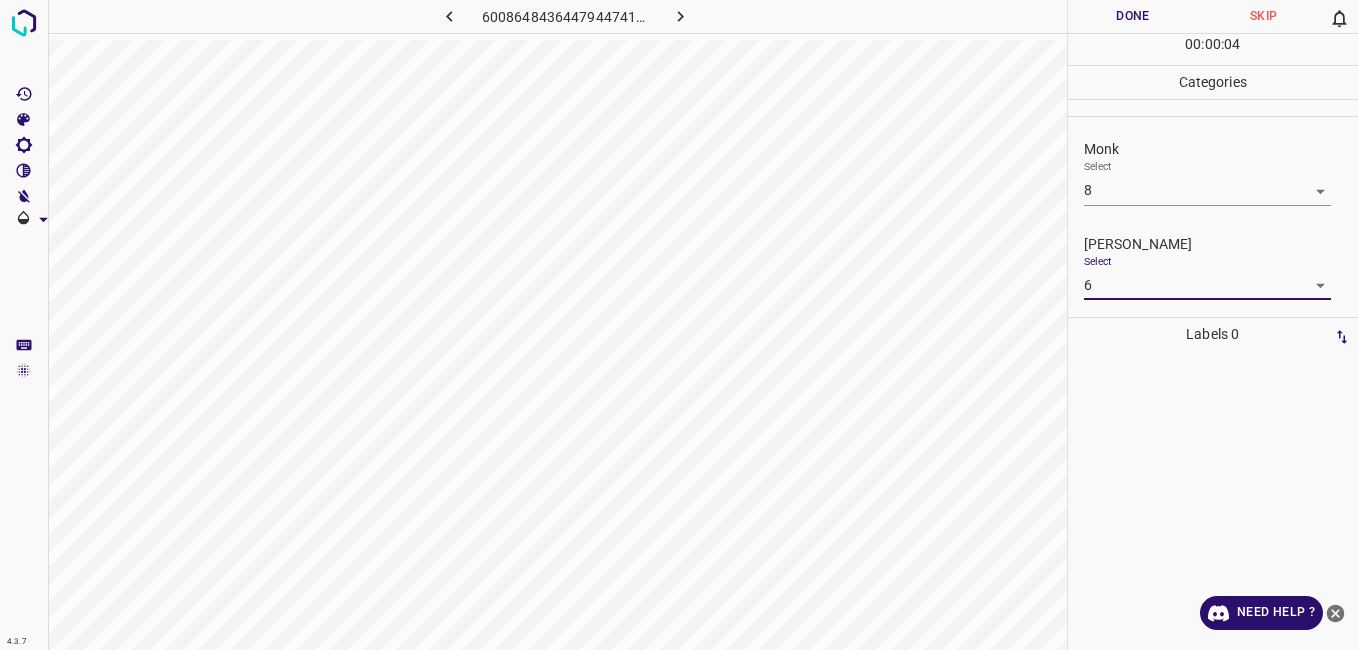 click on "Done" at bounding box center [1133, 16] 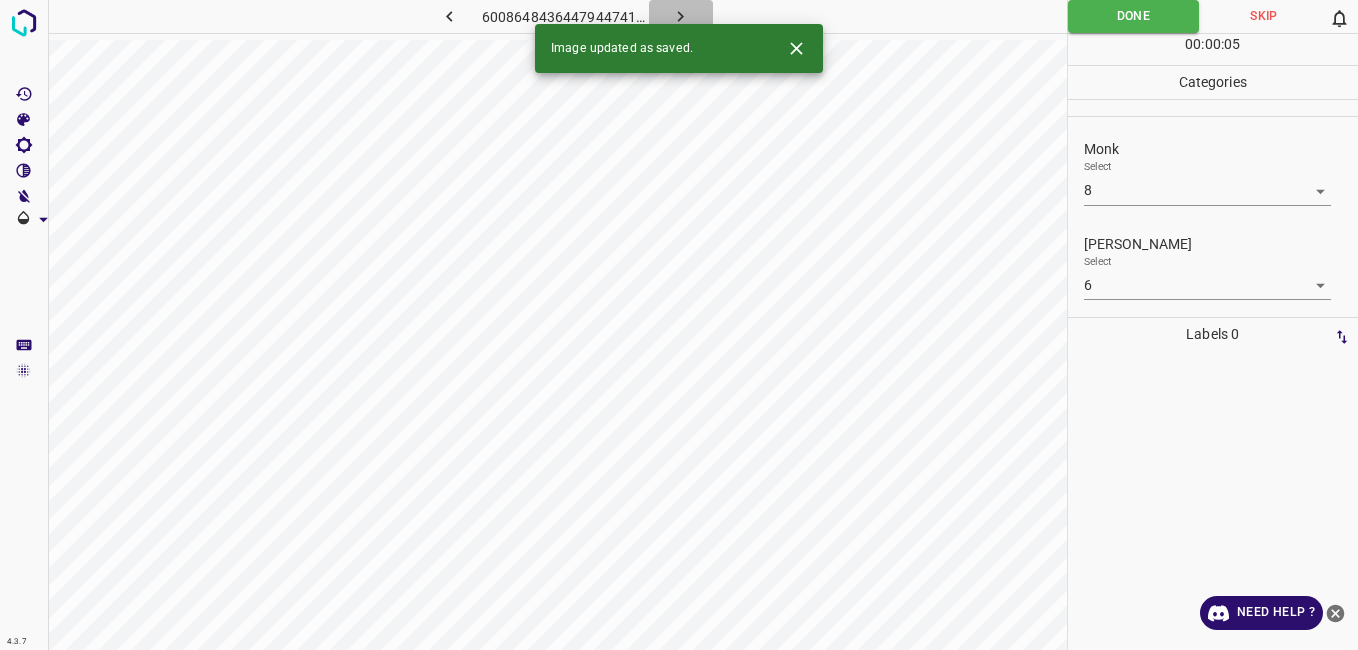 click at bounding box center [681, 16] 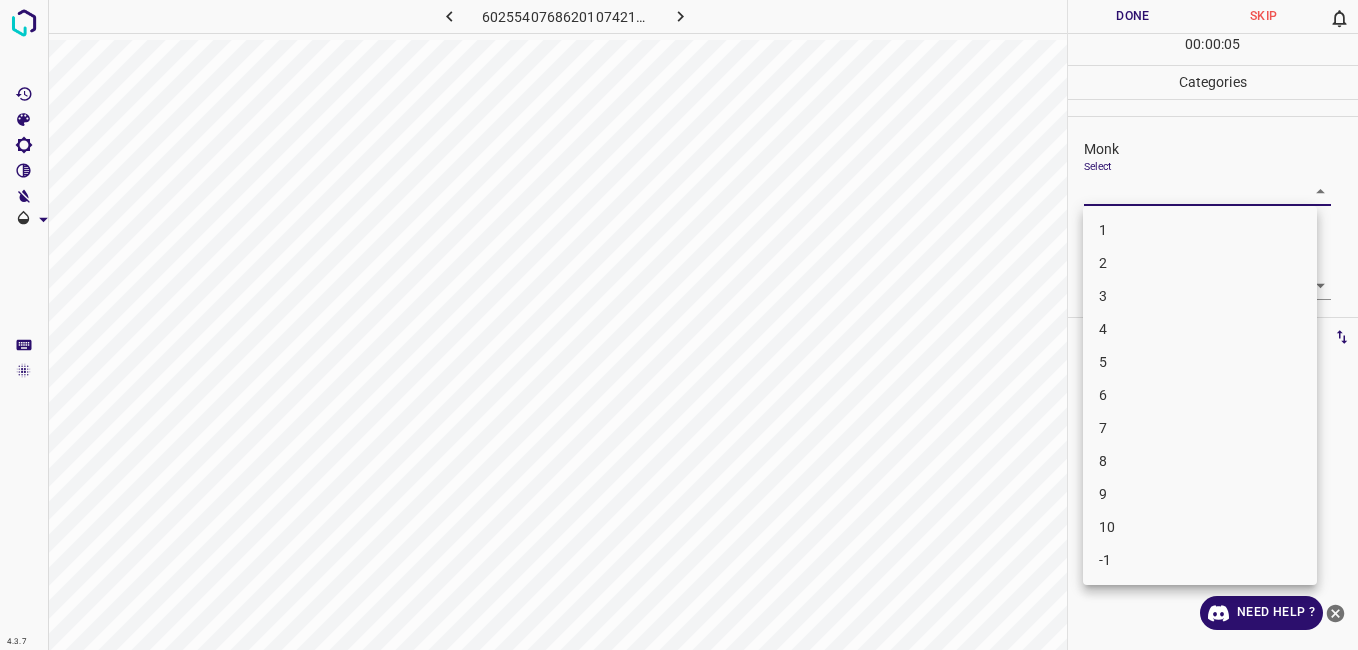click on "4.3.7 6025540768620107421.png Done Skip 0 00   : 00   : 05   Categories Monk   Select ​  Fitzpatrick   Select ​ Labels   0 Categories 1 Monk 2  Fitzpatrick Tools Space Change between modes (Draw & Edit) I Auto labeling R Restore zoom M Zoom in N Zoom out Delete Delete selecte label Filters Z Restore filters X Saturation filter C Brightness filter V Contrast filter B Gray scale filter General O Download Need Help ? - Text - Hide - Delete 1 2 3 4 5 6 7 8 9 10 -1" at bounding box center (679, 325) 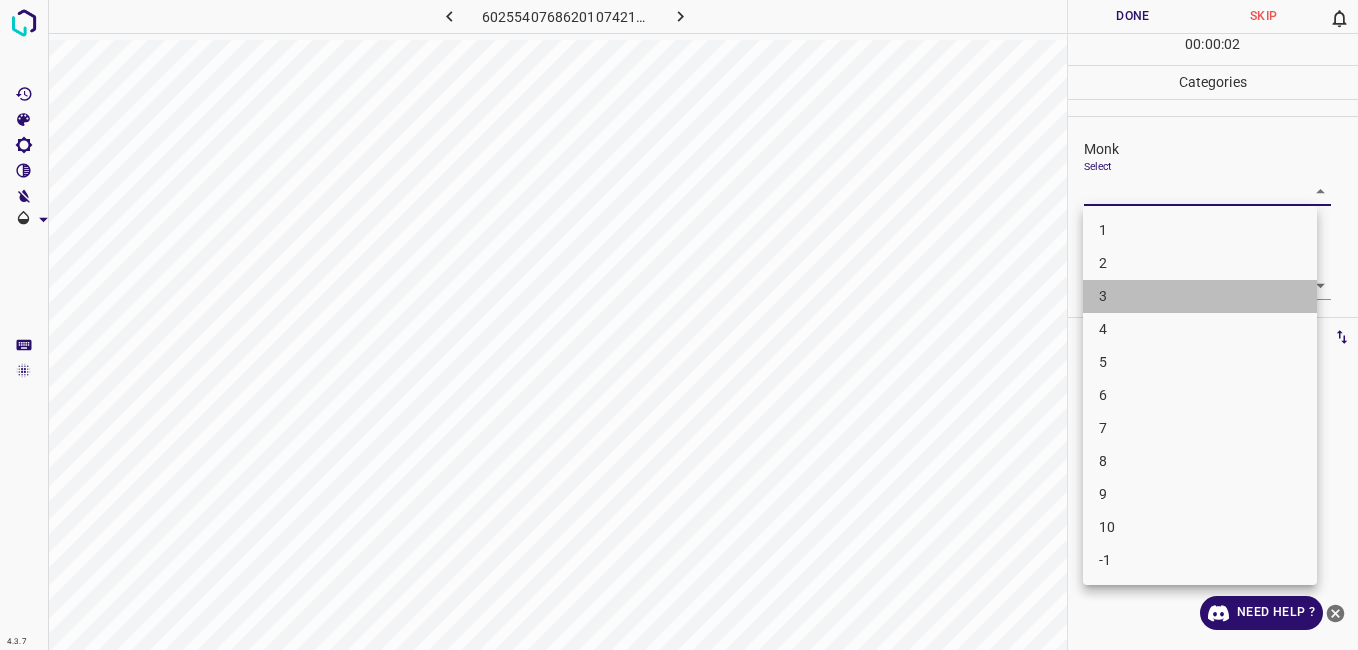 click on "3" at bounding box center (1200, 296) 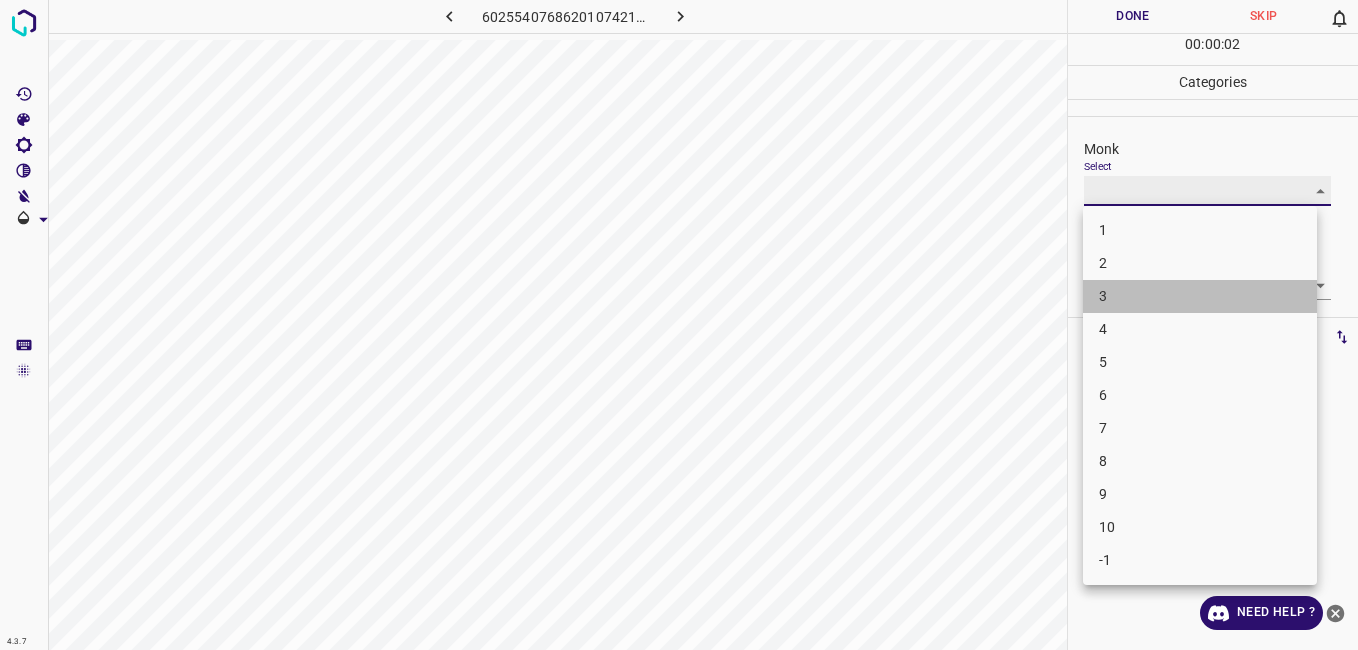 type on "3" 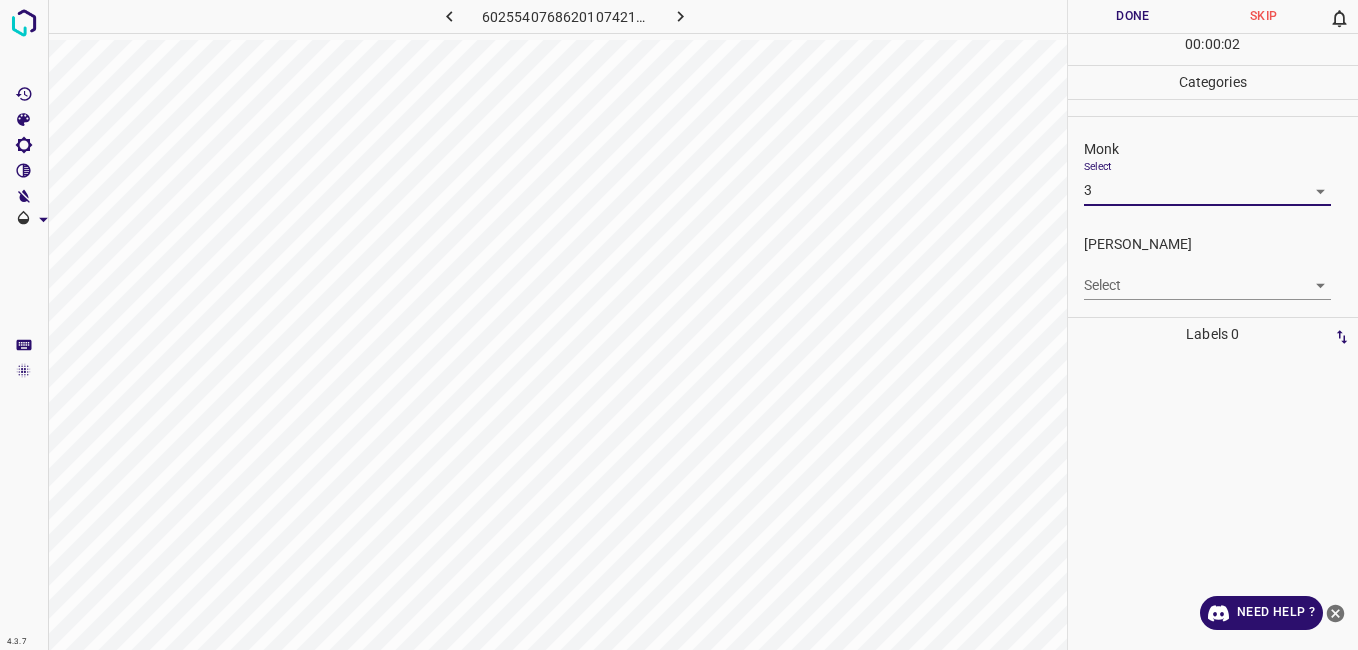 click on "4.3.7 6025540768620107421.png Done Skip 0 00   : 00   : 02   Categories Monk   Select 3 3  Fitzpatrick   Select ​ Labels   0 Categories 1 Monk 2  Fitzpatrick Tools Space Change between modes (Draw & Edit) I Auto labeling R Restore zoom M Zoom in N Zoom out Delete Delete selecte label Filters Z Restore filters X Saturation filter C Brightness filter V Contrast filter B Gray scale filter General O Download Need Help ? - Text - Hide - Delete" at bounding box center [679, 325] 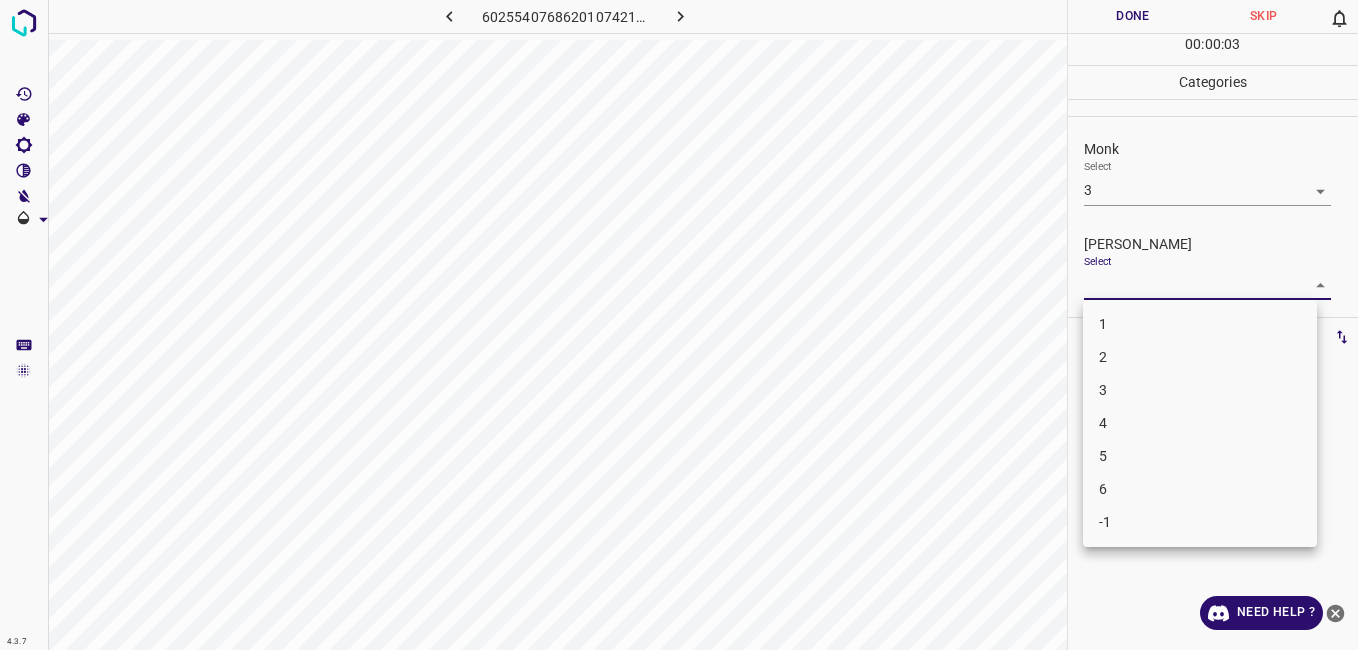 click on "2" at bounding box center (1200, 357) 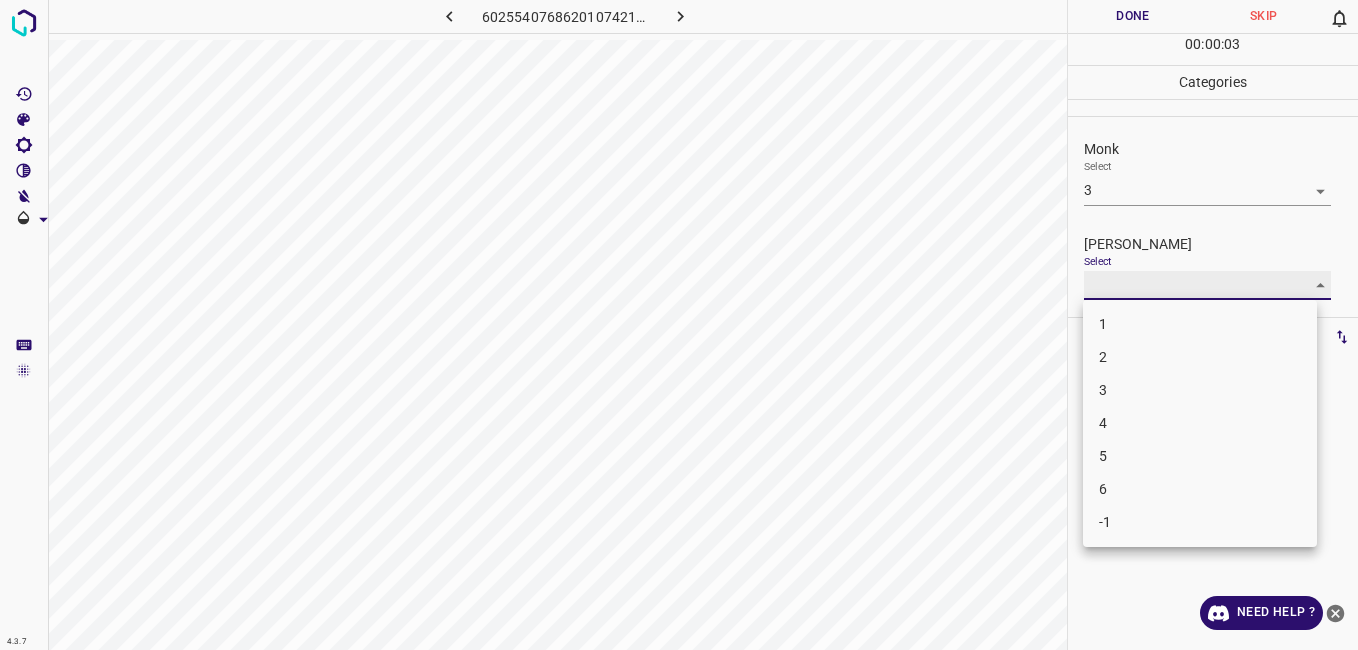 type on "2" 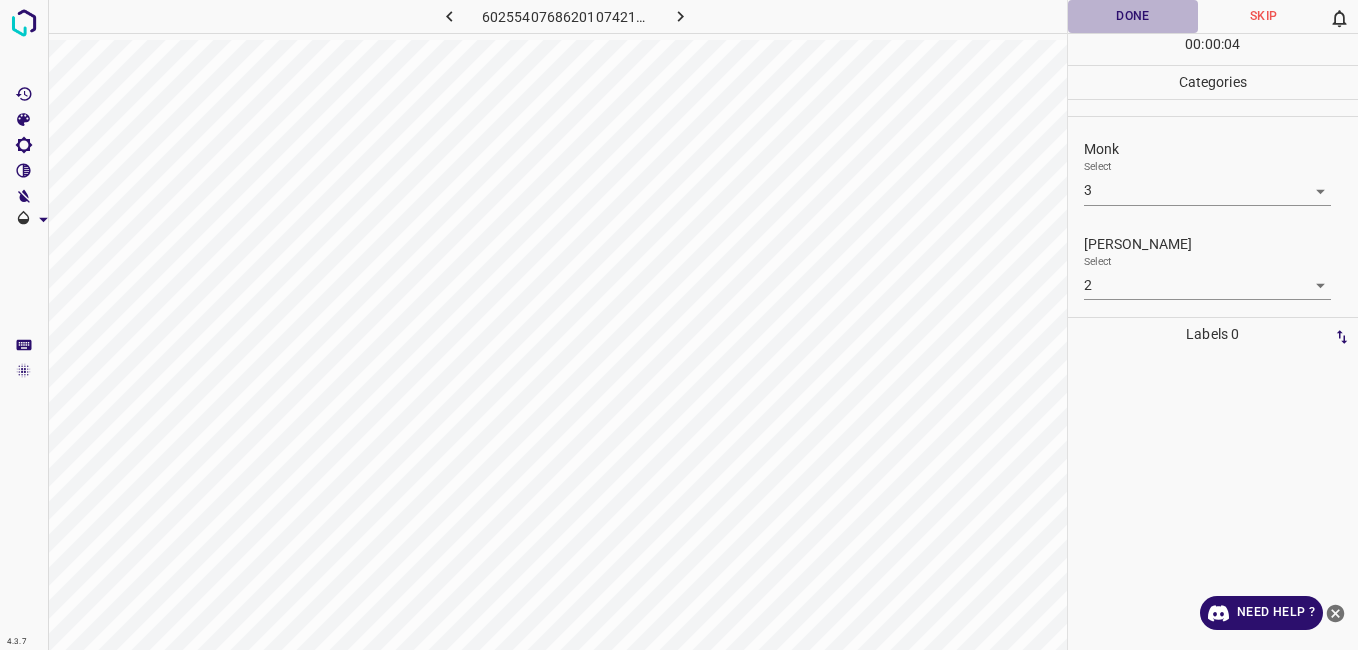 click on "Done" at bounding box center (1133, 16) 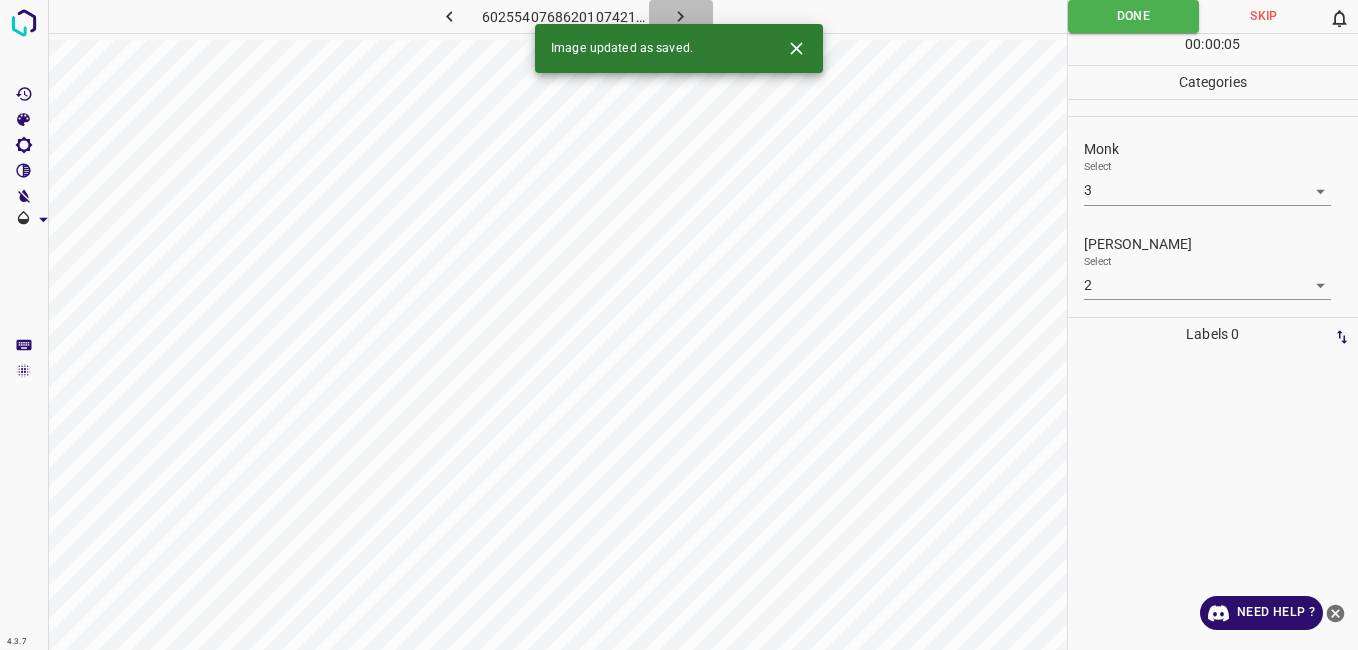click 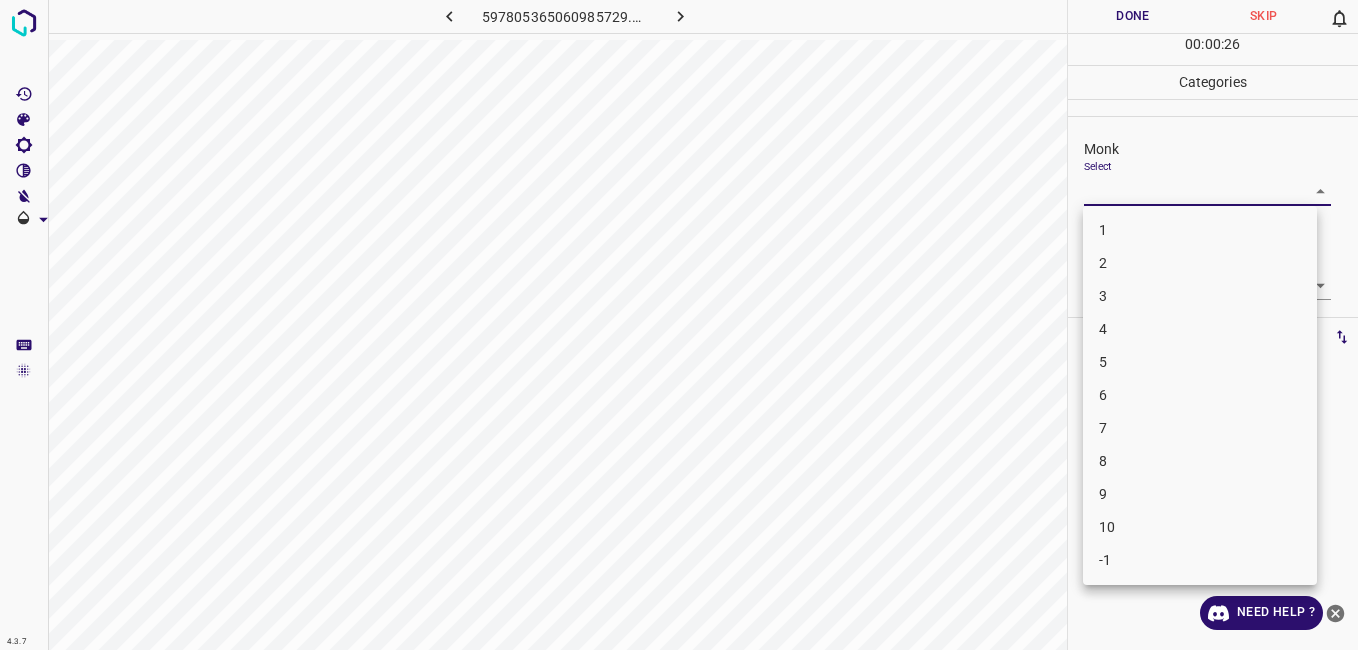 click on "4.3.7 597805365060985729.png Done Skip 0 00   : 00   : 26   Categories Monk   Select ​  Fitzpatrick   Select ​ Labels   0 Categories 1 Monk 2  Fitzpatrick Tools Space Change between modes (Draw & Edit) I Auto labeling R Restore zoom M Zoom in N Zoom out Delete Delete selecte label Filters Z Restore filters X Saturation filter C Brightness filter V Contrast filter B Gray scale filter General O Download Need Help ? - Text - Hide - Delete 1 2 3 4 5 6 7 8 9 10 -1" at bounding box center [679, 325] 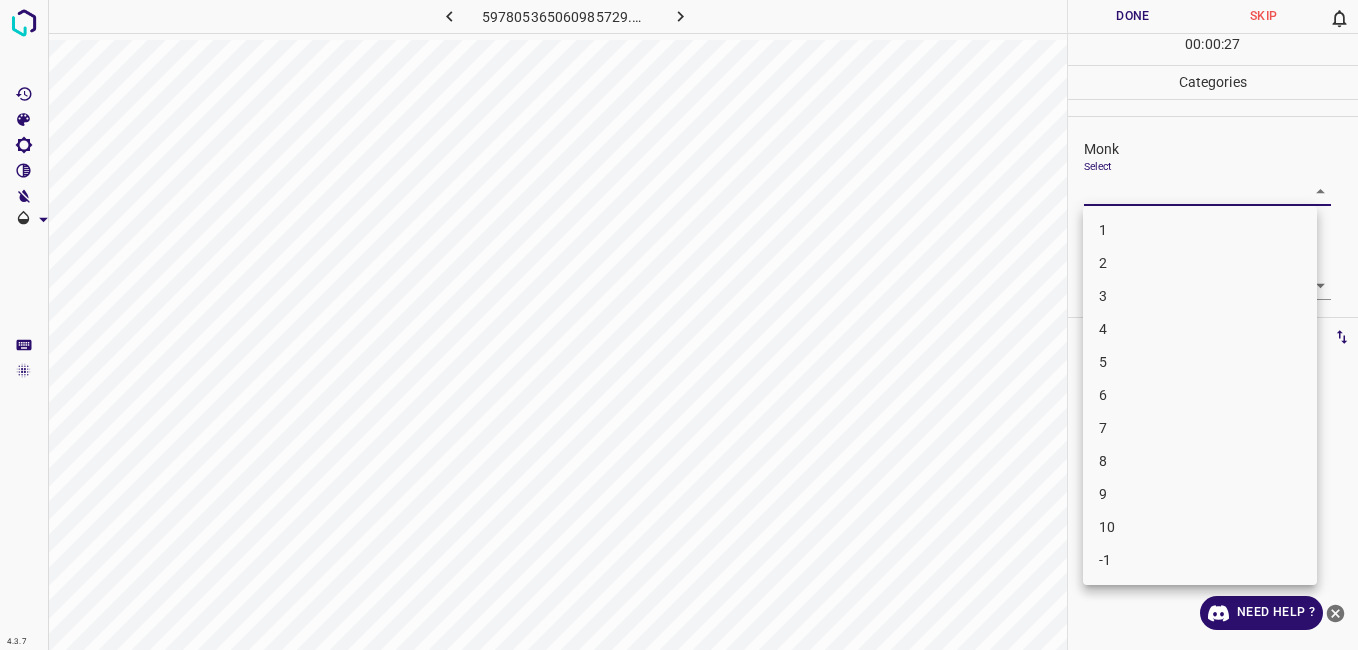 click on "7" at bounding box center (1200, 428) 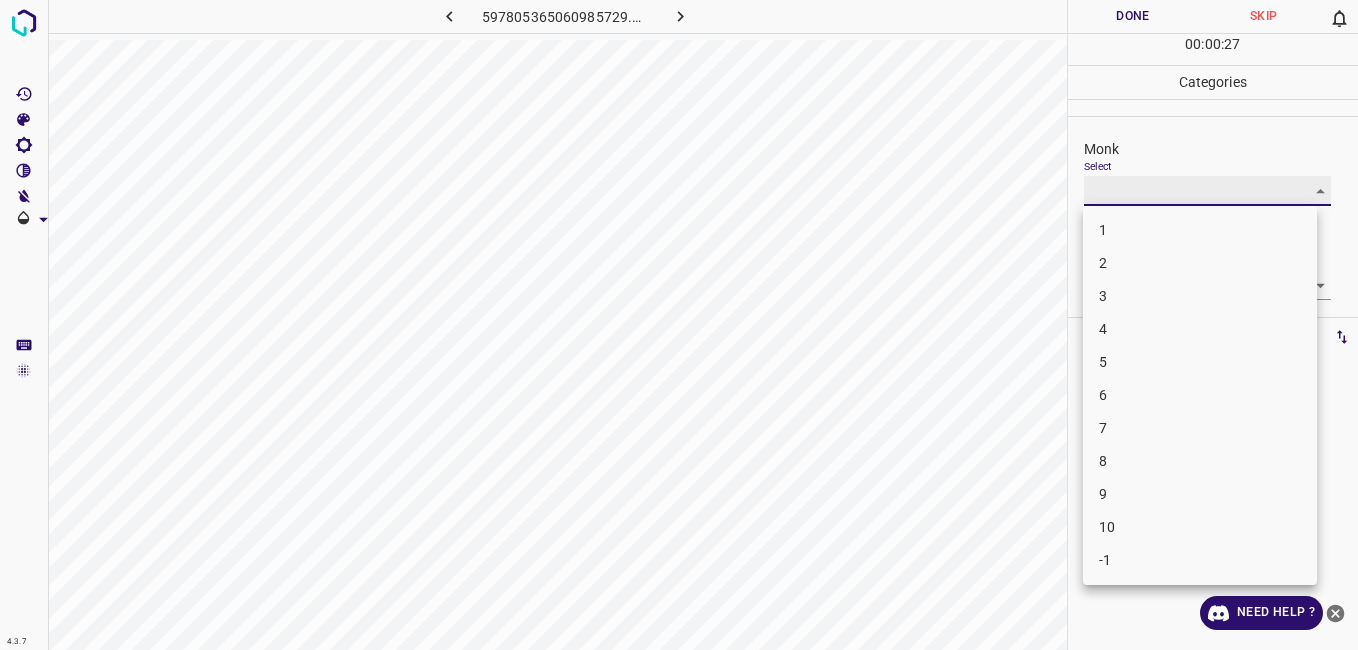 type on "7" 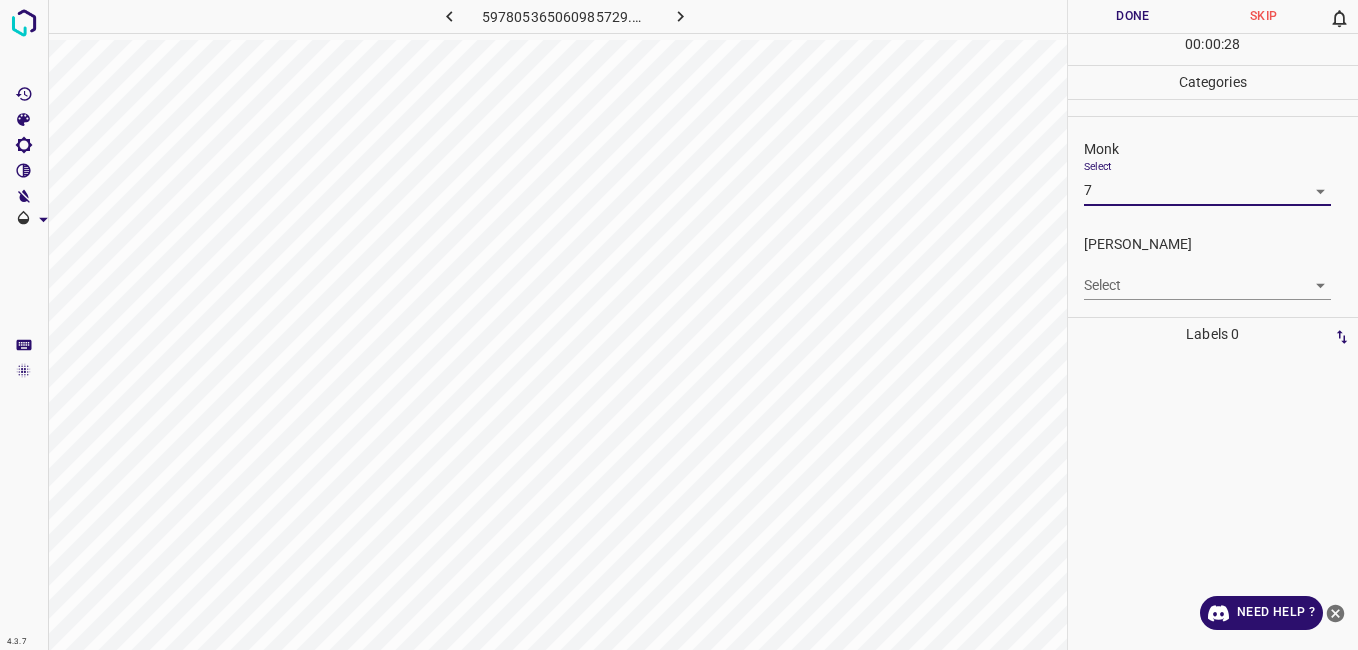 click on "4.3.7 597805365060985729.png Done Skip 0 00   : 00   : 28   Categories Monk   Select 7 7  Fitzpatrick   Select ​ Labels   0 Categories 1 Monk 2  Fitzpatrick Tools Space Change between modes (Draw & Edit) I Auto labeling R Restore zoom M Zoom in N Zoom out Delete Delete selecte label Filters Z Restore filters X Saturation filter C Brightness filter V Contrast filter B Gray scale filter General O Download Need Help ? - Text - Hide - Delete" at bounding box center (679, 325) 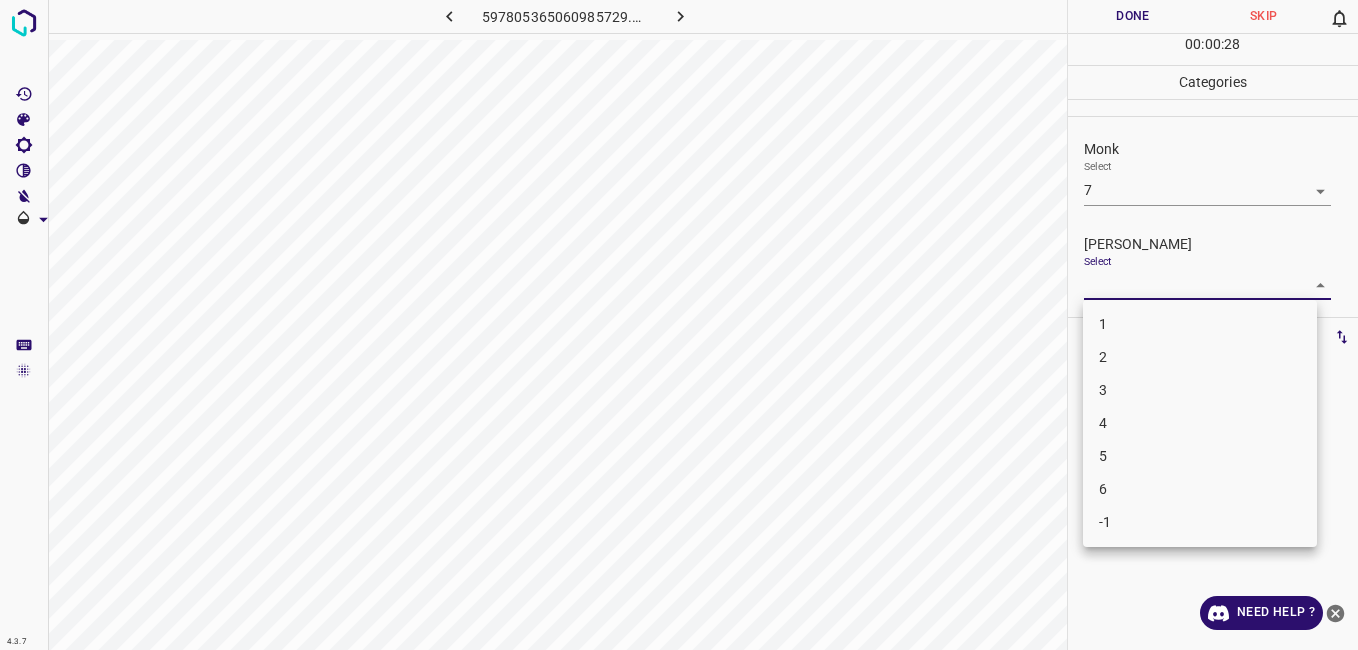 click on "4" at bounding box center (1200, 423) 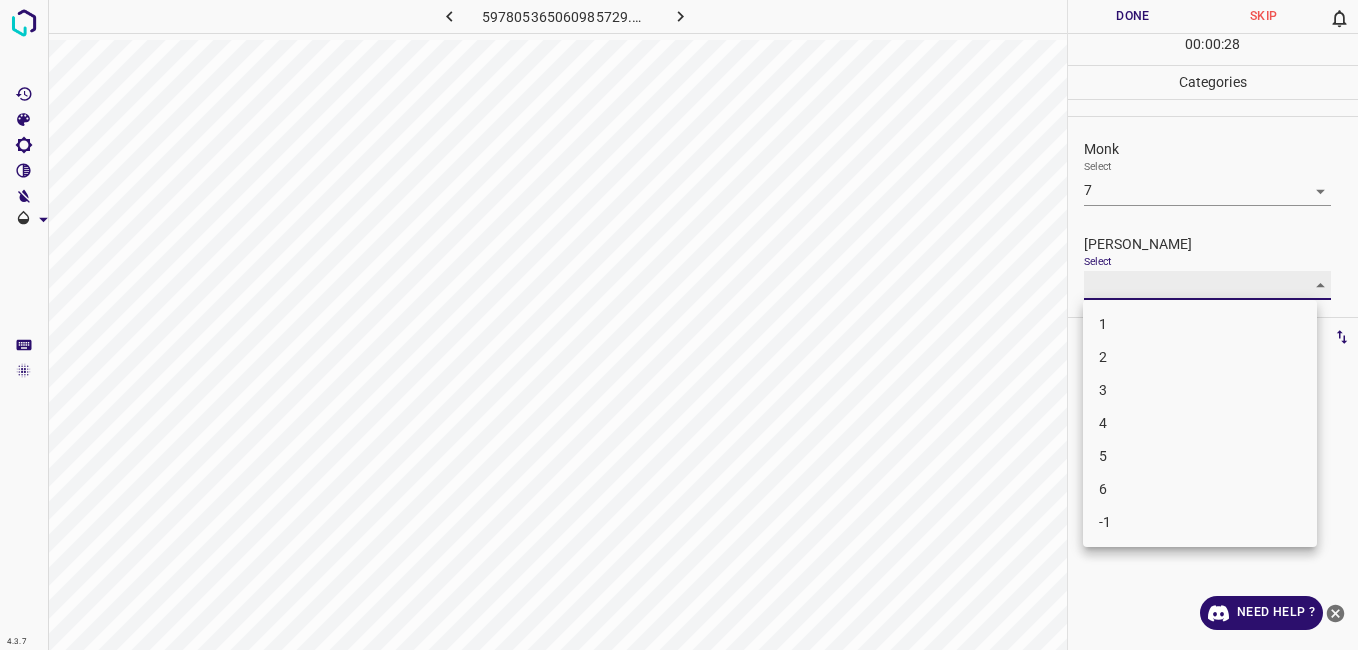 type on "4" 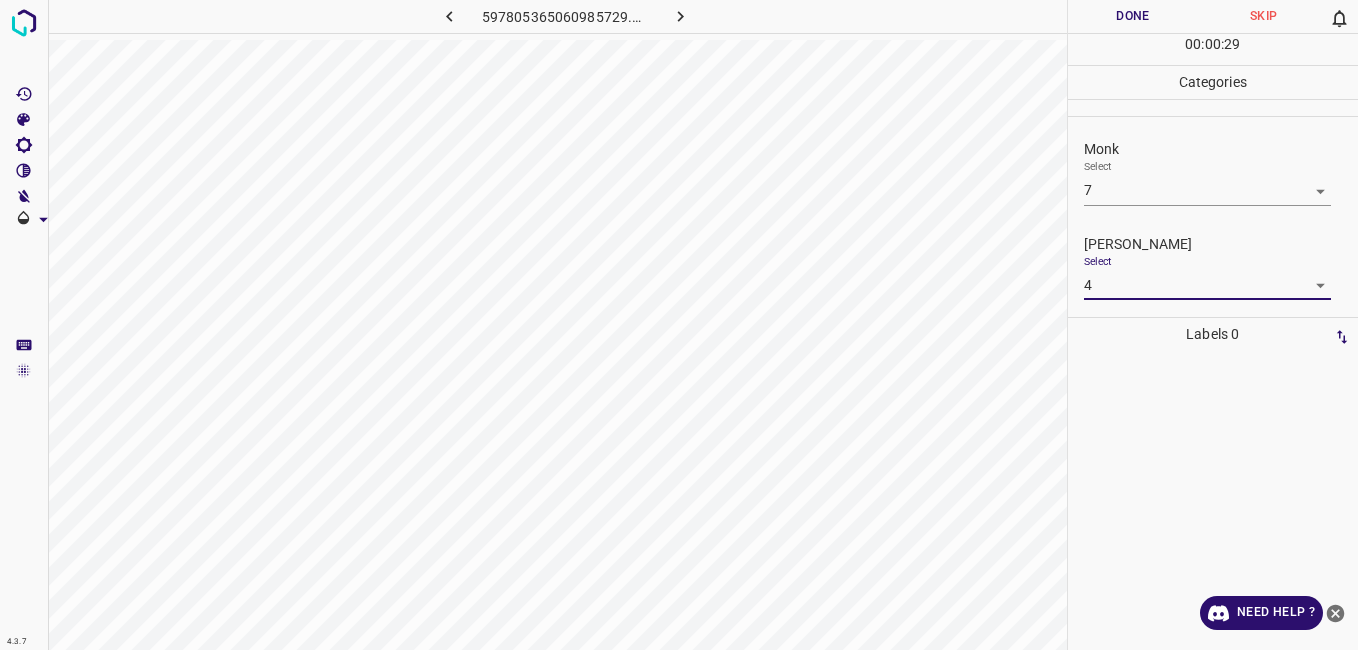 click on "Done" at bounding box center (1133, 16) 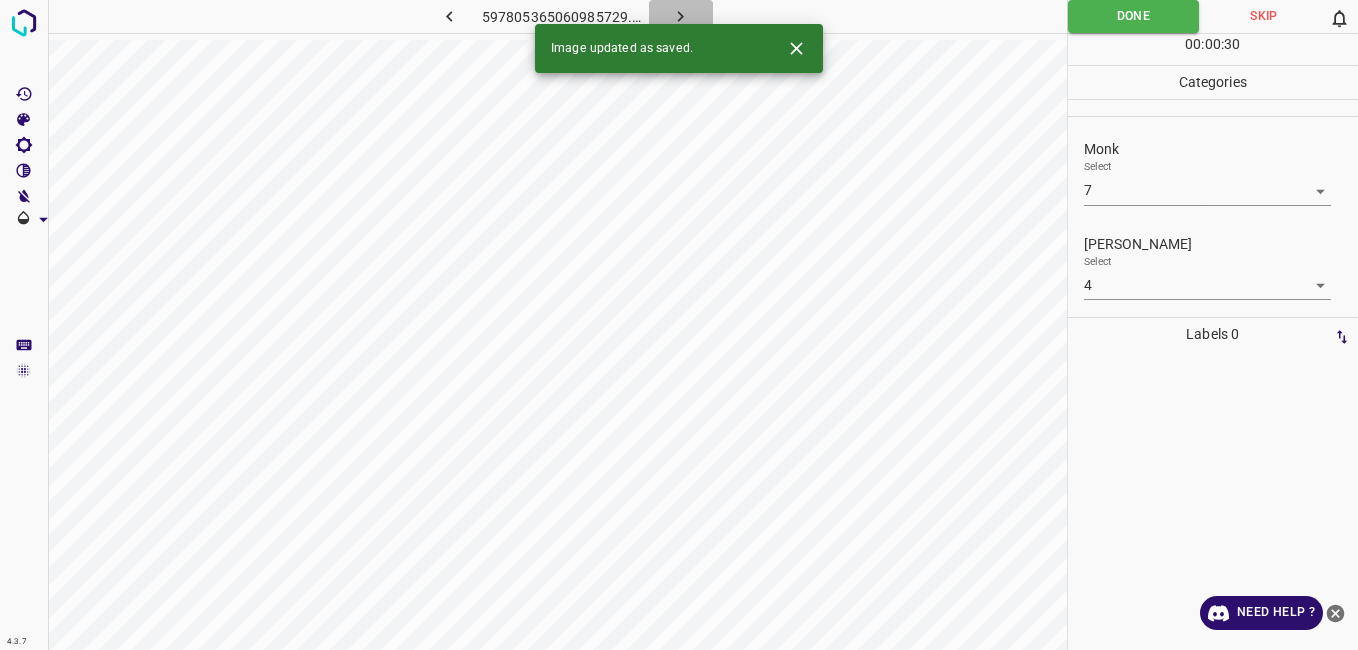 click 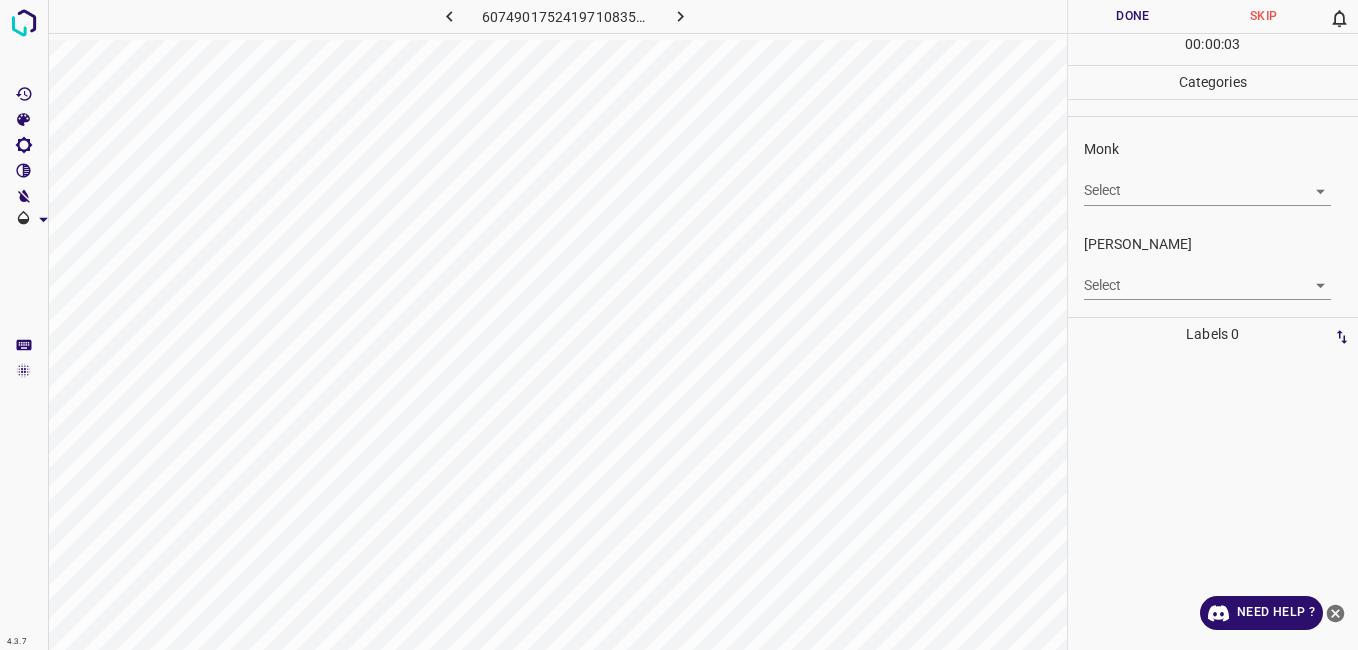 click on "Select ​" at bounding box center (1207, 182) 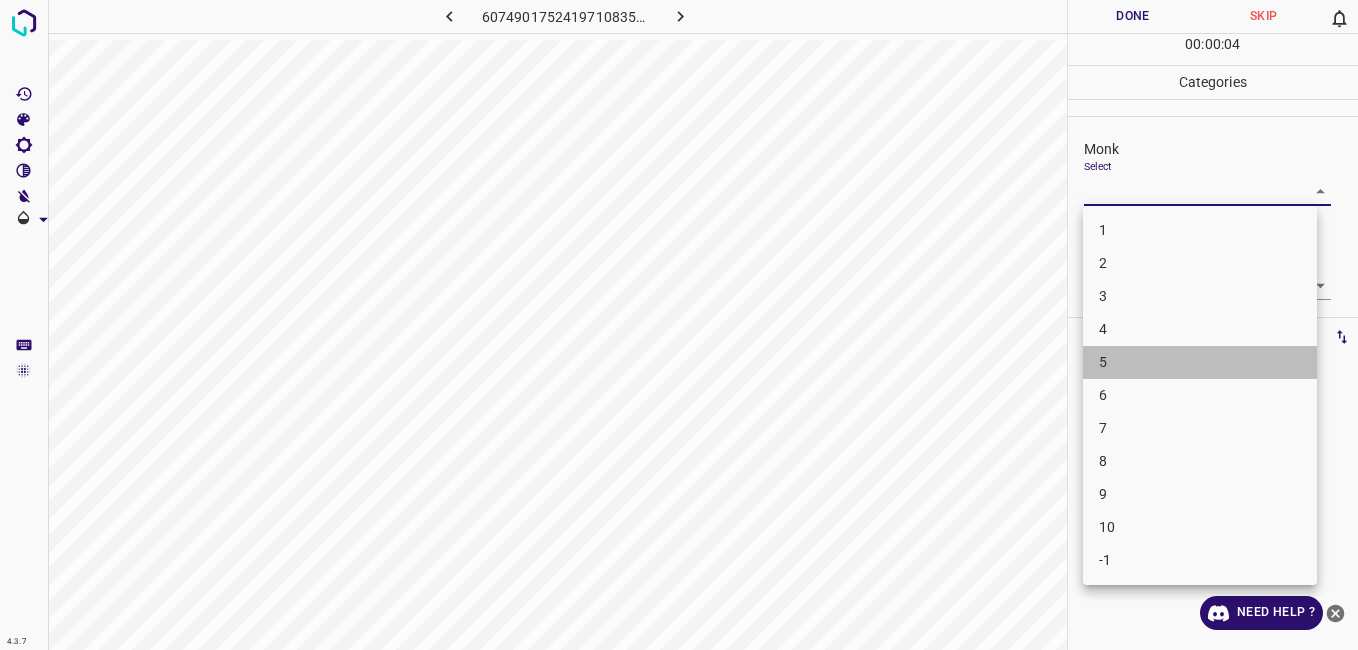 click on "5" at bounding box center [1200, 362] 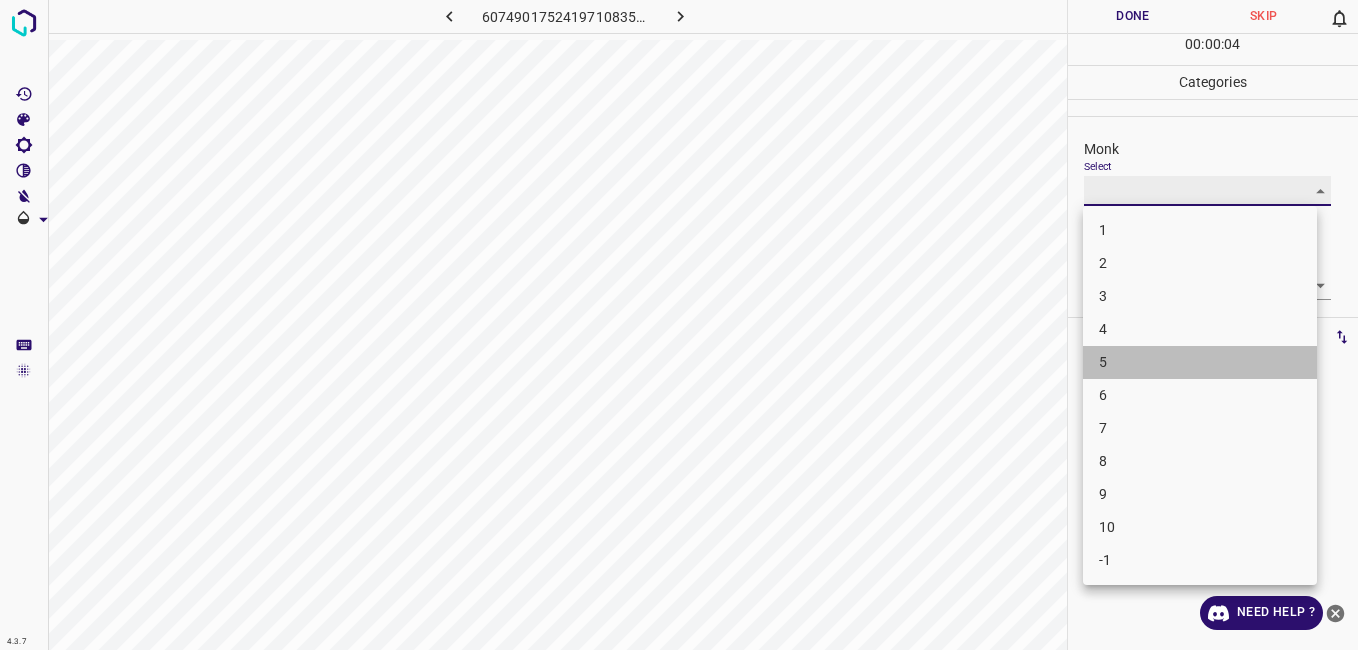 type on "5" 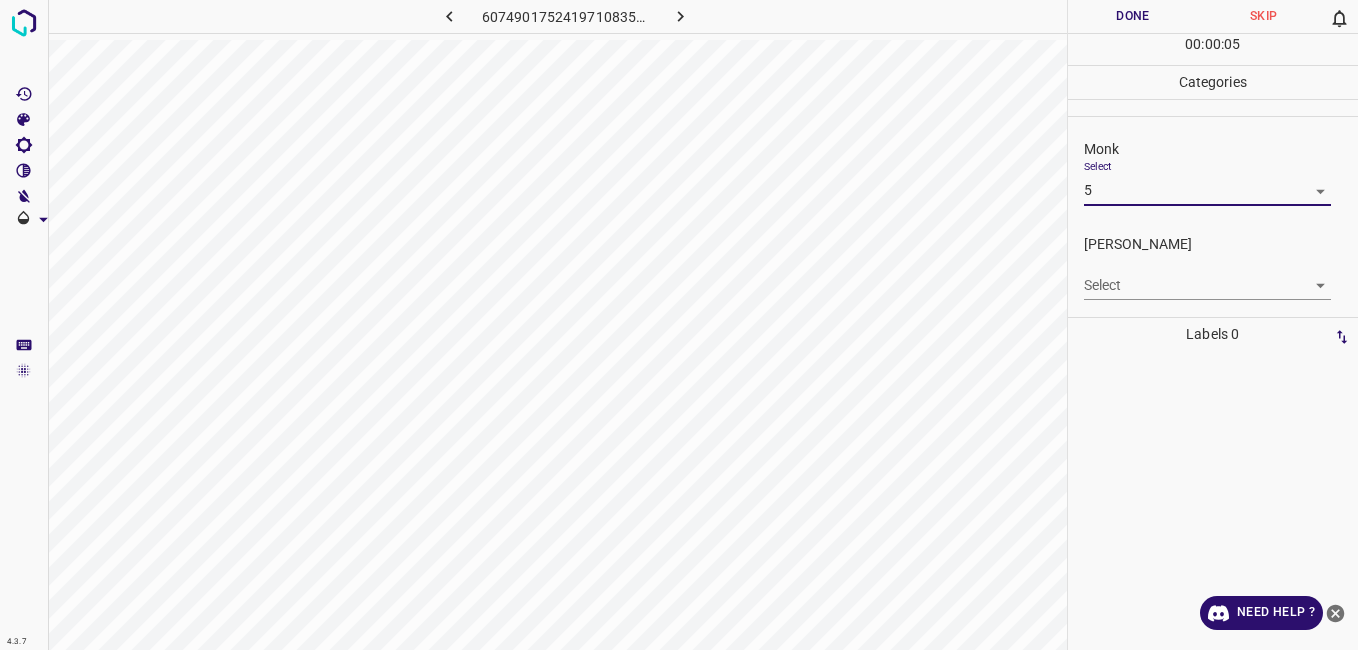 click on "4.3.7 6074901752419710835.png Done Skip 0 00   : 00   : 05   Categories Monk   Select 5 5  Fitzpatrick   Select ​ Labels   0 Categories 1 Monk 2  Fitzpatrick Tools Space Change between modes (Draw & Edit) I Auto labeling R Restore zoom M Zoom in N Zoom out Delete Delete selecte label Filters Z Restore filters X Saturation filter C Brightness filter V Contrast filter B Gray scale filter General O Download Need Help ? - Text - Hide - Delete" at bounding box center (679, 325) 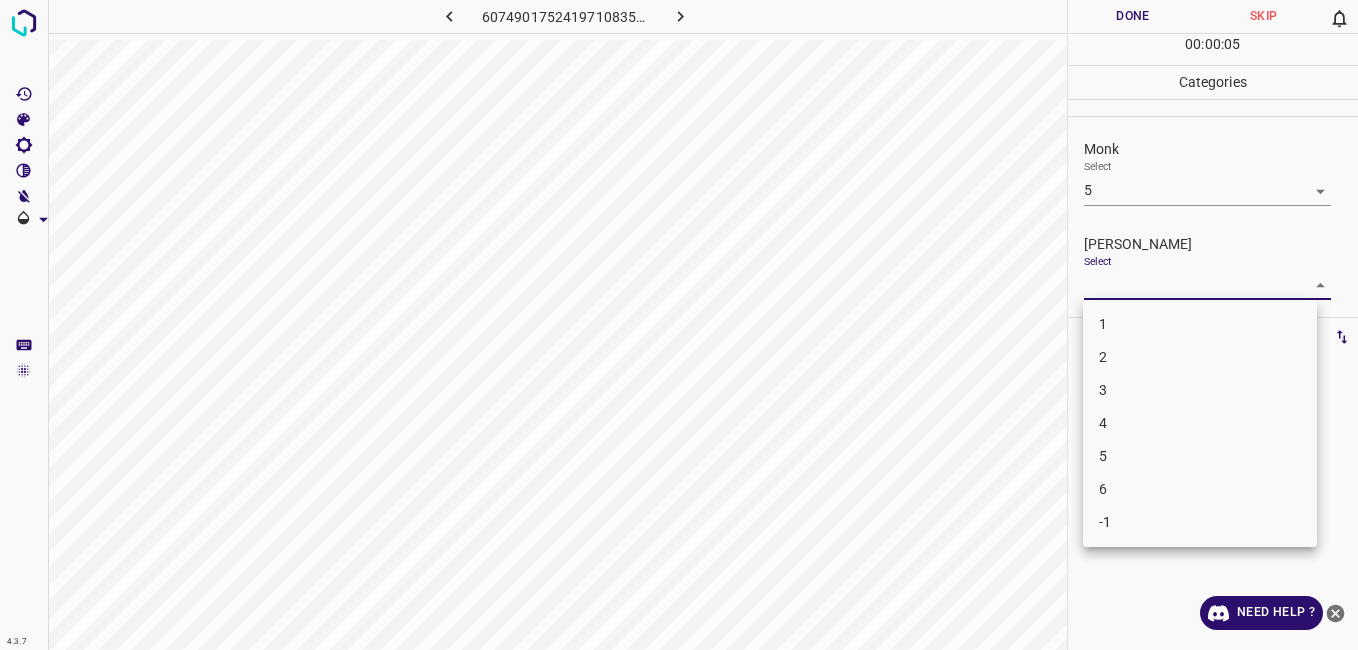 click on "3" at bounding box center [1200, 390] 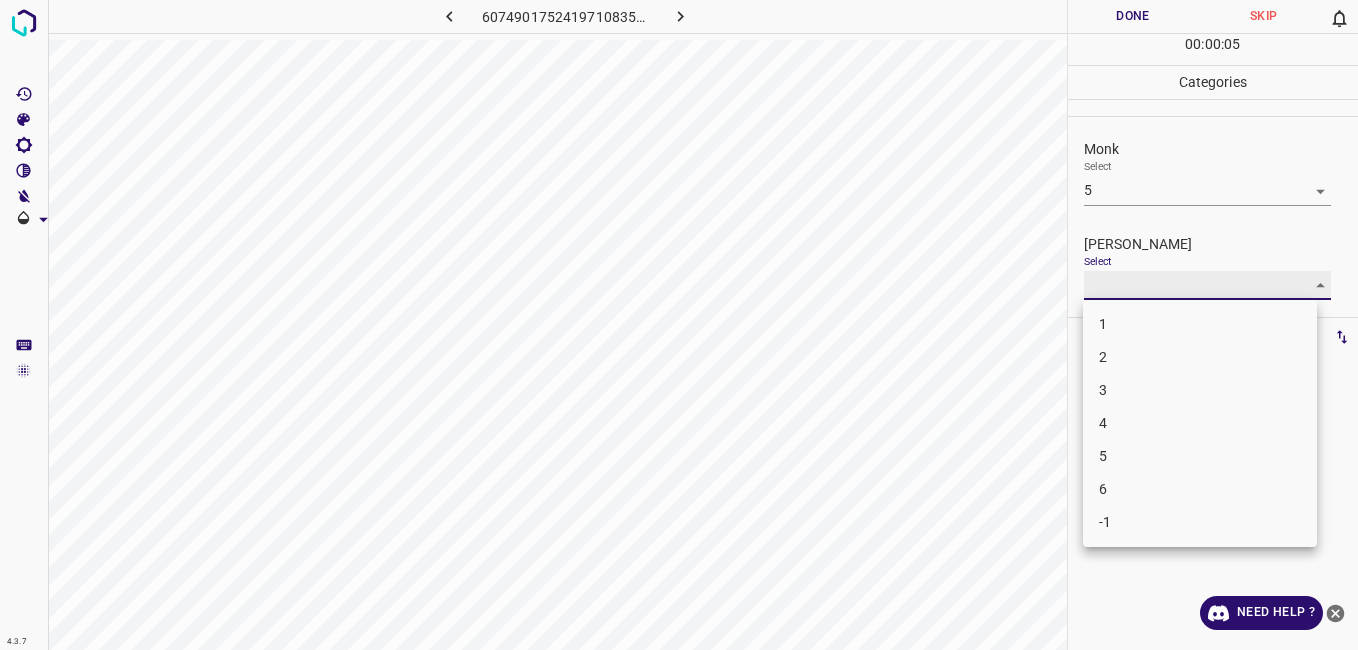 type on "3" 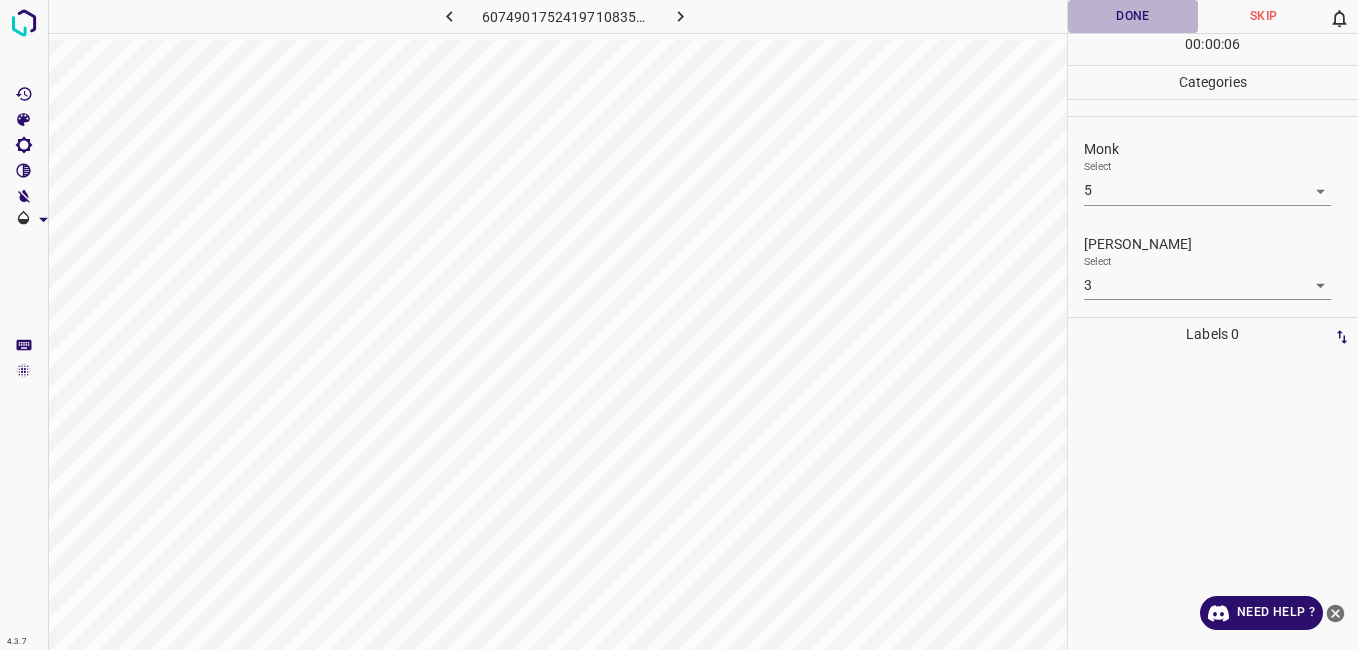 click on "Done" at bounding box center [1133, 16] 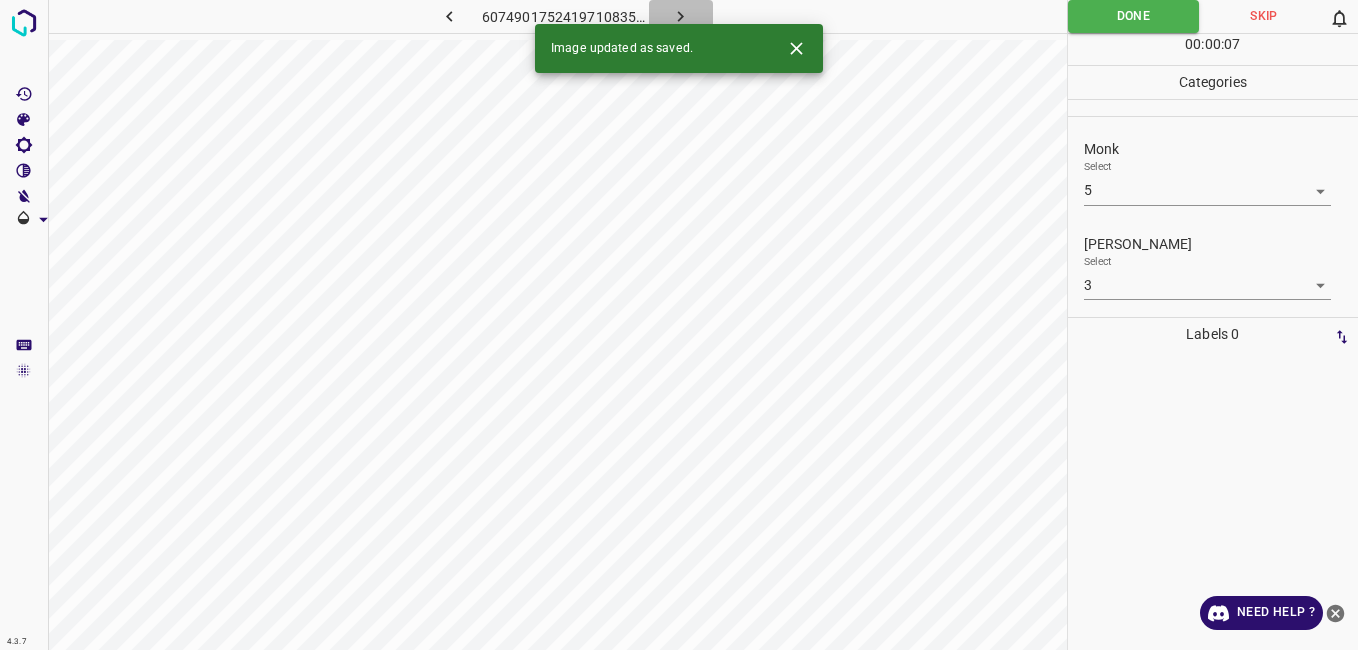 click 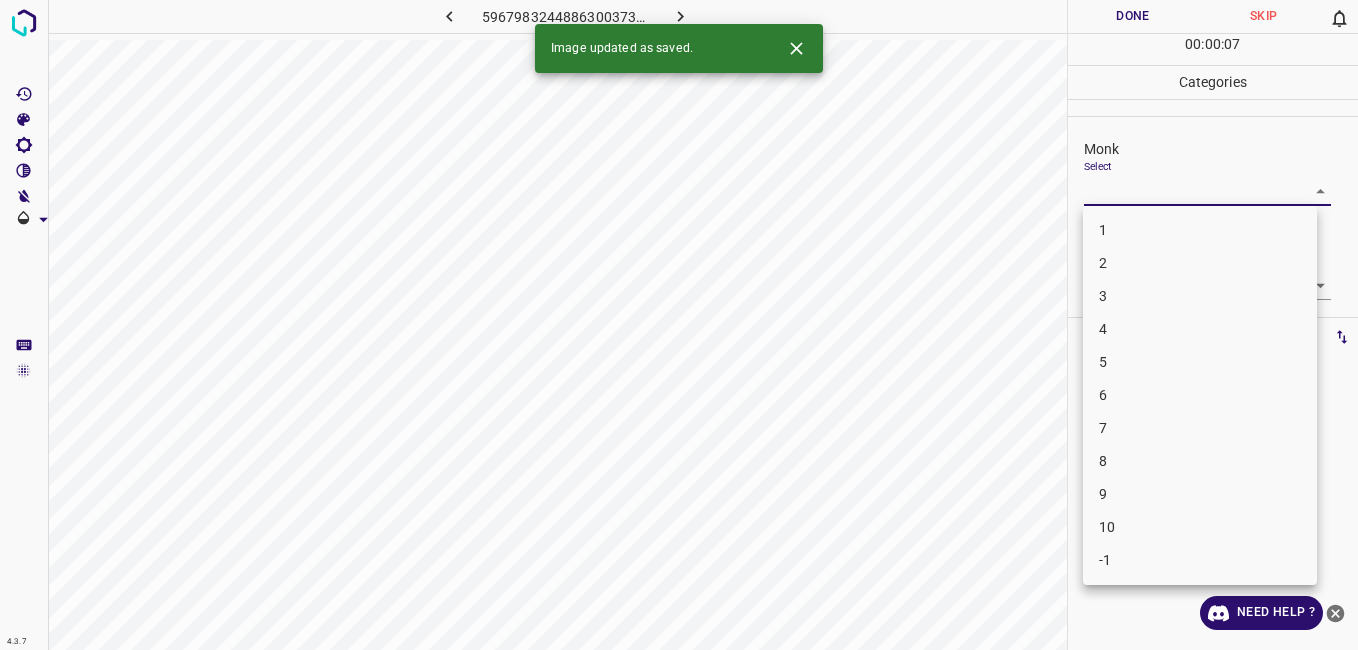click on "4.3.7 5967983244886300373.png Done Skip 0 00   : 00   : 07   Categories Monk   Select ​  Fitzpatrick   Select ​ Labels   0 Categories 1 Monk 2  Fitzpatrick Tools Space Change between modes (Draw & Edit) I Auto labeling R Restore zoom M Zoom in N Zoom out Delete Delete selecte label Filters Z Restore filters X Saturation filter C Brightness filter V Contrast filter B Gray scale filter General O Download Image updated as saved. Need Help ? - Text - Hide - Delete 1 2 3 4 5 6 7 8 9 10 -1" at bounding box center (679, 325) 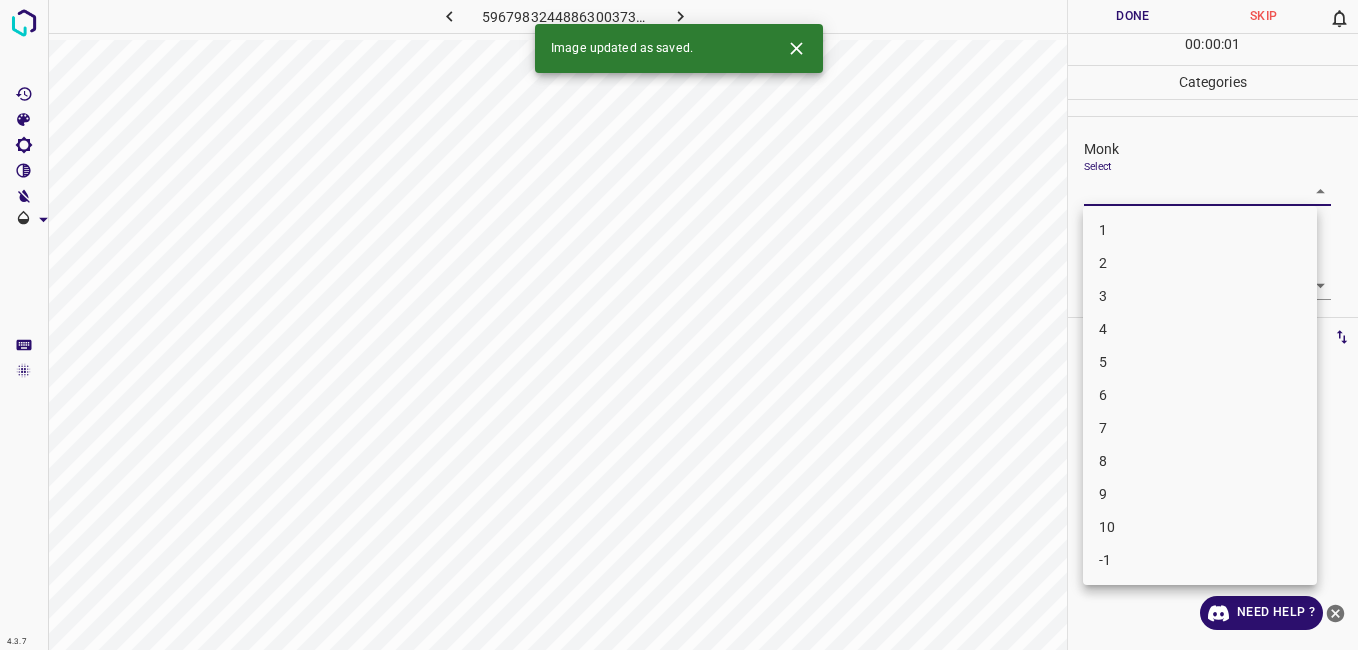click on "3" at bounding box center [1200, 296] 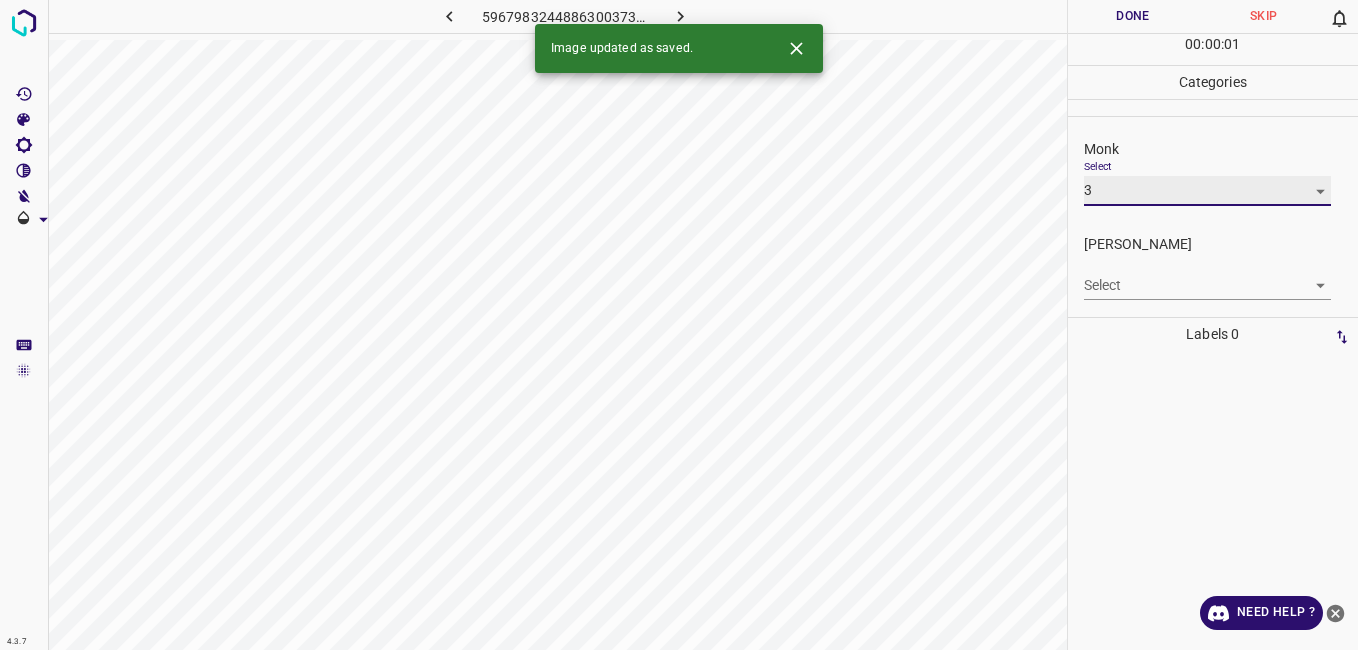 type on "3" 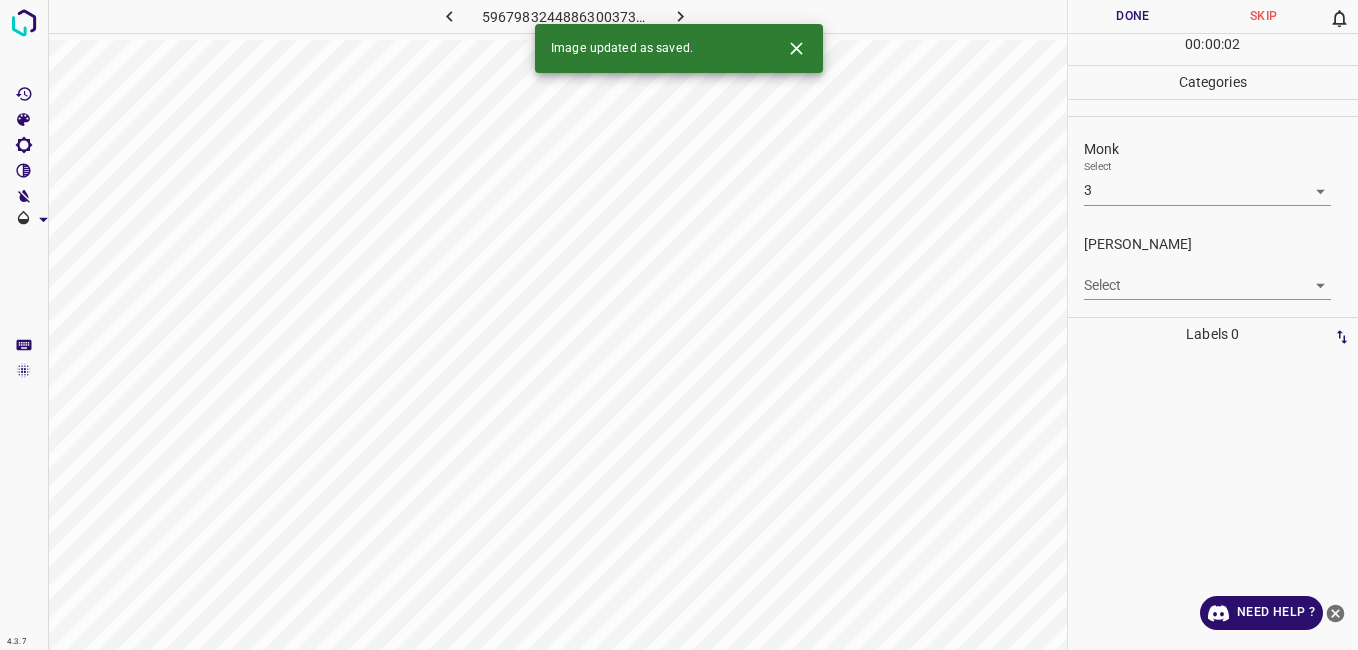 click on "4.3.7 5967983244886300373.png Done Skip 0 00   : 00   : 02   Categories Monk   Select 3 3  Fitzpatrick   Select ​ Labels   0 Categories 1 Monk 2  Fitzpatrick Tools Space Change between modes (Draw & Edit) I Auto labeling R Restore zoom M Zoom in N Zoom out Delete Delete selecte label Filters Z Restore filters X Saturation filter C Brightness filter V Contrast filter B Gray scale filter General O Download Image updated as saved. Need Help ? - Text - Hide - Delete" at bounding box center [679, 325] 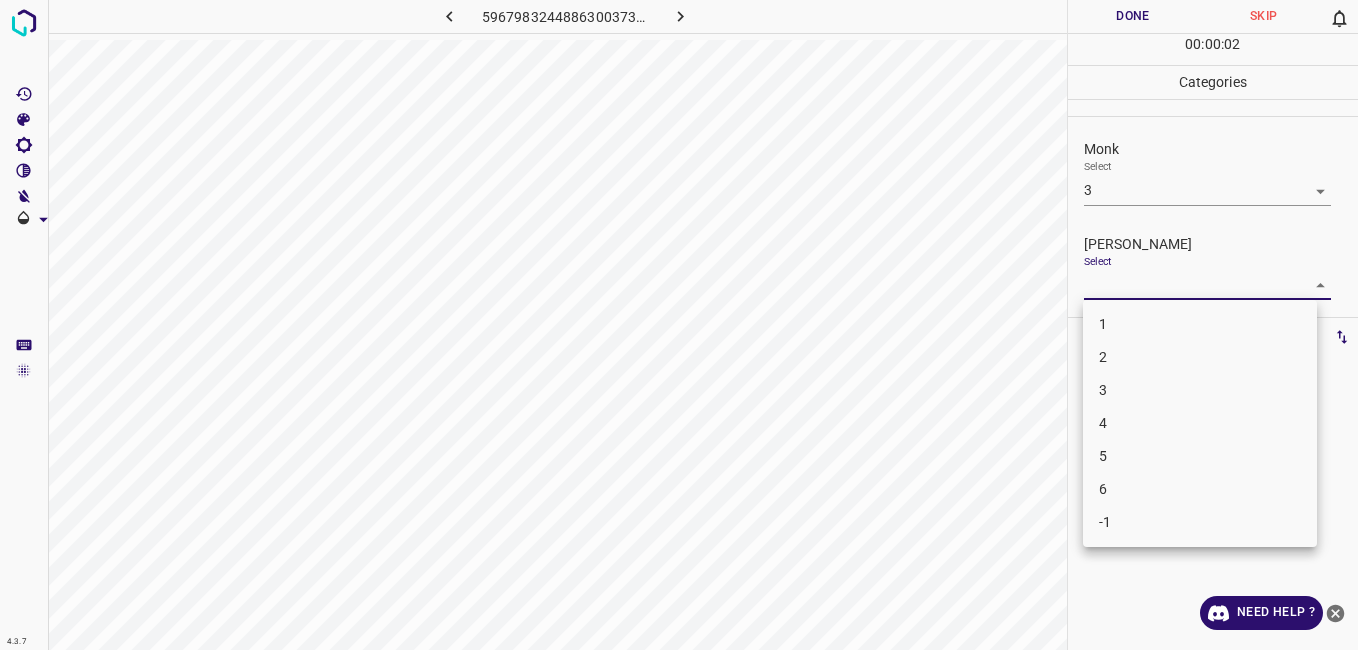 click on "2" at bounding box center [1200, 357] 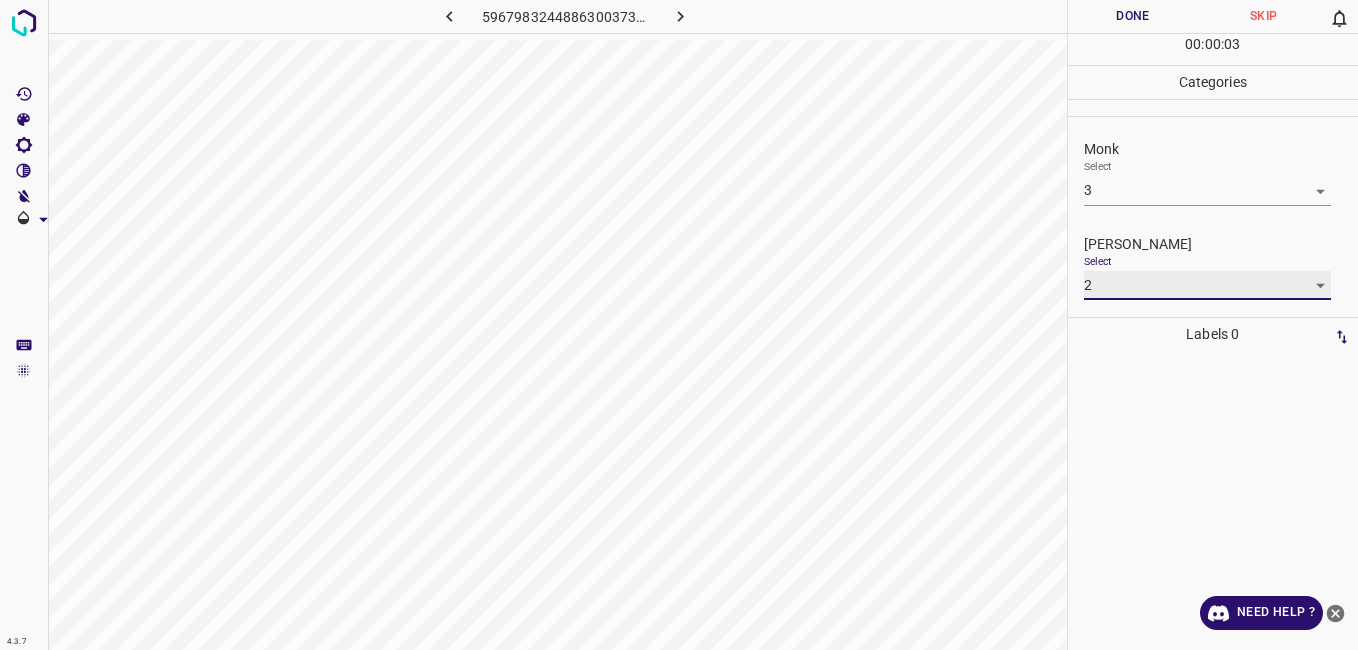 type on "2" 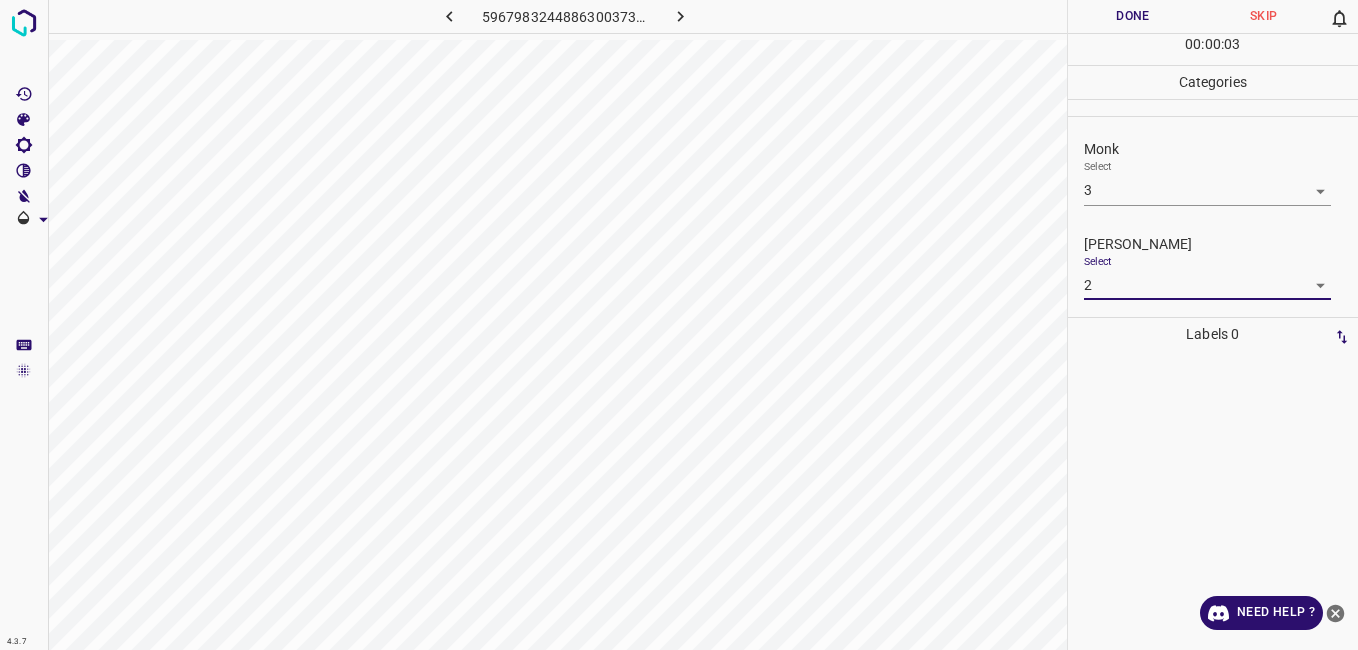 click on "Done" at bounding box center [1133, 16] 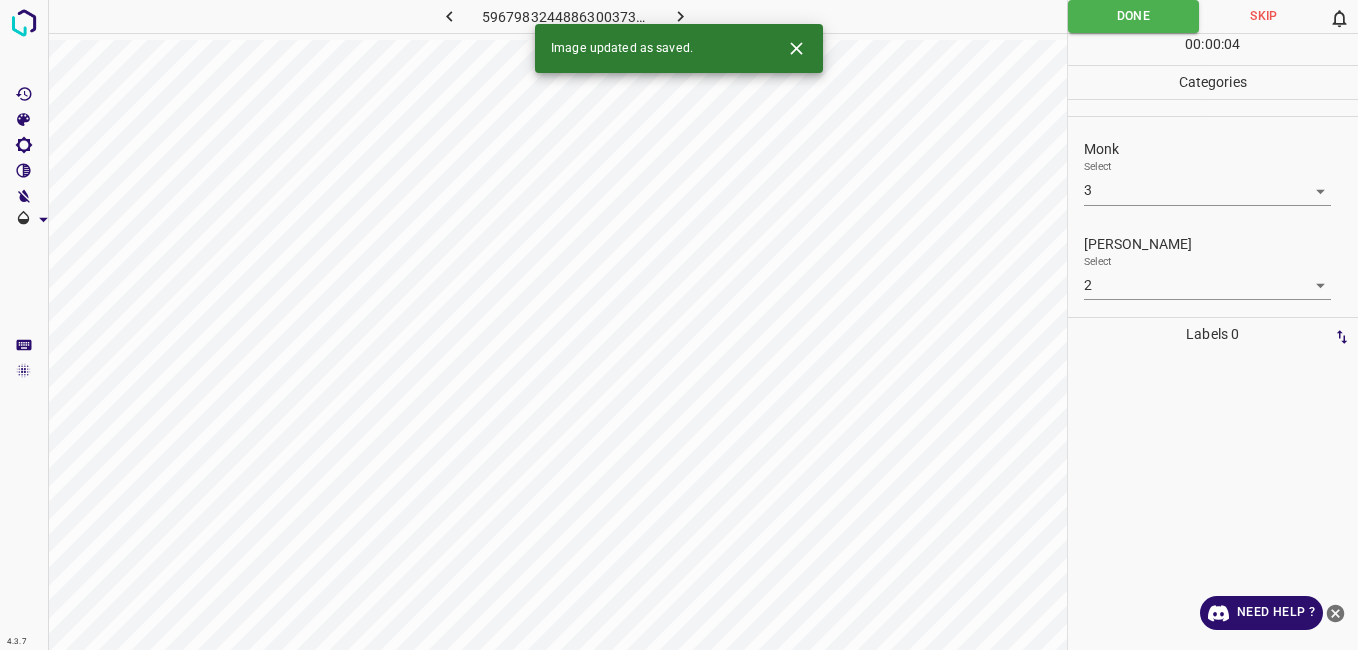 click at bounding box center (681, 16) 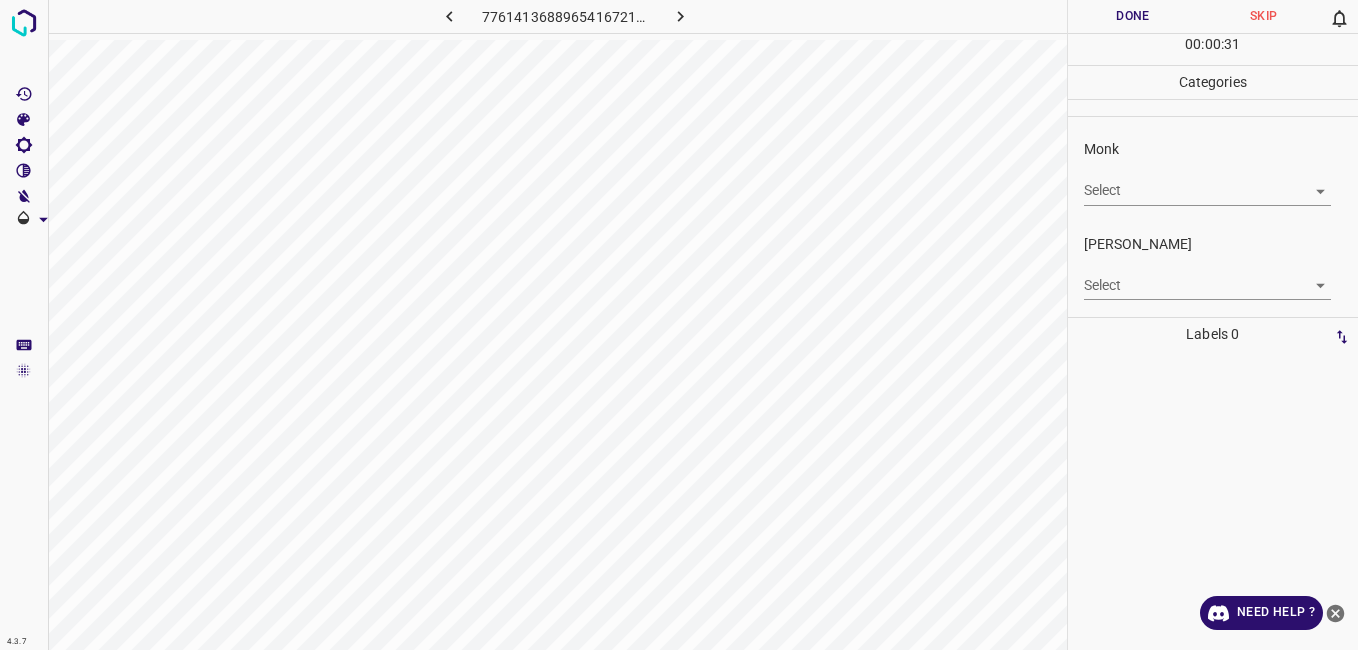 click on "4.3.7 7761413688965416721.png Done Skip 0 00   : 00   : 31   Categories Monk   Select ​  Fitzpatrick   Select ​ Labels   0 Categories 1 Monk 2  Fitzpatrick Tools Space Change between modes (Draw & Edit) I Auto labeling R Restore zoom M Zoom in N Zoom out Delete Delete selecte label Filters Z Restore filters X Saturation filter C Brightness filter V Contrast filter B Gray scale filter General O Download Need Help ? - Text - Hide - Delete" at bounding box center [679, 325] 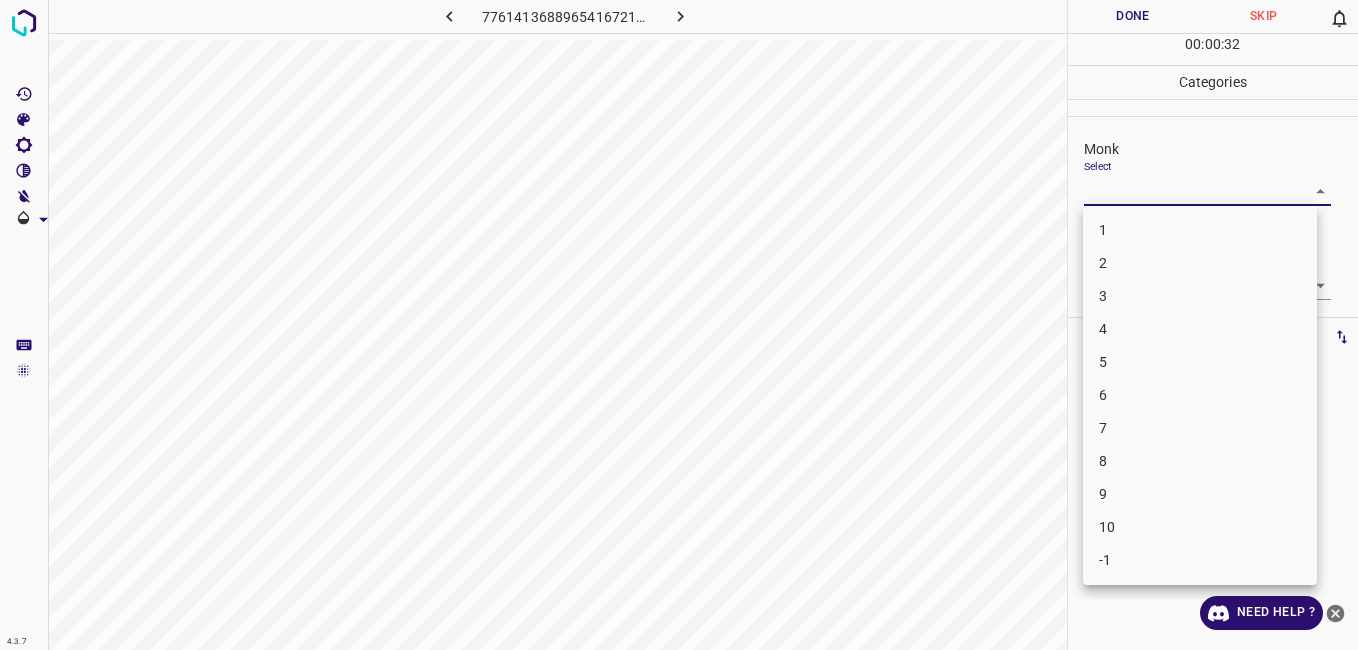 click on "3" at bounding box center [1200, 296] 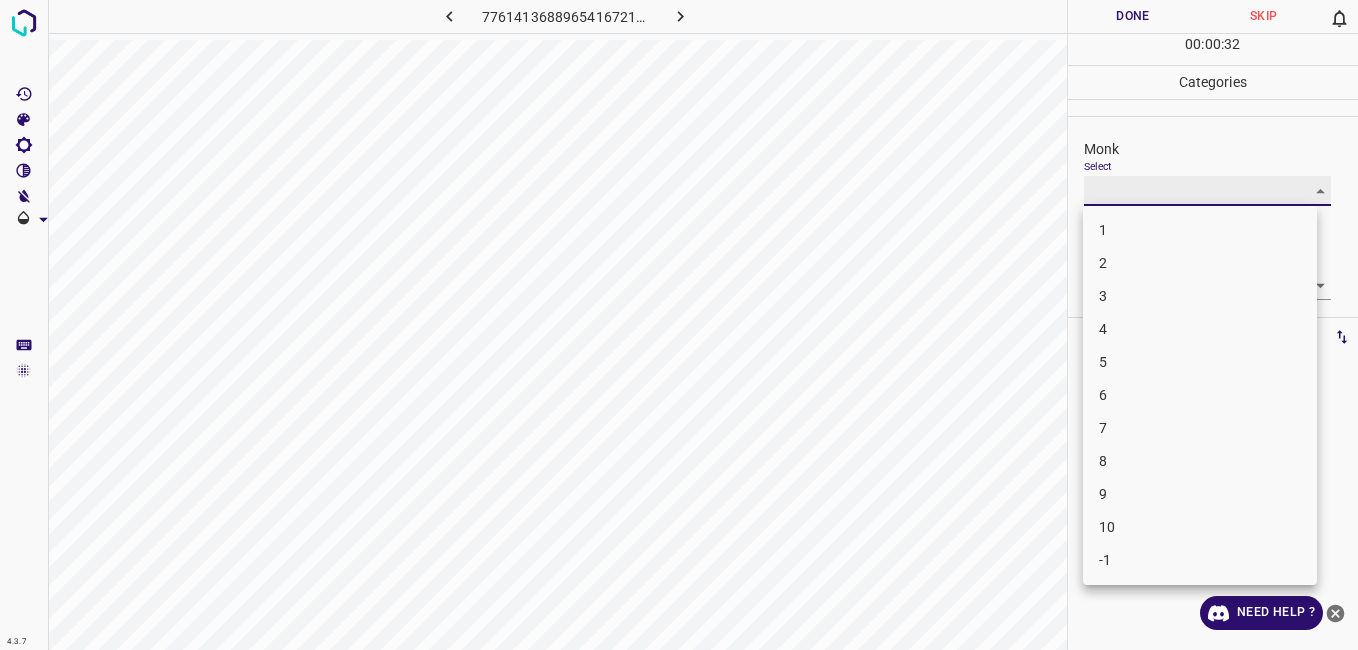 type on "3" 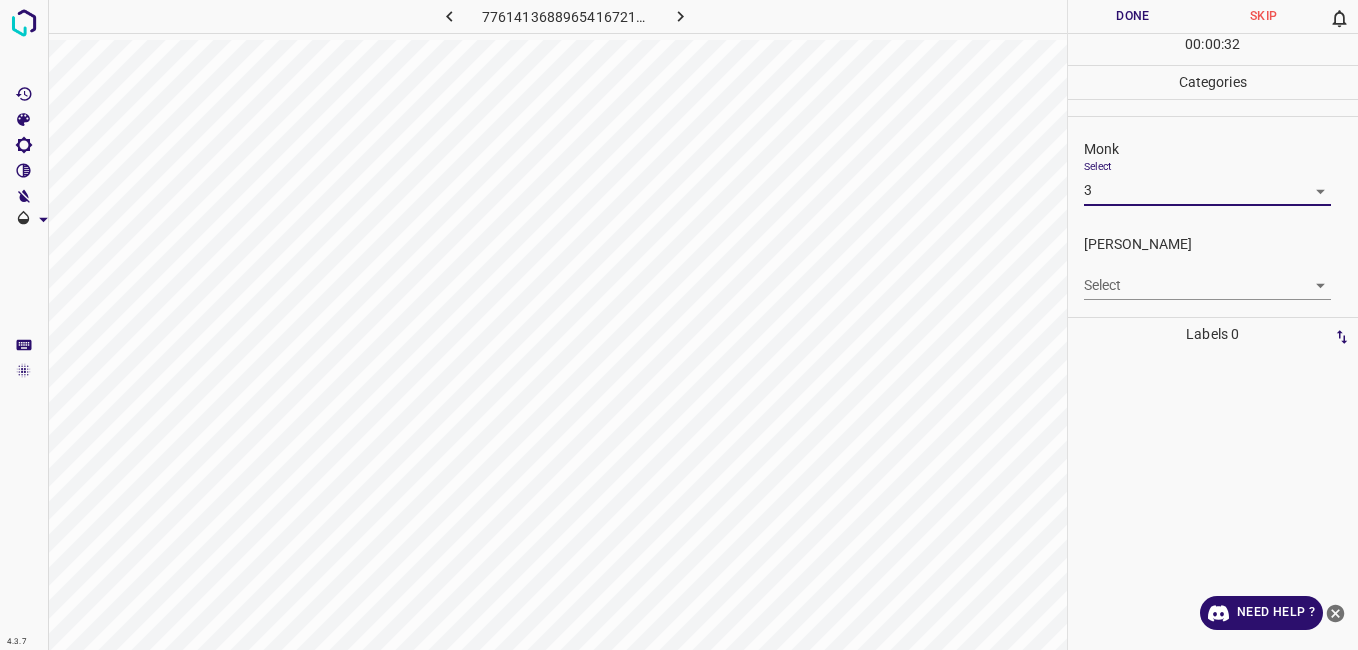 click on "4.3.7 7761413688965416721.png Done Skip 0 00   : 00   : 32   Categories Monk   Select 3 3  Fitzpatrick   Select ​ Labels   0 Categories 1 Monk 2  Fitzpatrick Tools Space Change between modes (Draw & Edit) I Auto labeling R Restore zoom M Zoom in N Zoom out Delete Delete selecte label Filters Z Restore filters X Saturation filter C Brightness filter V Contrast filter B Gray scale filter General O Download Need Help ? - Text - Hide - Delete 1 2 3 4 5 6 7 8 9 10 -1" at bounding box center (679, 325) 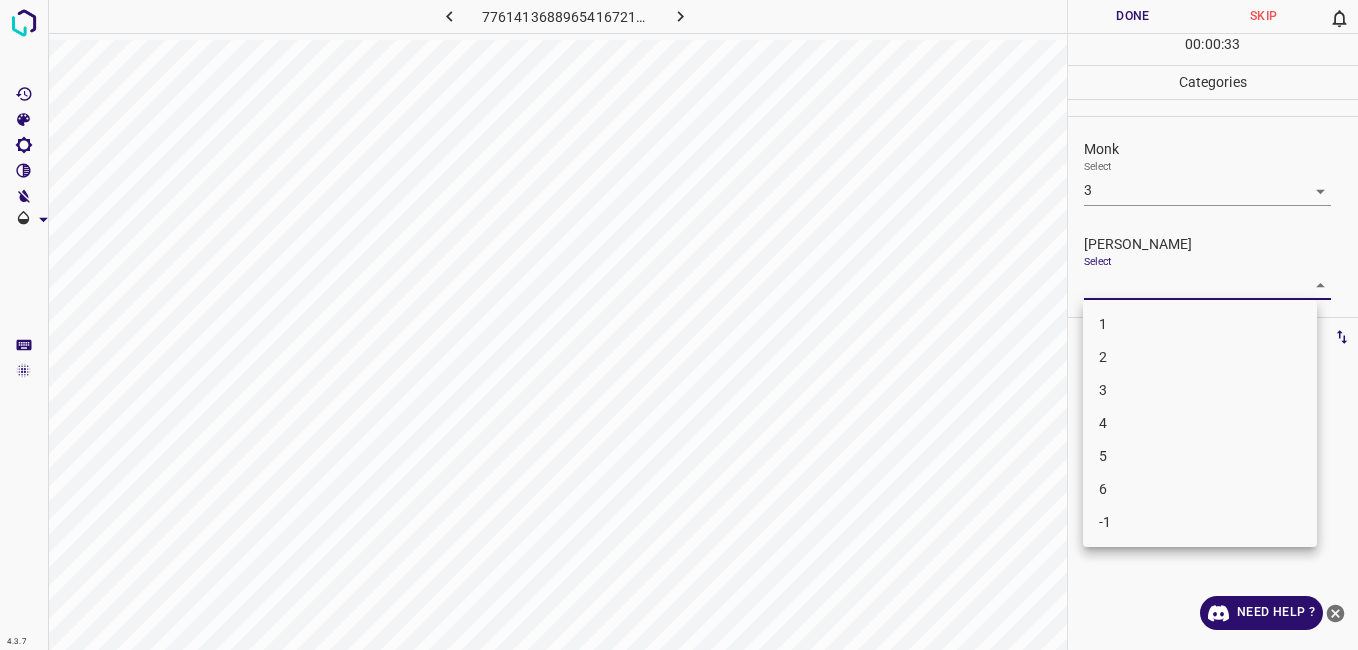 click on "2" at bounding box center [1200, 357] 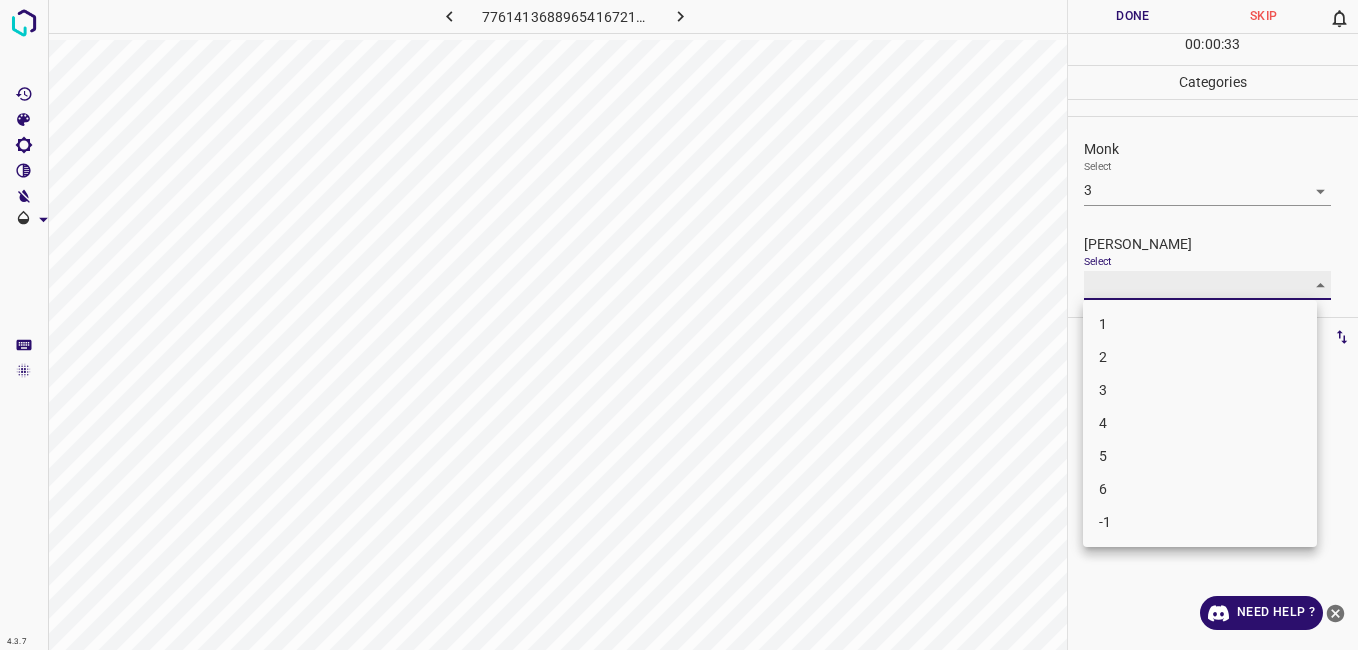 type on "2" 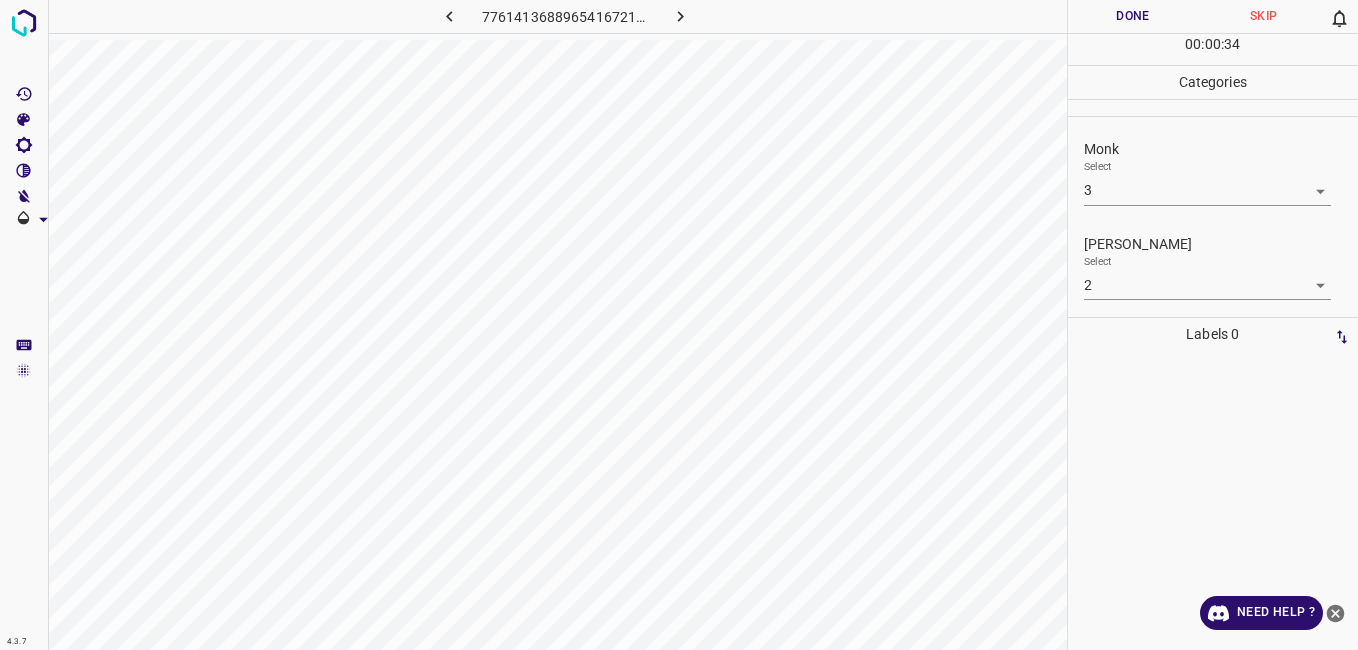 click on "Categories" at bounding box center [1213, 82] 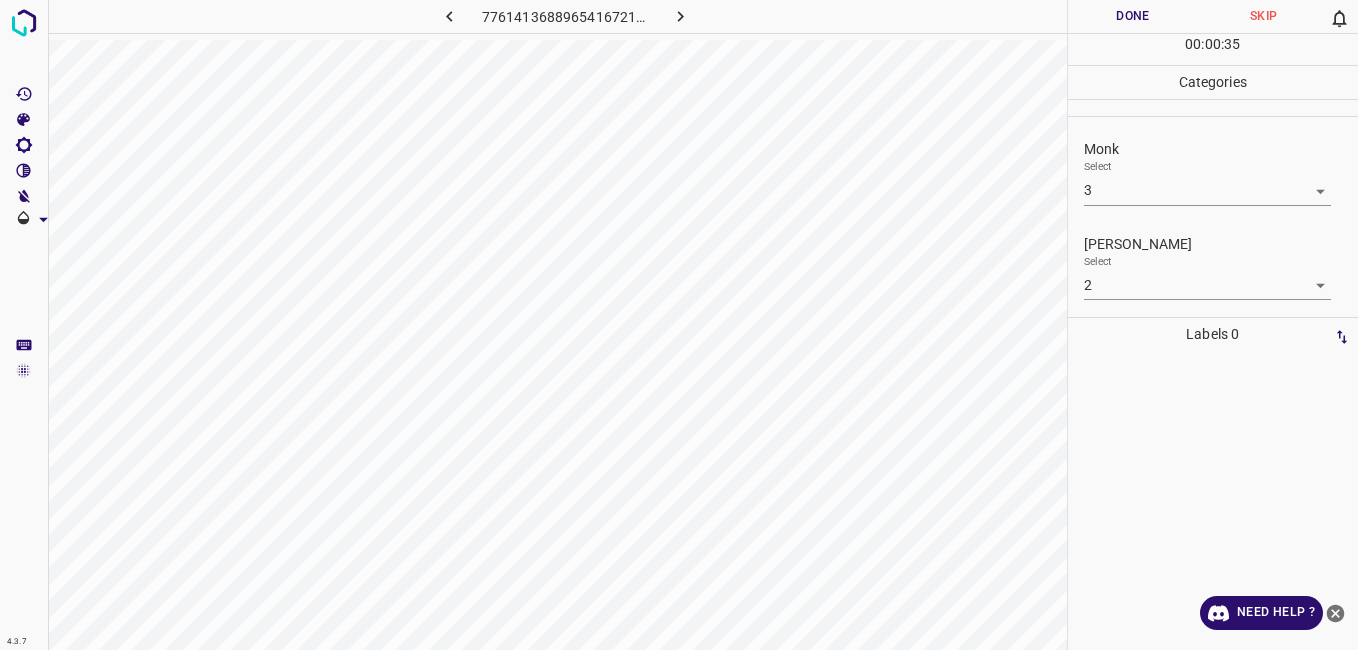 click on "Done" at bounding box center [1133, 16] 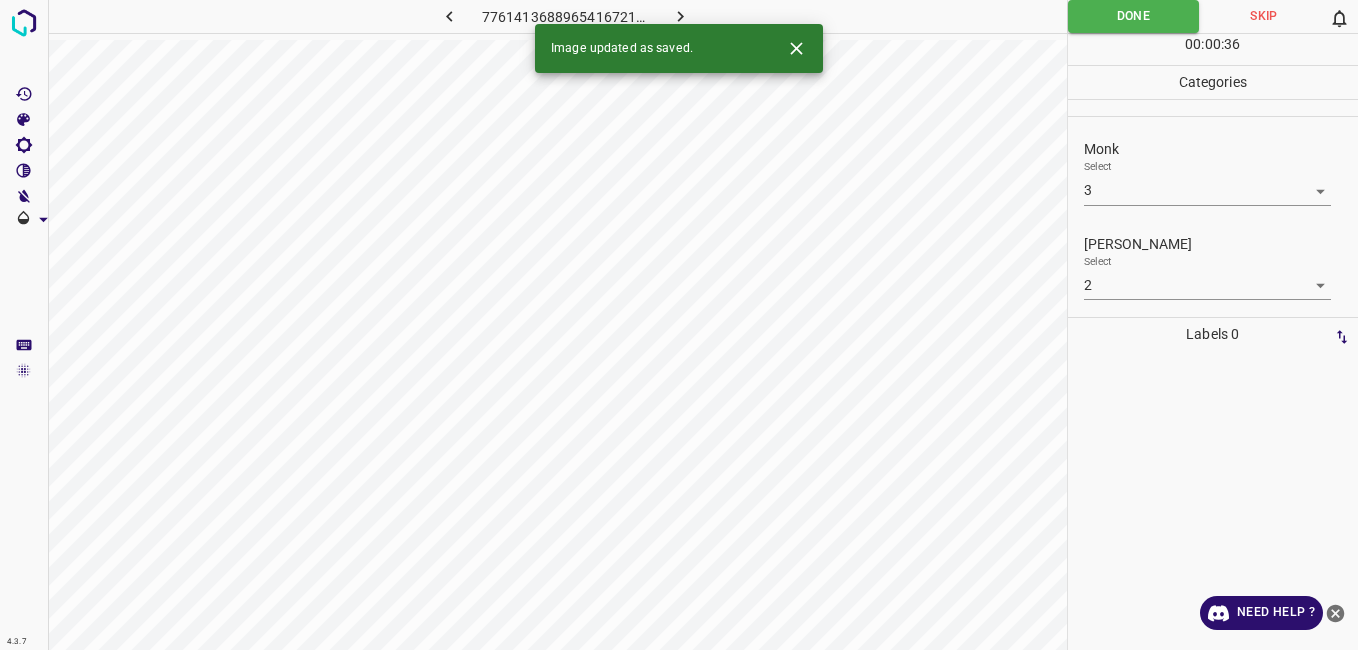 click on "Image updated as saved." at bounding box center (679, 48) 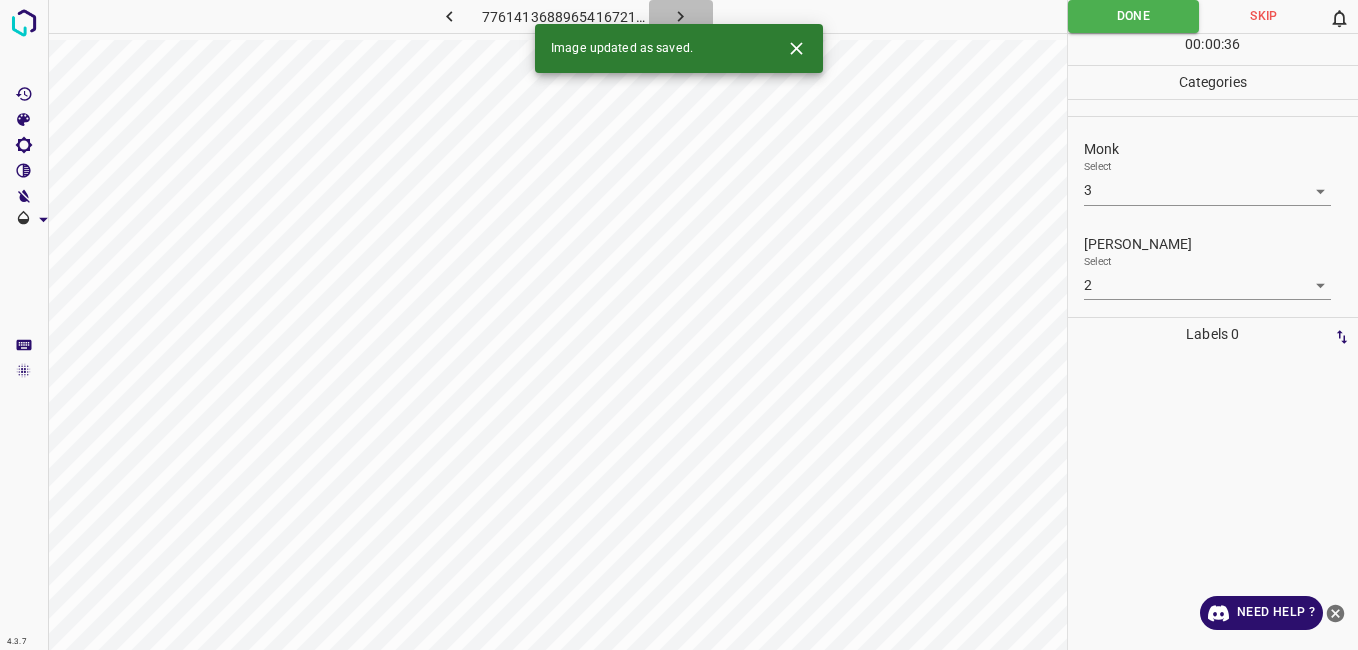 click 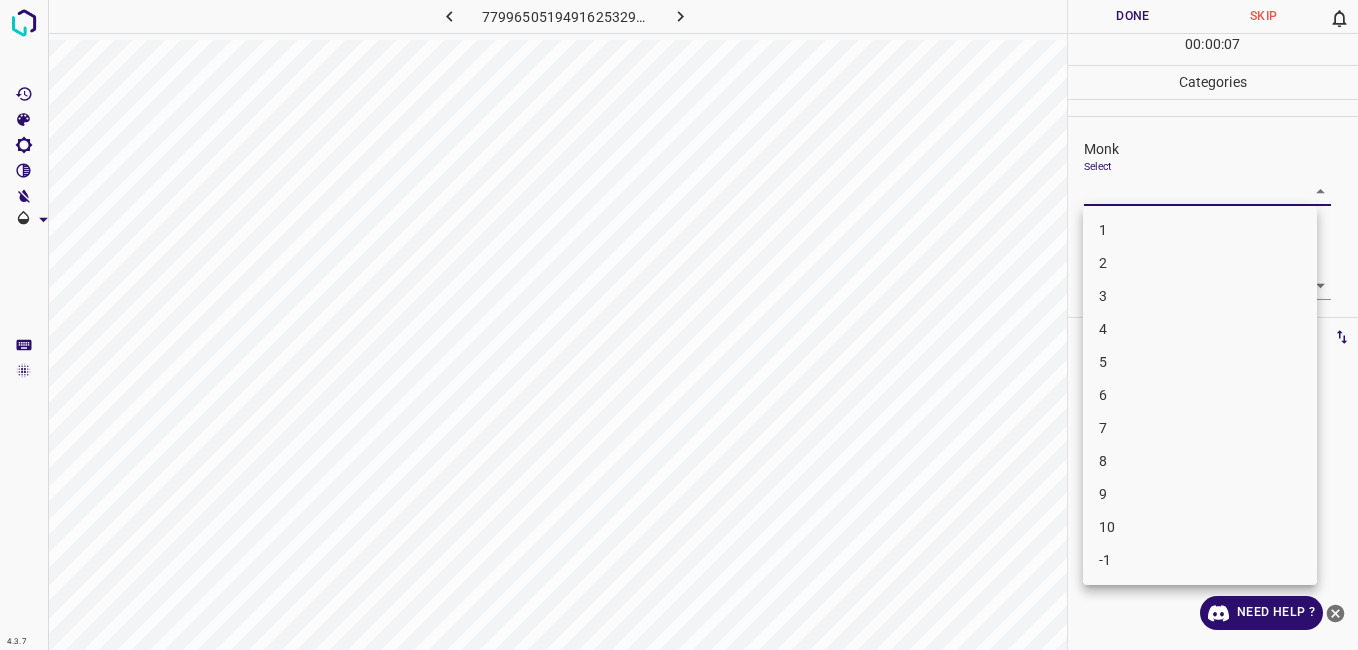 click on "4.3.7 7799650519491625329.png Done Skip 0 00   : 00   : 07   Categories Monk   Select ​  Fitzpatrick   Select ​ Labels   0 Categories 1 Monk 2  Fitzpatrick Tools Space Change between modes (Draw & Edit) I Auto labeling R Restore zoom M Zoom in N Zoom out Delete Delete selecte label Filters Z Restore filters X Saturation filter C Brightness filter V Contrast filter B Gray scale filter General O Download Need Help ? - Text - Hide - Delete 1 2 3 4 5 6 7 8 9 10 -1" at bounding box center [679, 325] 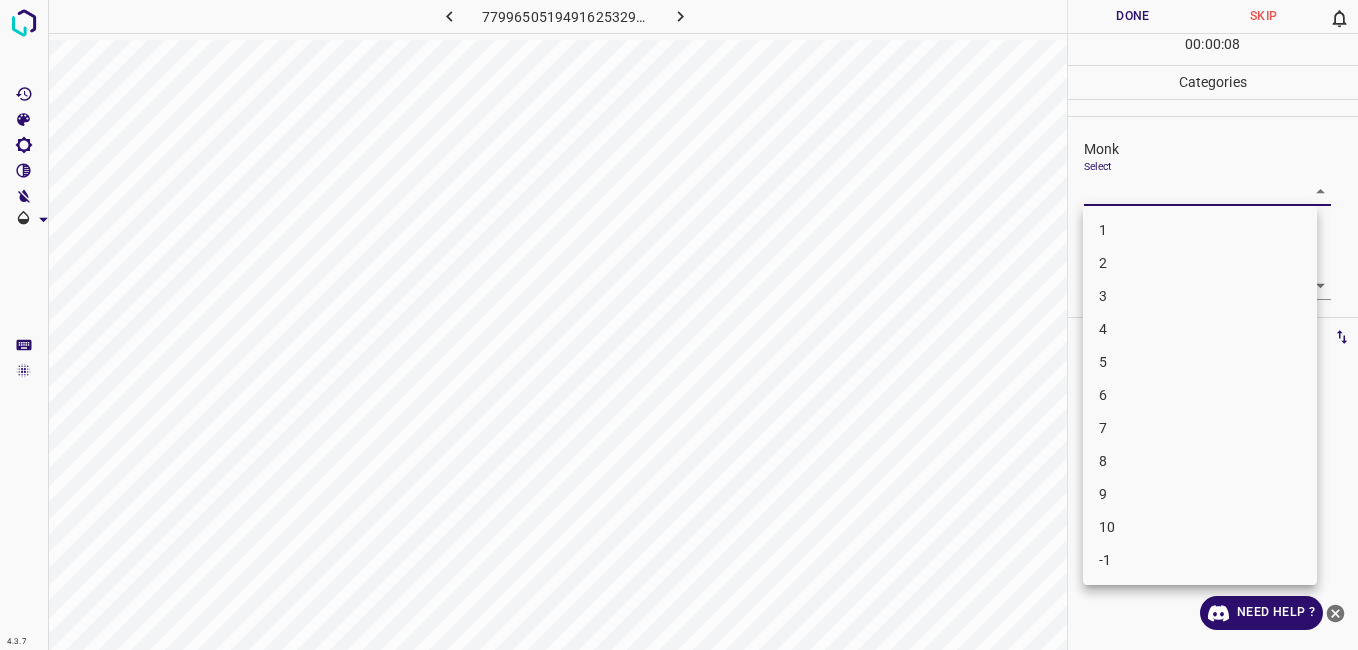 click on "4" at bounding box center [1200, 329] 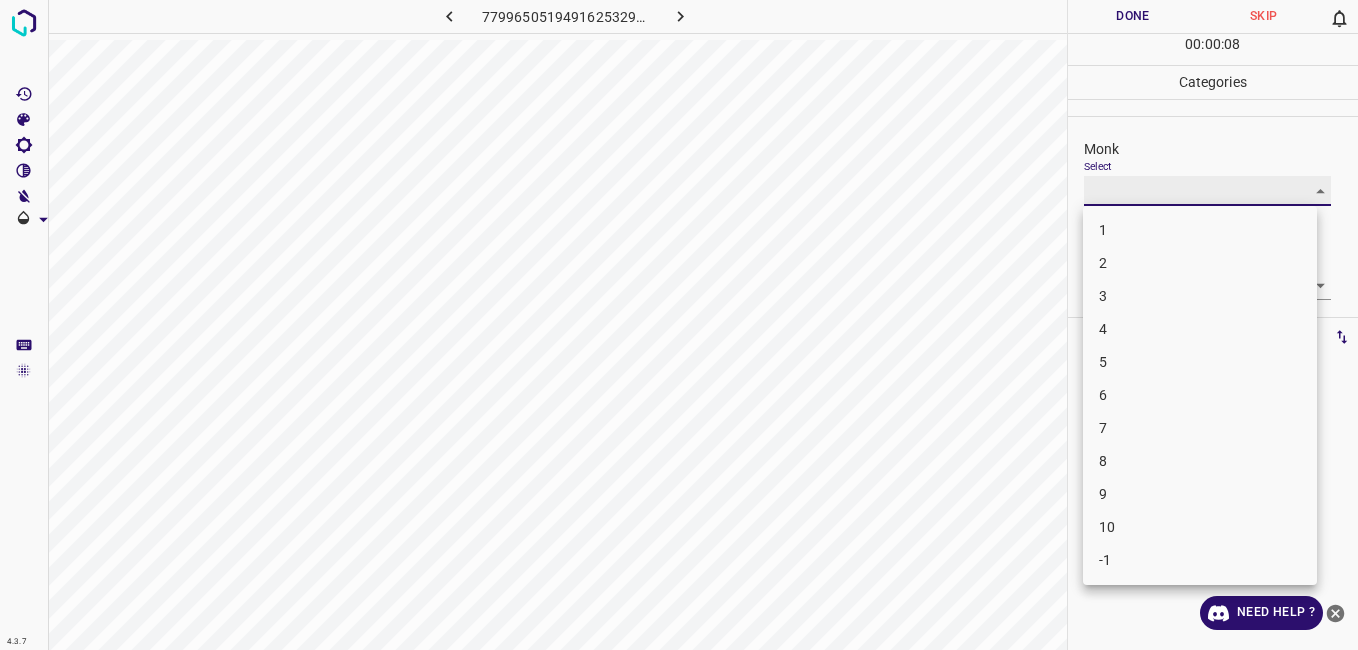 type on "4" 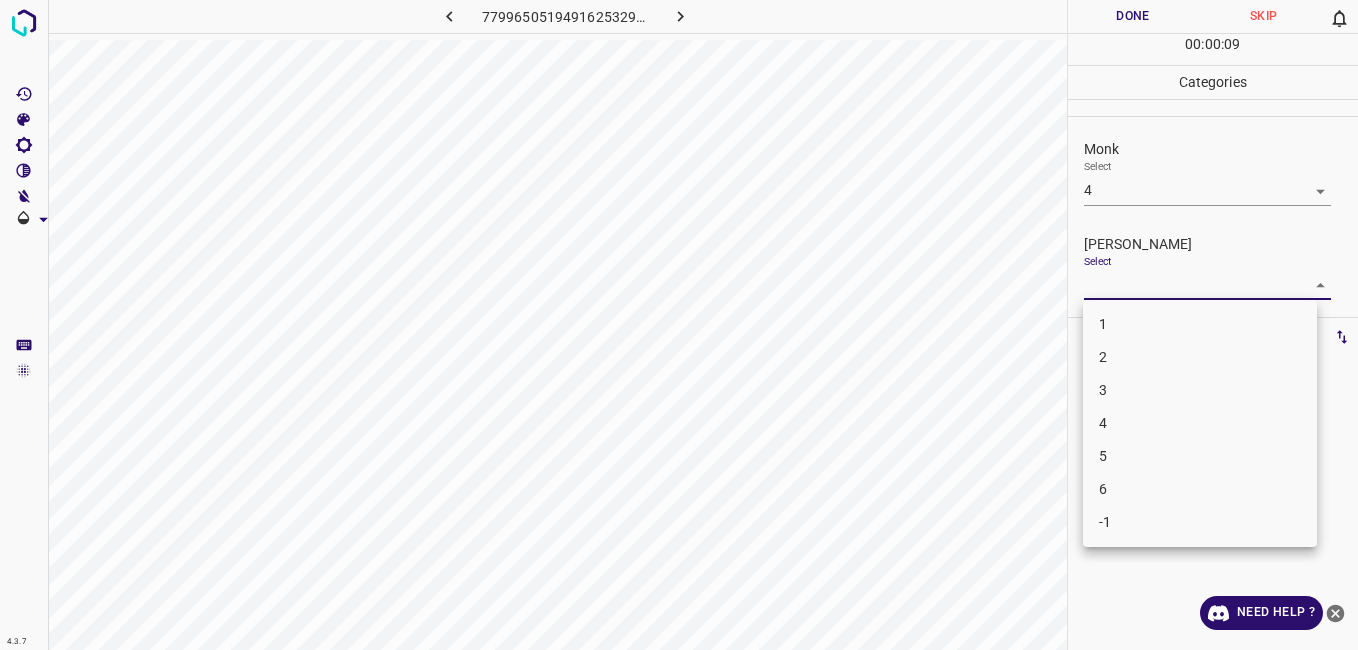 click on "4.3.7 7799650519491625329.png Done Skip 0 00   : 00   : 09   Categories Monk   Select 4 4  Fitzpatrick   Select ​ Labels   0 Categories 1 Monk 2  Fitzpatrick Tools Space Change between modes (Draw & Edit) I Auto labeling R Restore zoom M Zoom in N Zoom out Delete Delete selecte label Filters Z Restore filters X Saturation filter C Brightness filter V Contrast filter B Gray scale filter General O Download Need Help ? - Text - Hide - Delete 1 2 3 4 5 6 -1" at bounding box center (679, 325) 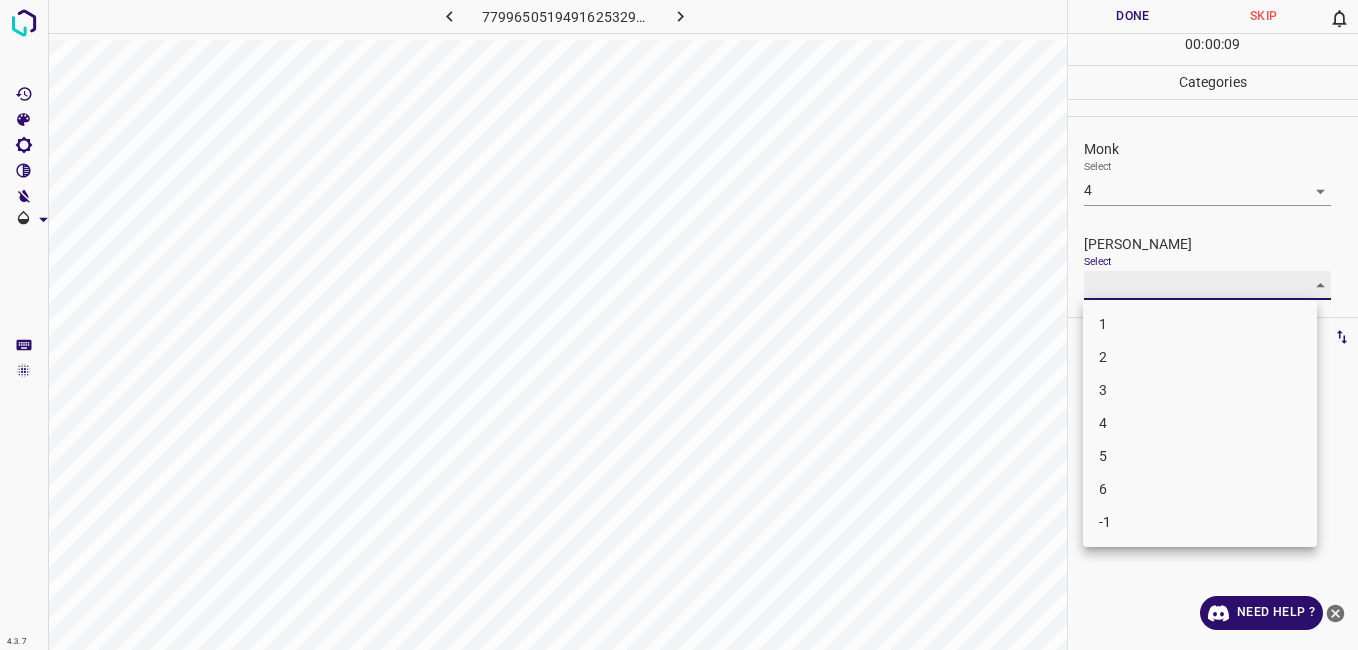 type on "3" 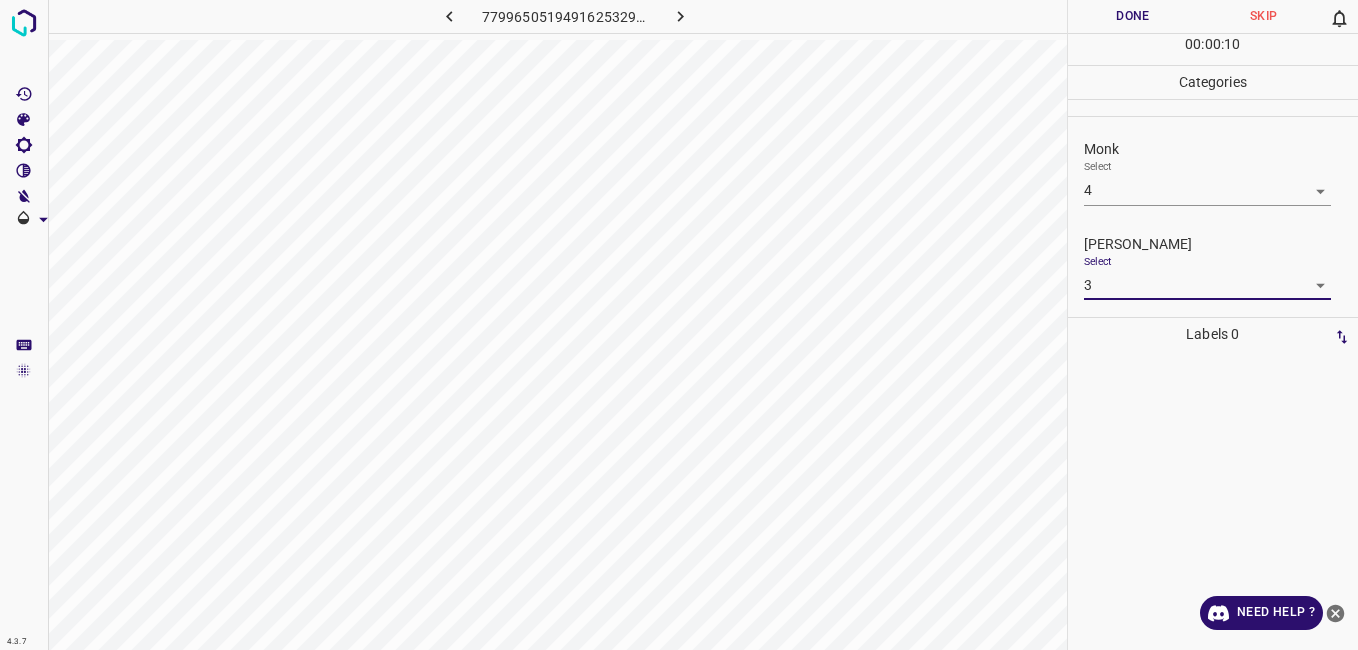 click on "Done" at bounding box center (1133, 16) 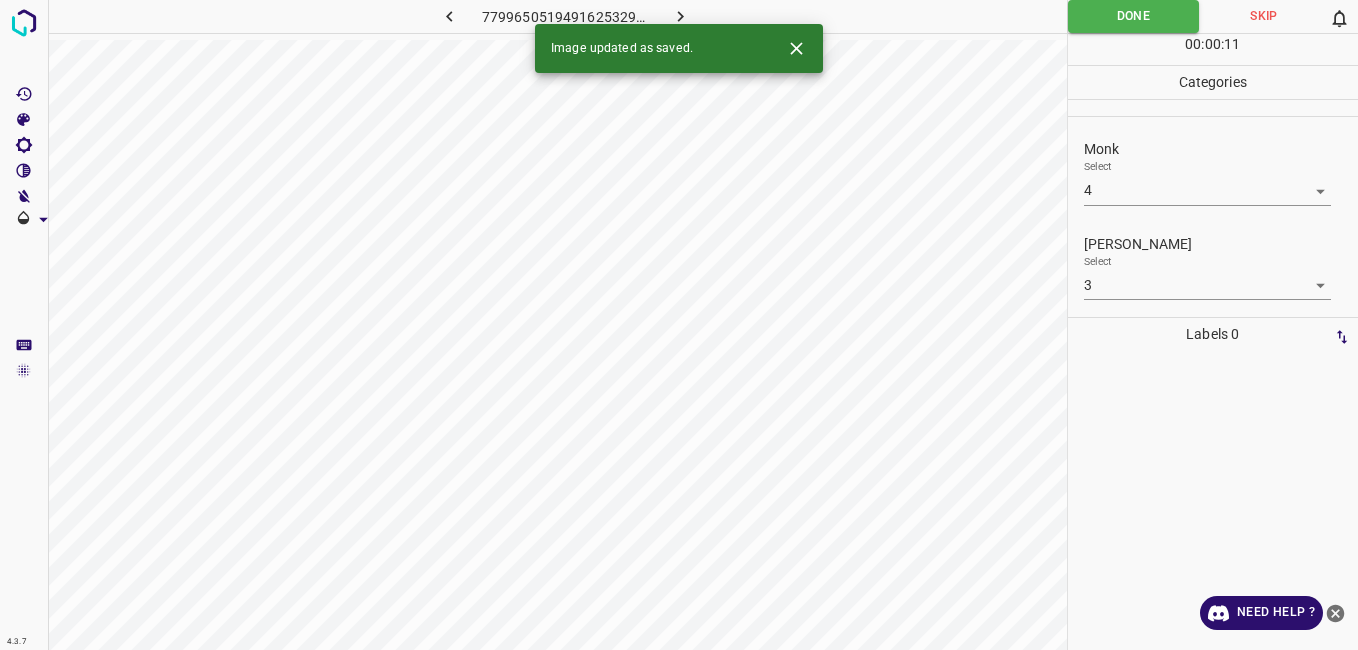 click 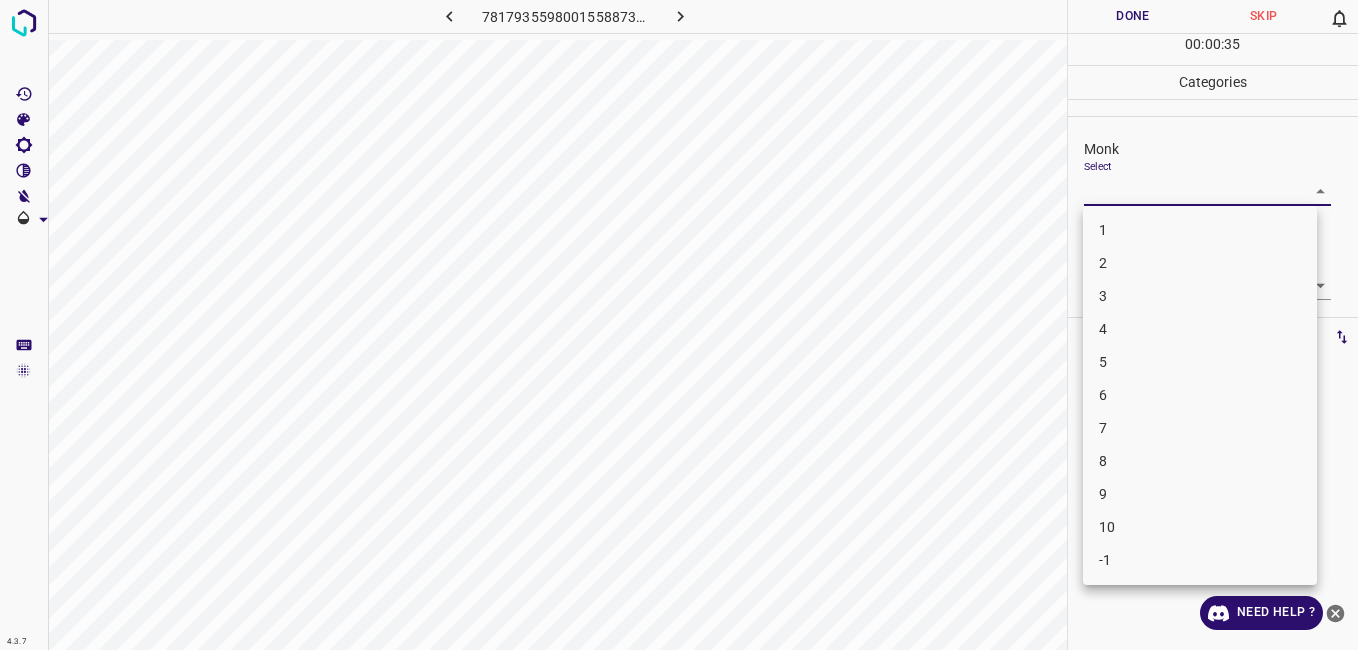 click on "4.3.7 7817935598001558873.png Done Skip 0 00   : 00   : 35   Categories Monk   Select ​  Fitzpatrick   Select ​ Labels   0 Categories 1 Monk 2  Fitzpatrick Tools Space Change between modes (Draw & Edit) I Auto labeling R Restore zoom M Zoom in N Zoom out Delete Delete selecte label Filters Z Restore filters X Saturation filter C Brightness filter V Contrast filter B Gray scale filter General O Download Need Help ? - Text - Hide - Delete 1 2 3 4 5 6 7 8 9 10 -1" at bounding box center (679, 325) 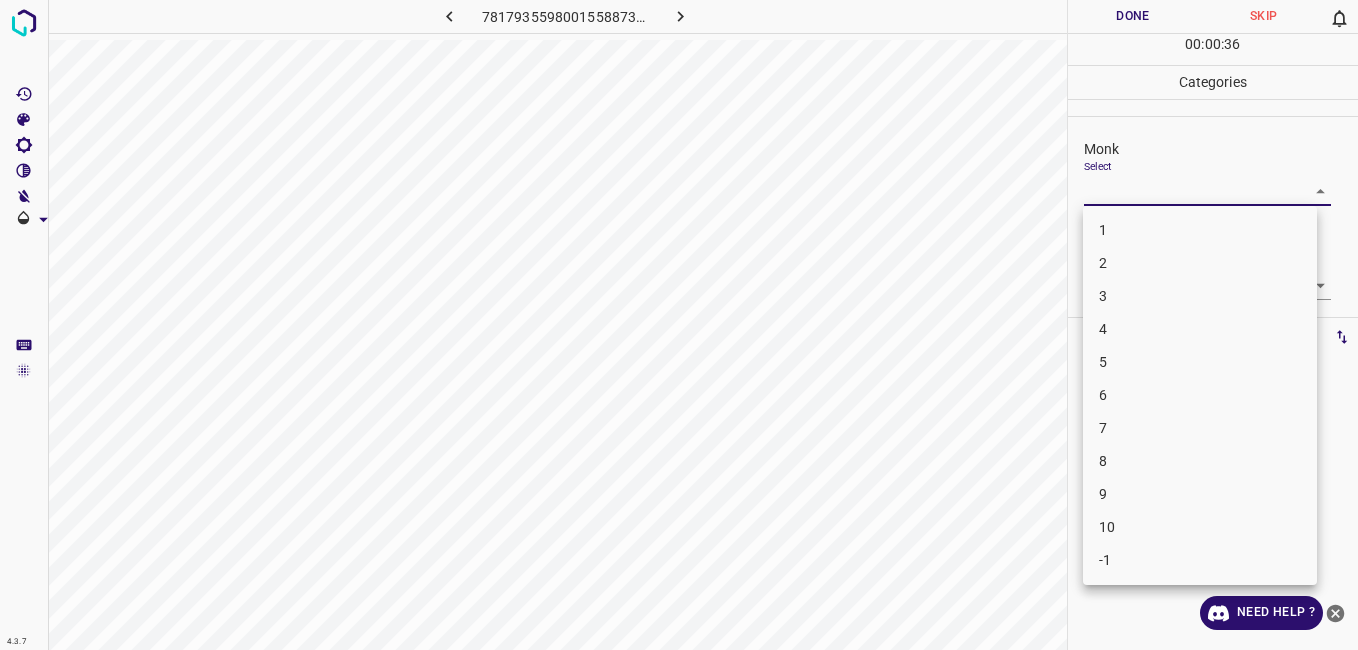 click on "2" at bounding box center [1200, 263] 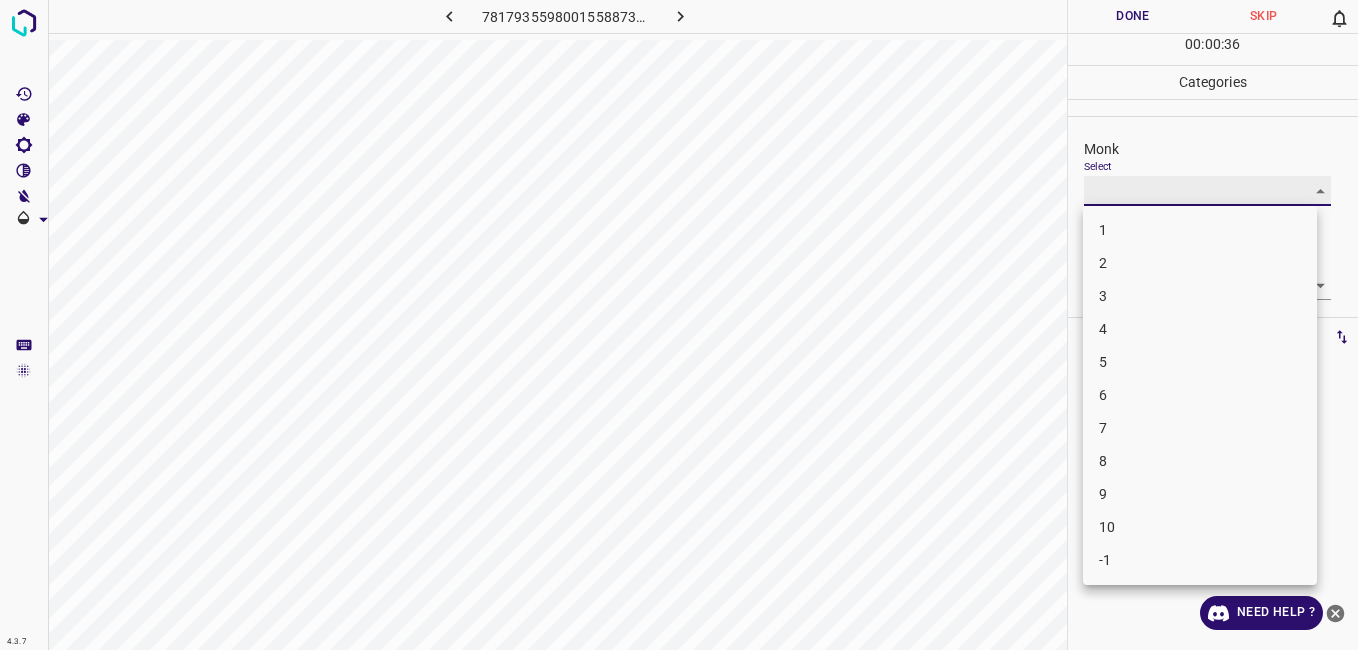 type on "2" 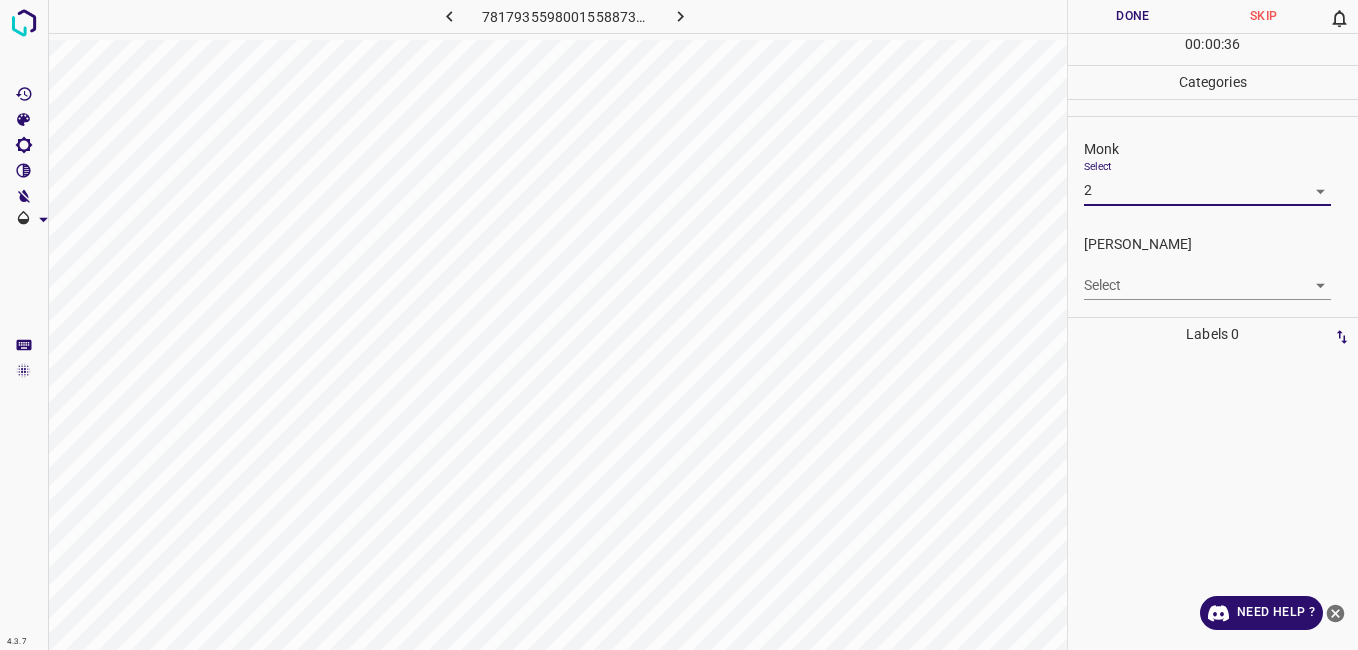 click on "4.3.7 7817935598001558873.png Done Skip 0 00   : 00   : 36   Categories Monk   Select 2 2  Fitzpatrick   Select ​ Labels   0 Categories 1 Monk 2  Fitzpatrick Tools Space Change between modes (Draw & Edit) I Auto labeling R Restore zoom M Zoom in N Zoom out Delete Delete selecte label Filters Z Restore filters X Saturation filter C Brightness filter V Contrast filter B Gray scale filter General O Download Need Help ? - Text - Hide - Delete 1 2 3 4 5 6 7 8 9 10 -1" at bounding box center [679, 325] 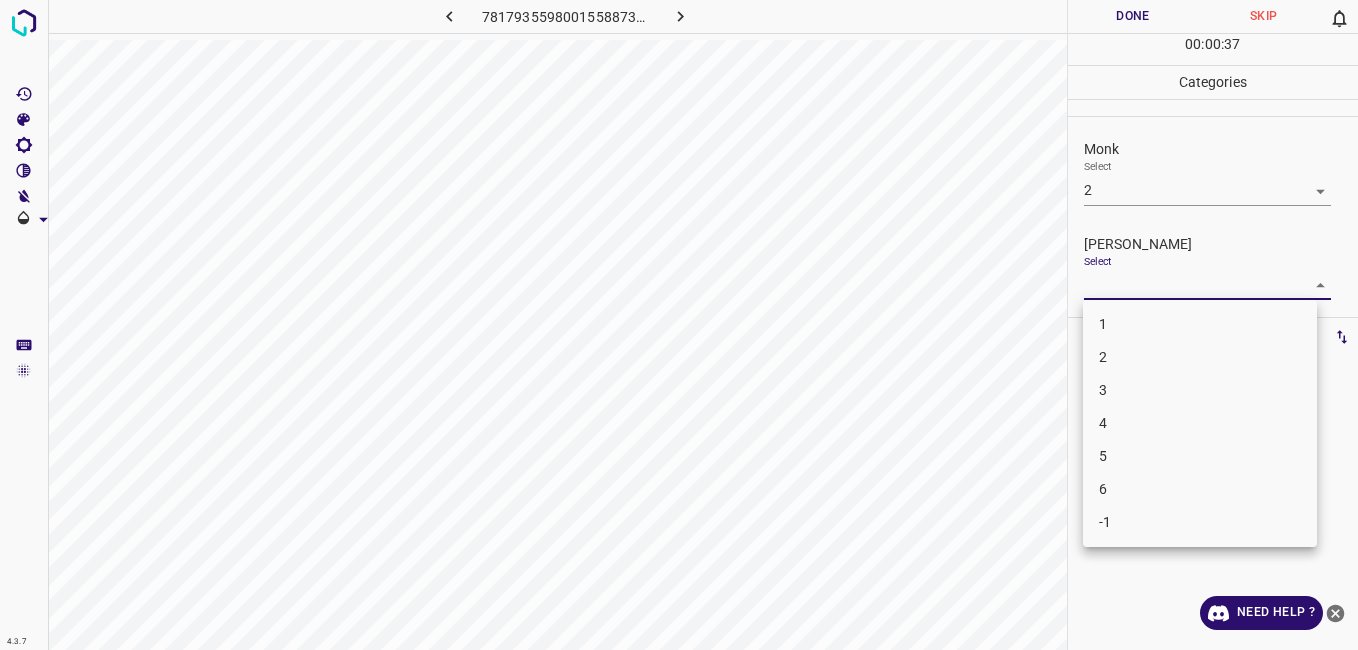 click on "1" at bounding box center (1200, 324) 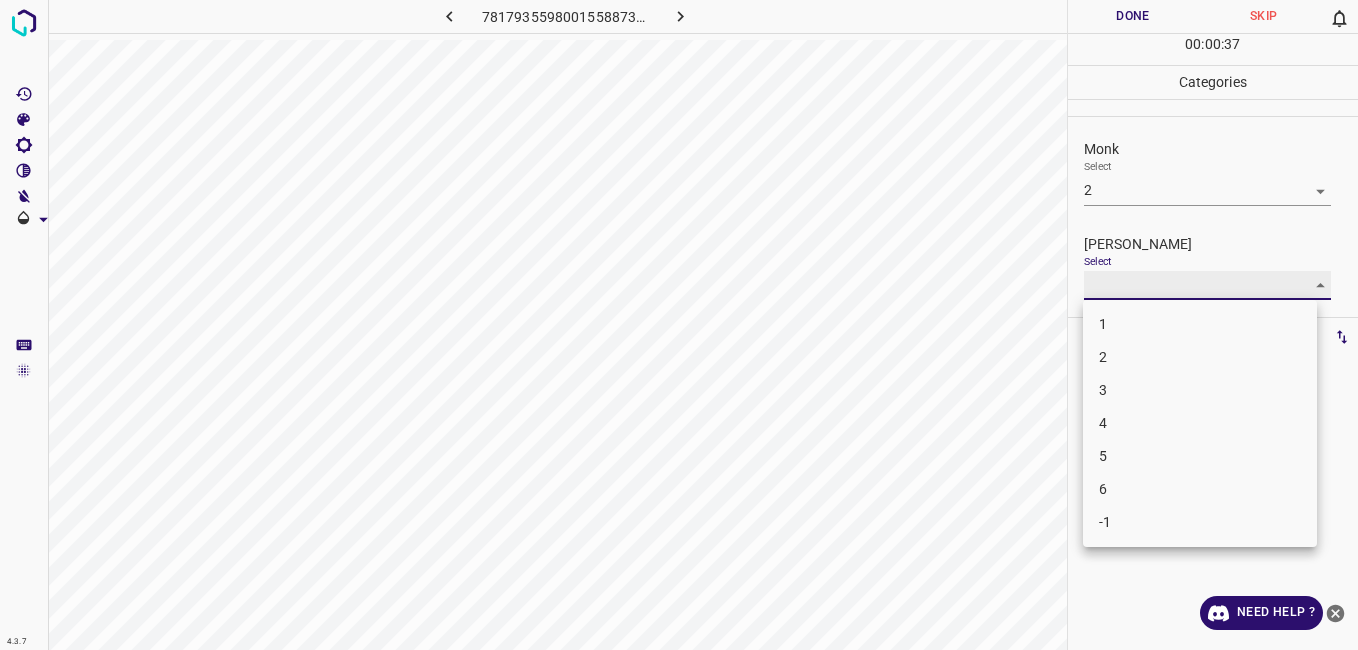 type on "1" 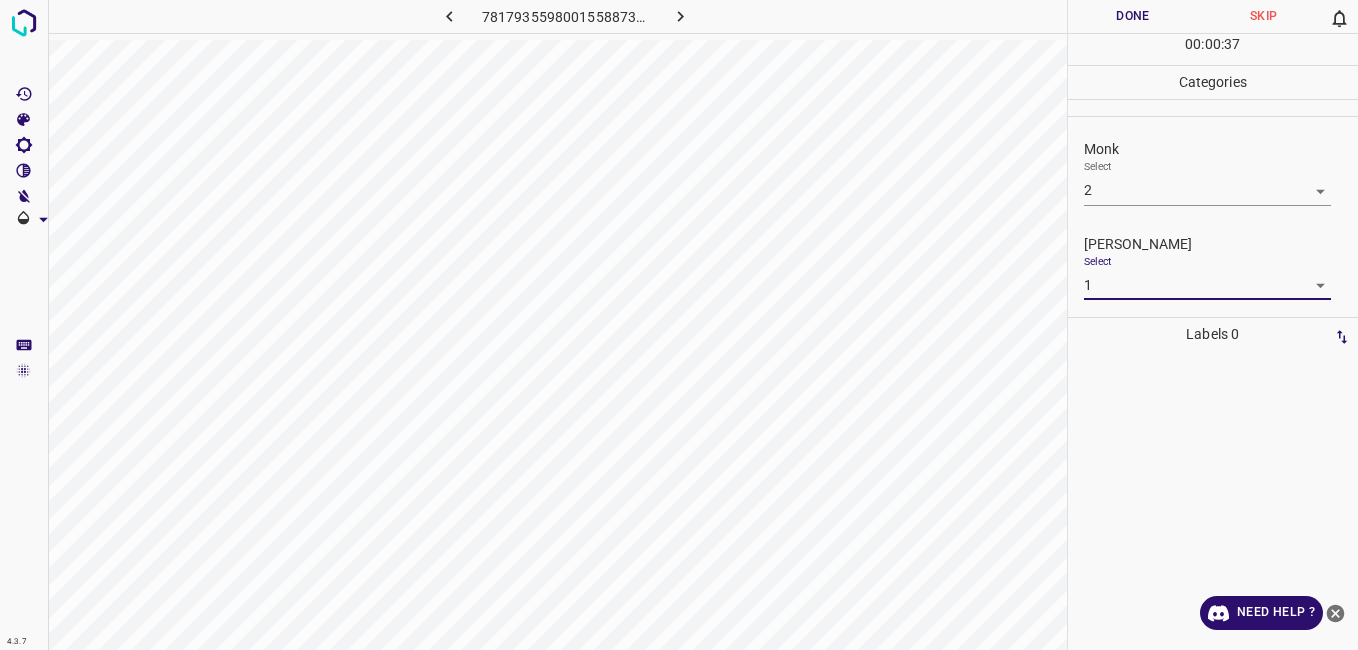 click on "Done" at bounding box center (1133, 16) 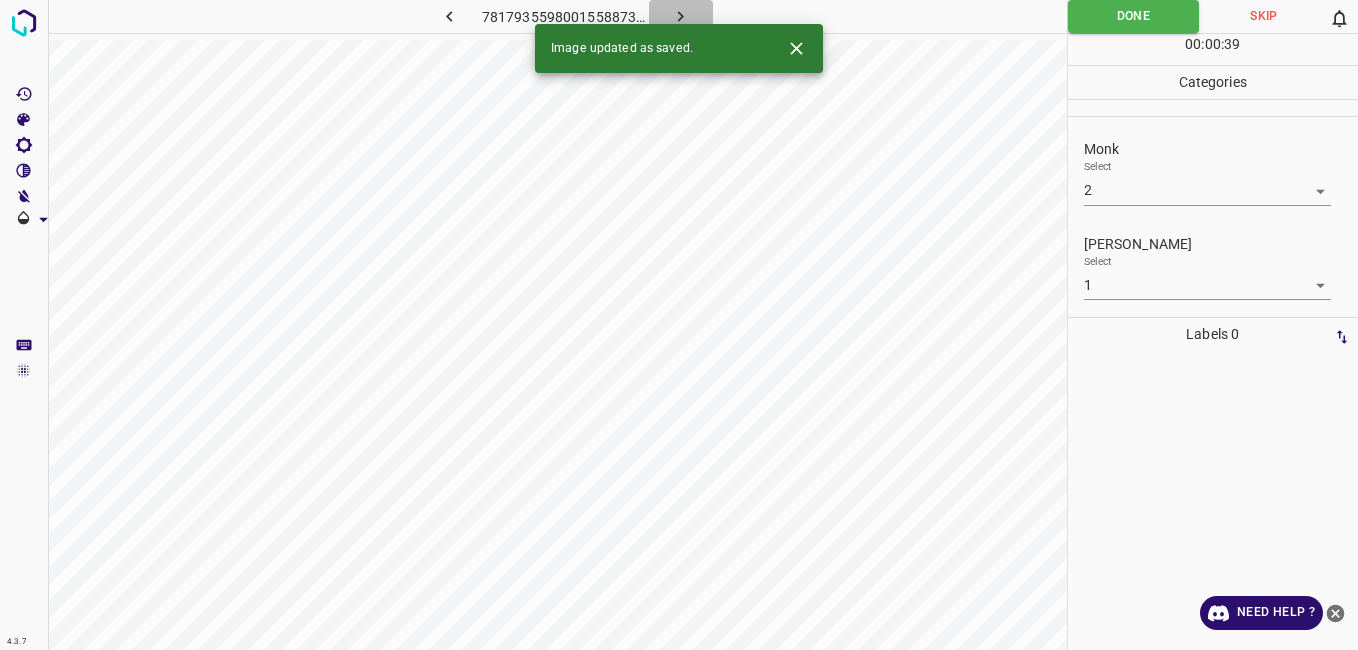 click at bounding box center (681, 16) 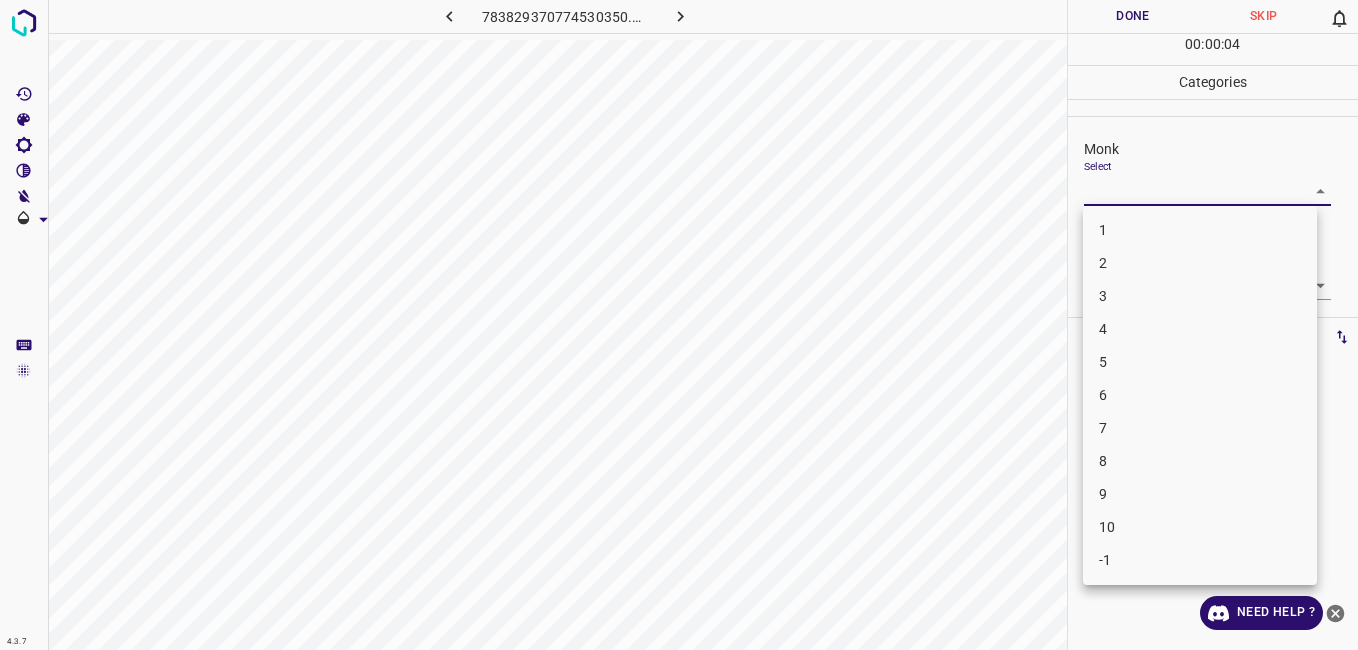 click on "4.3.7 783829370774530350.png Done Skip 0 00   : 00   : 04   Categories Monk   Select ​  Fitzpatrick   Select ​ Labels   0 Categories 1 Monk 2  Fitzpatrick Tools Space Change between modes (Draw & Edit) I Auto labeling R Restore zoom M Zoom in N Zoom out Delete Delete selecte label Filters Z Restore filters X Saturation filter C Brightness filter V Contrast filter B Gray scale filter General O Download Need Help ? - Text - Hide - Delete 1 2 3 4 5 6 7 8 9 10 -1" at bounding box center (679, 325) 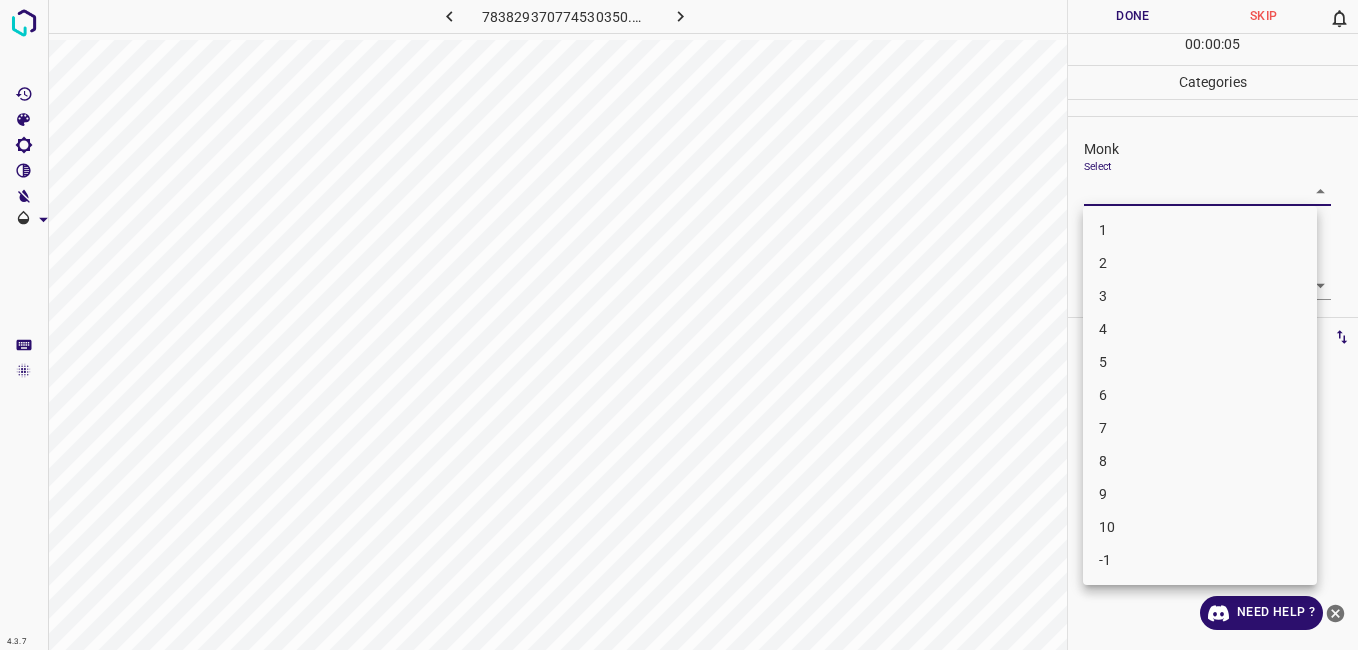 click on "5" at bounding box center [1200, 362] 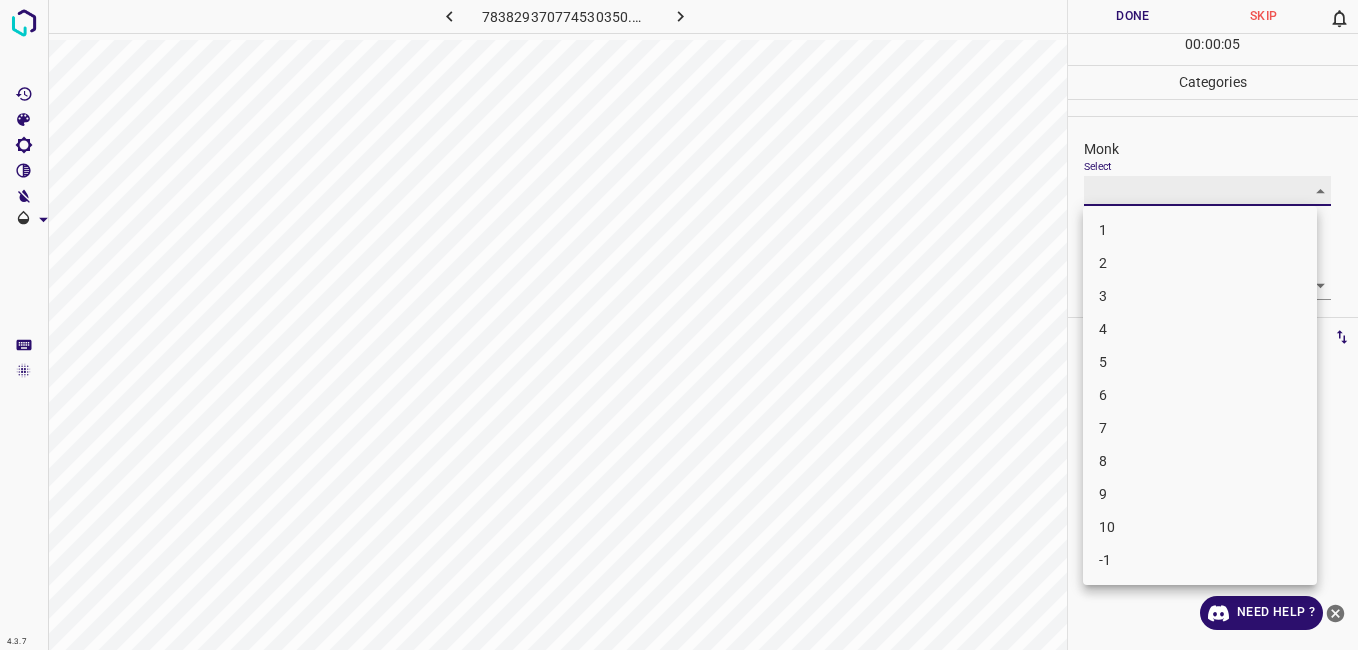 type on "5" 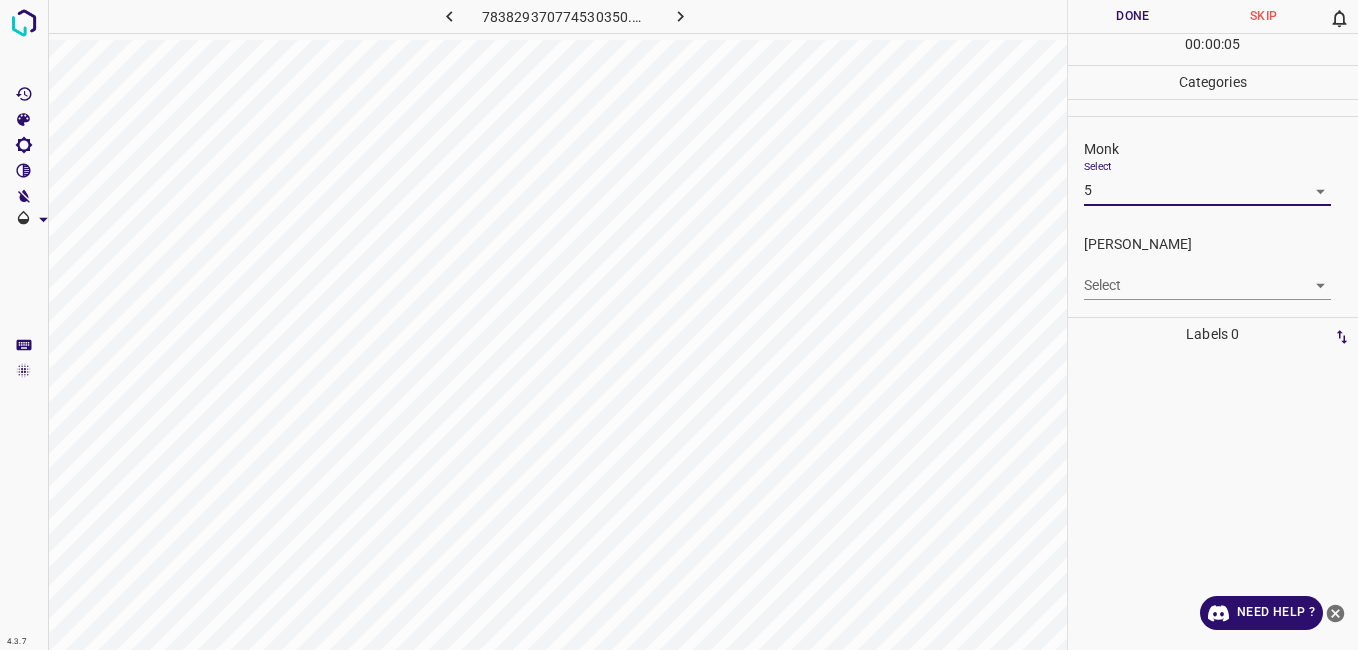 click on "4.3.7 783829370774530350.png Done Skip 0 00   : 00   : 05   Categories Monk   Select 5 5  Fitzpatrick   Select ​ Labels   0 Categories 1 Monk 2  Fitzpatrick Tools Space Change between modes (Draw & Edit) I Auto labeling R Restore zoom M Zoom in N Zoom out Delete Delete selecte label Filters Z Restore filters X Saturation filter C Brightness filter V Contrast filter B Gray scale filter General O Download Need Help ? - Text - Hide - Delete 1 2 3 4 5 6 7 8 9 10 -1" at bounding box center (679, 325) 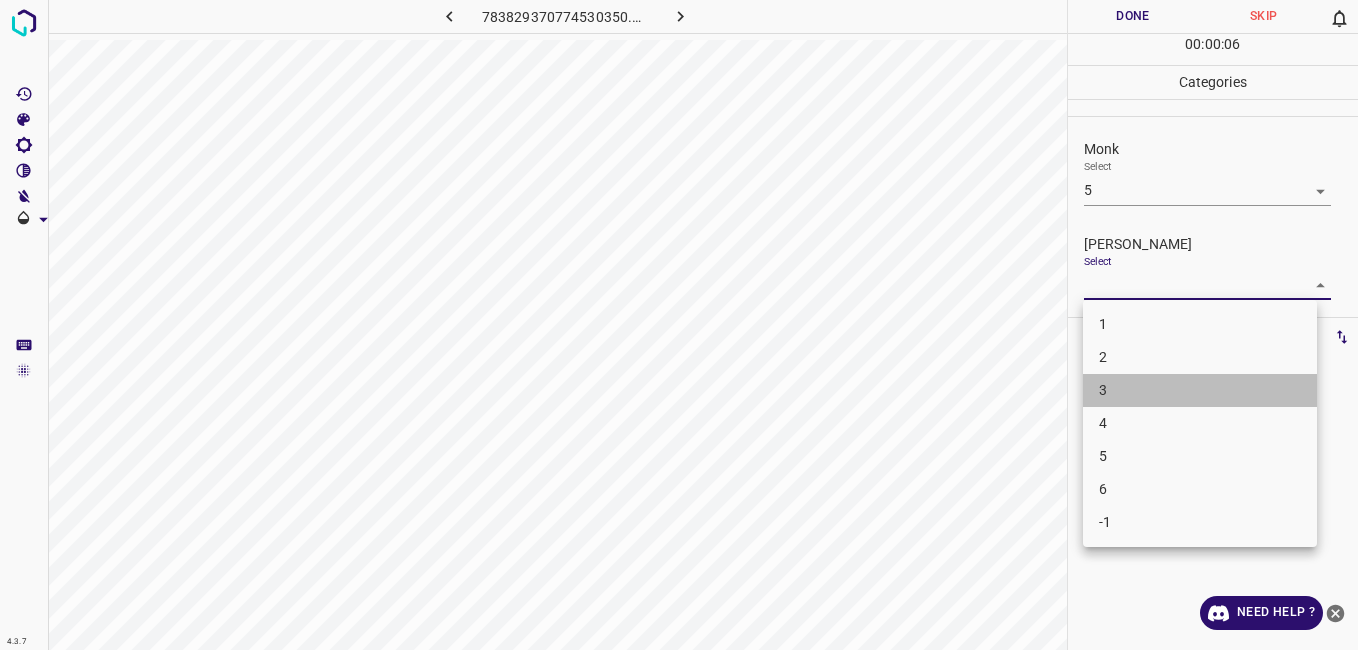 click on "3" at bounding box center [1200, 390] 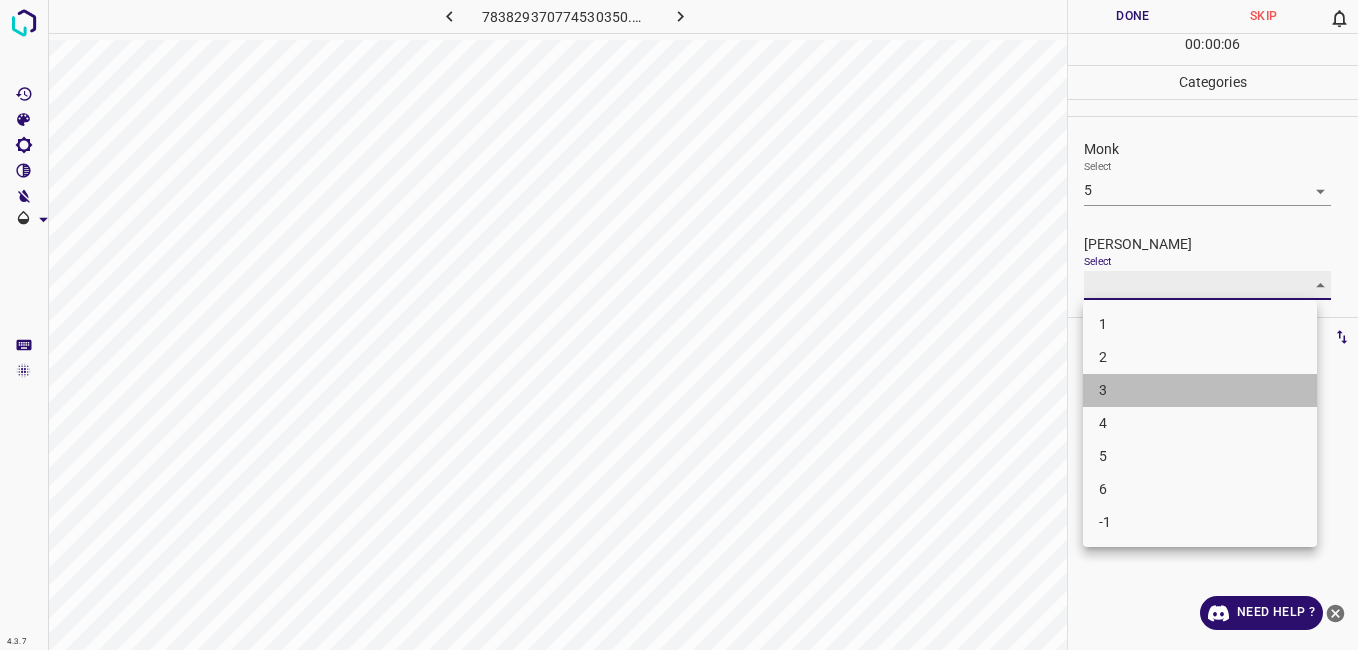 type on "3" 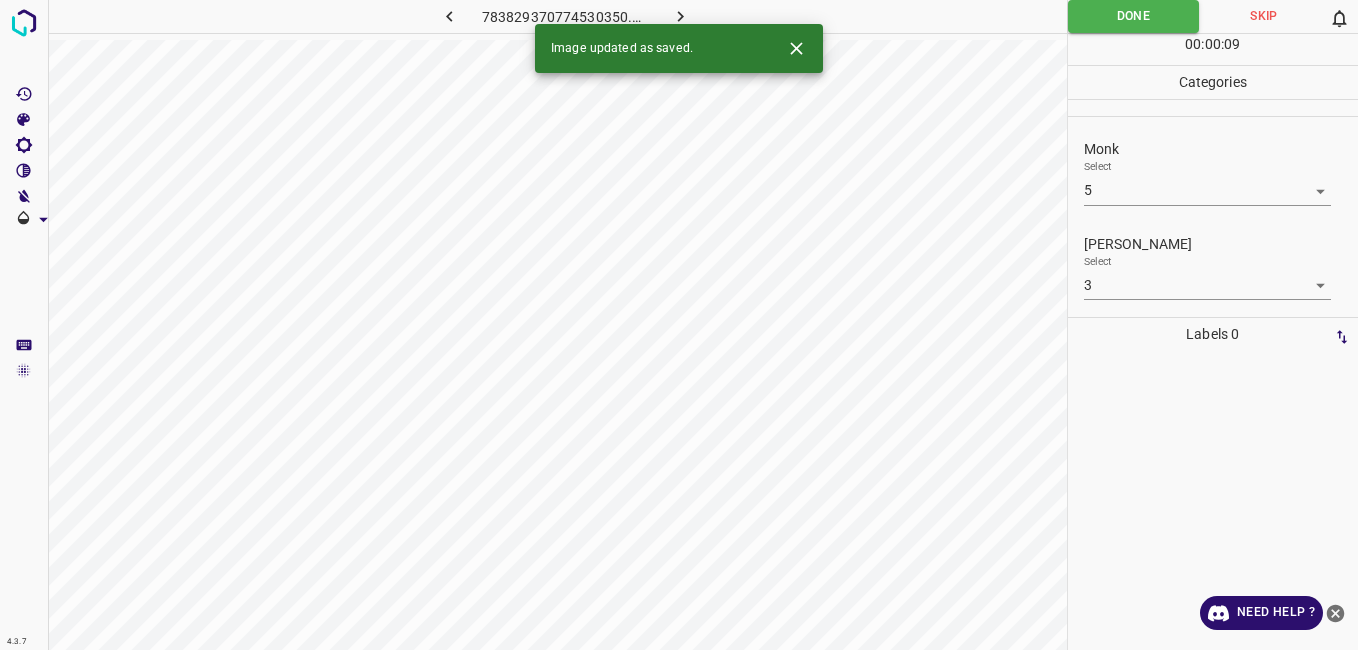 click 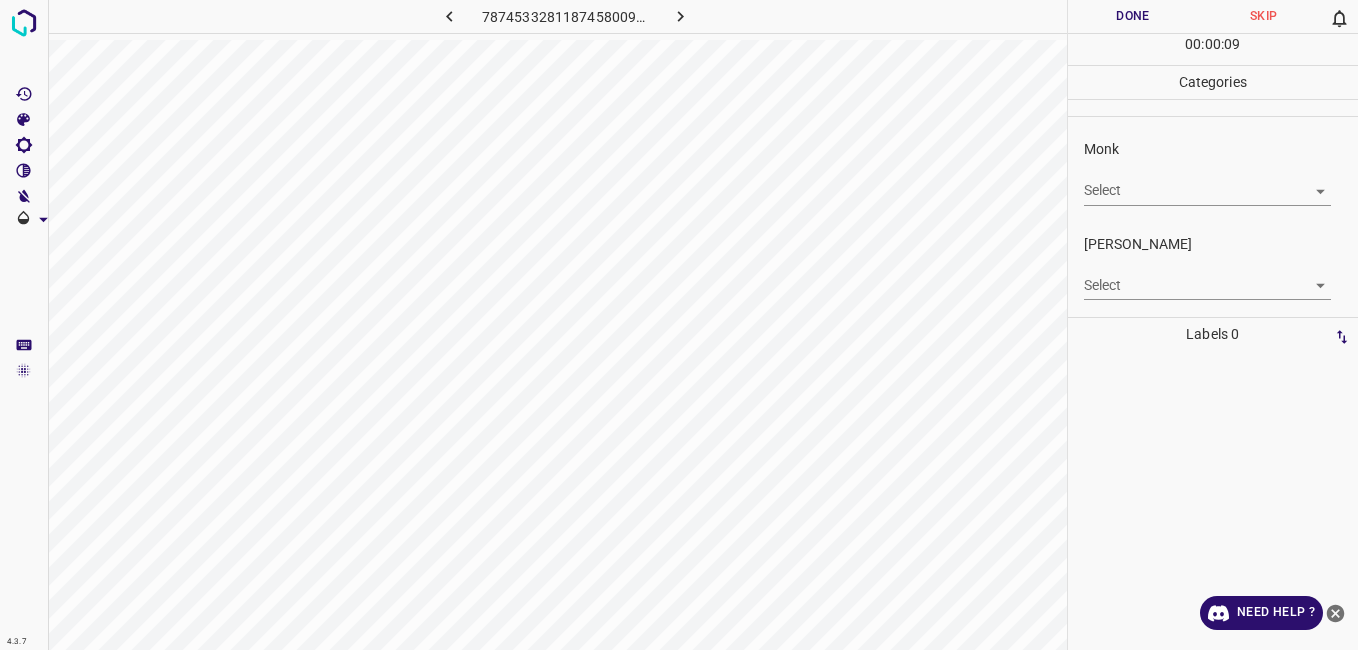 click on "4.3.7 7874533281187458009.png Done Skip 0 00   : 00   : 09   Categories Monk   Select ​  Fitzpatrick   Select ​ Labels   0 Categories 1 Monk 2  Fitzpatrick Tools Space Change between modes (Draw & Edit) I Auto labeling R Restore zoom M Zoom in N Zoom out Delete Delete selecte label Filters Z Restore filters X Saturation filter C Brightness filter V Contrast filter B Gray scale filter General O Download Need Help ? - Text - Hide - Delete" at bounding box center (679, 325) 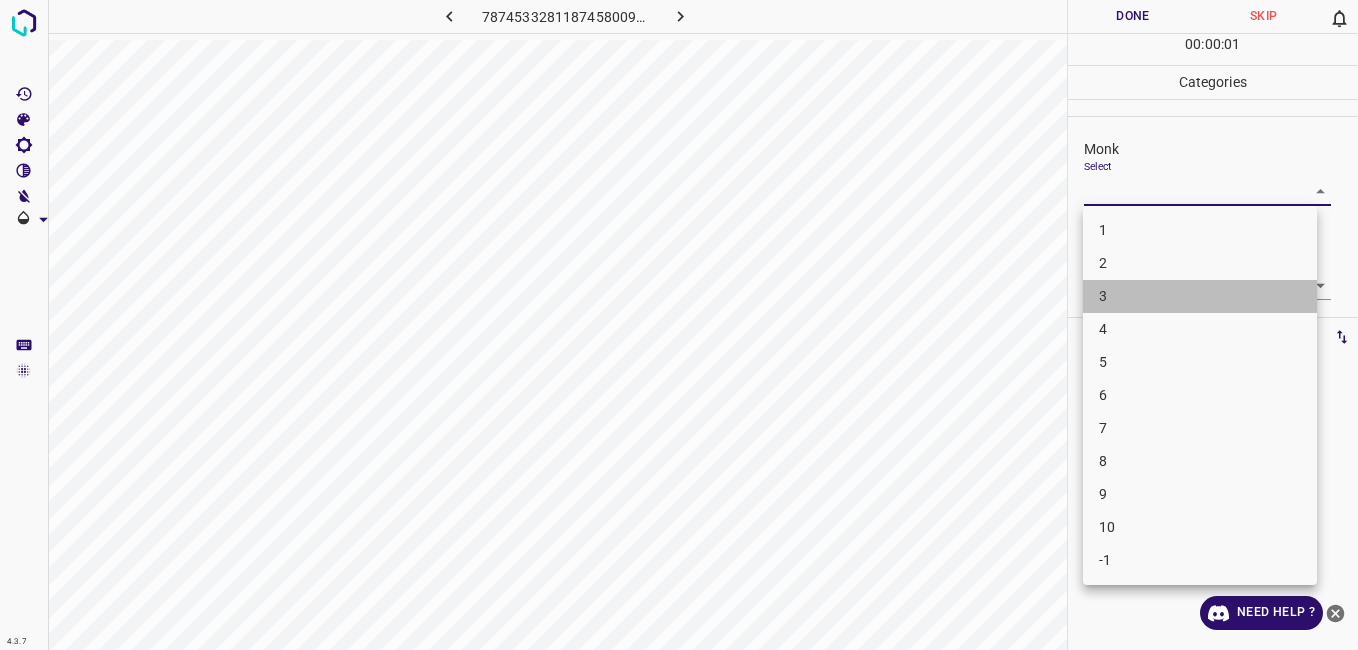 click on "3" at bounding box center (1200, 296) 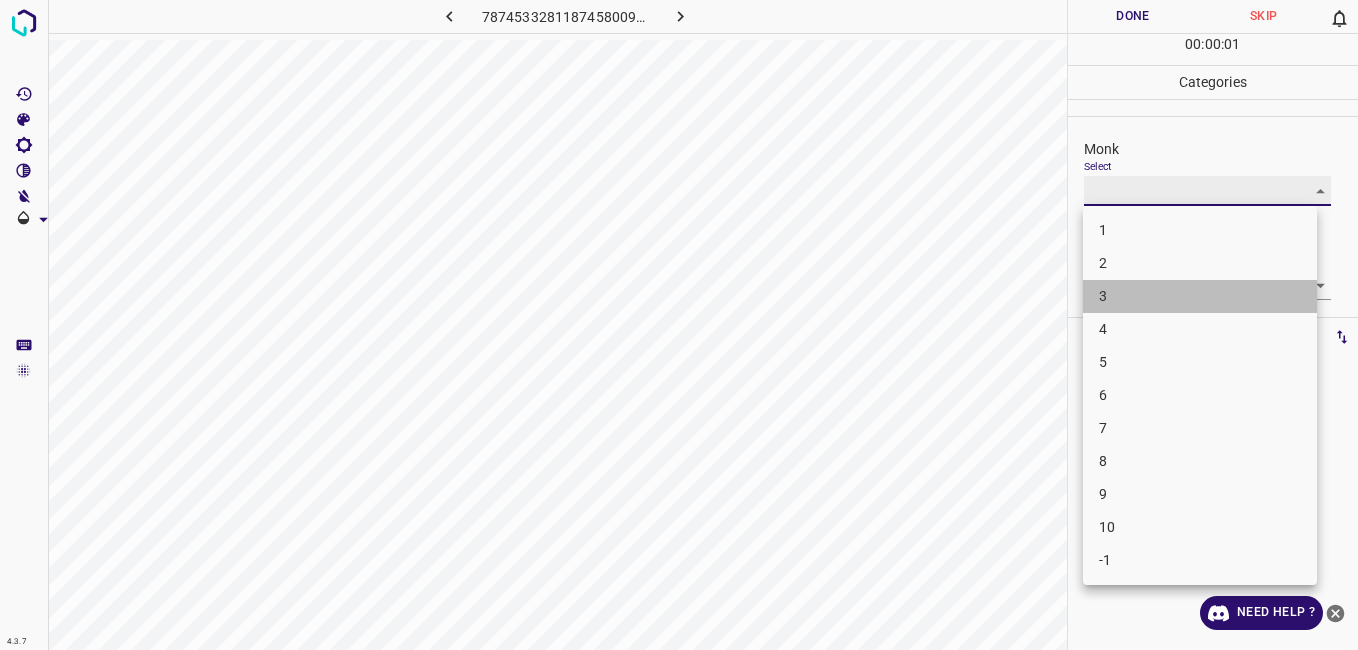 type on "3" 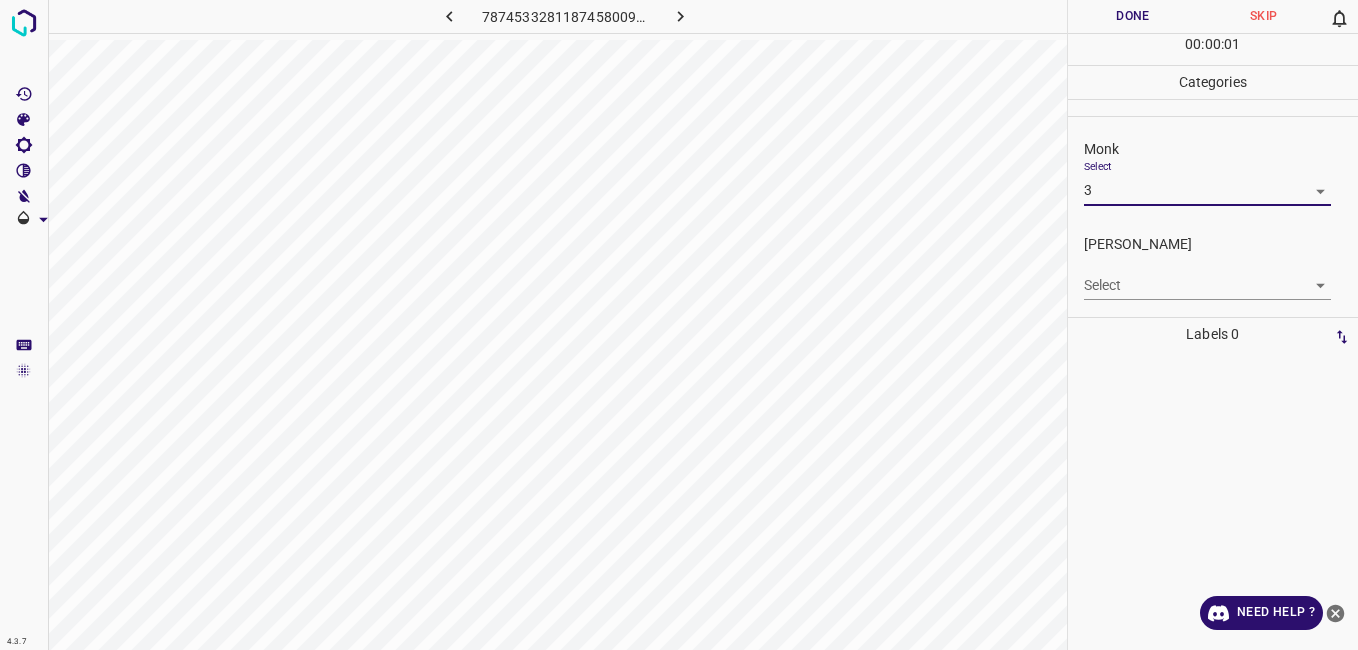 click on "Fitzpatrick" at bounding box center (1221, 244) 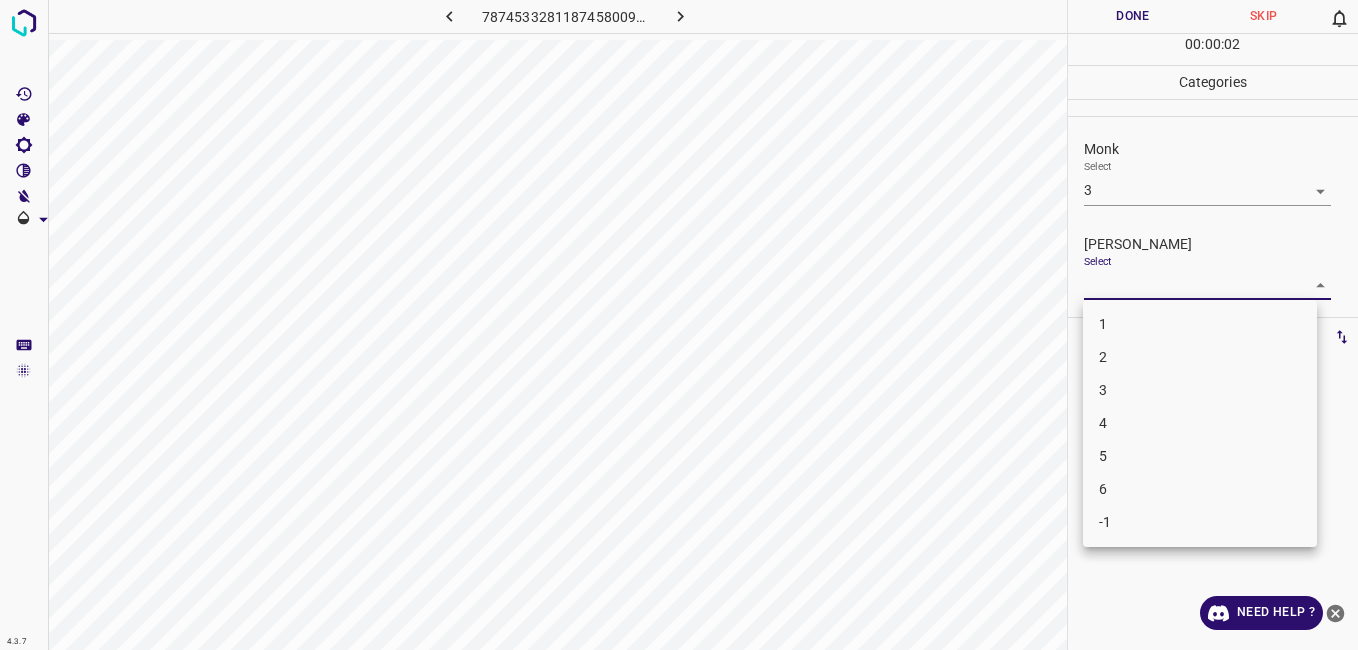 click on "4.3.7 7874533281187458009.png Done Skip 0 00   : 00   : 02   Categories Monk   Select 3 3  Fitzpatrick   Select ​ Labels   0 Categories 1 Monk 2  Fitzpatrick Tools Space Change between modes (Draw & Edit) I Auto labeling R Restore zoom M Zoom in N Zoom out Delete Delete selecte label Filters Z Restore filters X Saturation filter C Brightness filter V Contrast filter B Gray scale filter General O Download Need Help ? - Text - Hide - Delete 1 2 3 4 5 6 -1" at bounding box center (679, 325) 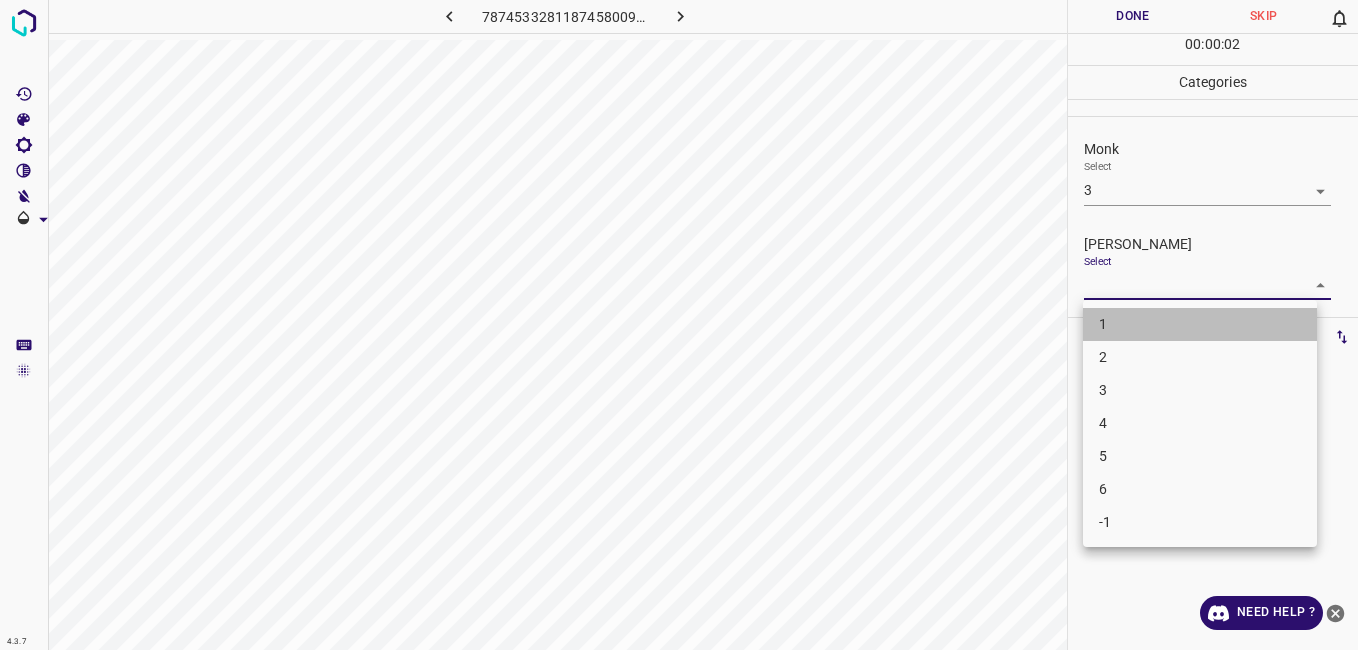 click on "1" at bounding box center (1200, 324) 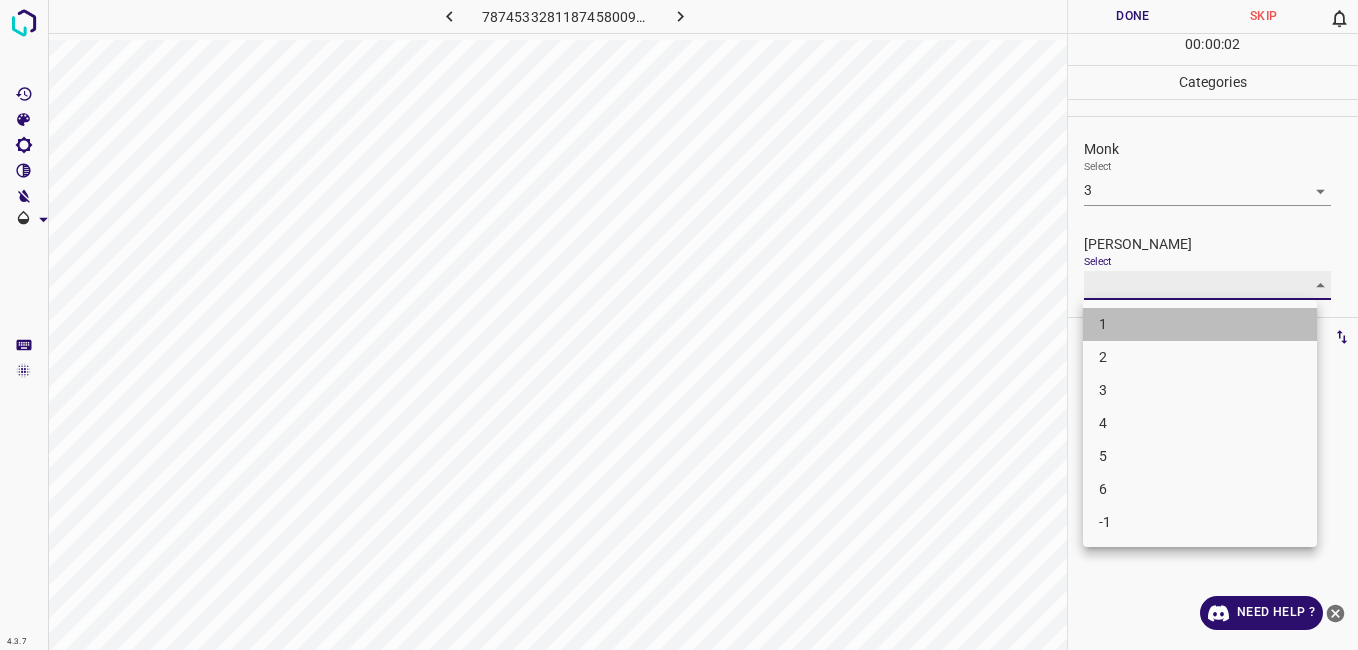 type on "1" 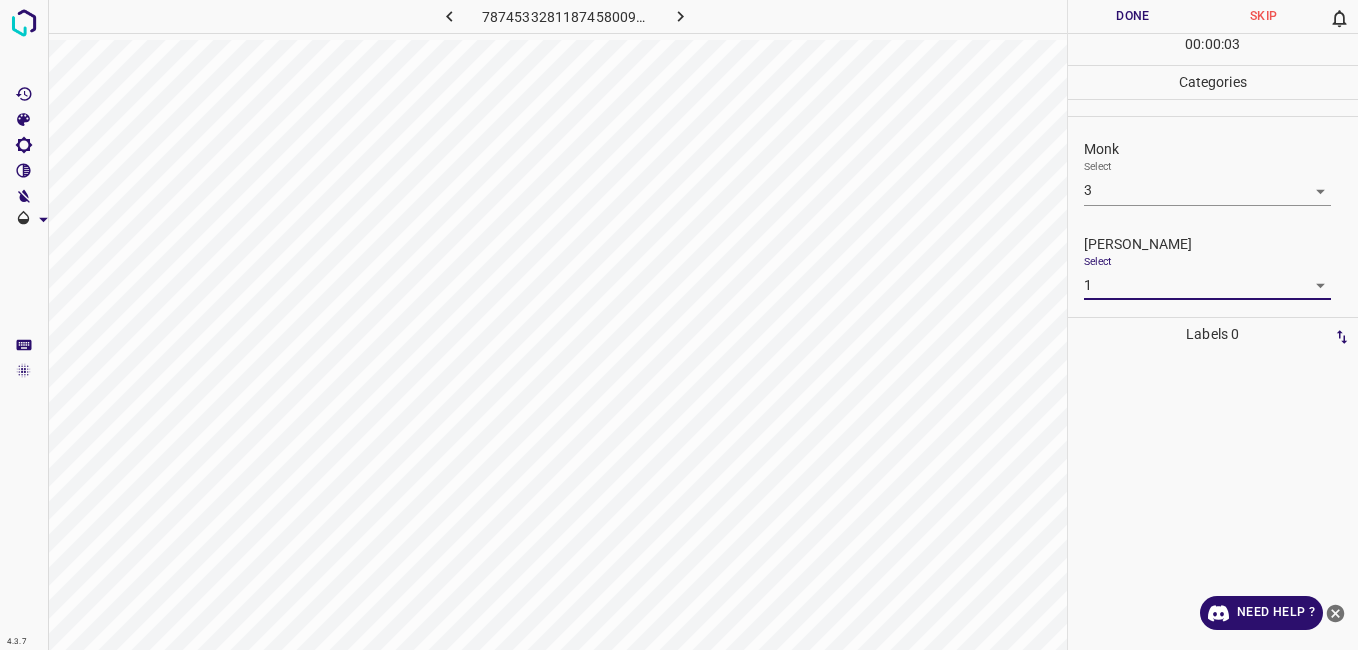 drag, startPoint x: 1145, startPoint y: 57, endPoint x: 1137, endPoint y: 16, distance: 41.773197 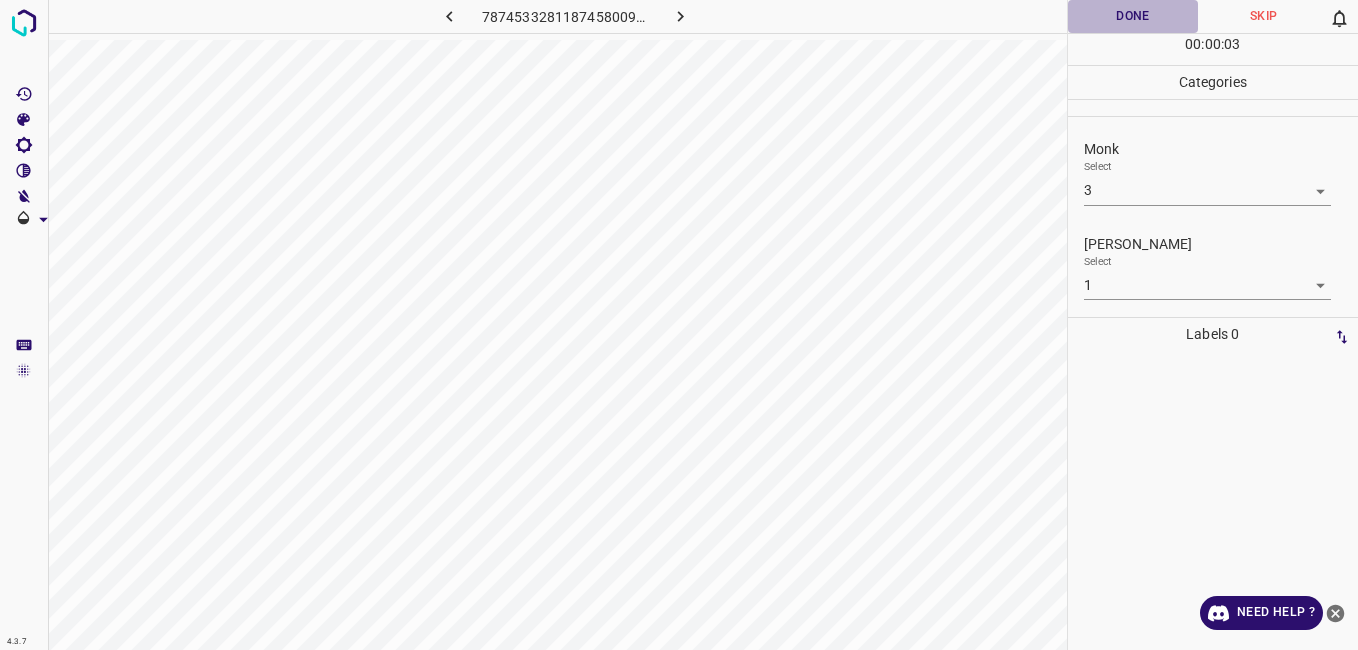 click on "Done" at bounding box center [1133, 16] 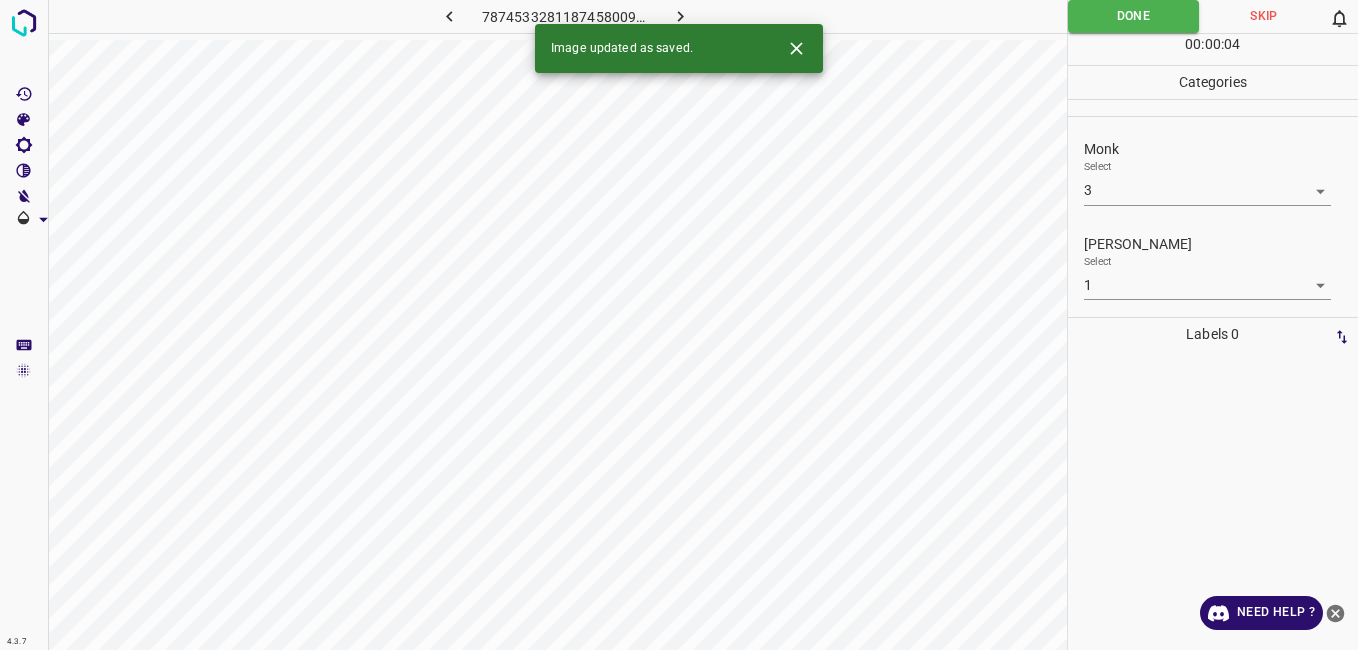 click 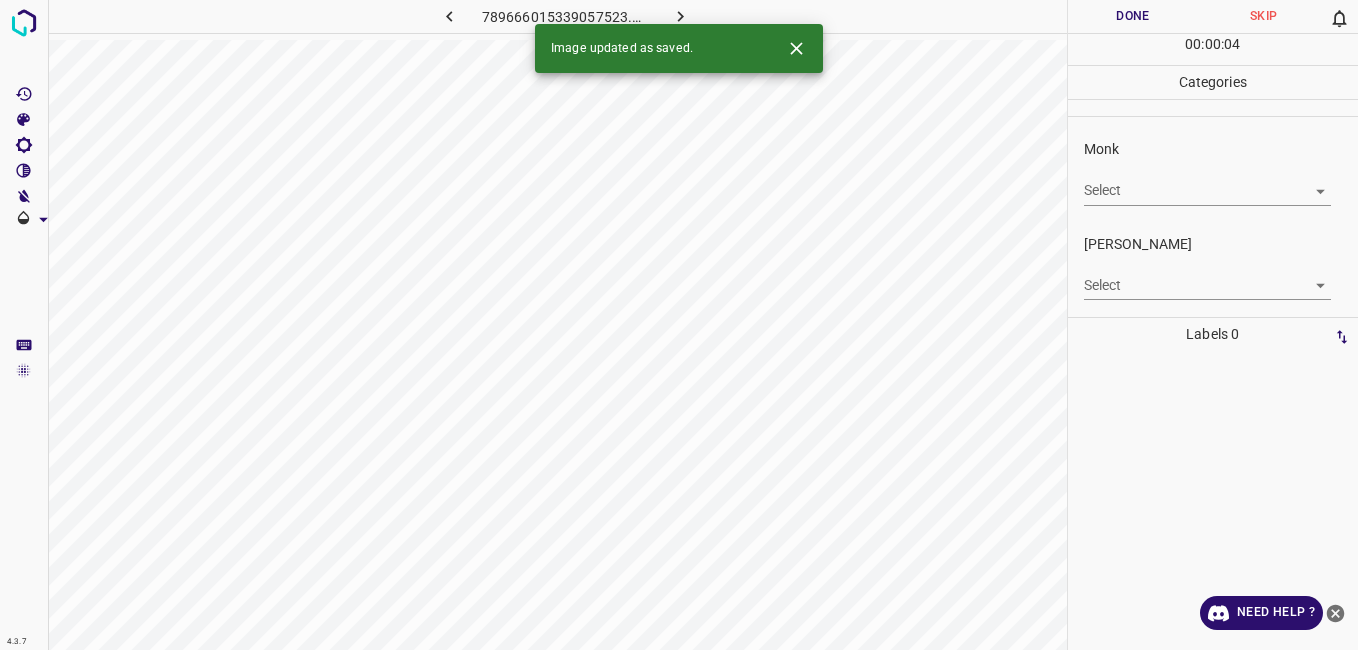 click on "4.3.7 789666015339057523.png Done Skip 0 00   : 00   : 04   Categories Monk   Select ​  Fitzpatrick   Select ​ Labels   0 Categories 1 Monk 2  Fitzpatrick Tools Space Change between modes (Draw & Edit) I Auto labeling R Restore zoom M Zoom in N Zoom out Delete Delete selecte label Filters Z Restore filters X Saturation filter C Brightness filter V Contrast filter B Gray scale filter General O Download Image updated as saved. Need Help ? - Text - Hide - Delete" at bounding box center (679, 325) 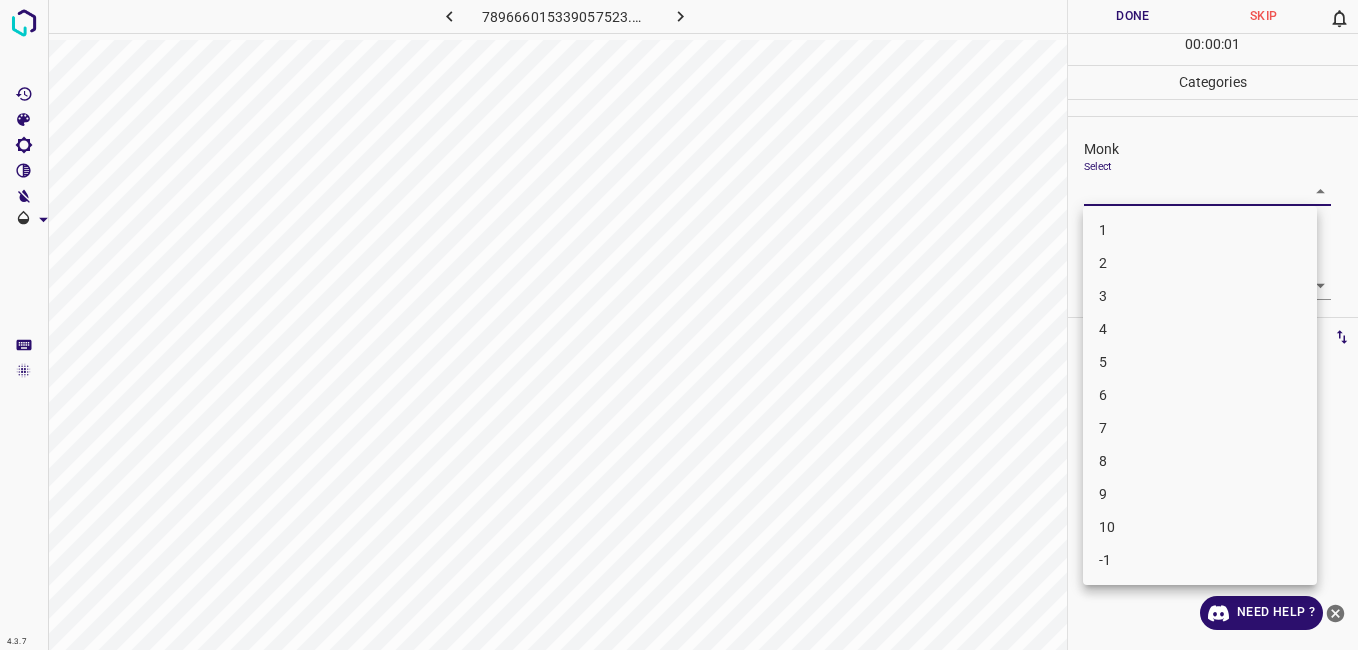click on "3" at bounding box center [1200, 296] 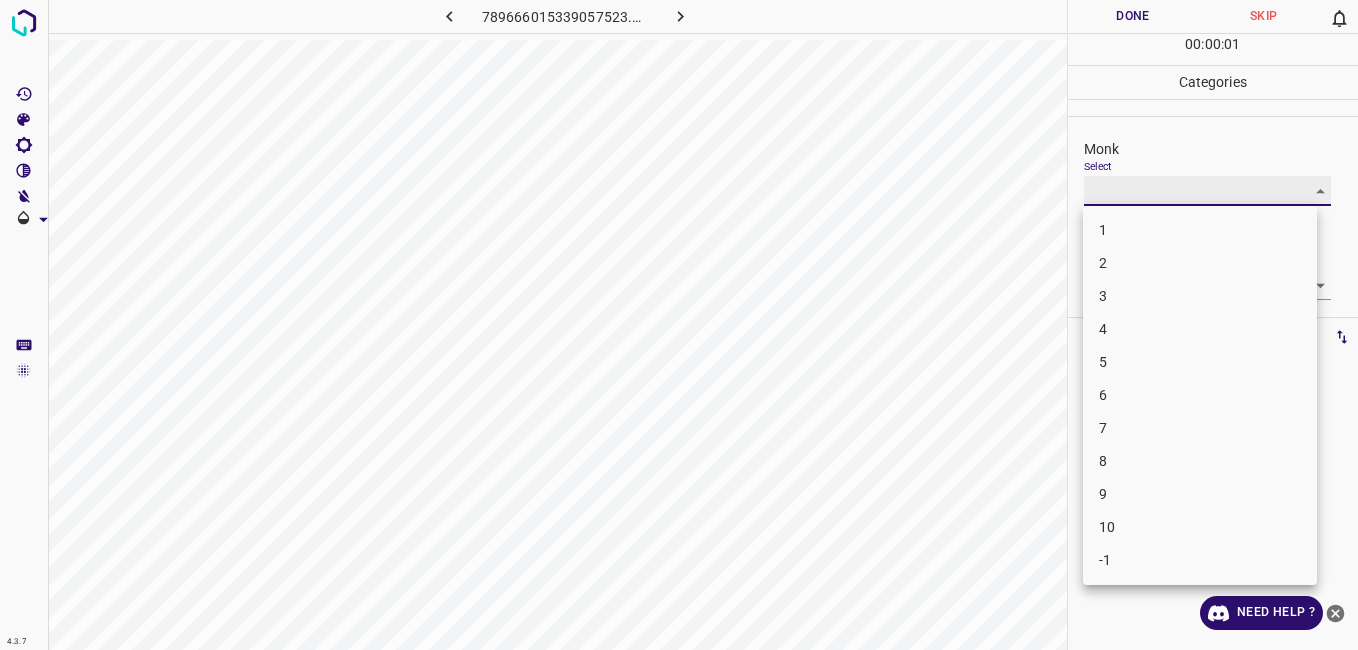 type on "3" 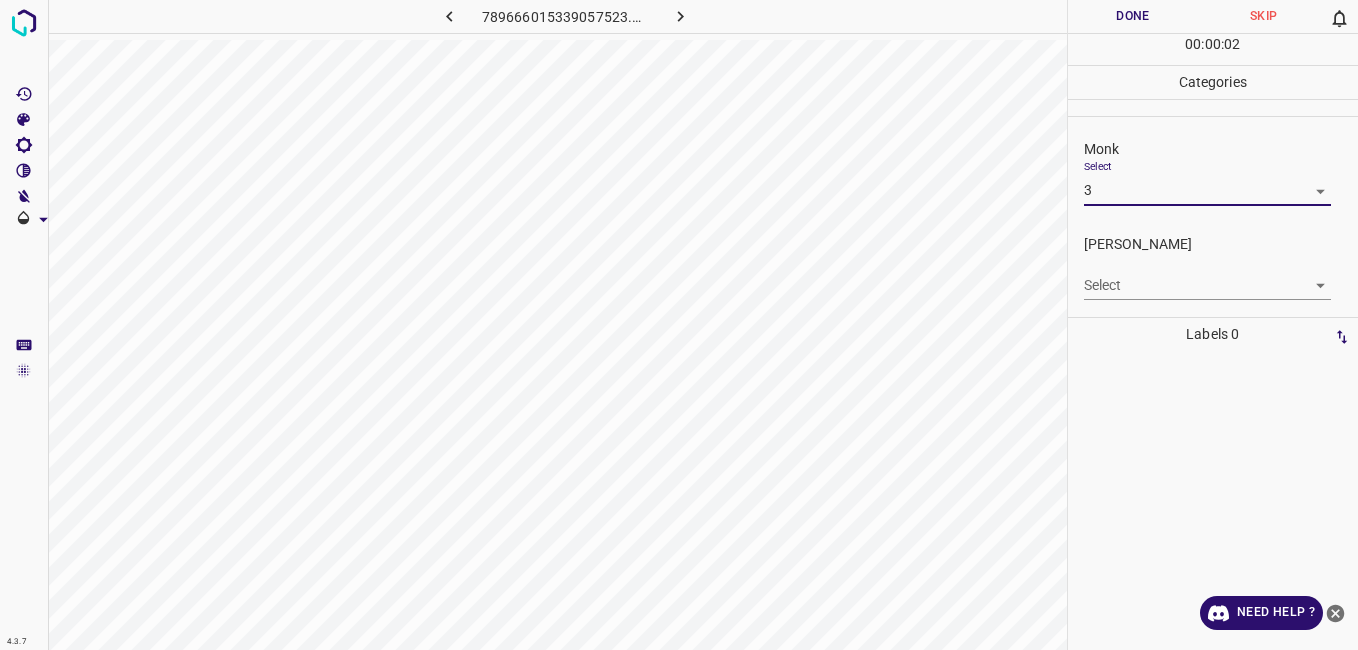 click on "4.3.7 789666015339057523.png Done Skip 0 00   : 00   : 02   Categories Monk   Select 3 3  Fitzpatrick   Select ​ Labels   0 Categories 1 Monk 2  Fitzpatrick Tools Space Change between modes (Draw & Edit) I Auto labeling R Restore zoom M Zoom in N Zoom out Delete Delete selecte label Filters Z Restore filters X Saturation filter C Brightness filter V Contrast filter B Gray scale filter General O Download Need Help ? - Text - Hide - Delete 1 2 3 4 5 6 7 8 9 10 -1" at bounding box center (679, 325) 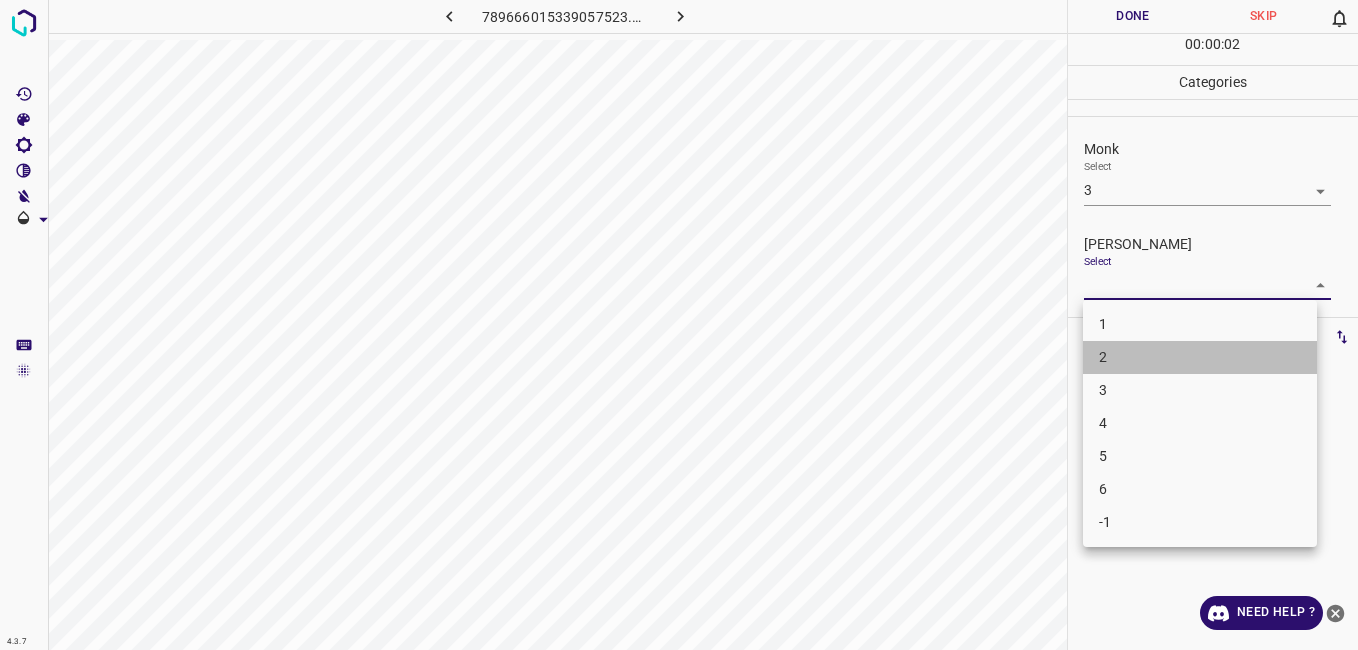 click on "2" at bounding box center (1200, 357) 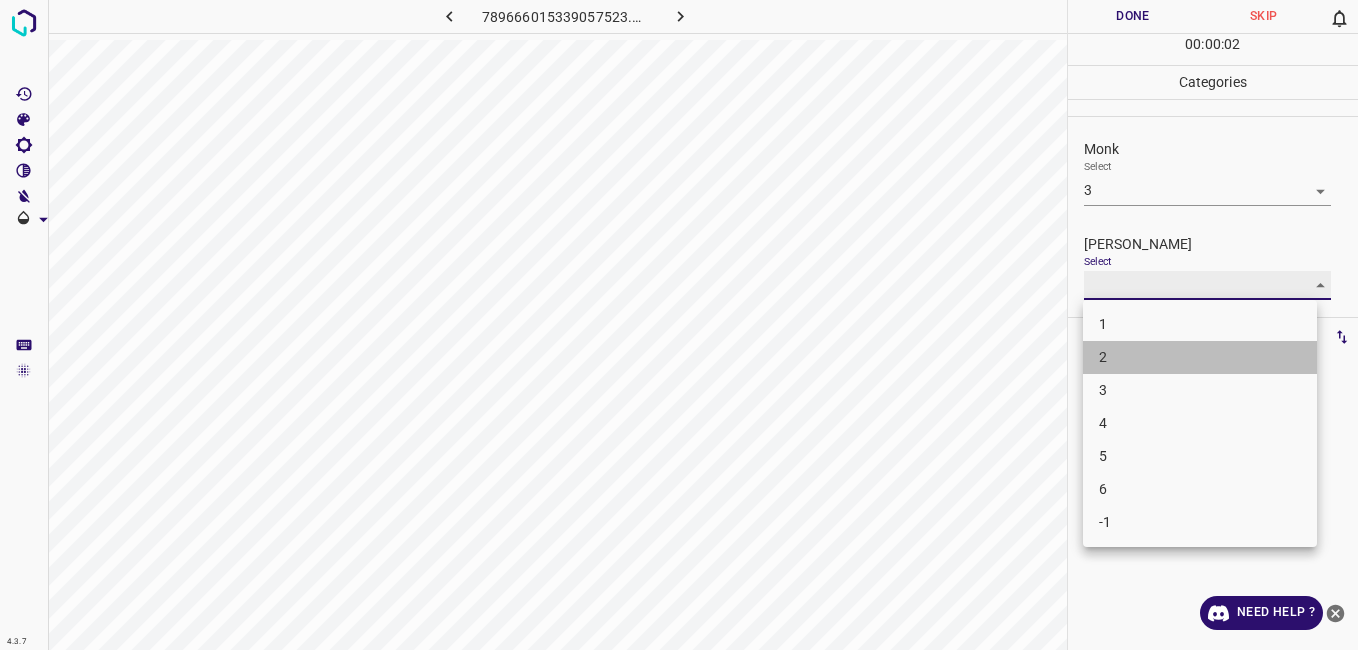 type on "2" 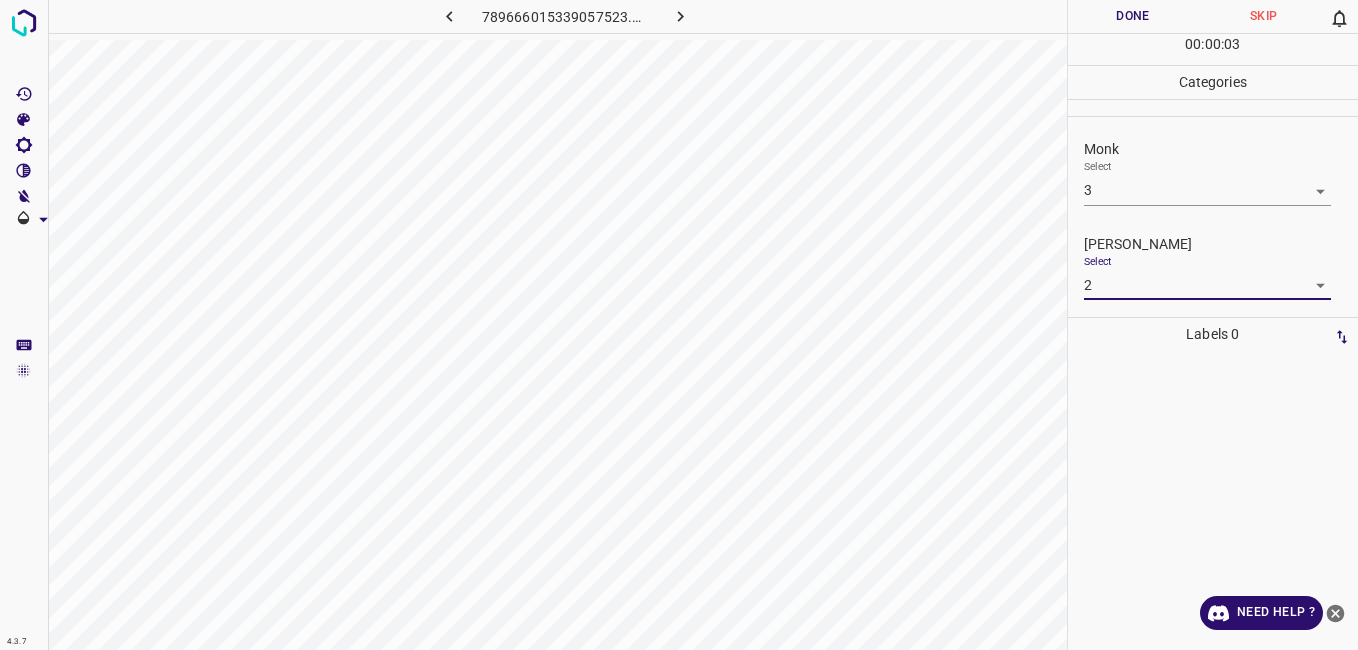 click on "Done" at bounding box center (1133, 16) 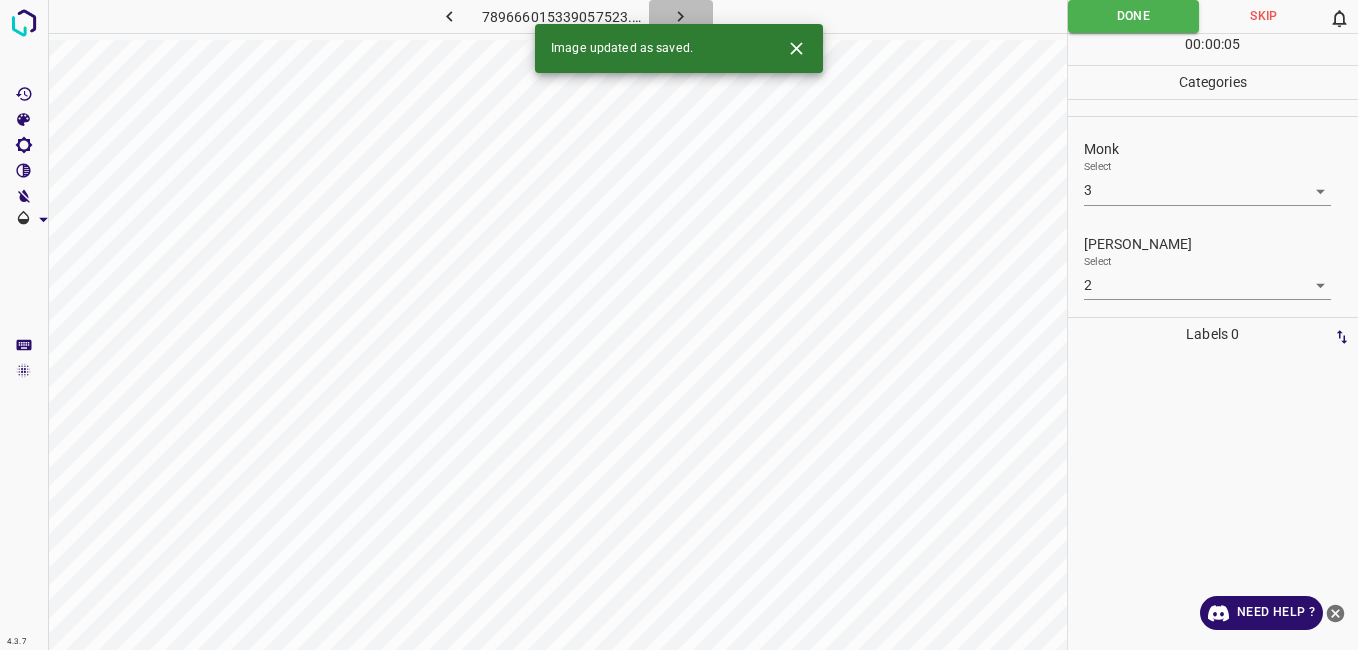 click at bounding box center (681, 16) 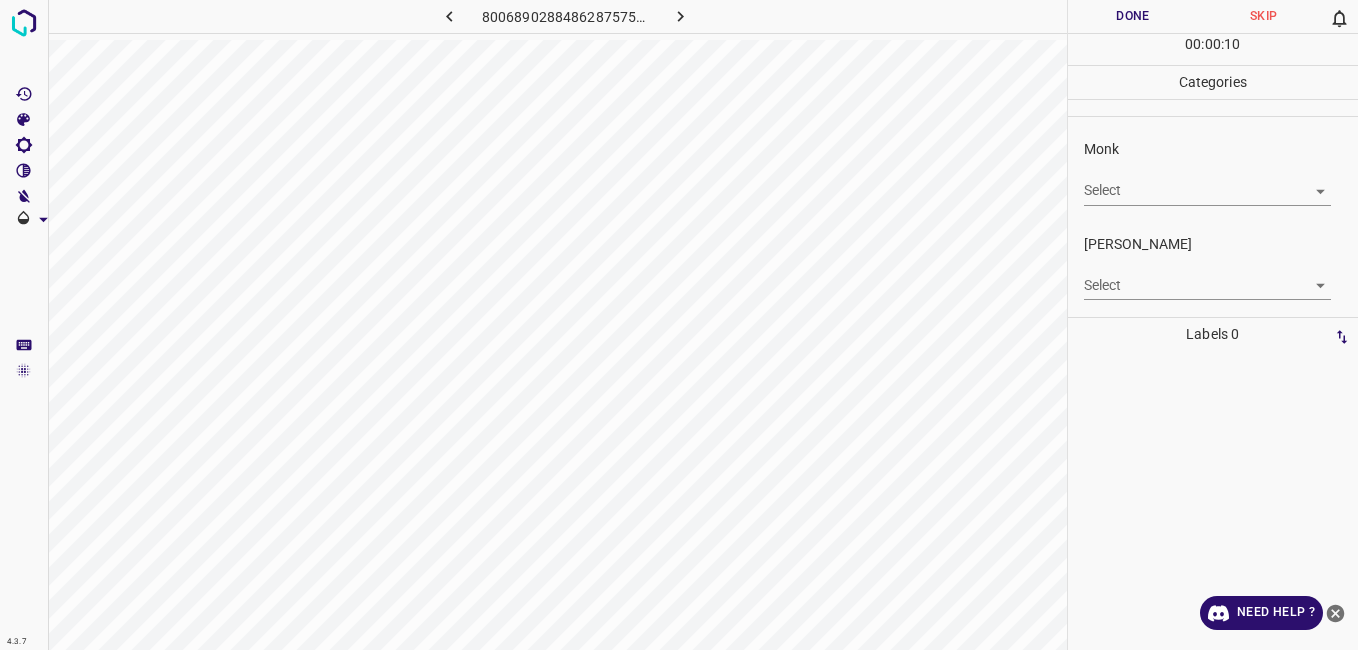 click on "4.3.7 8006890288486287575.png Done Skip 0 00   : 00   : 10   Categories Monk   Select ​  Fitzpatrick   Select ​ Labels   0 Categories 1 Monk 2  Fitzpatrick Tools Space Change between modes (Draw & Edit) I Auto labeling R Restore zoom M Zoom in N Zoom out Delete Delete selecte label Filters Z Restore filters X Saturation filter C Brightness filter V Contrast filter B Gray scale filter General O Download Need Help ? - Text - Hide - Delete" at bounding box center (679, 325) 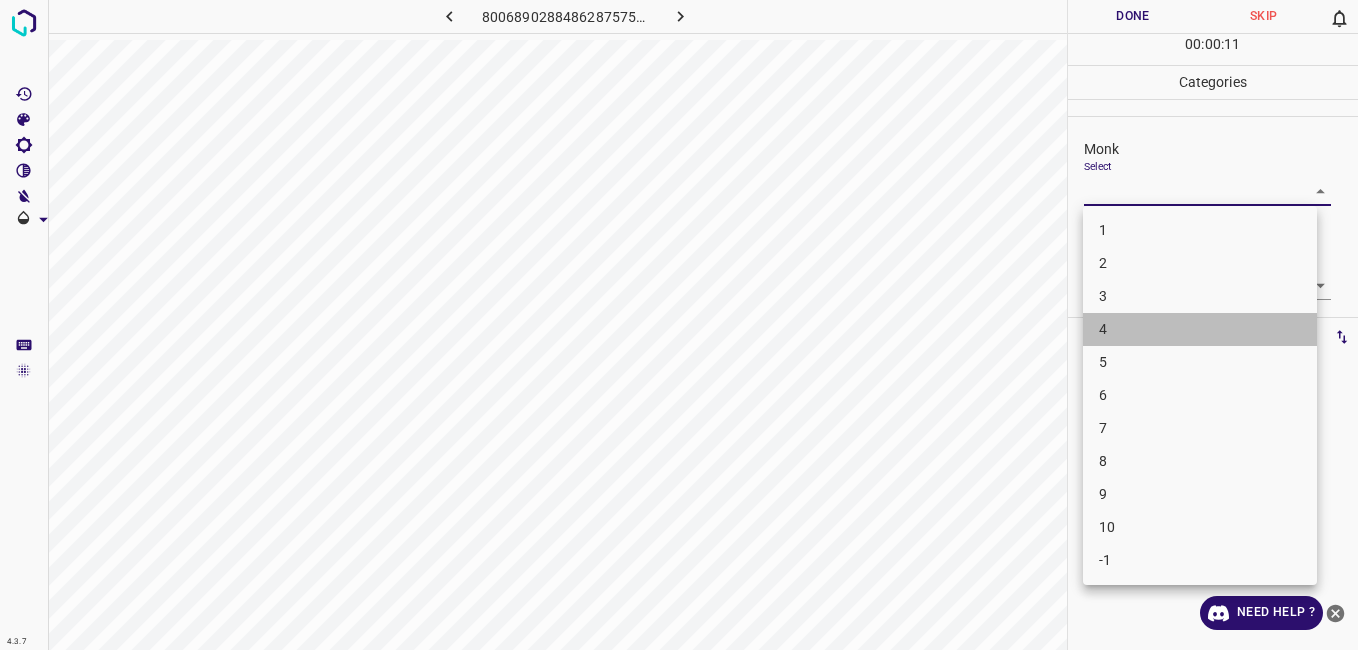 click on "4" at bounding box center [1200, 329] 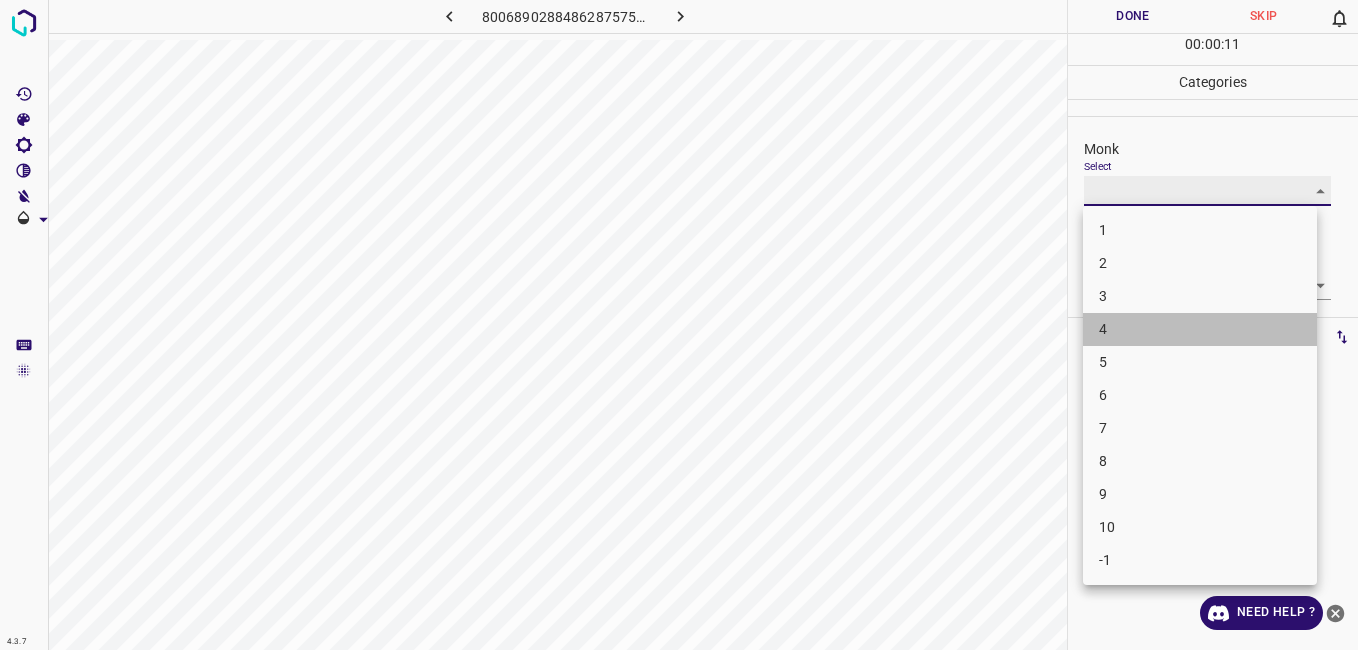 type on "4" 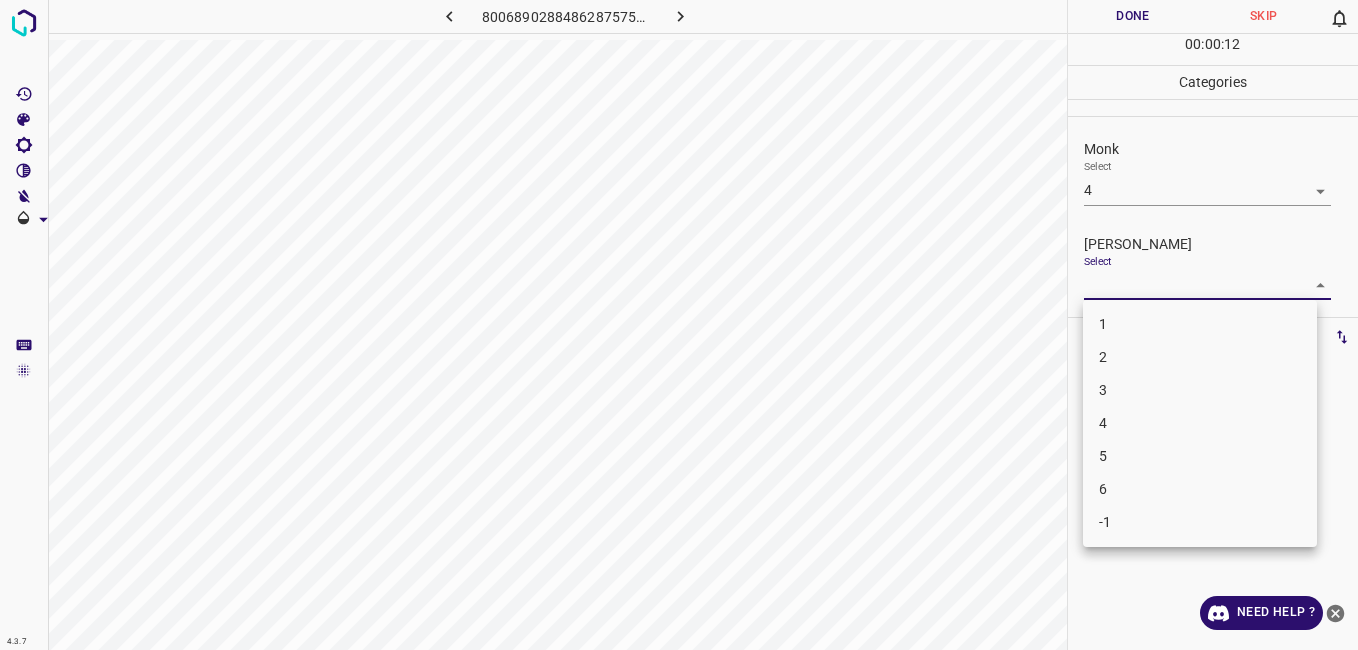 click on "4.3.7 8006890288486287575.png Done Skip 0 00   : 00   : 12   Categories Monk   Select 4 4  Fitzpatrick   Select ​ Labels   0 Categories 1 Monk 2  Fitzpatrick Tools Space Change between modes (Draw & Edit) I Auto labeling R Restore zoom M Zoom in N Zoom out Delete Delete selecte label Filters Z Restore filters X Saturation filter C Brightness filter V Contrast filter B Gray scale filter General O Download Need Help ? - Text - Hide - Delete 1 2 3 4 5 6 -1" at bounding box center (679, 325) 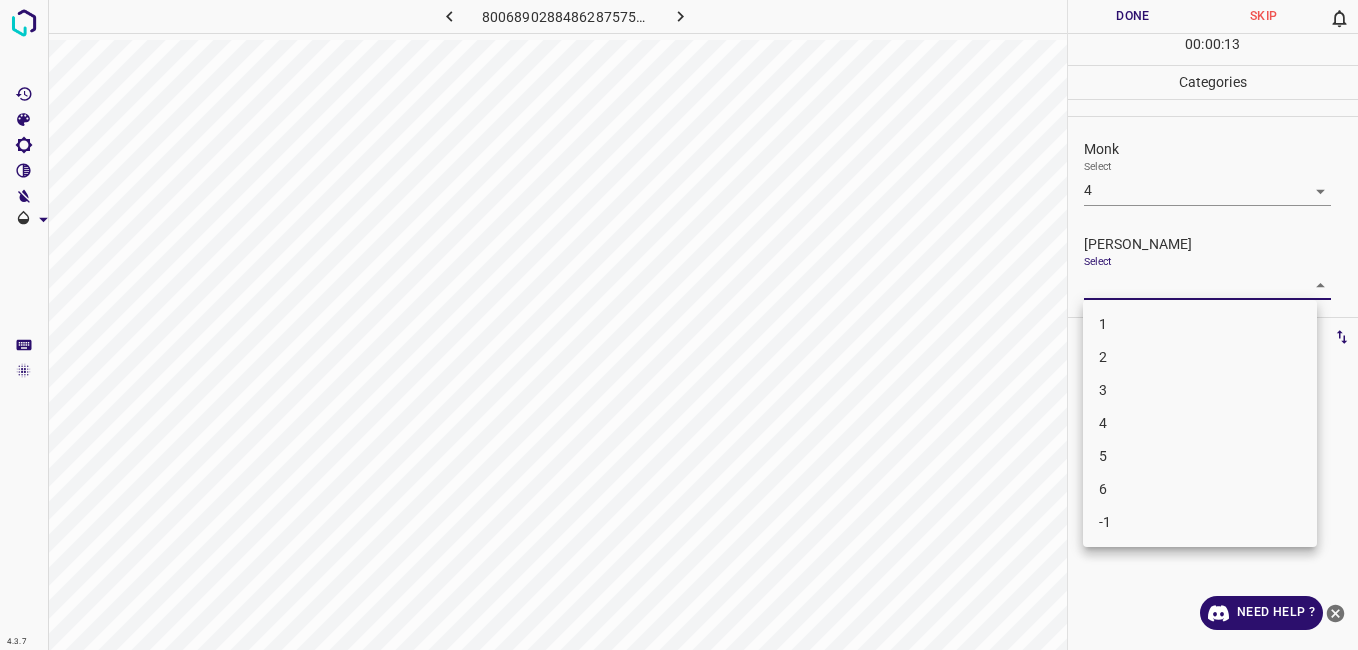 click on "3" at bounding box center [1200, 390] 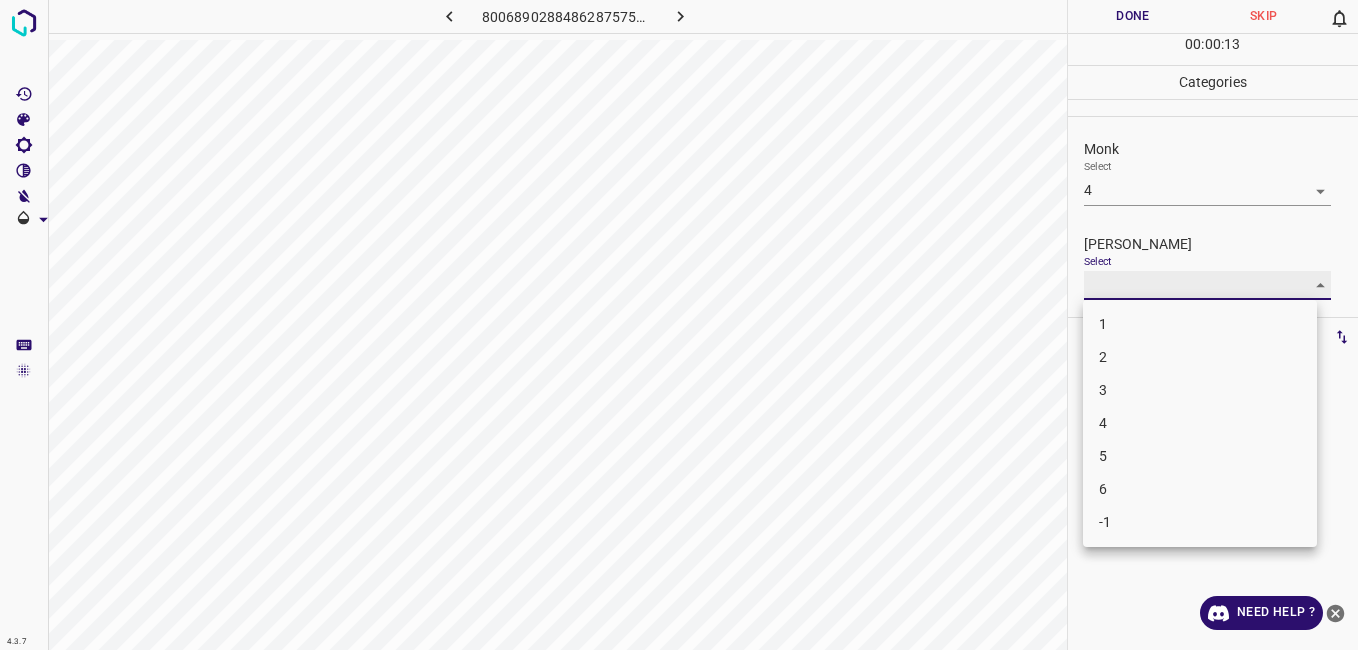 type on "3" 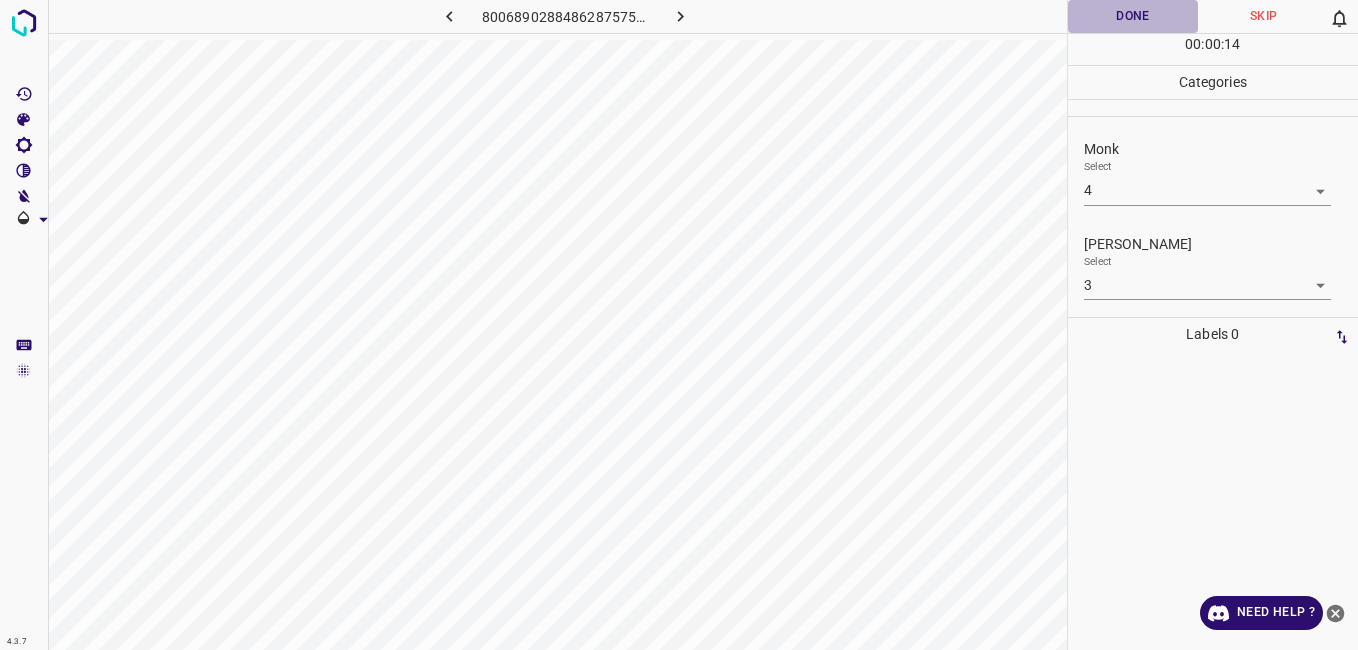 click on "Done" at bounding box center [1133, 16] 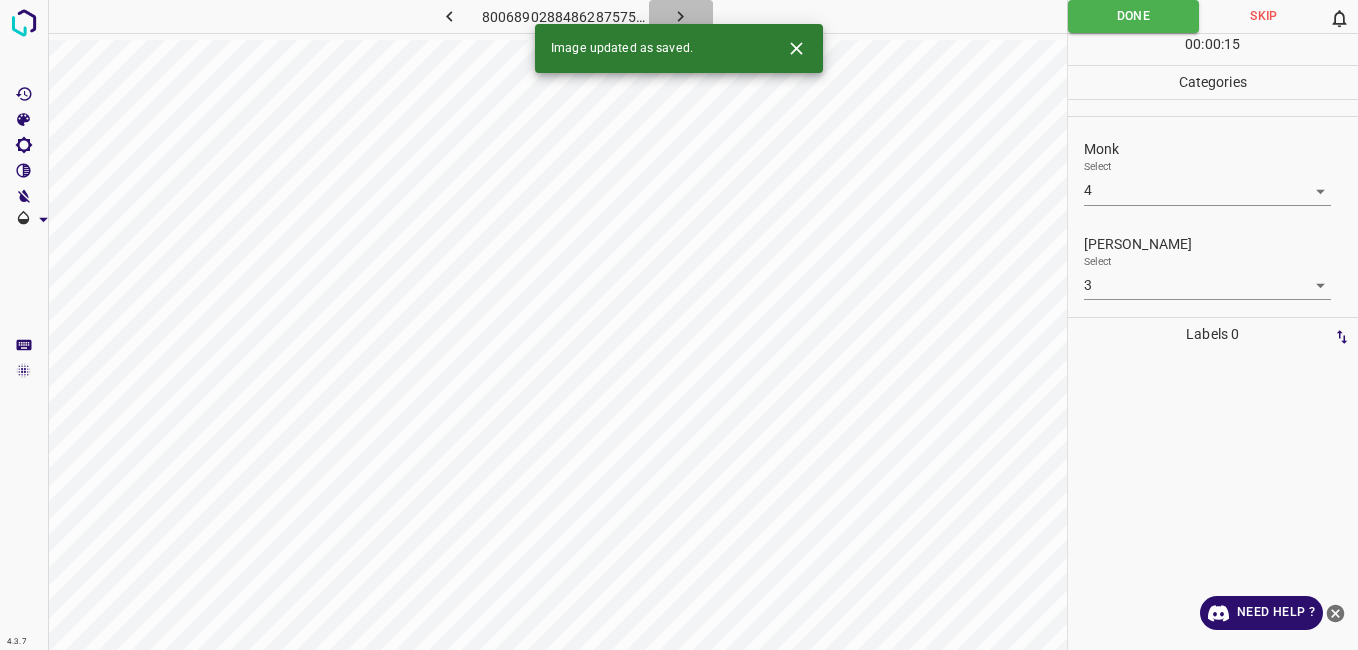 click 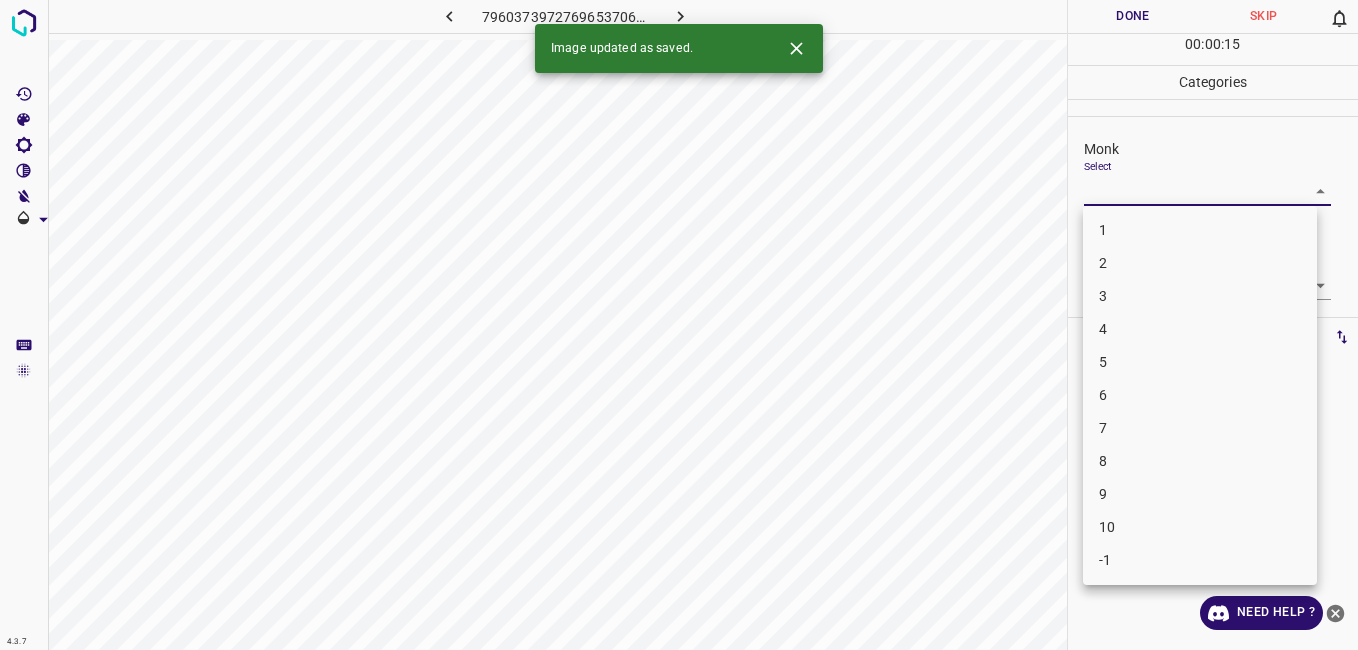 click on "4.3.7 7960373972769653706.png Done Skip 0 00   : 00   : 15   Categories Monk   Select ​  Fitzpatrick   Select ​ Labels   0 Categories 1 Monk 2  Fitzpatrick Tools Space Change between modes (Draw & Edit) I Auto labeling R Restore zoom M Zoom in N Zoom out Delete Delete selecte label Filters Z Restore filters X Saturation filter C Brightness filter V Contrast filter B Gray scale filter General O Download Image updated as saved. Need Help ? - Text - Hide - Delete 1 2 3 4 5 6 7 8 9 10 -1" at bounding box center (679, 325) 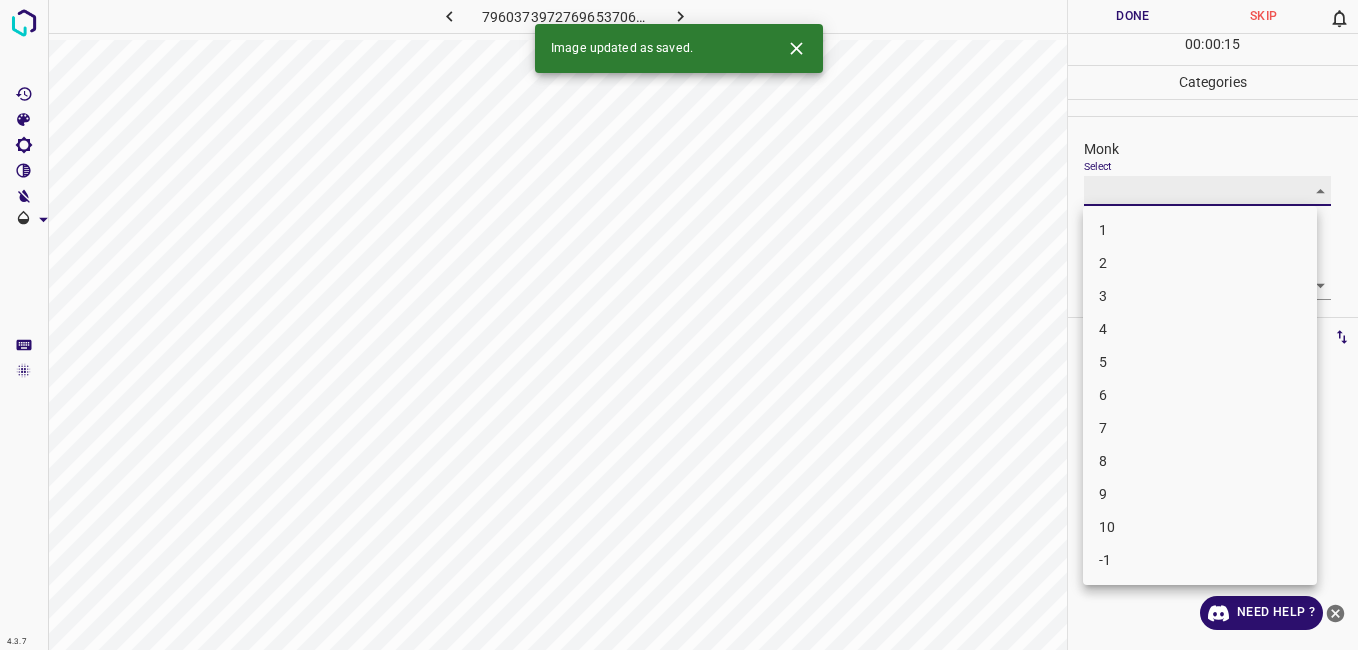 type on "2" 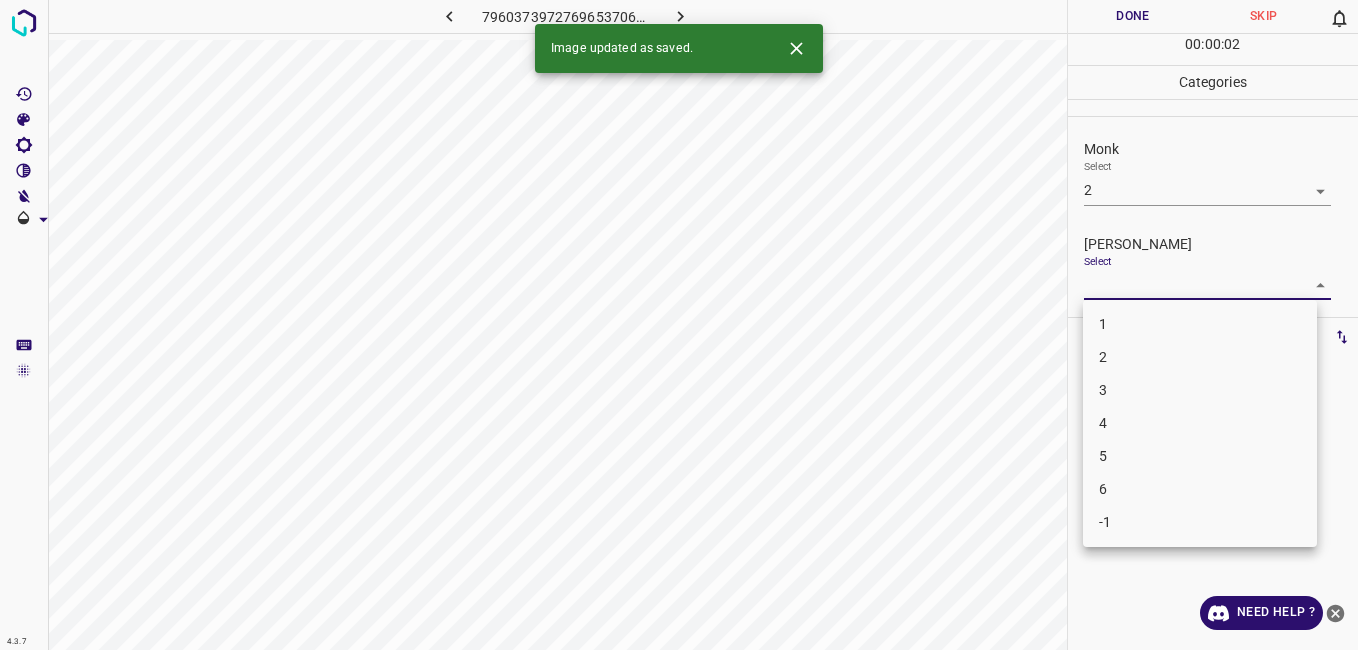 click on "4.3.7 7960373972769653706.png Done Skip 0 00   : 00   : 02   Categories Monk   Select 2 2  Fitzpatrick   Select ​ Labels   0 Categories 1 Monk 2  Fitzpatrick Tools Space Change between modes (Draw & Edit) I Auto labeling R Restore zoom M Zoom in N Zoom out Delete Delete selecte label Filters Z Restore filters X Saturation filter C Brightness filter V Contrast filter B Gray scale filter General O Download Image updated as saved. Need Help ? - Text - Hide - Delete 1 2 3 4 5 6 -1" at bounding box center (679, 325) 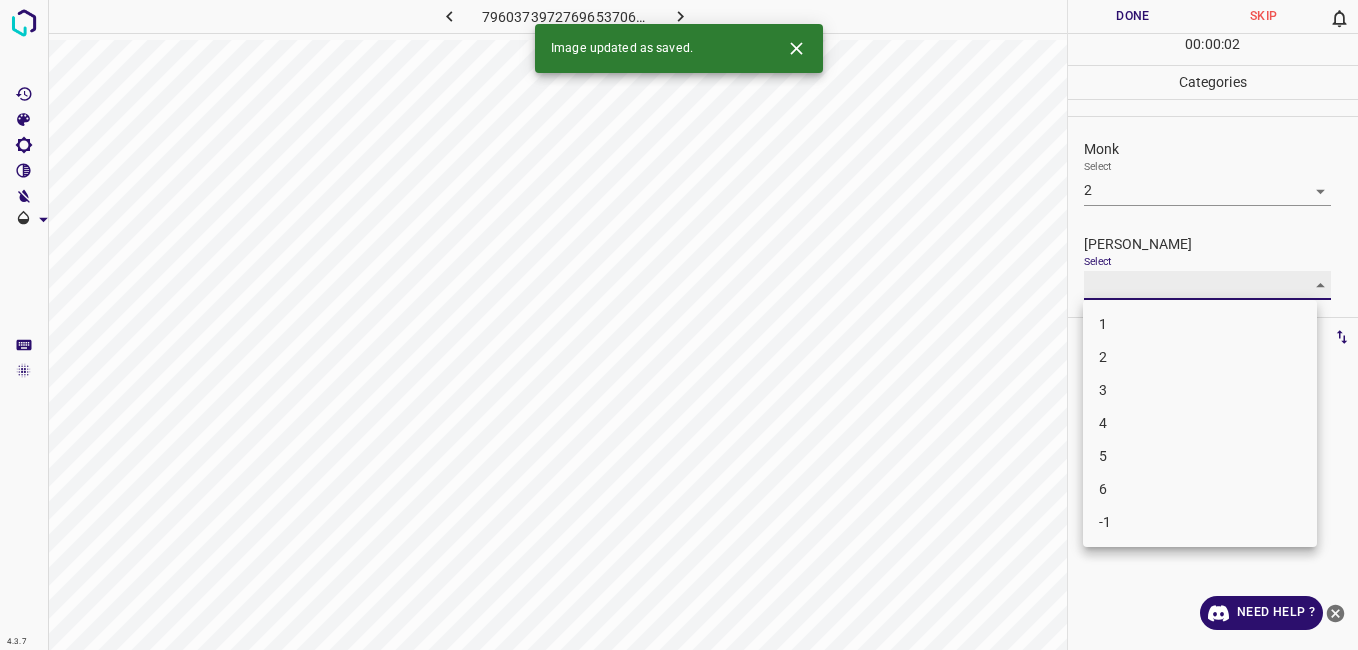 type on "1" 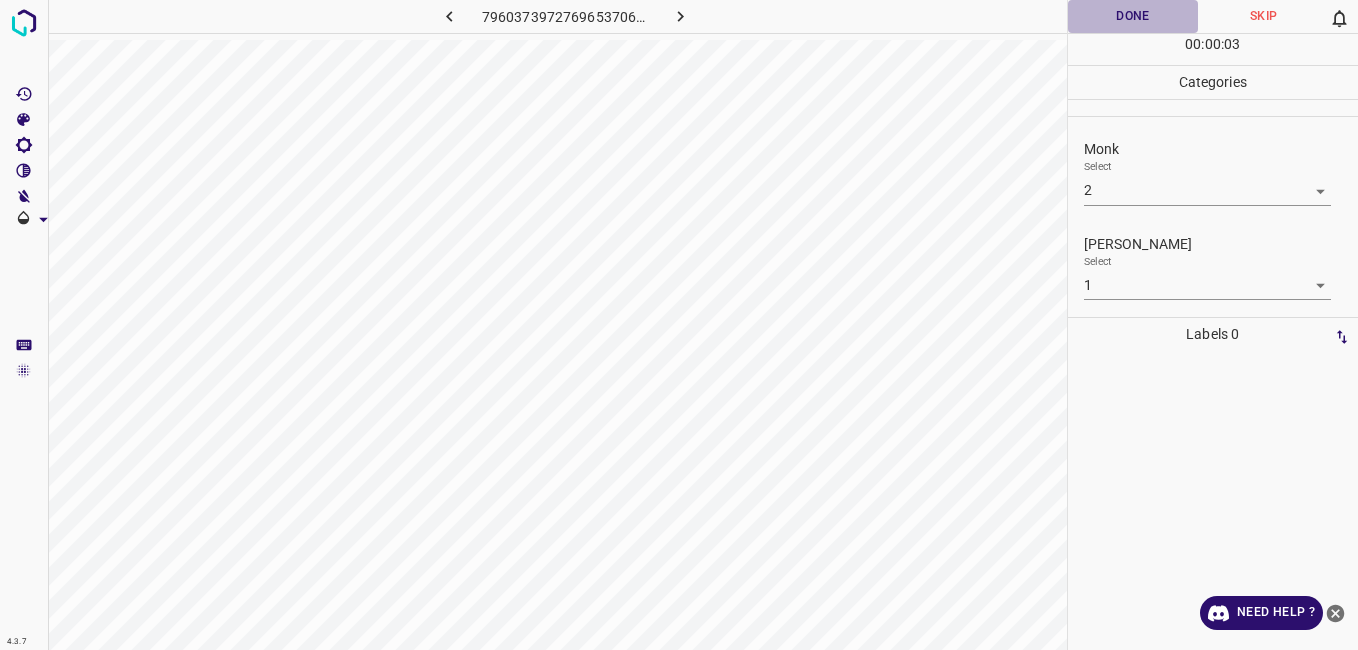 click on "Done" at bounding box center (1133, 16) 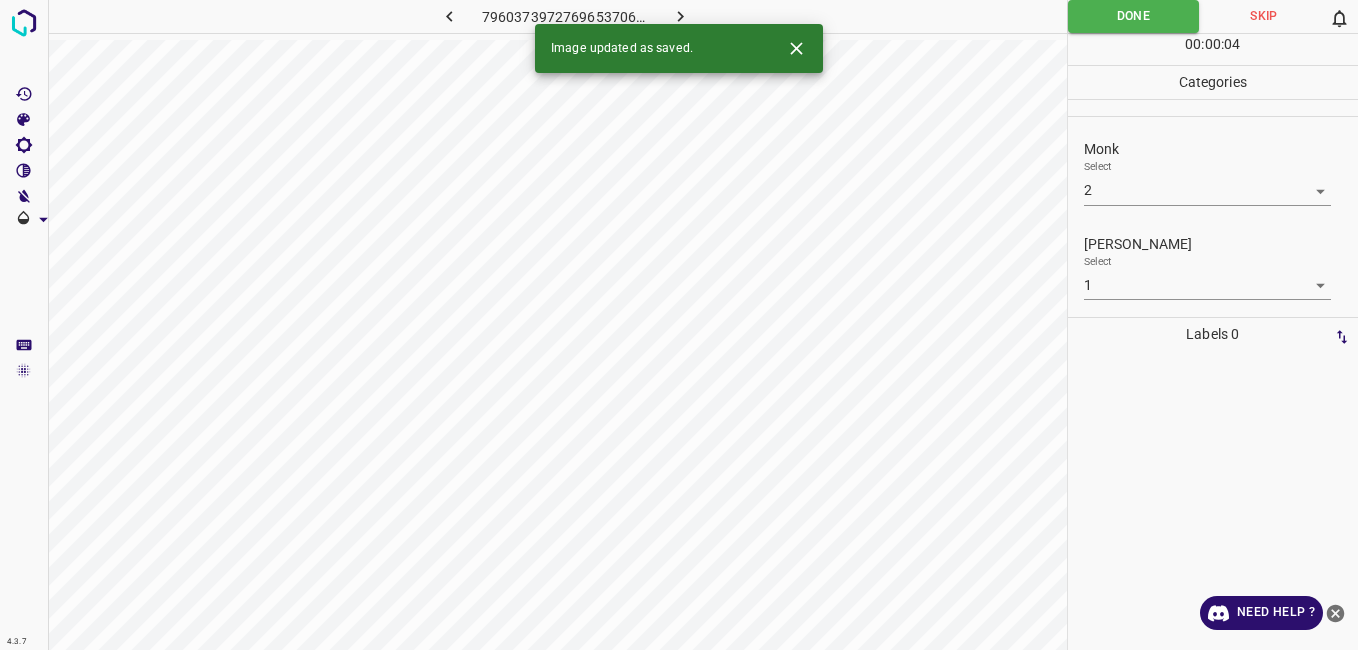click at bounding box center (681, 16) 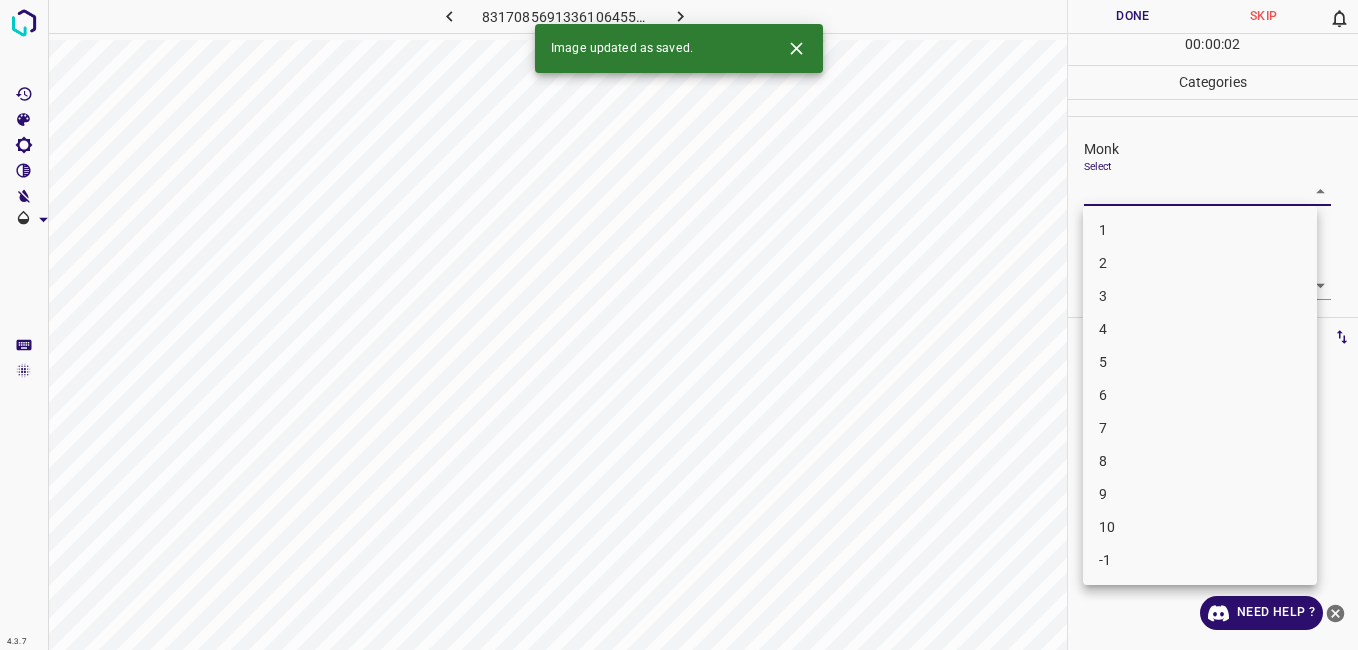 click on "4.3.7 8317085691336106455.png Done Skip 0 00   : 00   : 02   Categories Monk   Select ​  Fitzpatrick   Select ​ Labels   0 Categories 1 Monk 2  Fitzpatrick Tools Space Change between modes (Draw & Edit) I Auto labeling R Restore zoom M Zoom in N Zoom out Delete Delete selecte label Filters Z Restore filters X Saturation filter C Brightness filter V Contrast filter B Gray scale filter General O Download Image updated as saved. Need Help ? - Text - Hide - Delete 1 2 3 4 5 6 7 8 9 10 -1" at bounding box center [679, 325] 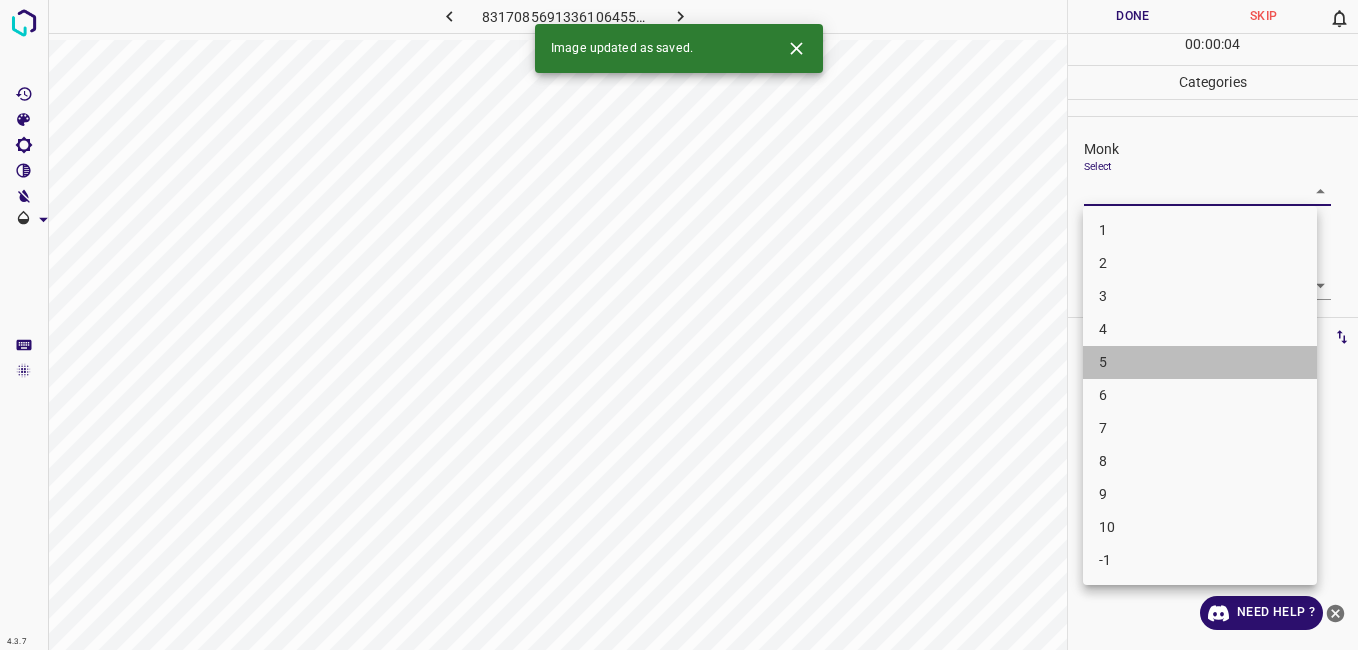 click on "5" at bounding box center [1200, 362] 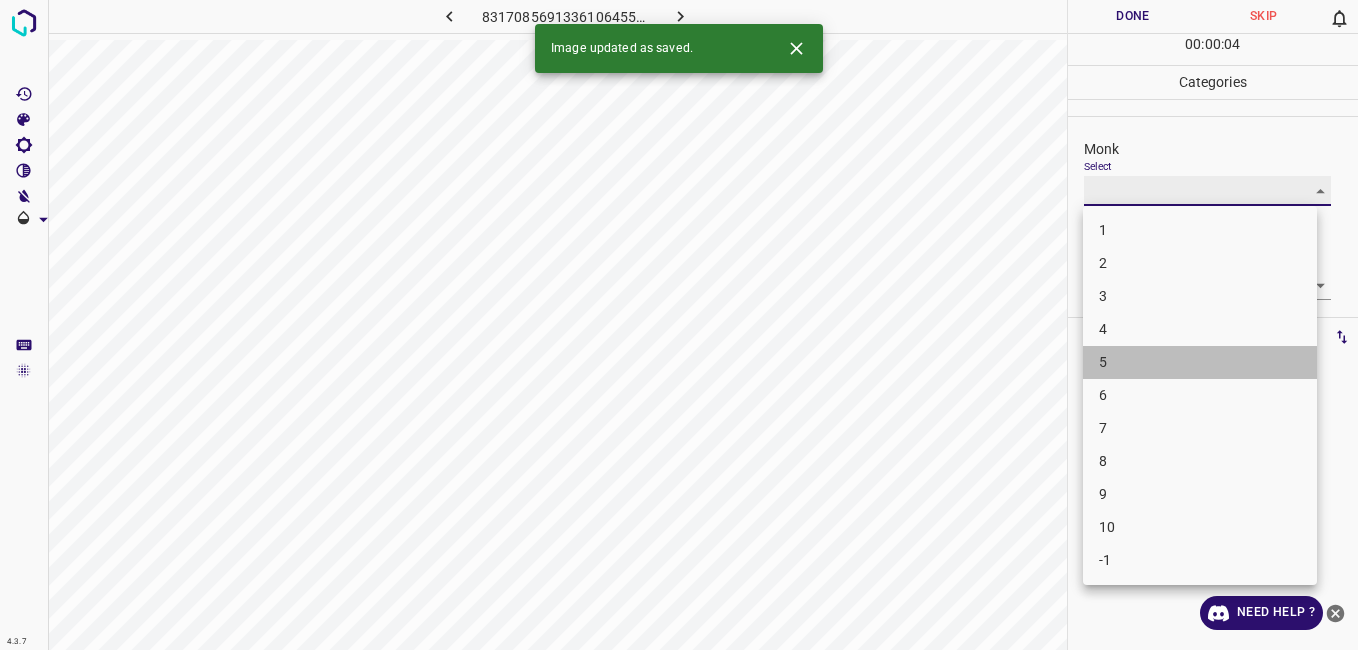 type on "5" 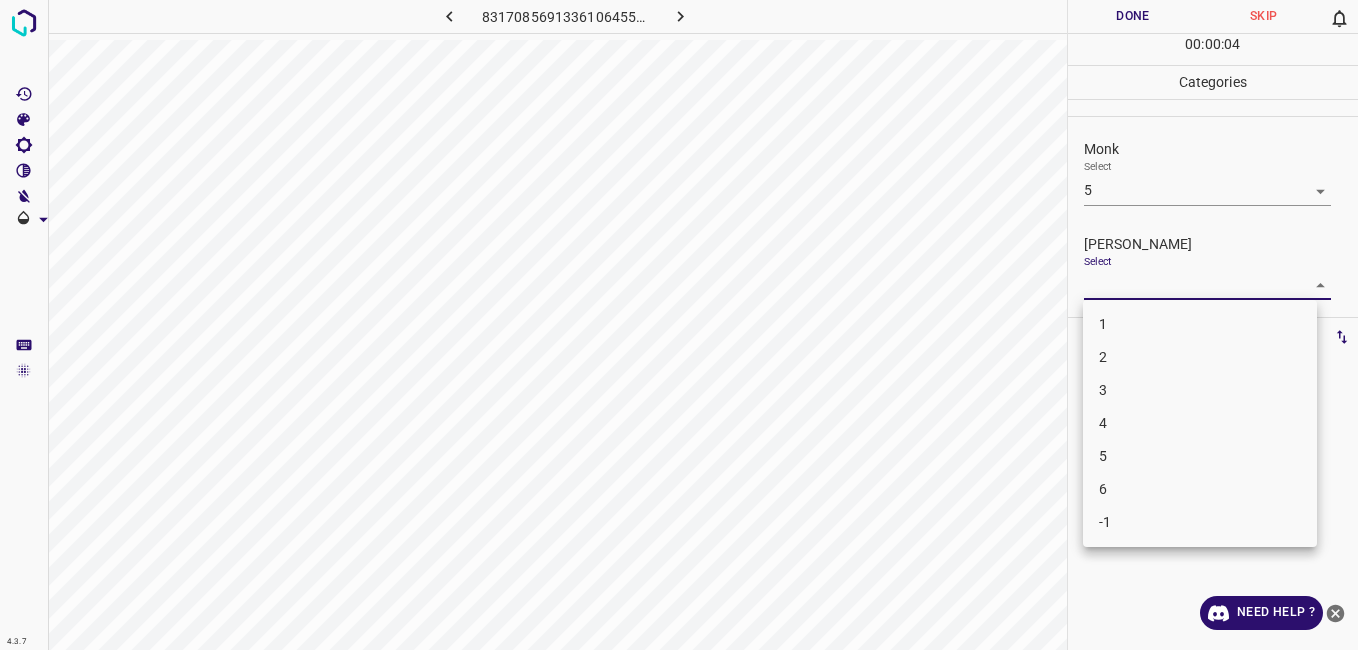 click on "4.3.7 8317085691336106455.png Done Skip 0 00   : 00   : 04   Categories Monk   Select 5 5  Fitzpatrick   Select ​ Labels   0 Categories 1 Monk 2  Fitzpatrick Tools Space Change between modes (Draw & Edit) I Auto labeling R Restore zoom M Zoom in N Zoom out Delete Delete selecte label Filters Z Restore filters X Saturation filter C Brightness filter V Contrast filter B Gray scale filter General O Download Need Help ? - Text - Hide - Delete 1 2 3 4 5 6 -1" at bounding box center (679, 325) 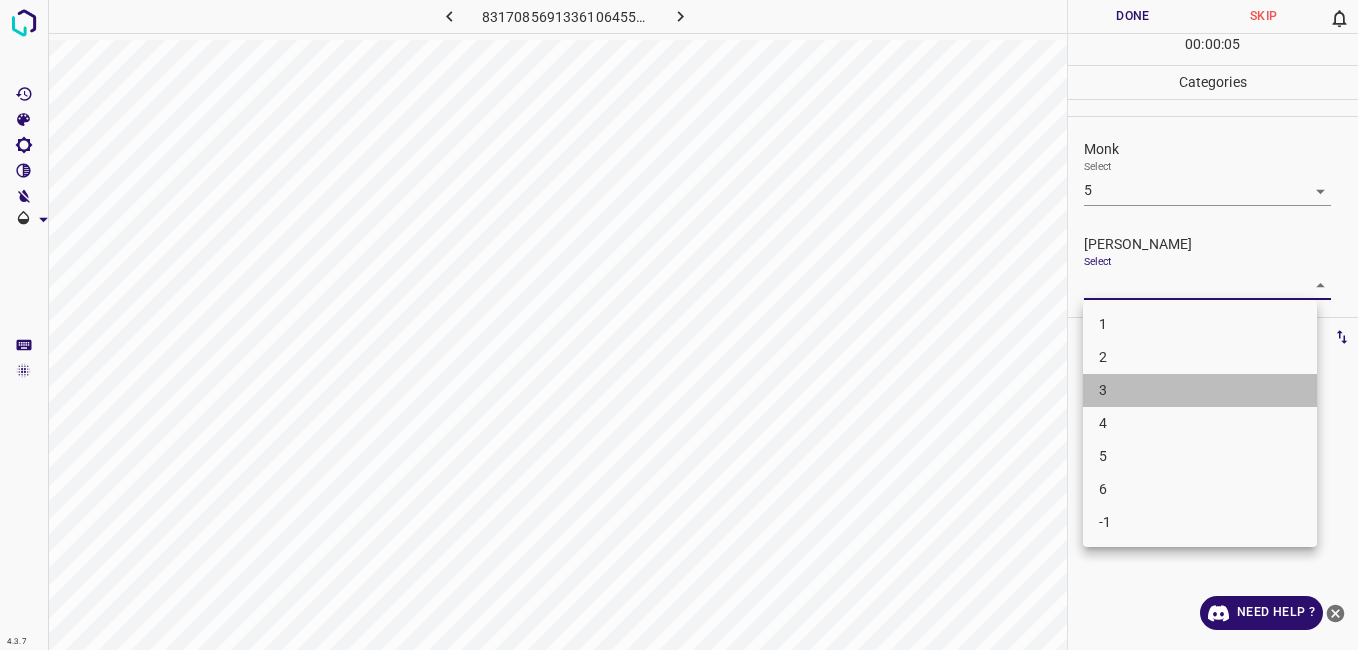 click on "3" at bounding box center [1200, 390] 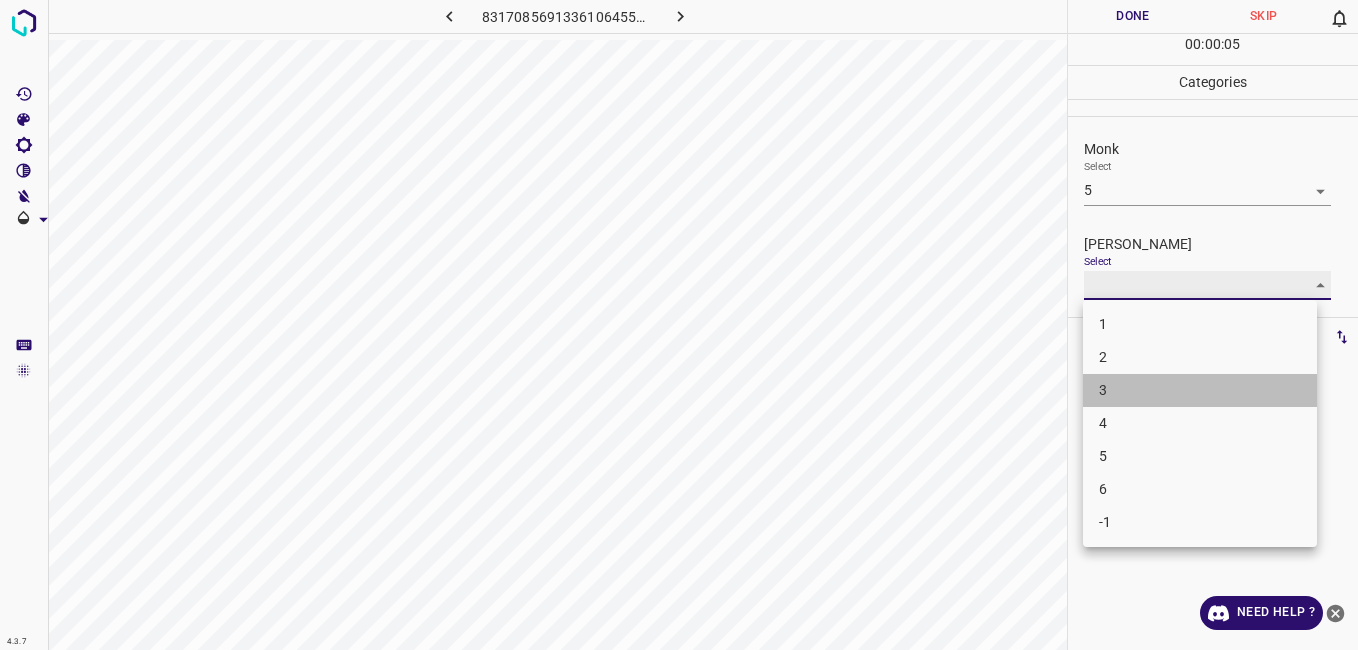 type on "3" 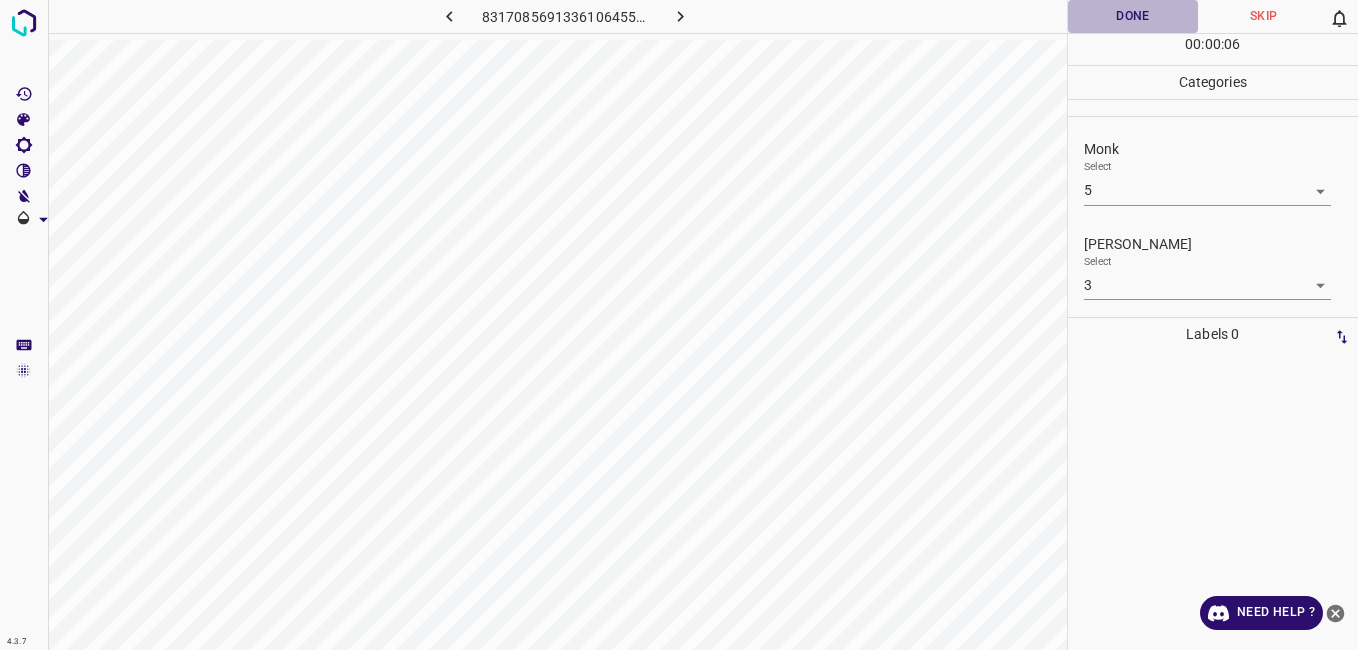 click on "Done" at bounding box center [1133, 16] 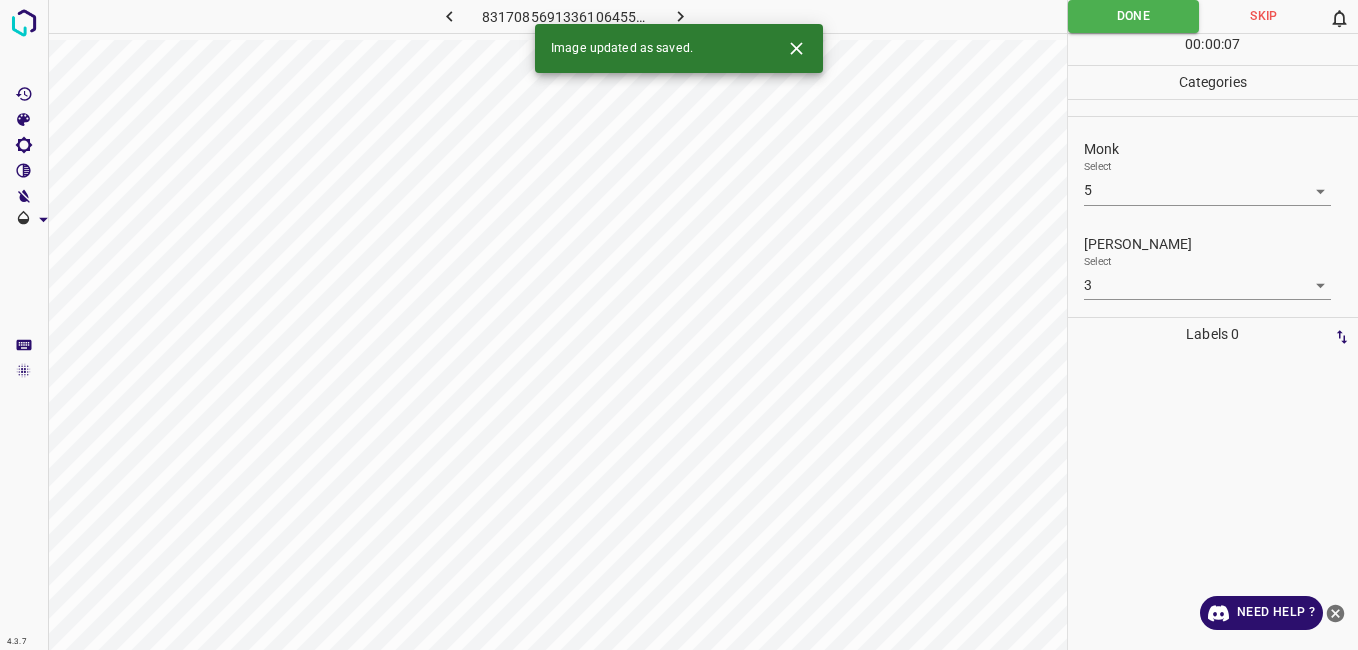 click at bounding box center (681, 16) 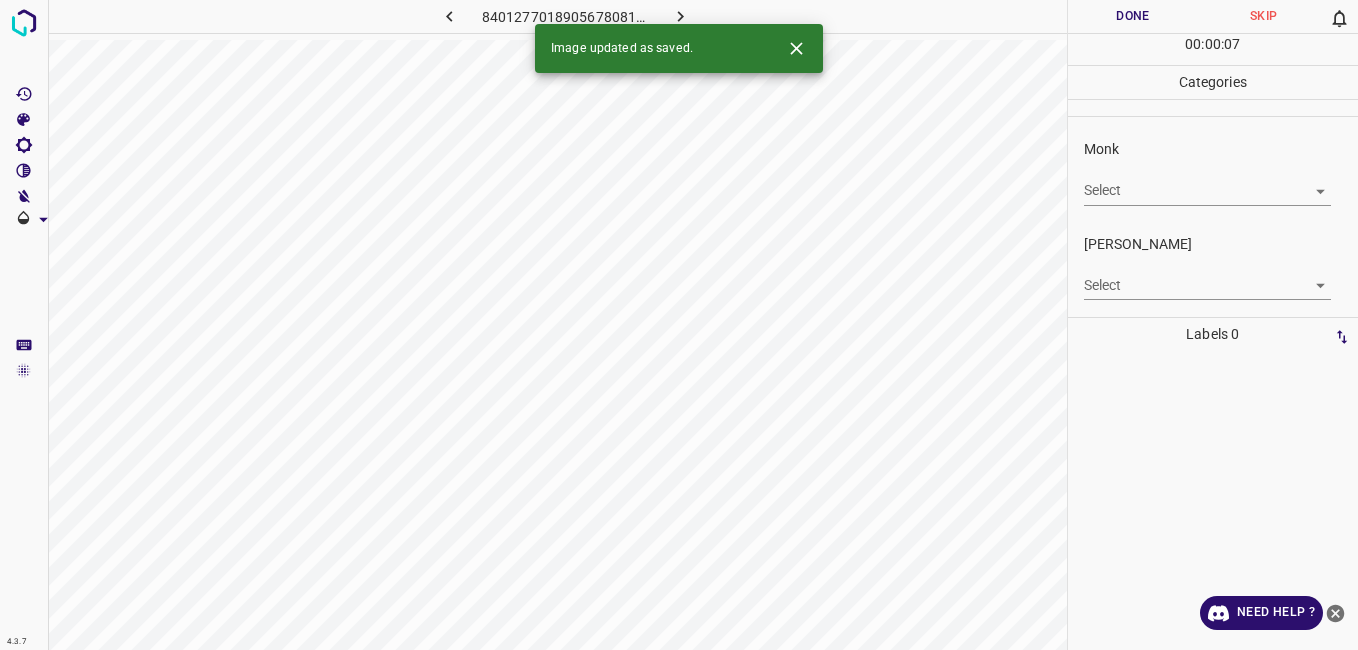 click on "4.3.7 8401277018905678081.png Done Skip 0 00   : 00   : 07   Categories Monk   Select ​  Fitzpatrick   Select ​ Labels   0 Categories 1 Monk 2  Fitzpatrick Tools Space Change between modes (Draw & Edit) I Auto labeling R Restore zoom M Zoom in N Zoom out Delete Delete selecte label Filters Z Restore filters X Saturation filter C Brightness filter V Contrast filter B Gray scale filter General O Download Image updated as saved. Need Help ? - Text - Hide - Delete" at bounding box center (679, 325) 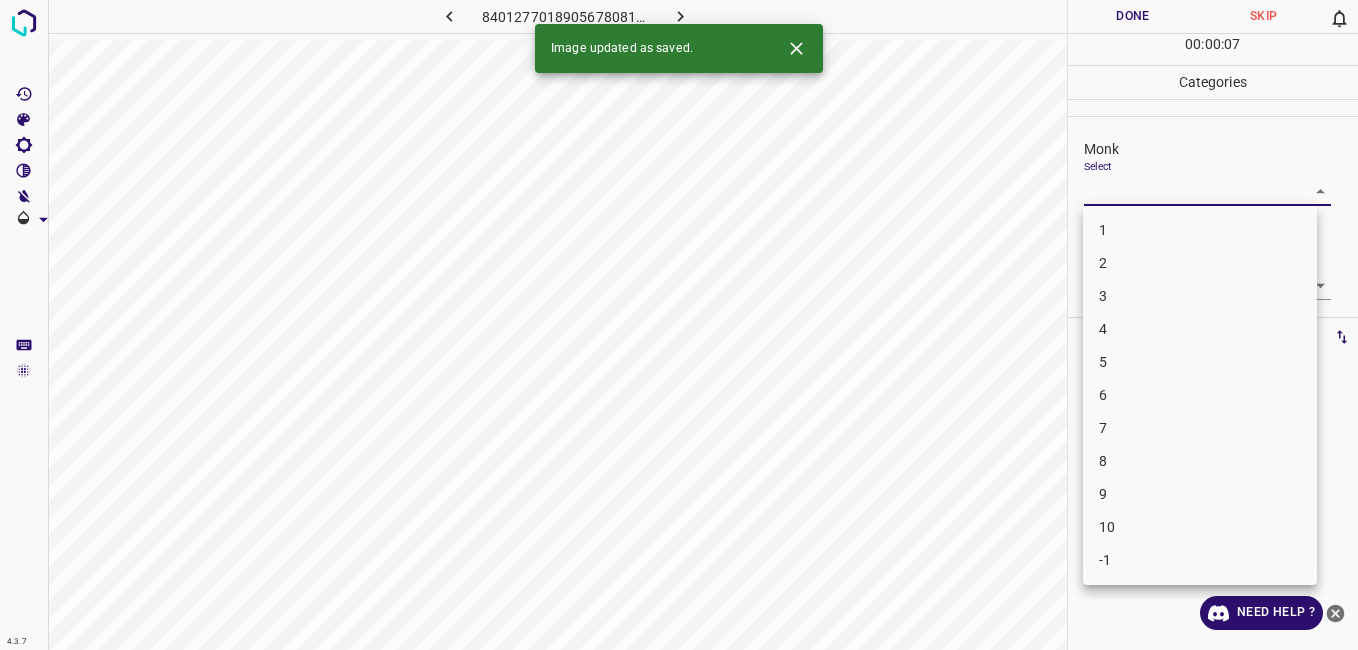 click on "1" at bounding box center [1200, 230] 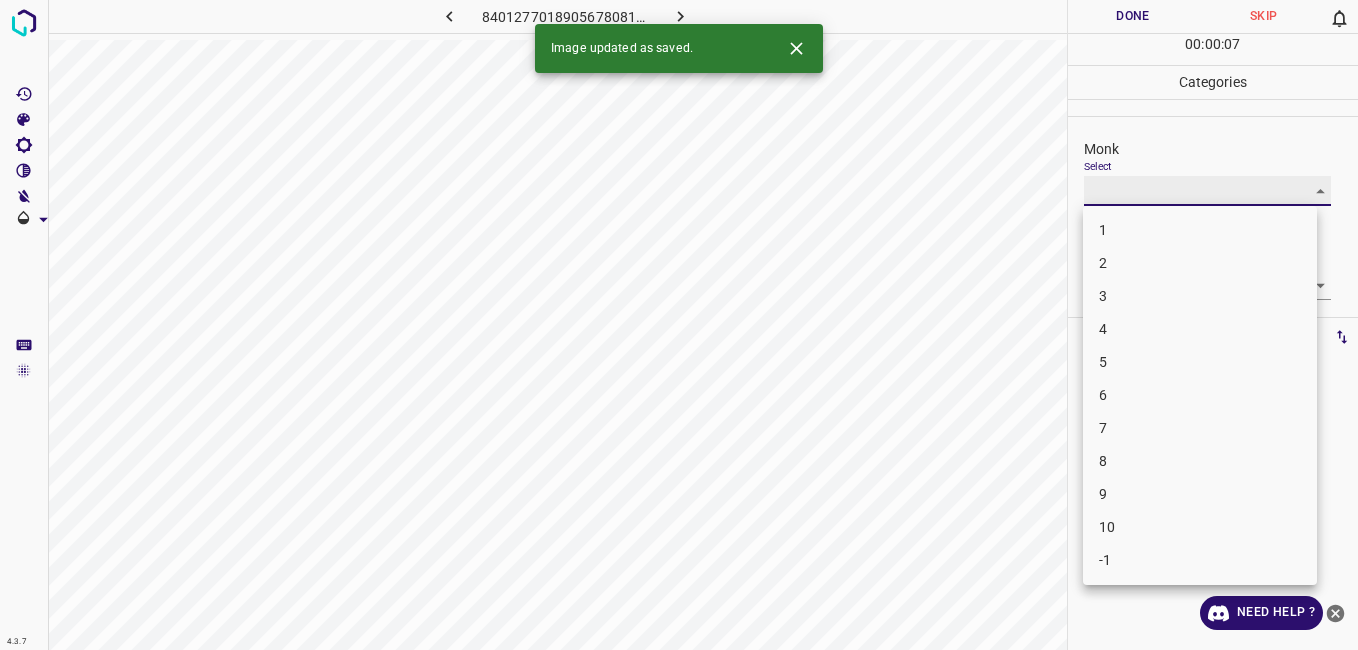 type on "1" 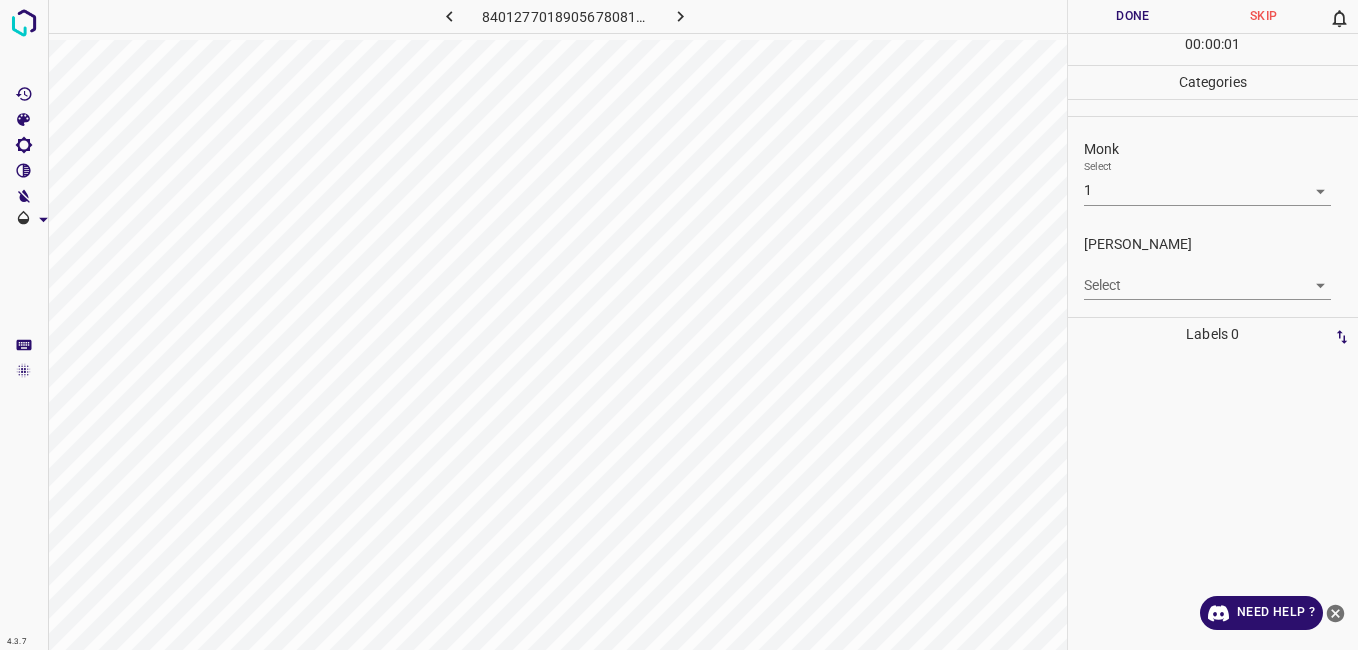 click on "4.3.7 8401277018905678081.png Done Skip 0 00   : 00   : 01   Categories Monk   Select 1 1  Fitzpatrick   Select ​ Labels   0 Categories 1 Monk 2  Fitzpatrick Tools Space Change between modes (Draw & Edit) I Auto labeling R Restore zoom M Zoom in N Zoom out Delete Delete selecte label Filters Z Restore filters X Saturation filter C Brightness filter V Contrast filter B Gray scale filter General O Download Need Help ? - Text - Hide - Delete" at bounding box center [679, 325] 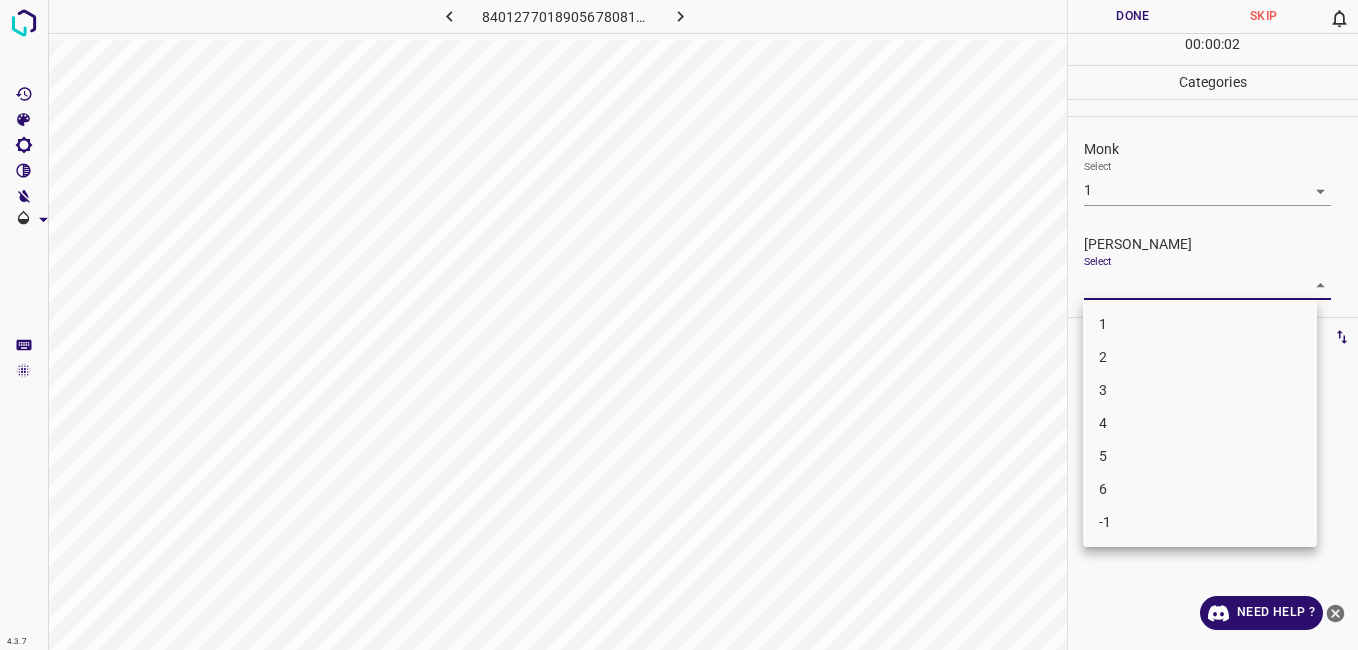 click on "1" at bounding box center (1200, 324) 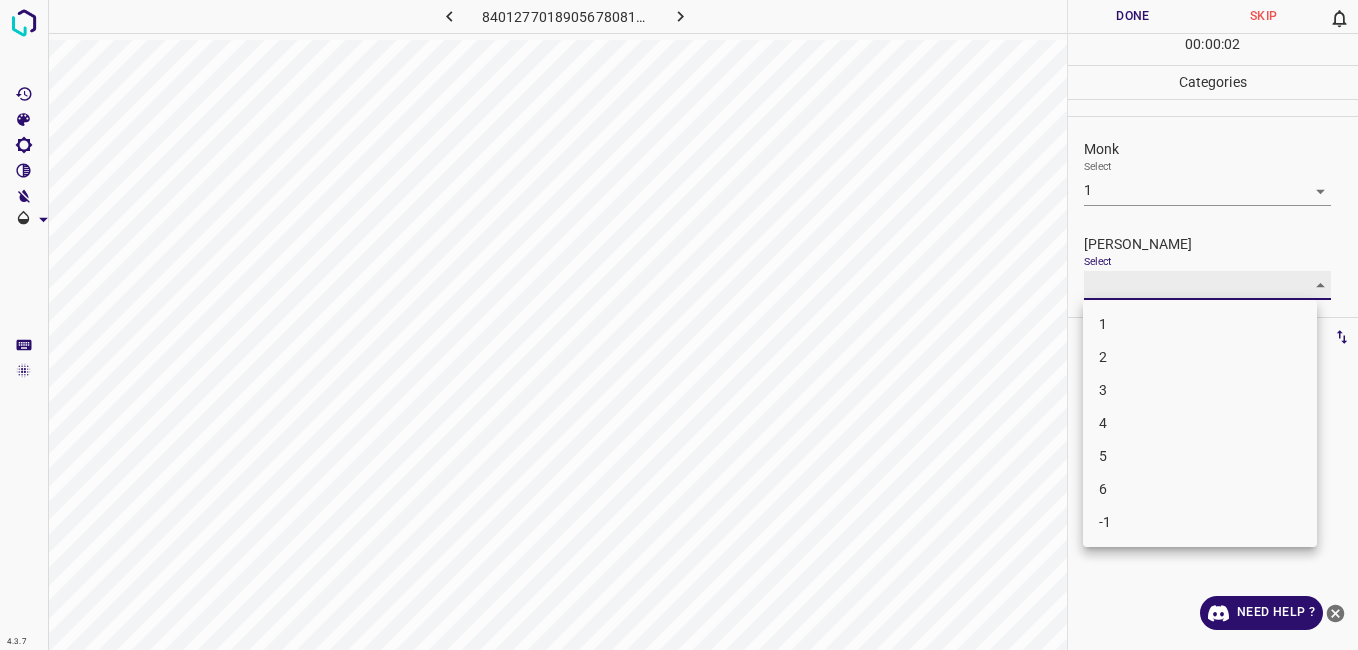 type on "1" 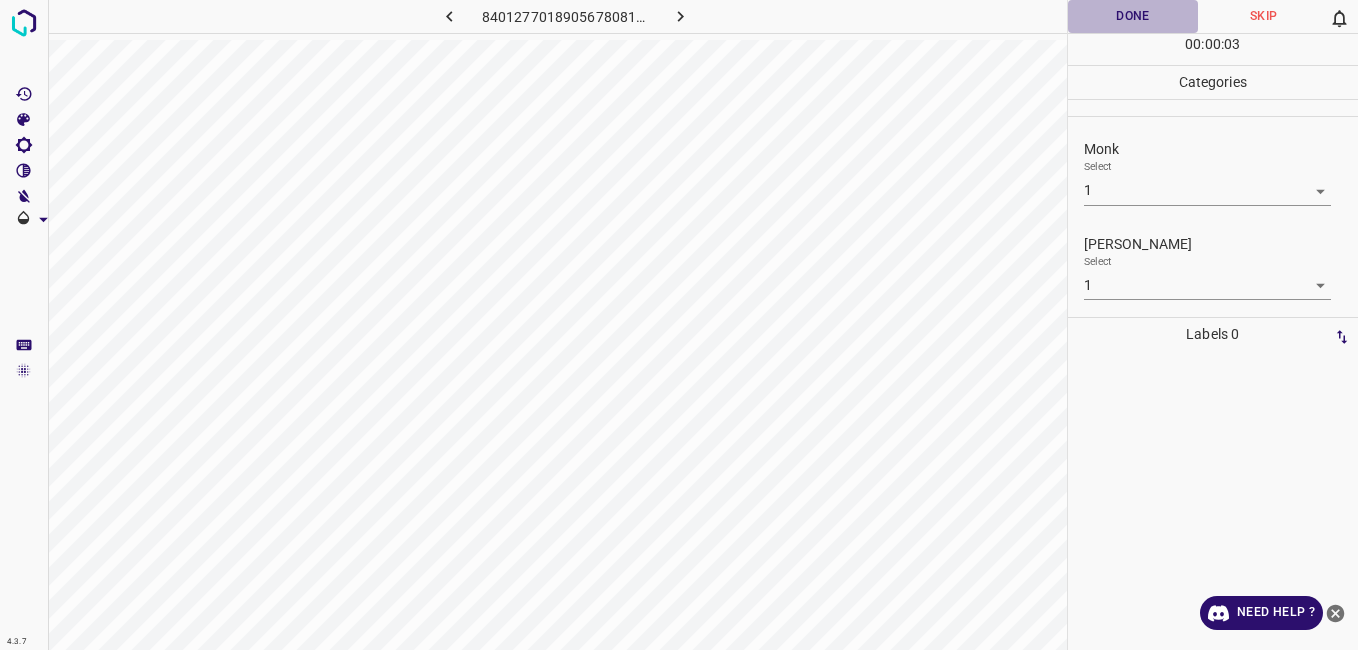 click on "Done" at bounding box center [1133, 16] 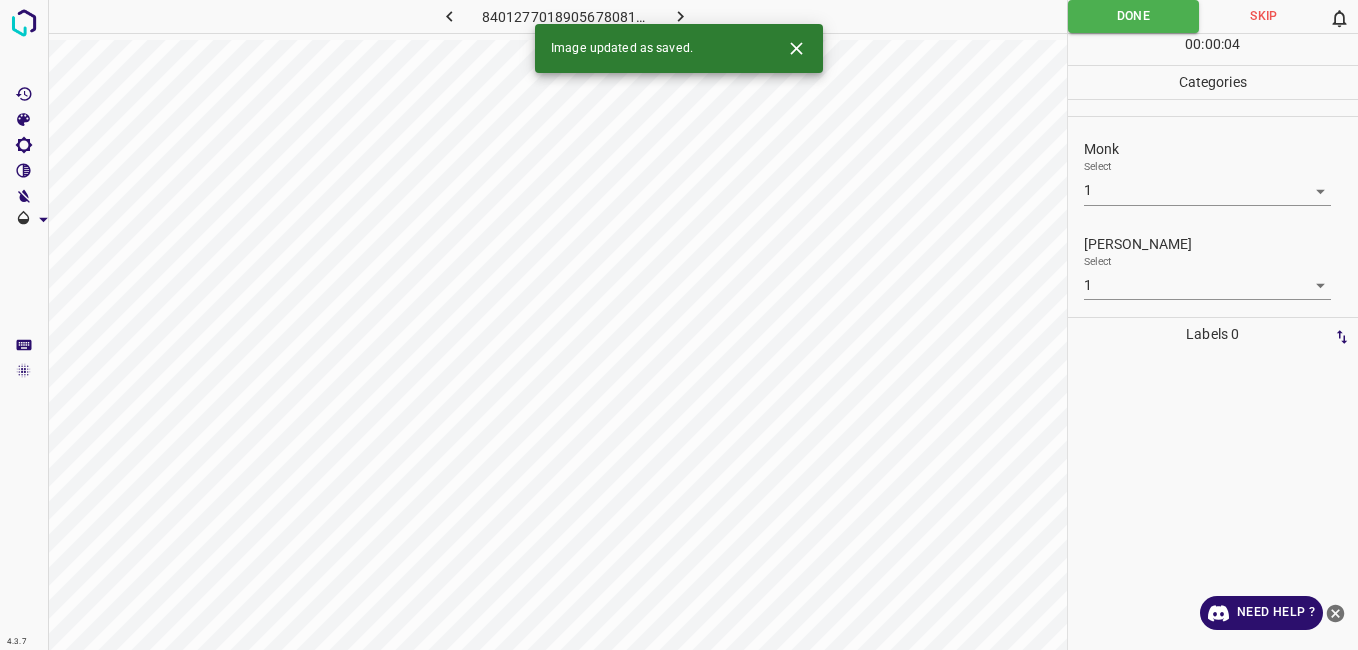 click on "Image updated as saved." at bounding box center [679, 48] 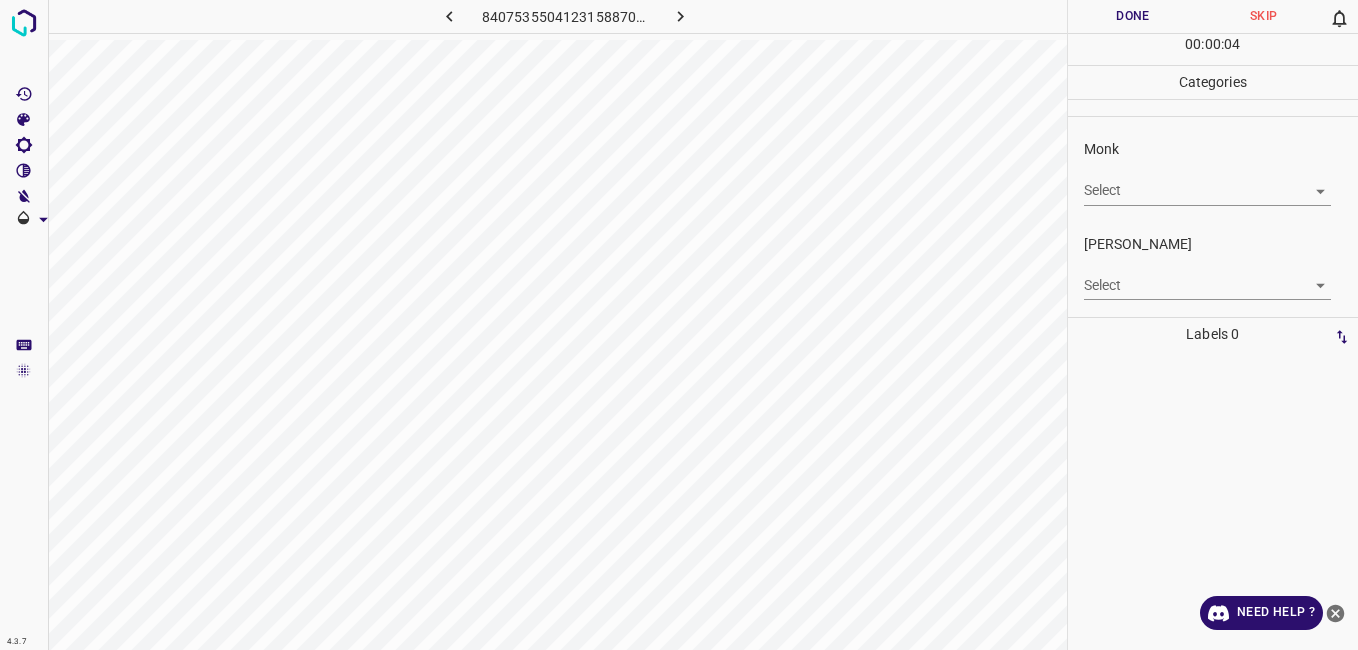 click on "4.3.7 8407535504123158870.png Done Skip 0 00   : 00   : 04   Categories Monk   Select ​  Fitzpatrick   Select ​ Labels   0 Categories 1 Monk 2  Fitzpatrick Tools Space Change between modes (Draw & Edit) I Auto labeling R Restore zoom M Zoom in N Zoom out Delete Delete selecte label Filters Z Restore filters X Saturation filter C Brightness filter V Contrast filter B Gray scale filter General O Download Need Help ? - Text - Hide - Delete" at bounding box center [679, 325] 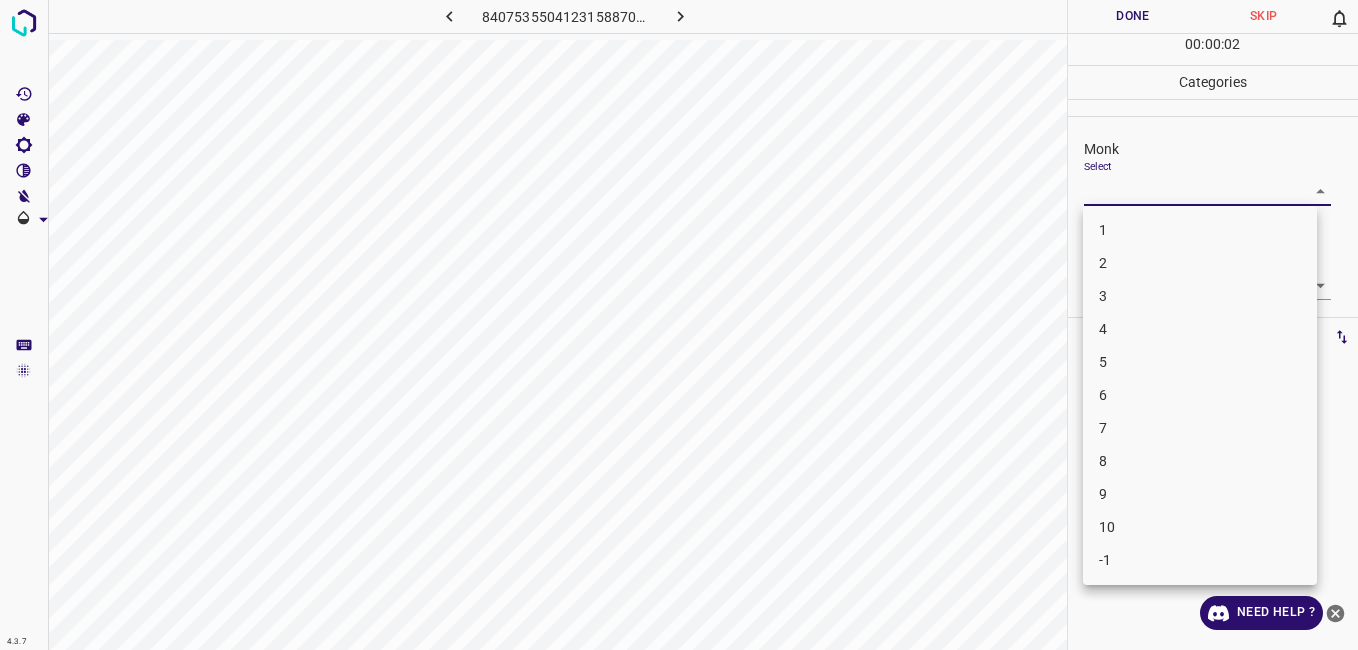 click on "4" at bounding box center (1200, 329) 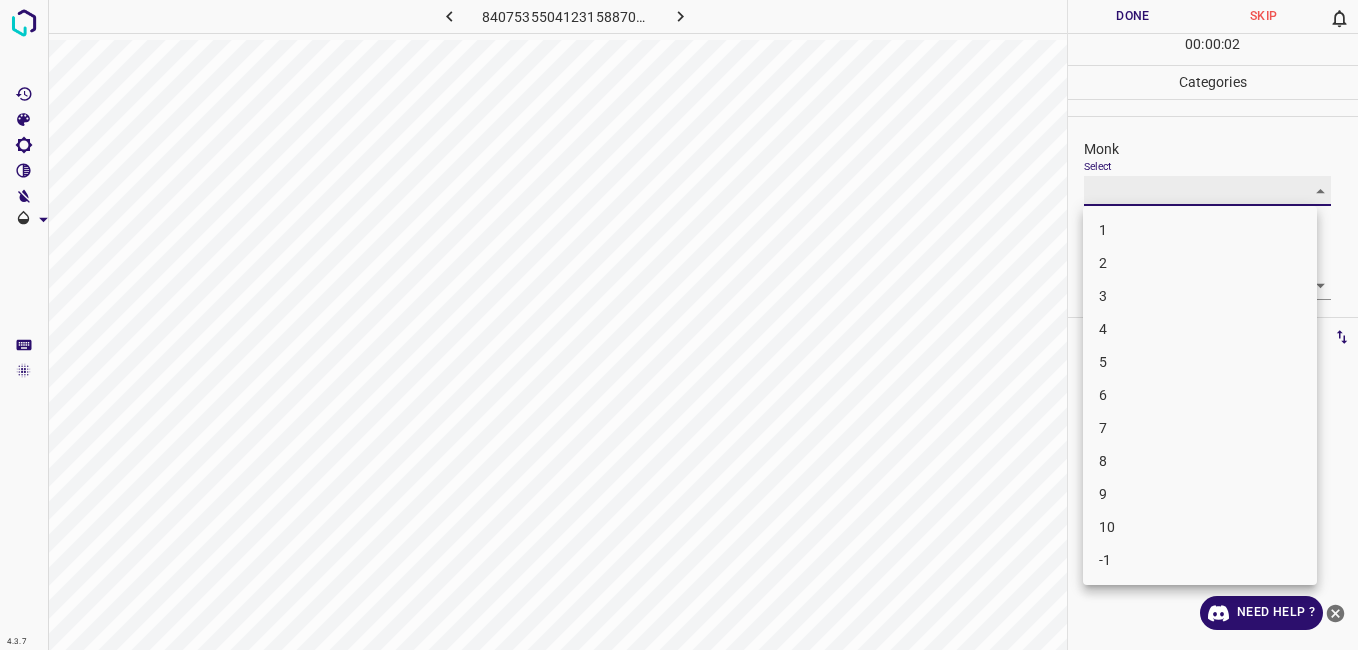 type on "4" 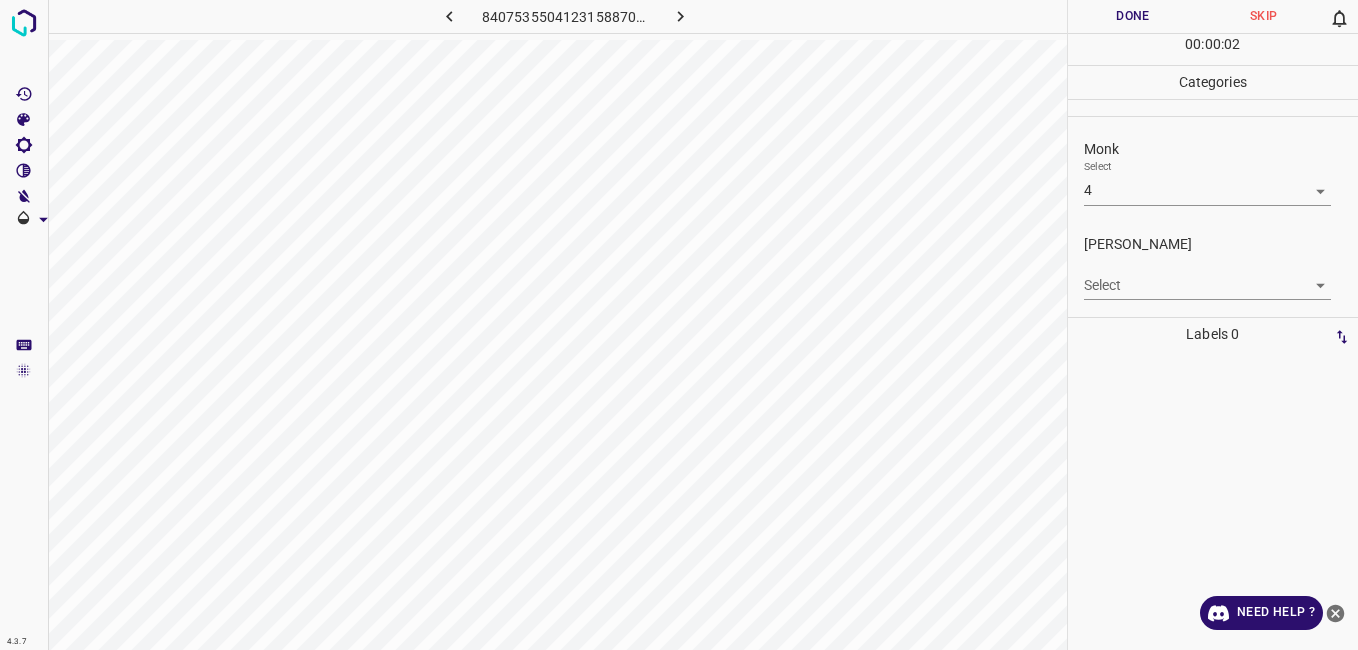 click on "Fitzpatrick   Select ​" at bounding box center (1213, 267) 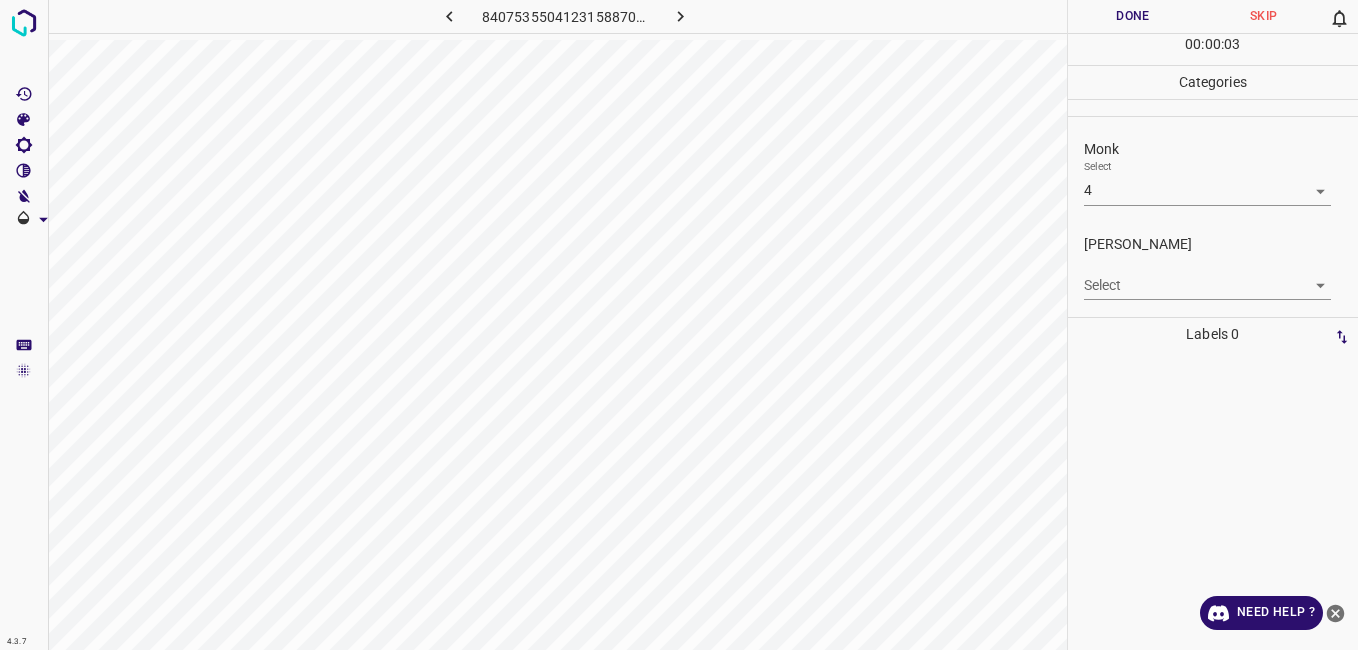 click on "4.3.7 8407535504123158870.png Done Skip 0 00   : 00   : 03   Categories Monk   Select 4 4  Fitzpatrick   Select ​ Labels   0 Categories 1 Monk 2  Fitzpatrick Tools Space Change between modes (Draw & Edit) I Auto labeling R Restore zoom M Zoom in N Zoom out Delete Delete selecte label Filters Z Restore filters X Saturation filter C Brightness filter V Contrast filter B Gray scale filter General O Download Need Help ? - Text - Hide - Delete" at bounding box center (679, 325) 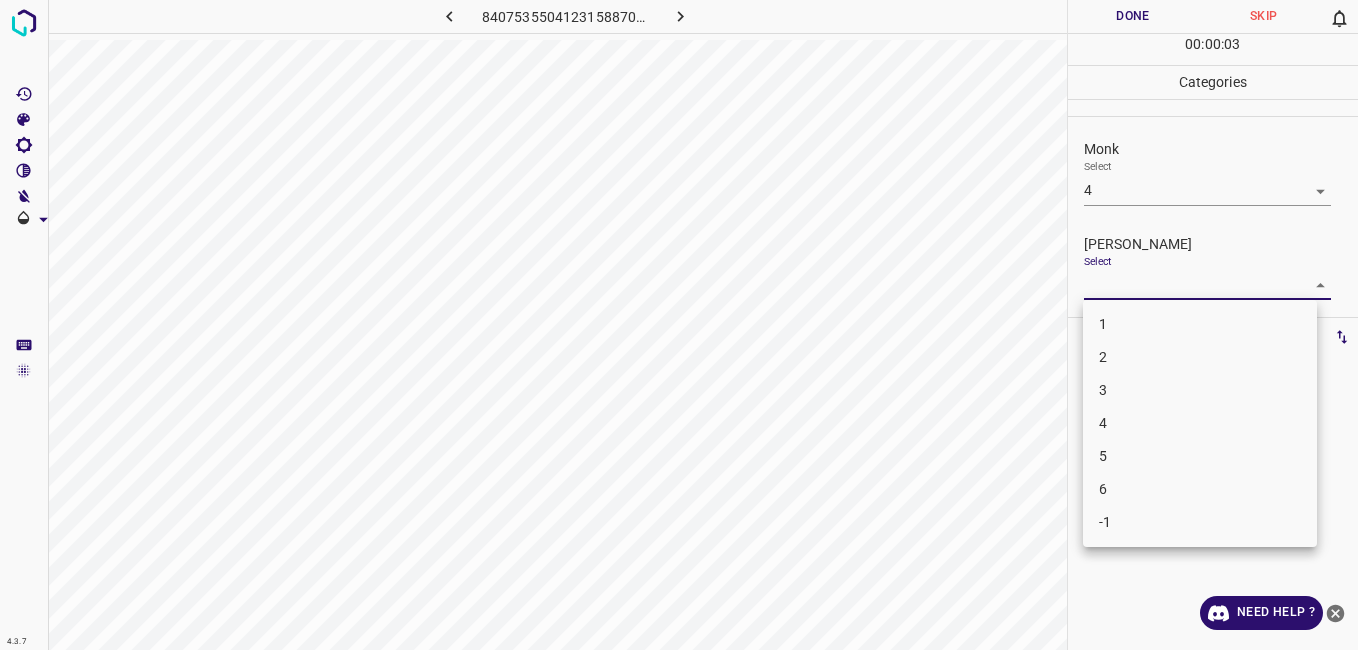 click on "2" at bounding box center [1200, 357] 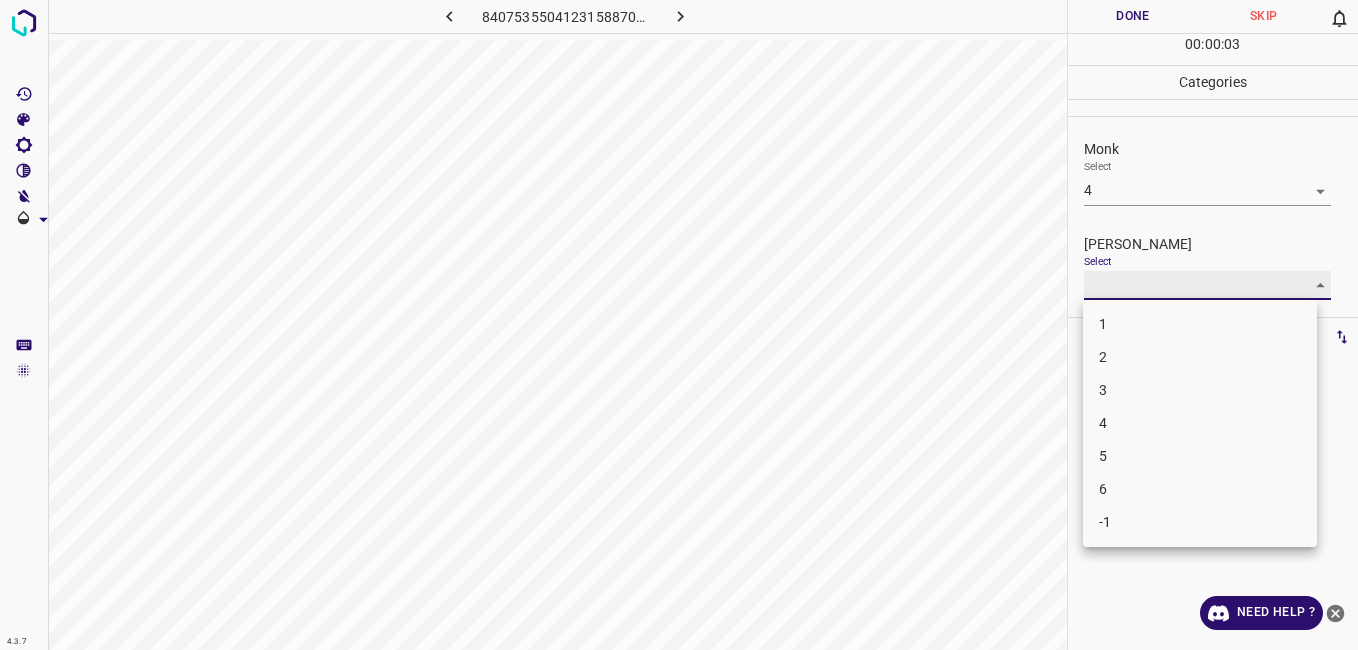 type on "2" 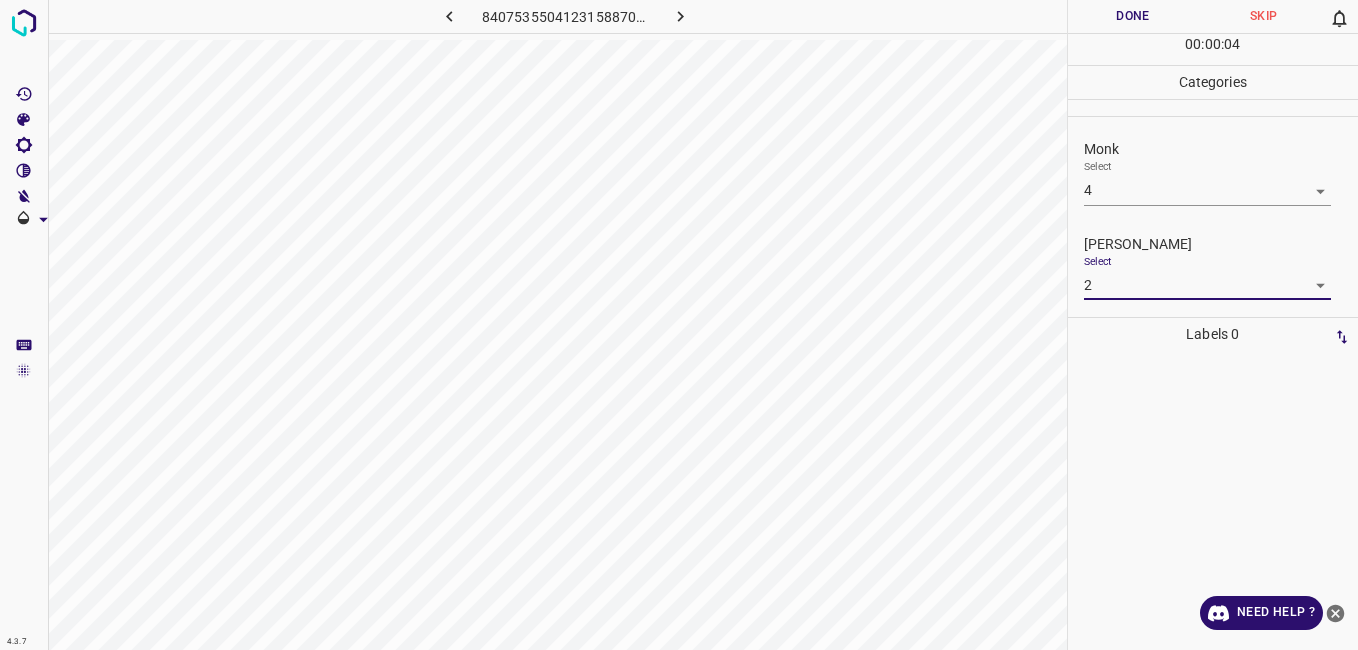 click on "Done" at bounding box center (1133, 16) 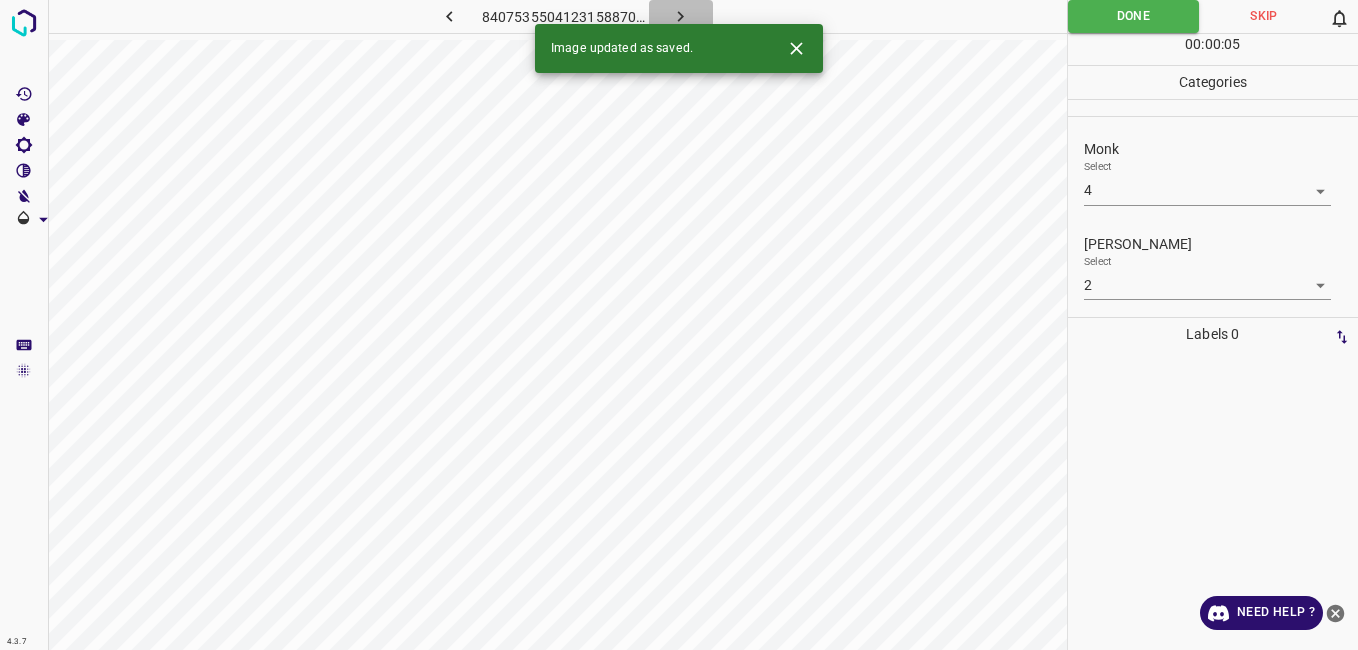 click 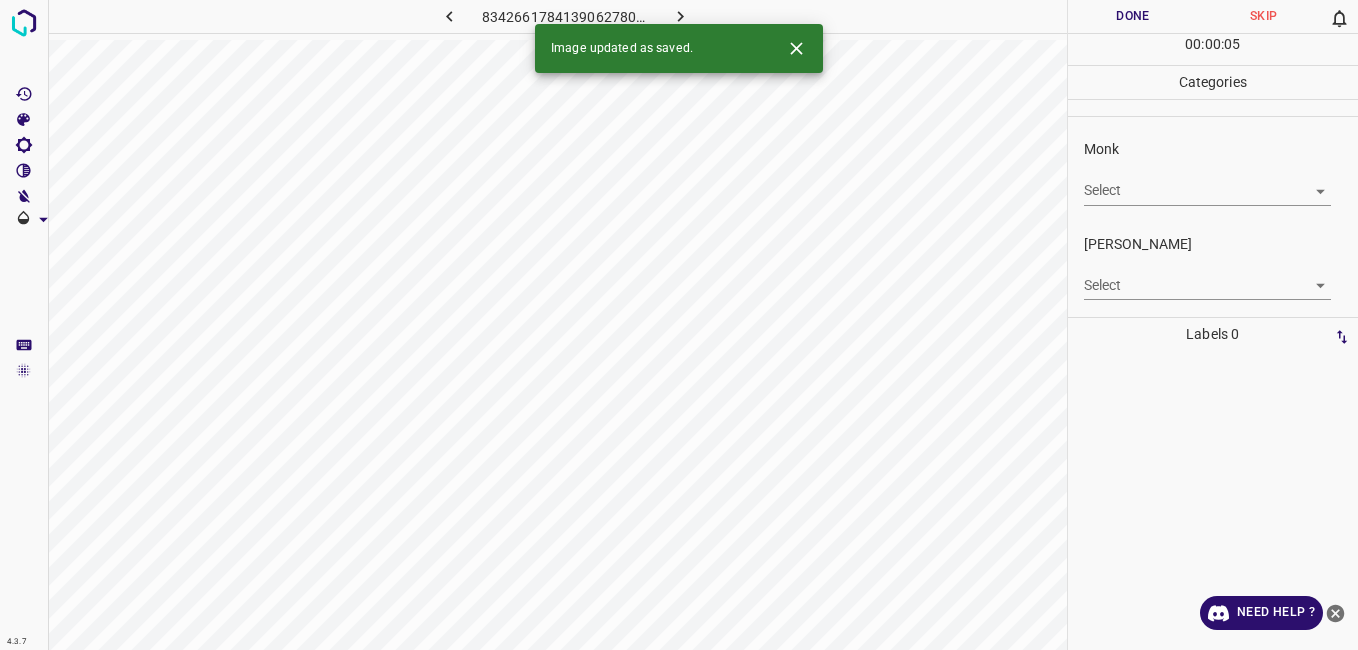 click on "4.3.7 8342661784139062780.png Done Skip 0 00   : 00   : 05   Categories Monk   Select ​  Fitzpatrick   Select ​ Labels   0 Categories 1 Monk 2  Fitzpatrick Tools Space Change between modes (Draw & Edit) I Auto labeling R Restore zoom M Zoom in N Zoom out Delete Delete selecte label Filters Z Restore filters X Saturation filter C Brightness filter V Contrast filter B Gray scale filter General O Download Image updated as saved. Need Help ? - Text - Hide - Delete" at bounding box center [679, 325] 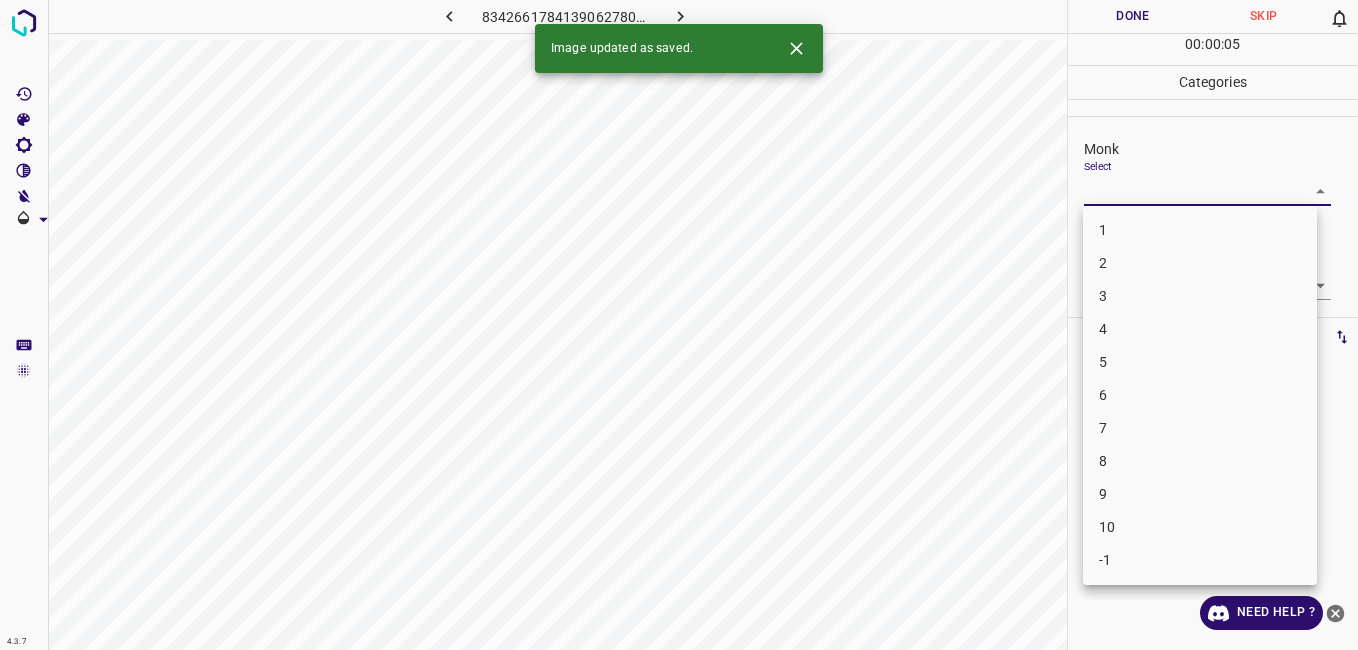 click on "3" at bounding box center [1200, 296] 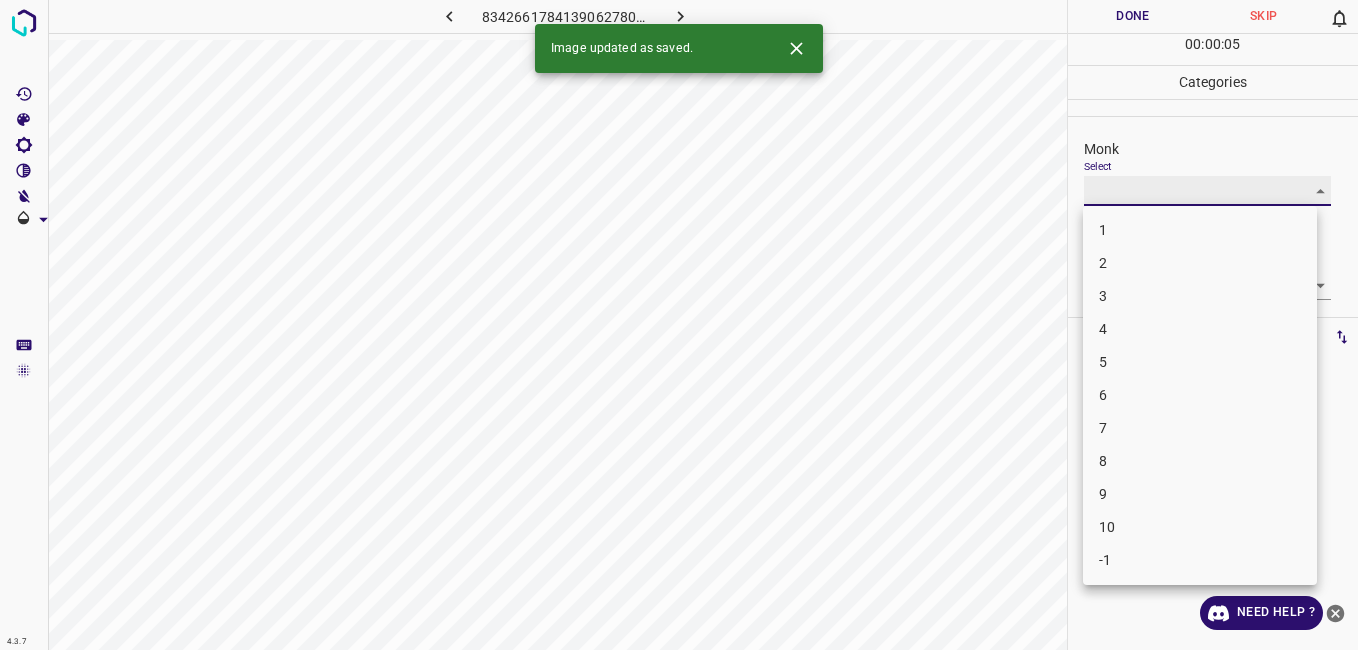 type on "3" 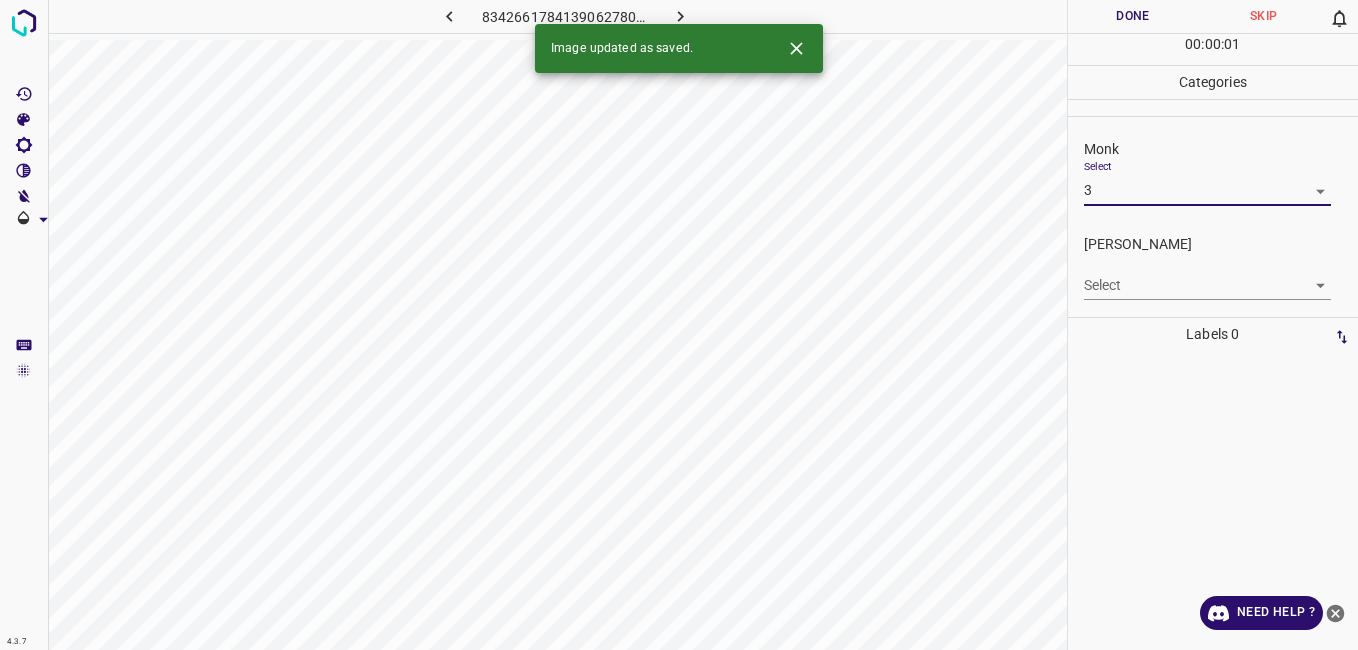 click on "4.3.7 8342661784139062780.png Done Skip 0 00   : 00   : 01   Categories Monk   Select 3 3  Fitzpatrick   Select ​ Labels   0 Categories 1 Monk 2  Fitzpatrick Tools Space Change between modes (Draw & Edit) I Auto labeling R Restore zoom M Zoom in N Zoom out Delete Delete selecte label Filters Z Restore filters X Saturation filter C Brightness filter V Contrast filter B Gray scale filter General O Download Image updated as saved. Need Help ? - Text - Hide - Delete" at bounding box center [679, 325] 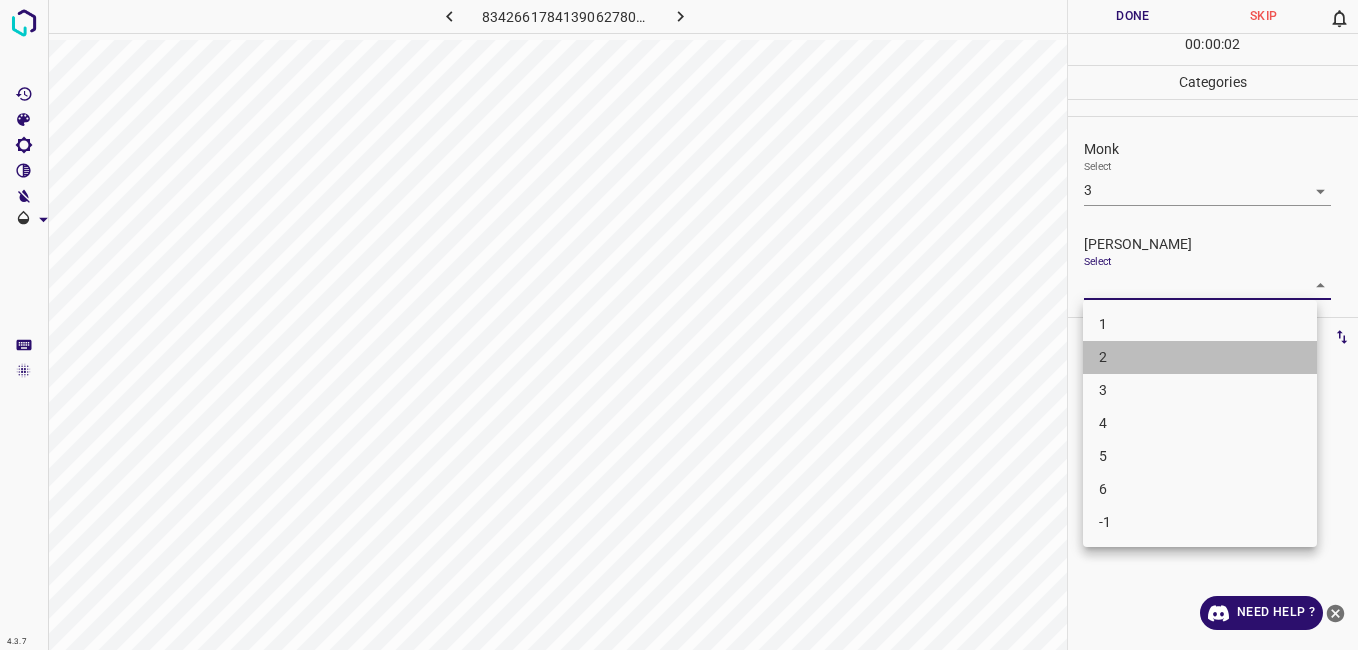 click on "2" at bounding box center (1200, 357) 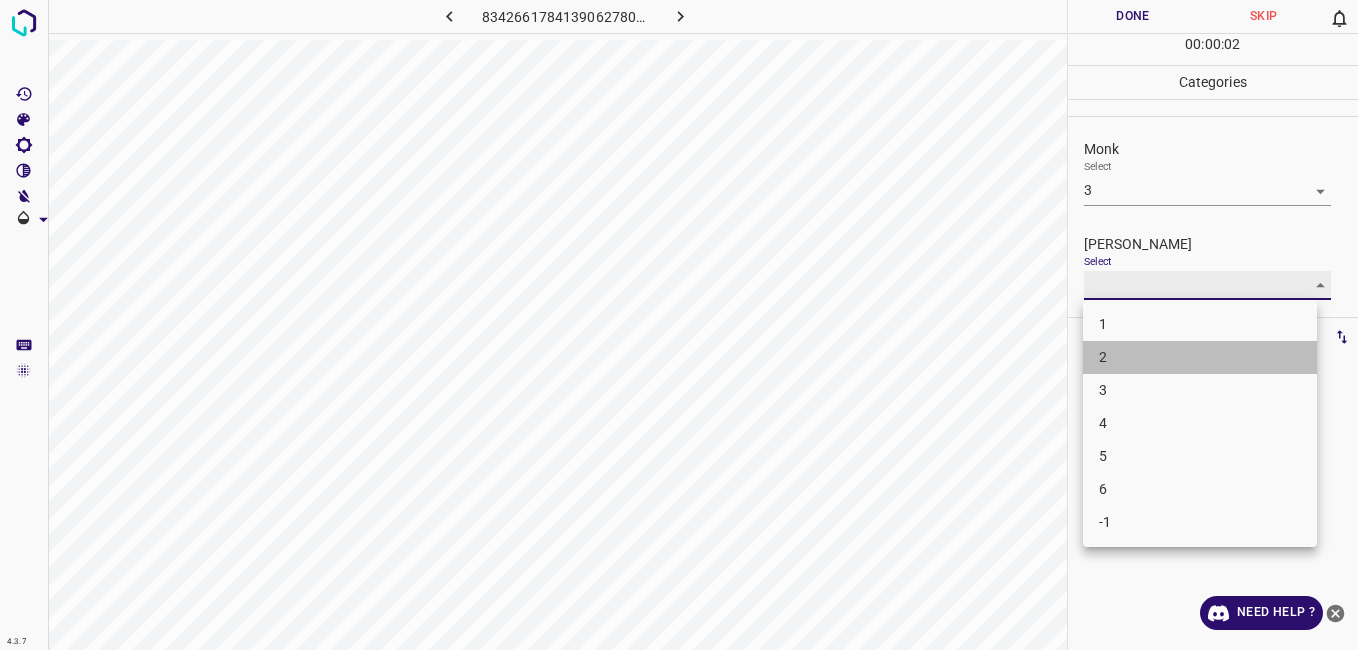 type on "2" 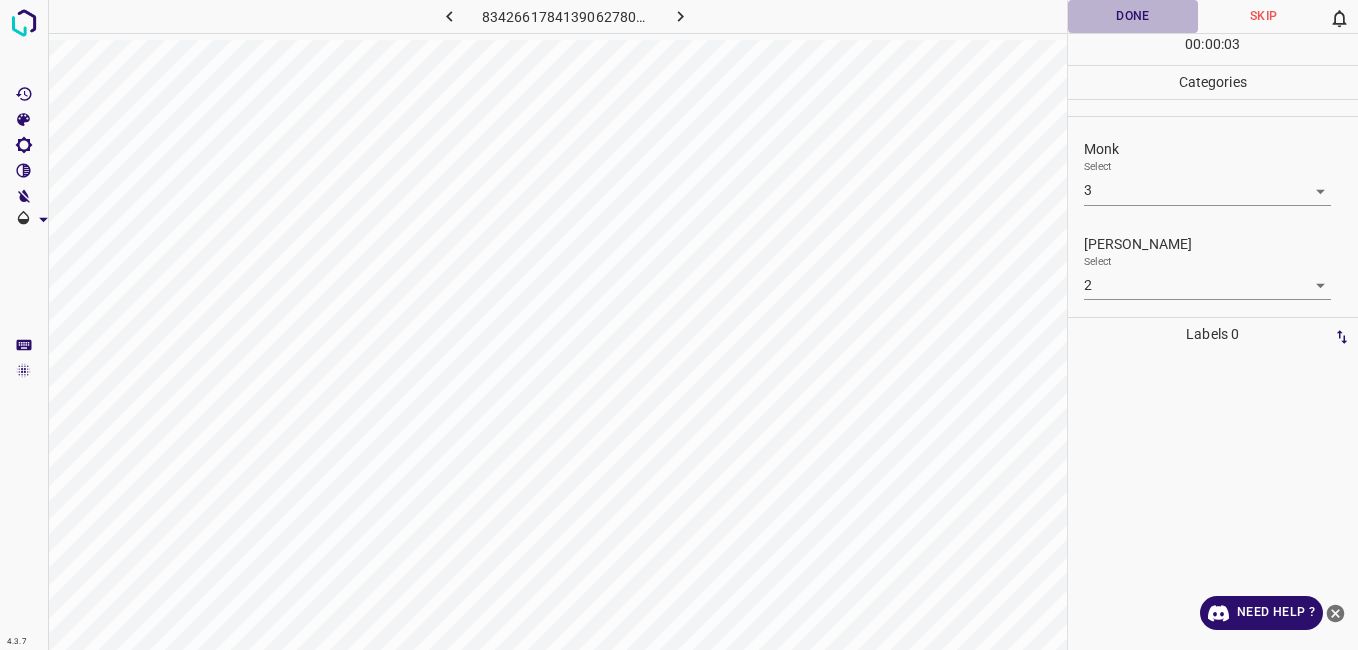 click on "Done" at bounding box center [1133, 16] 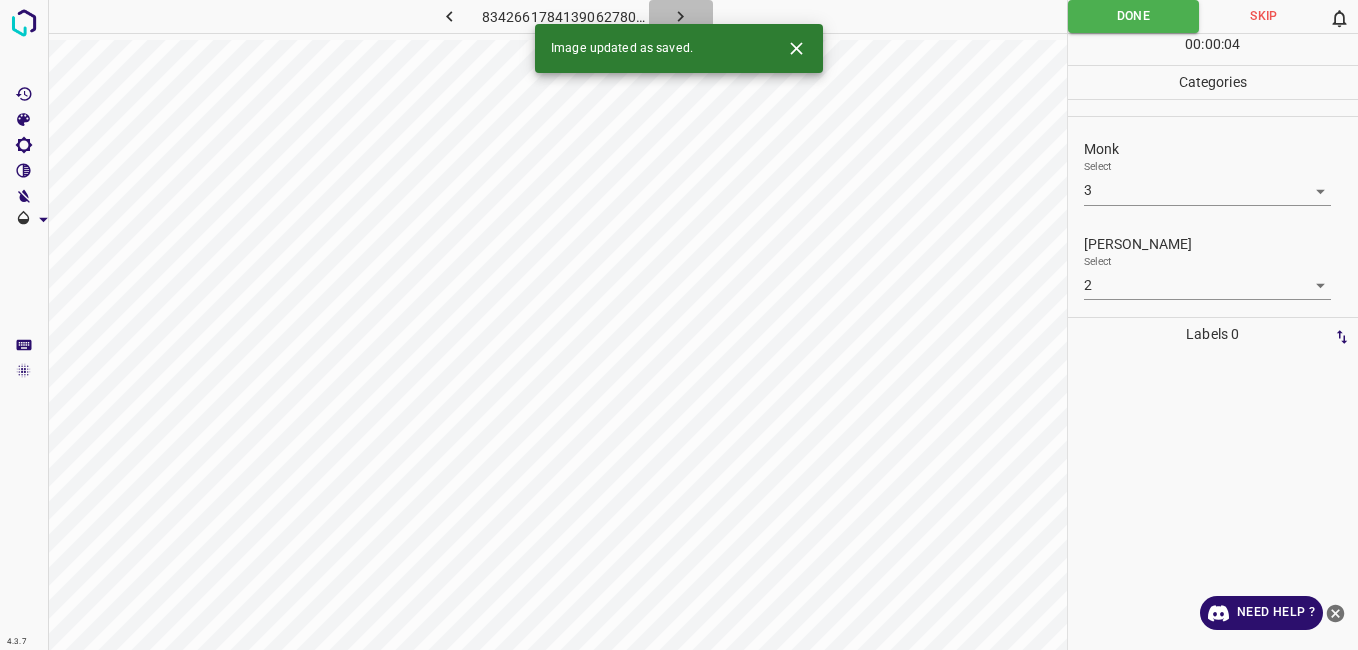 click 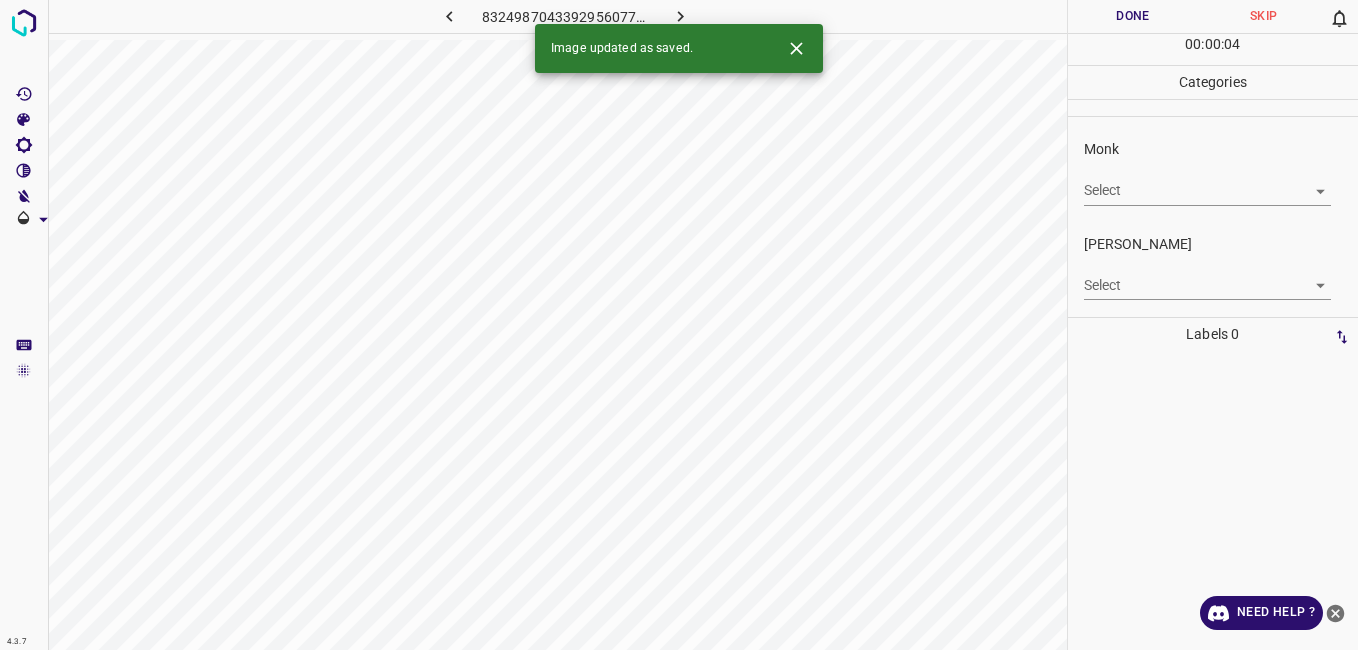 click on "4.3.7 8324987043392956077.png Done Skip 0 00   : 00   : 04   Categories Monk   Select ​  Fitzpatrick   Select ​ Labels   0 Categories 1 Monk 2  Fitzpatrick Tools Space Change between modes (Draw & Edit) I Auto labeling R Restore zoom M Zoom in N Zoom out Delete Delete selecte label Filters Z Restore filters X Saturation filter C Brightness filter V Contrast filter B Gray scale filter General O Download Image updated as saved. Need Help ? - Text - Hide - Delete" at bounding box center (679, 325) 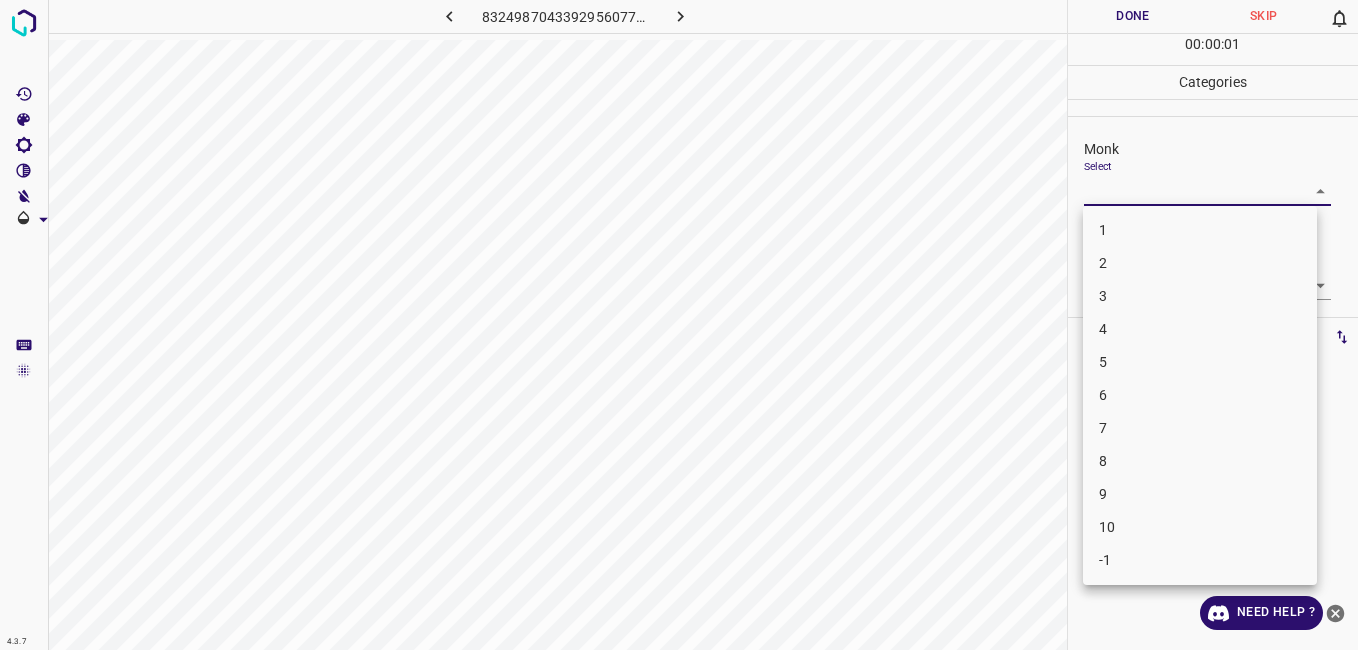 click on "1" at bounding box center (1200, 230) 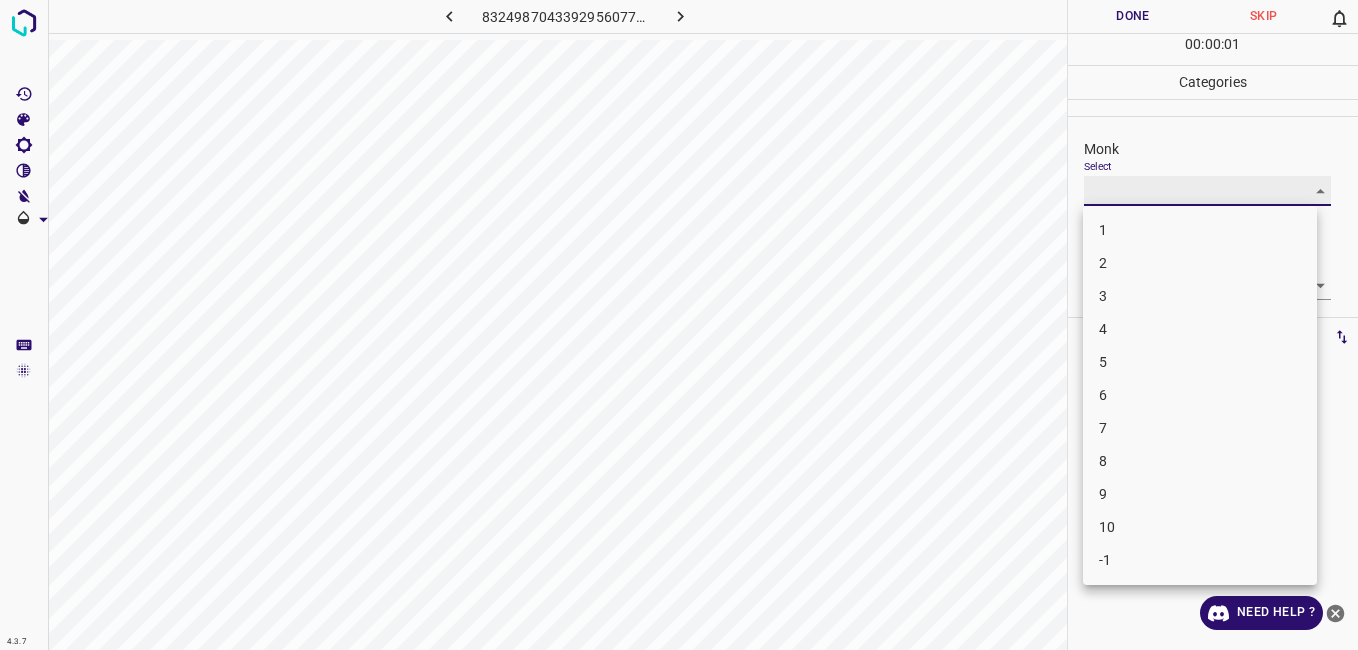 type on "1" 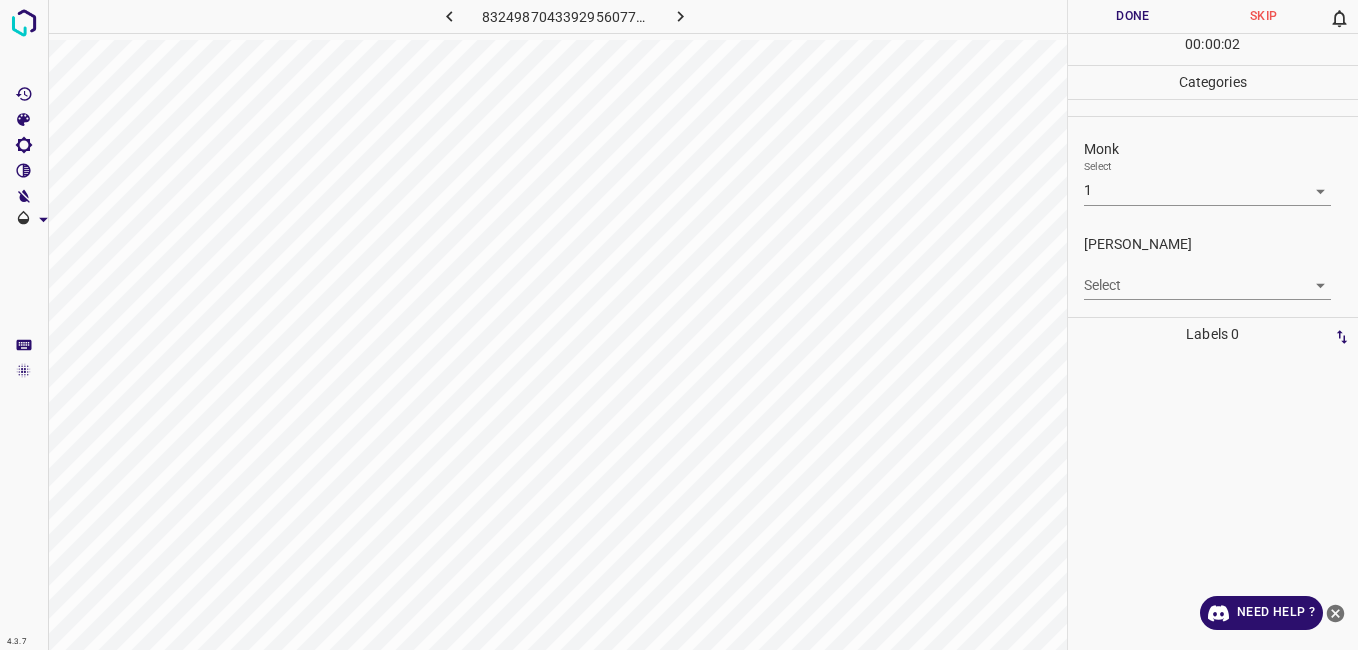 click on "Select ​" at bounding box center (1207, 277) 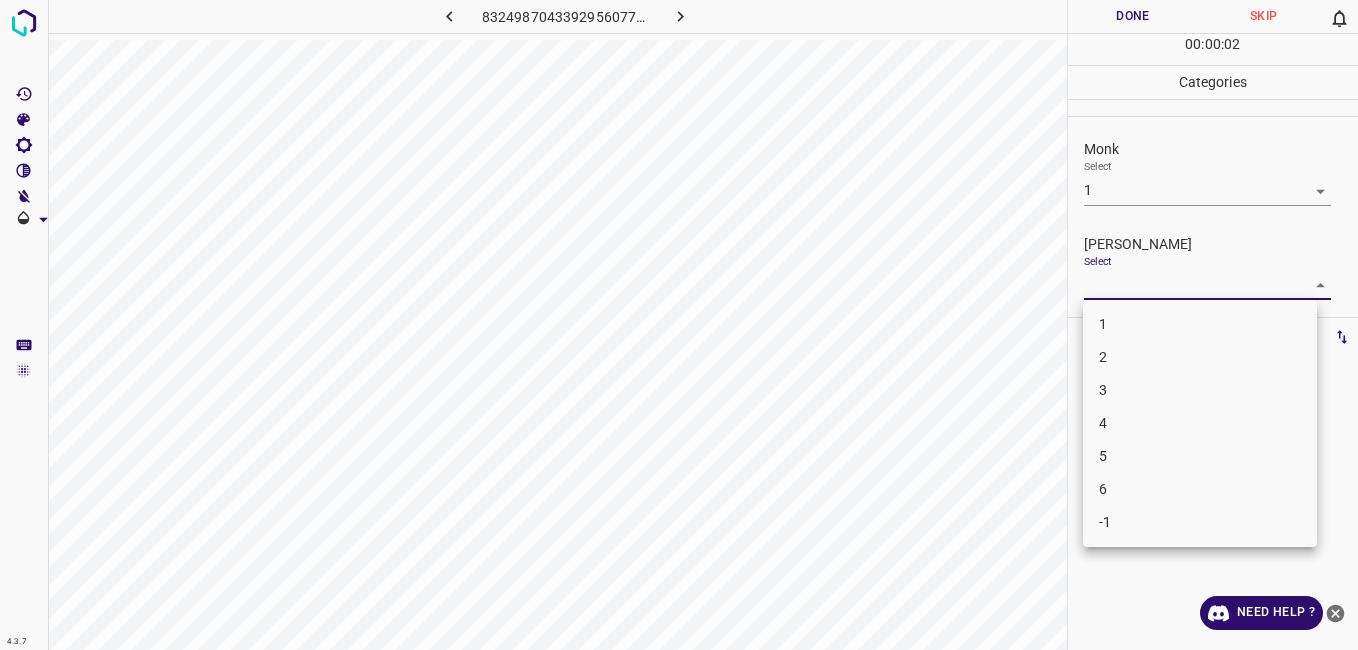 click on "4.3.7 8324987043392956077.png Done Skip 0 00   : 00   : 02   Categories Monk   Select 1 1  Fitzpatrick   Select ​ Labels   0 Categories 1 Monk 2  Fitzpatrick Tools Space Change between modes (Draw & Edit) I Auto labeling R Restore zoom M Zoom in N Zoom out Delete Delete selecte label Filters Z Restore filters X Saturation filter C Brightness filter V Contrast filter B Gray scale filter General O Download Need Help ? - Text - Hide - Delete 1 2 3 4 5 6 -1" at bounding box center (679, 325) 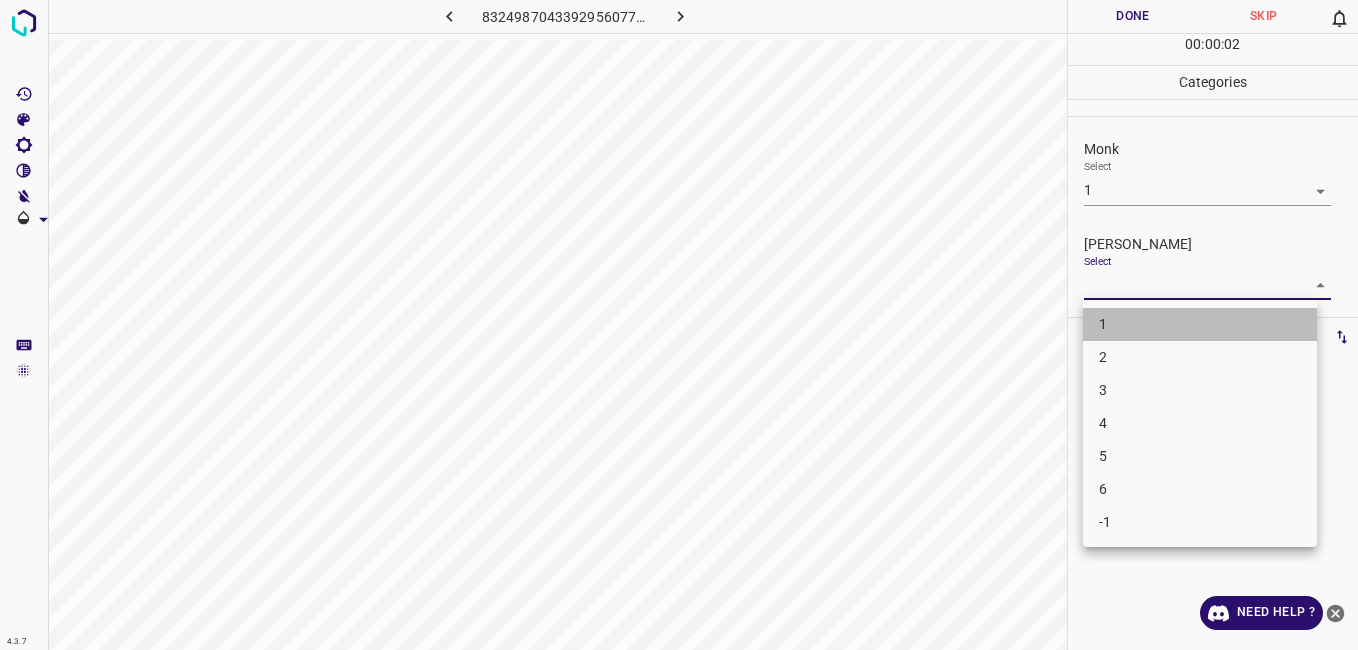 click on "1" at bounding box center (1200, 324) 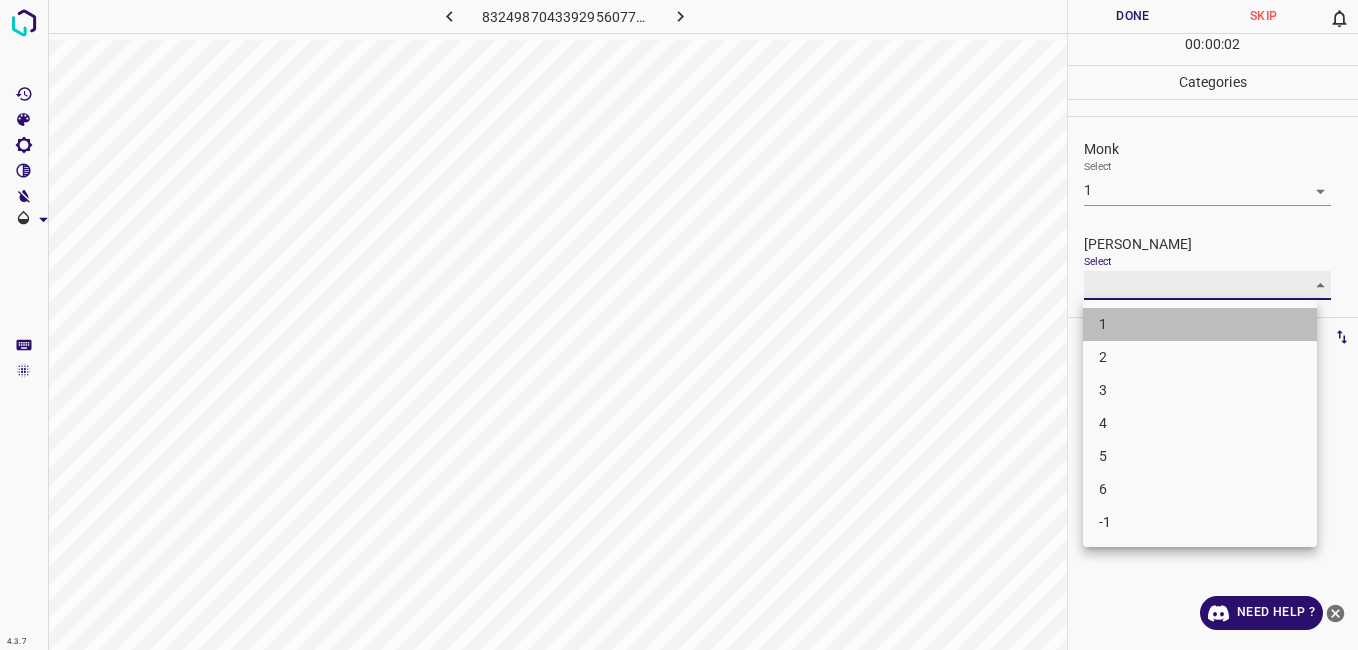type on "1" 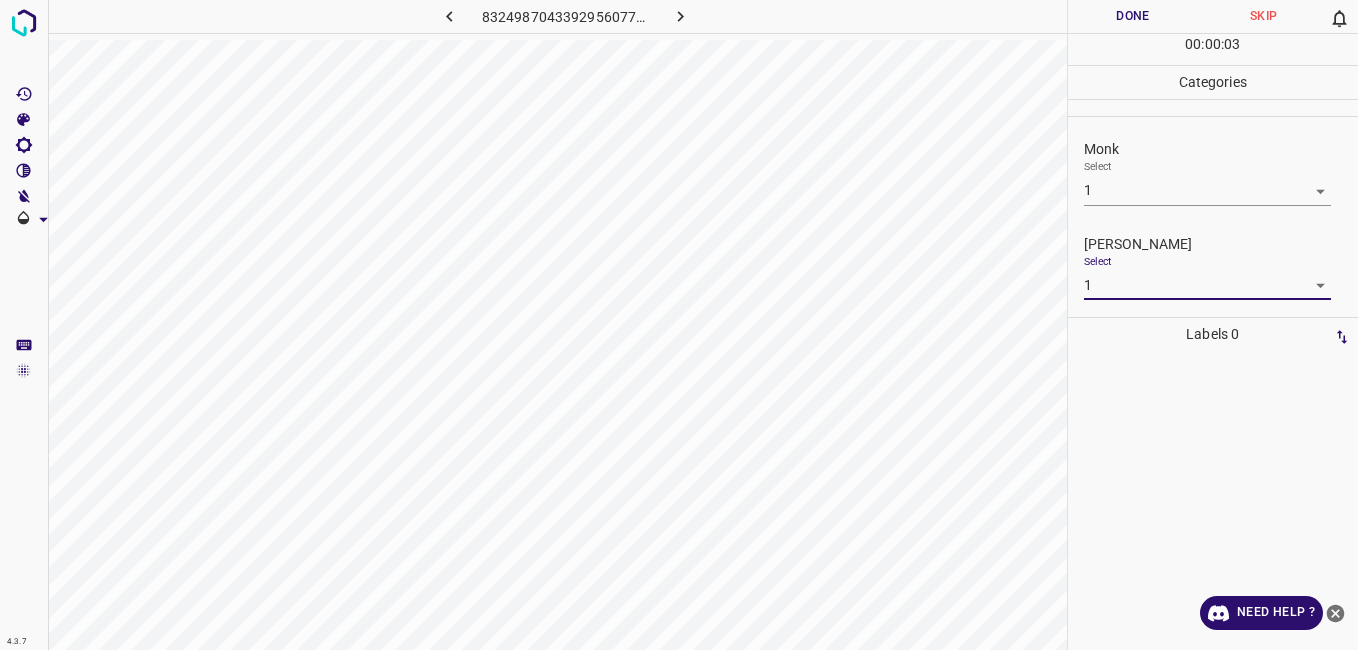click on "Done" at bounding box center (1133, 16) 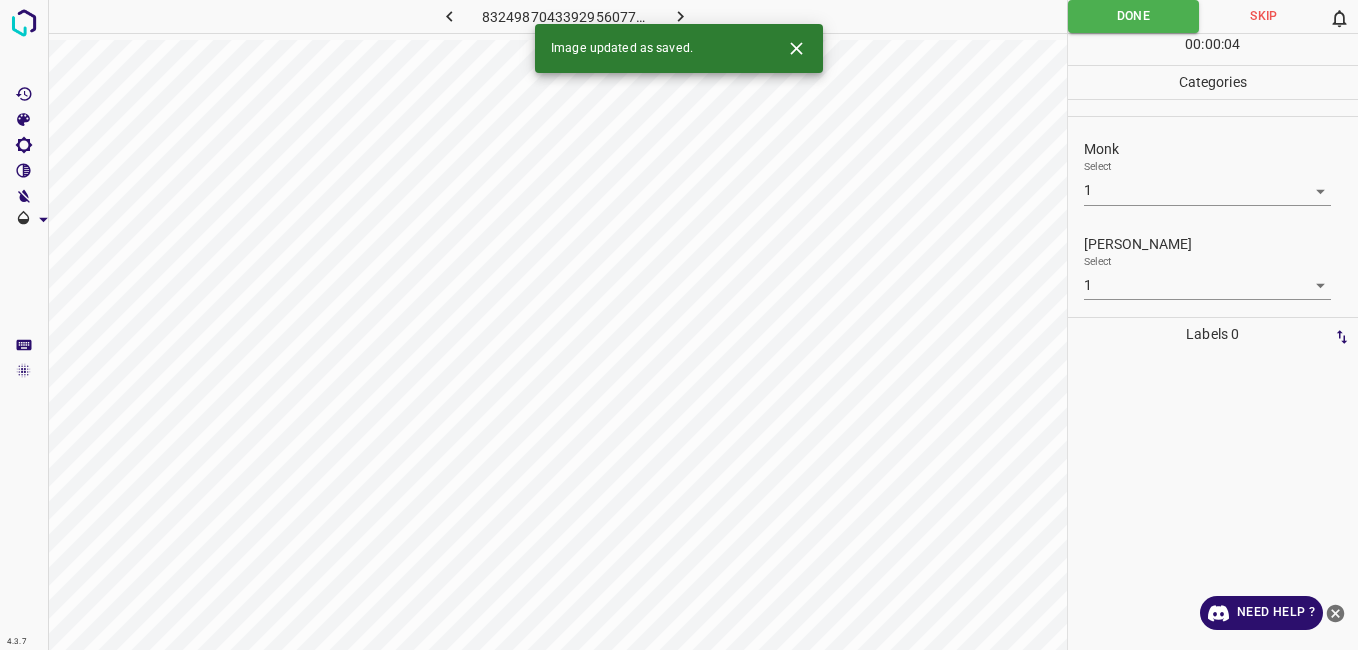 click 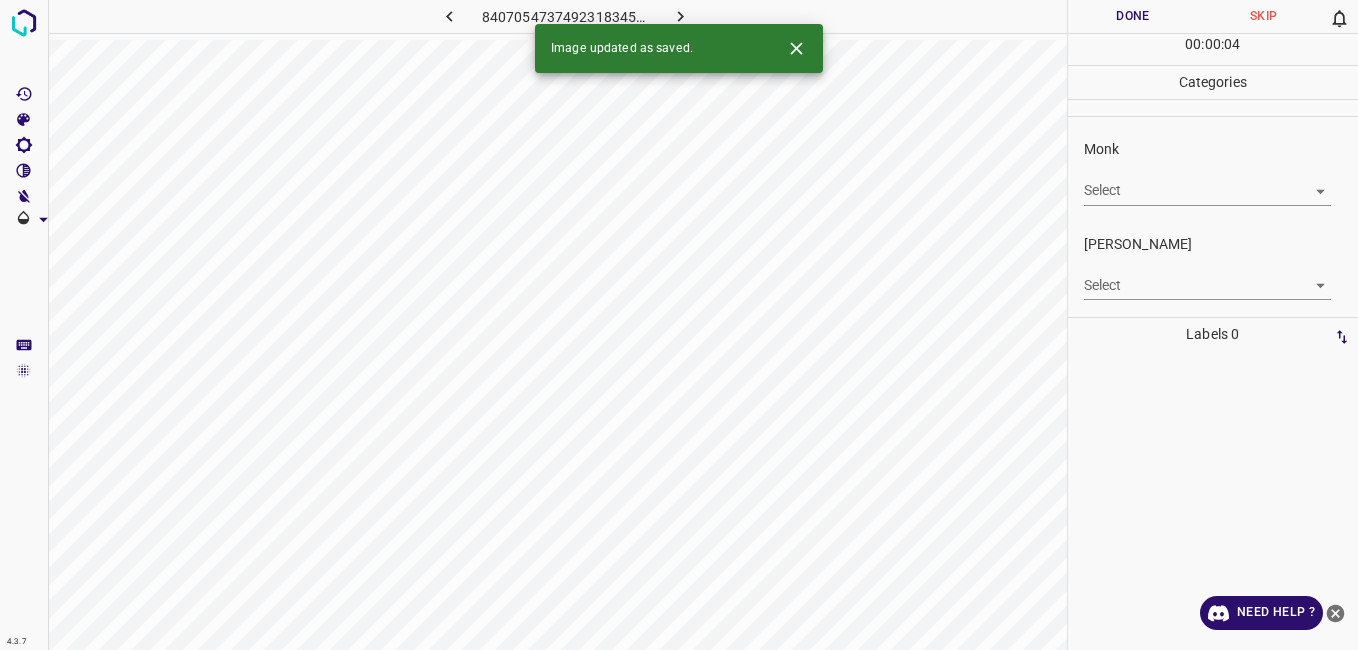click on "Monk   Select ​" at bounding box center (1213, 172) 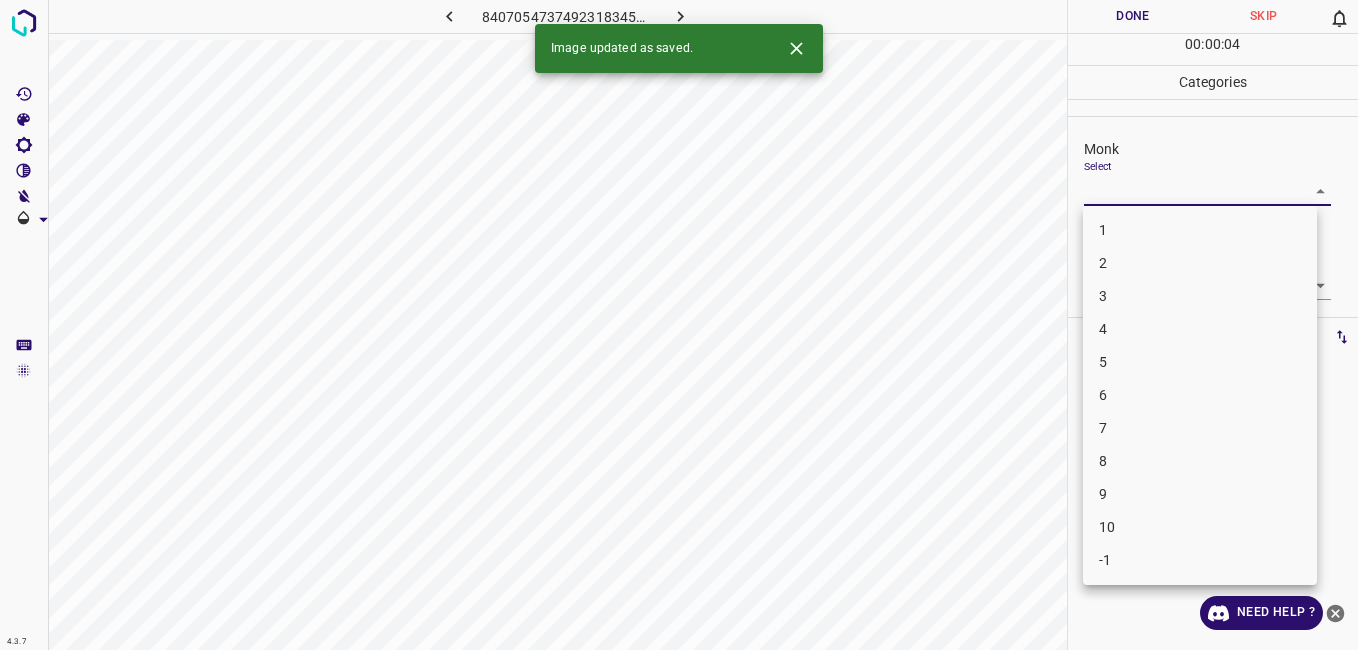 click on "4.3.7 8407054737492318345.png Done Skip 0 00   : 00   : 04   Categories Monk   Select ​  Fitzpatrick   Select ​ Labels   0 Categories 1 Monk 2  Fitzpatrick Tools Space Change between modes (Draw & Edit) I Auto labeling R Restore zoom M Zoom in N Zoom out Delete Delete selecte label Filters Z Restore filters X Saturation filter C Brightness filter V Contrast filter B Gray scale filter General O Download Image updated as saved. Need Help ? - Text - Hide - Delete 1 2 3 4 5 6 7 8 9 10 -1" at bounding box center [679, 325] 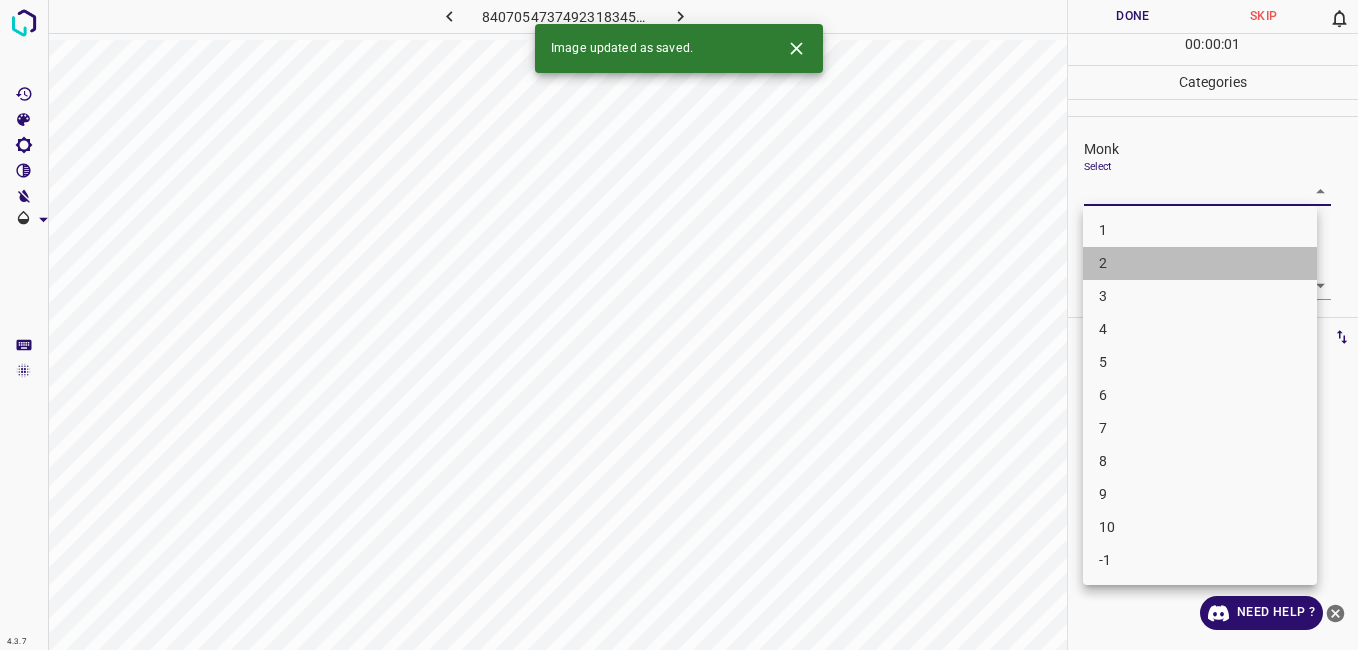 click on "2" at bounding box center (1200, 263) 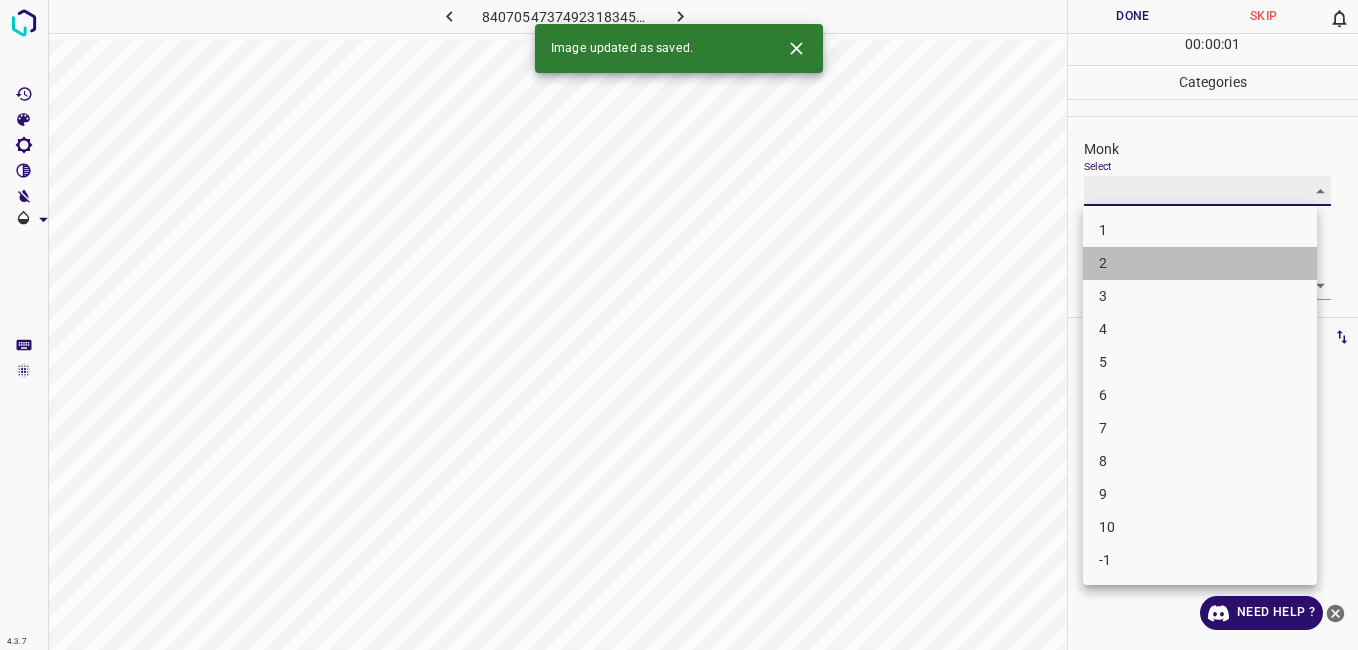 type on "2" 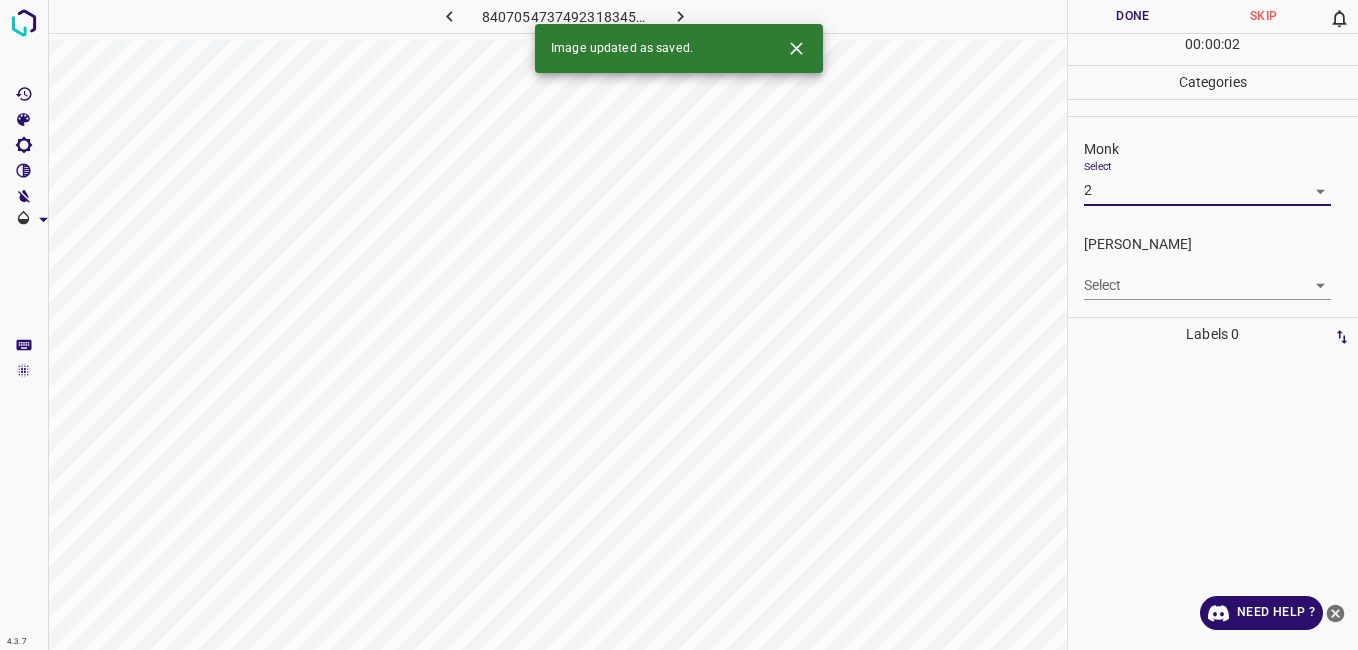 click on "4.3.7 8407054737492318345.png Done Skip 0 00   : 00   : 02   Categories Monk   Select 2 2  Fitzpatrick   Select ​ Labels   0 Categories 1 Monk 2  Fitzpatrick Tools Space Change between modes (Draw & Edit) I Auto labeling R Restore zoom M Zoom in N Zoom out Delete Delete selecte label Filters Z Restore filters X Saturation filter C Brightness filter V Contrast filter B Gray scale filter General O Download Image updated as saved. Need Help ? - Text - Hide - Delete" at bounding box center (679, 325) 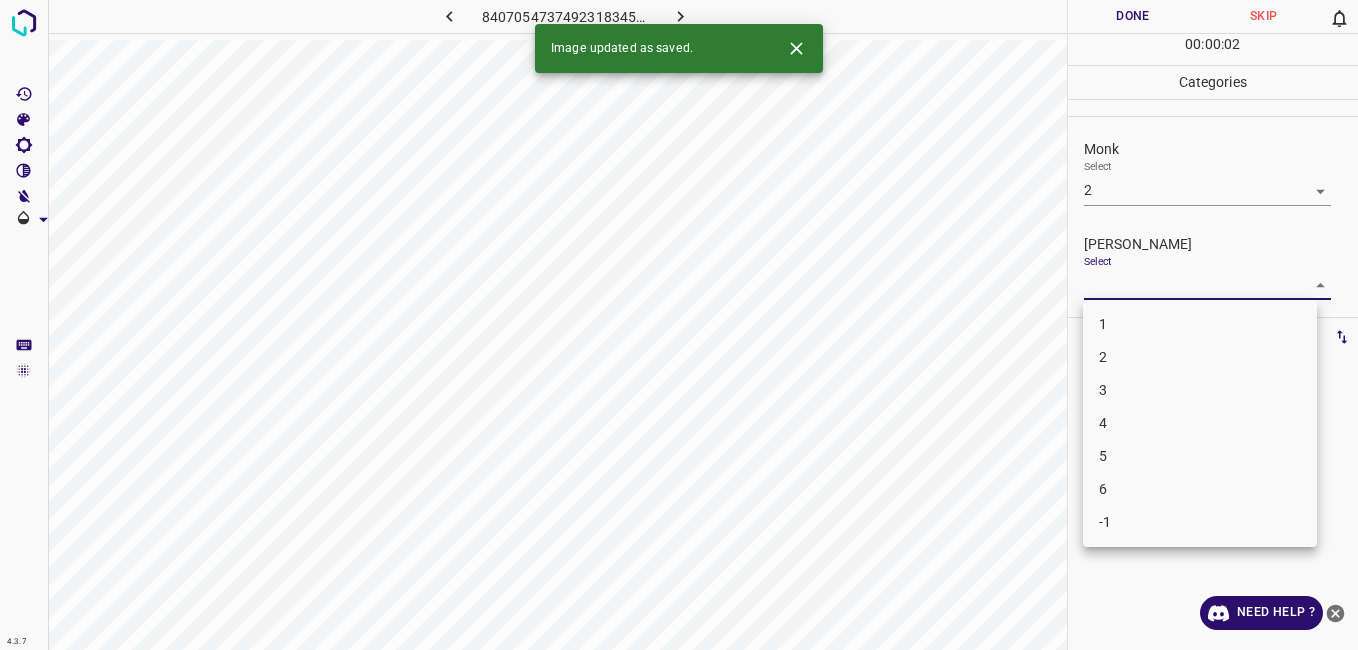 click on "1" at bounding box center (1200, 324) 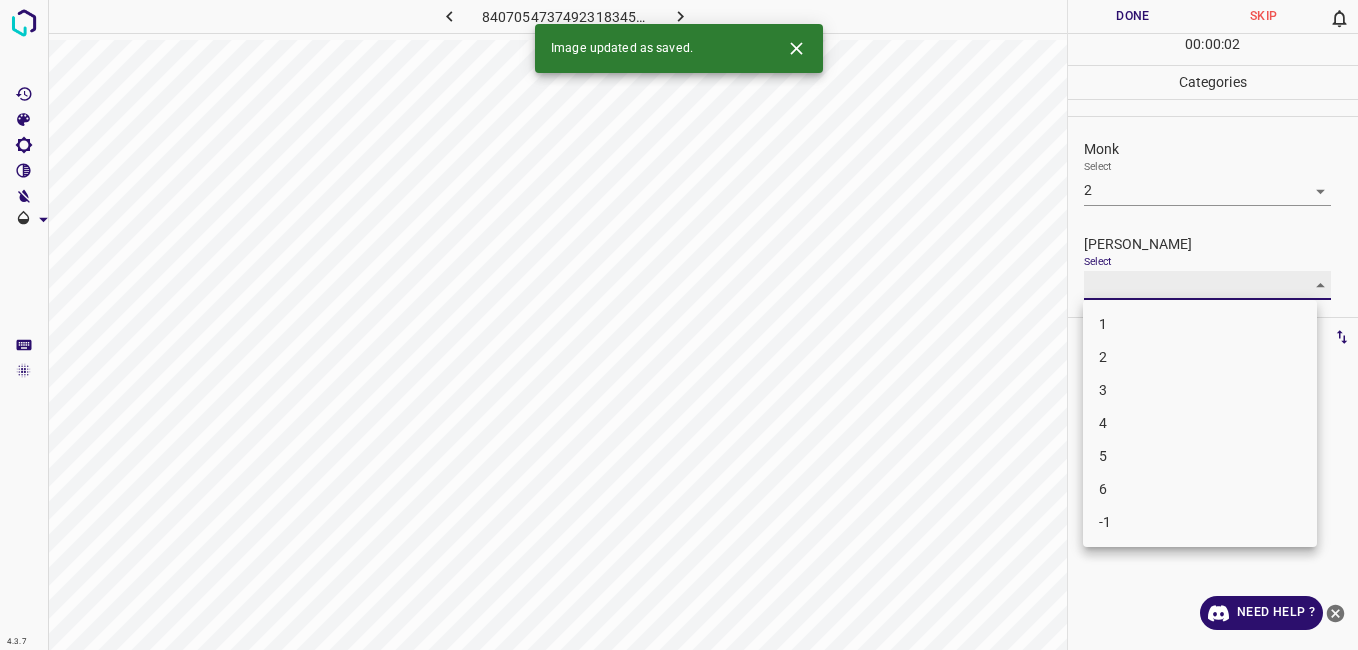 type on "1" 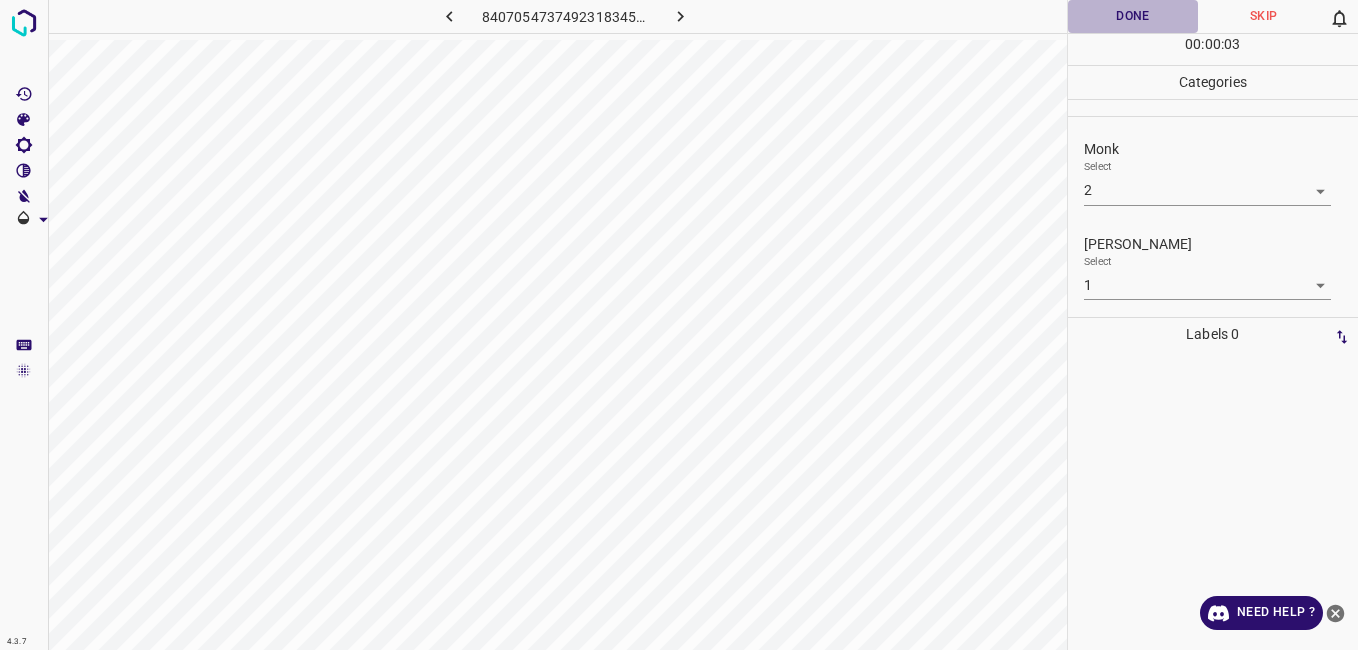 click on "Done" at bounding box center (1133, 16) 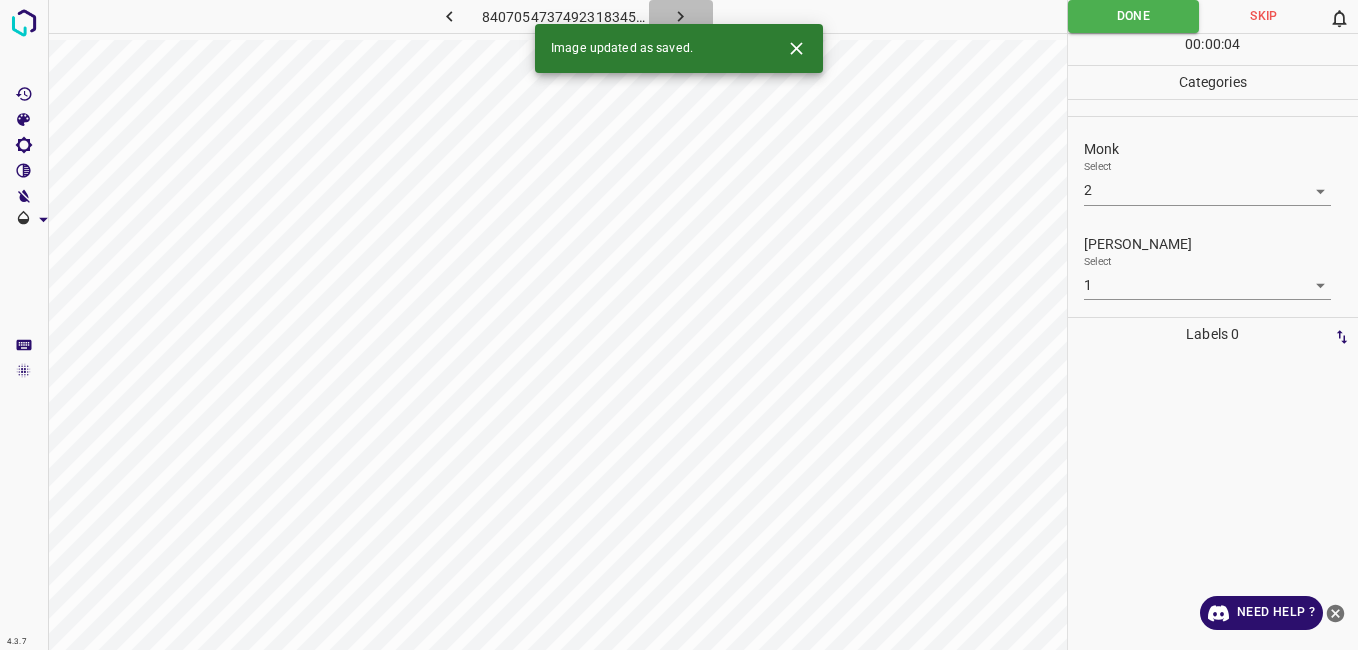 click 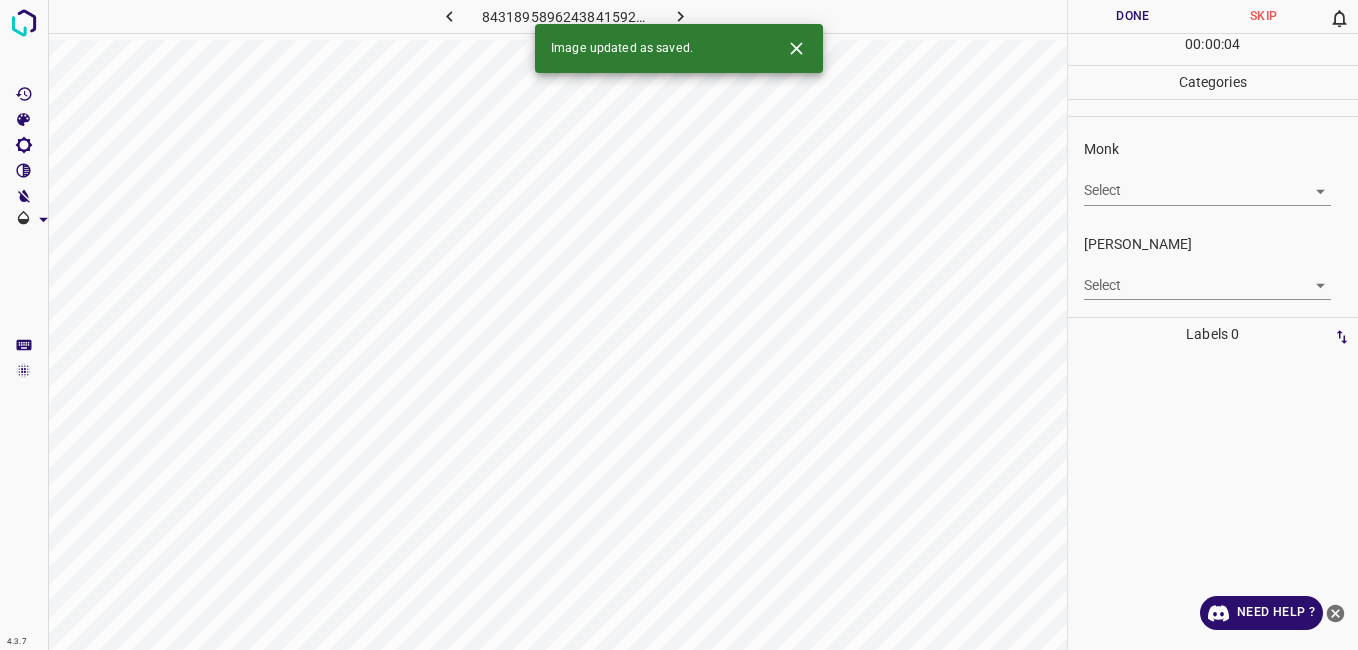 click on "Select ​" at bounding box center (1207, 182) 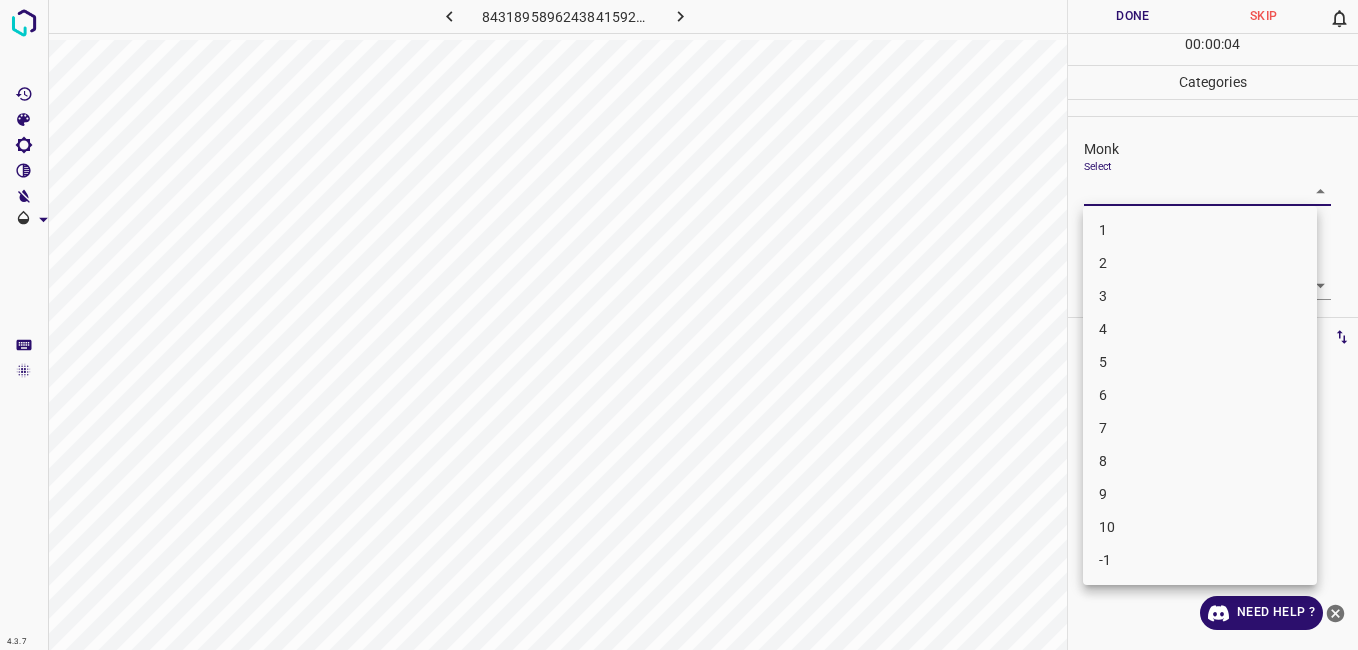 click on "3" at bounding box center (1200, 296) 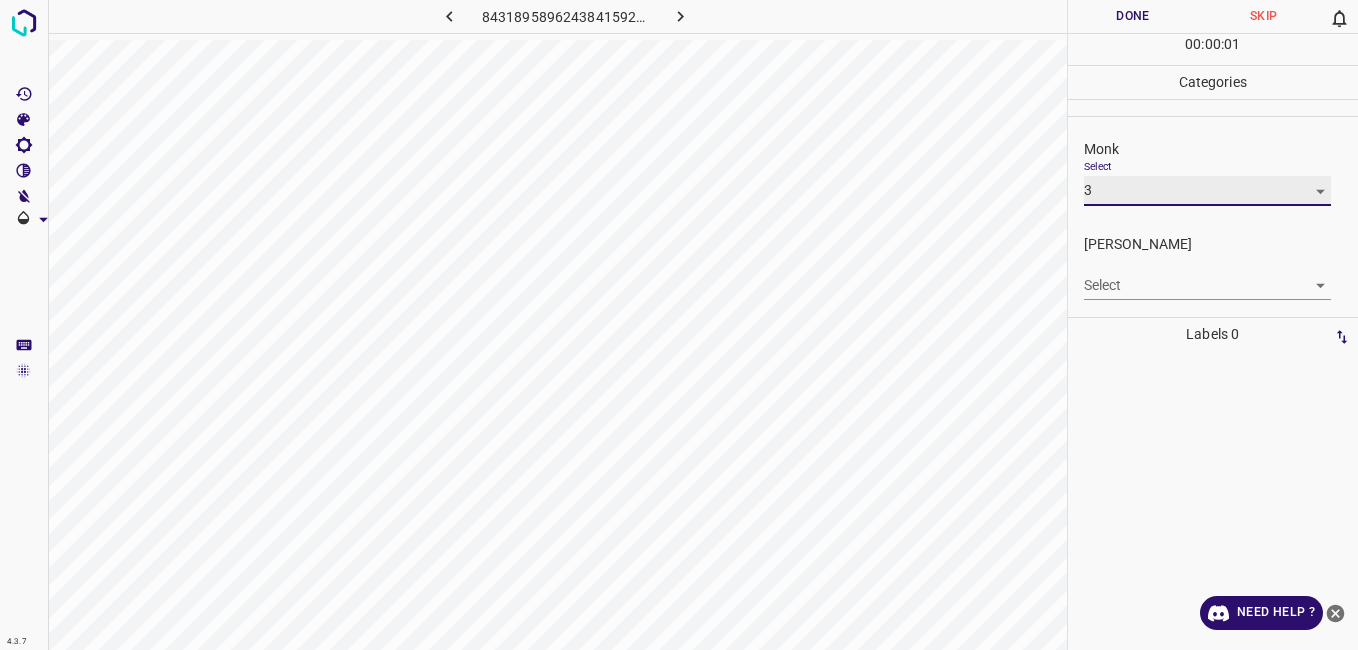 type on "3" 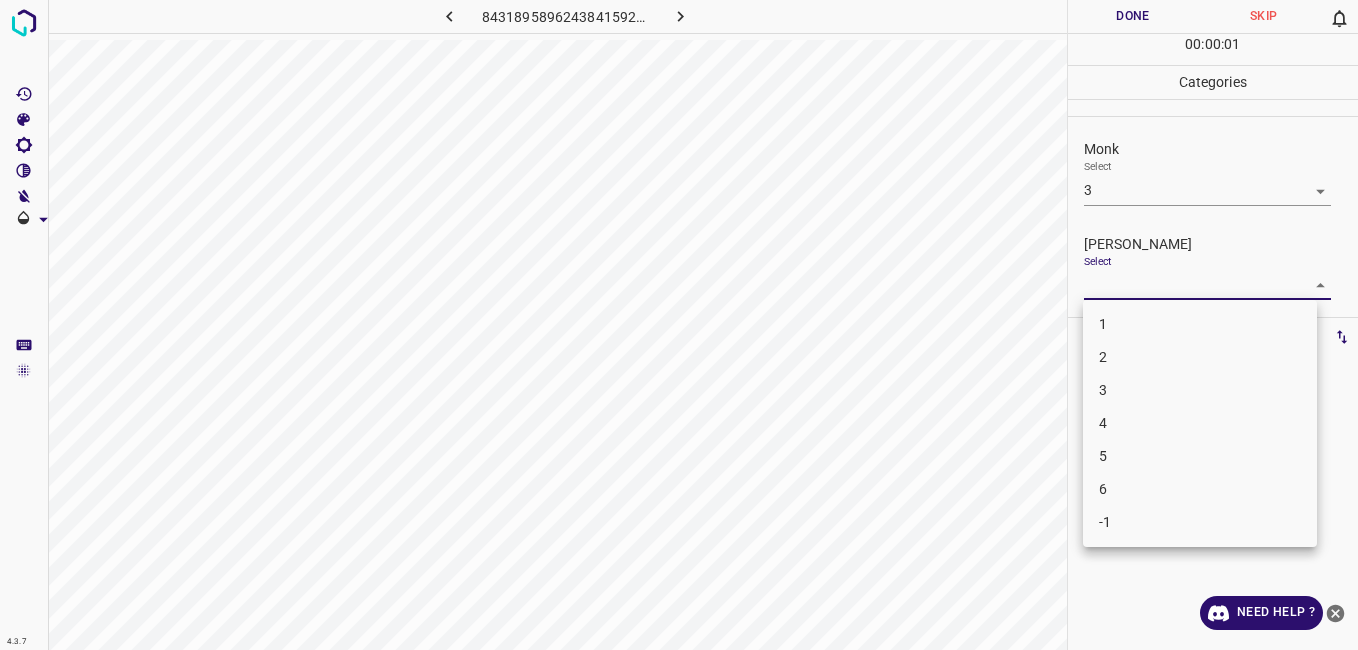 click on "4.3.7 8431895896243841592.png Done Skip 0 00   : 00   : 01   Categories Monk   Select 3 3  Fitzpatrick   Select ​ Labels   0 Categories 1 Monk 2  Fitzpatrick Tools Space Change between modes (Draw & Edit) I Auto labeling R Restore zoom M Zoom in N Zoom out Delete Delete selecte label Filters Z Restore filters X Saturation filter C Brightness filter V Contrast filter B Gray scale filter General O Download Need Help ? - Text - Hide - Delete 1 2 3 4 5 6 -1" at bounding box center (679, 325) 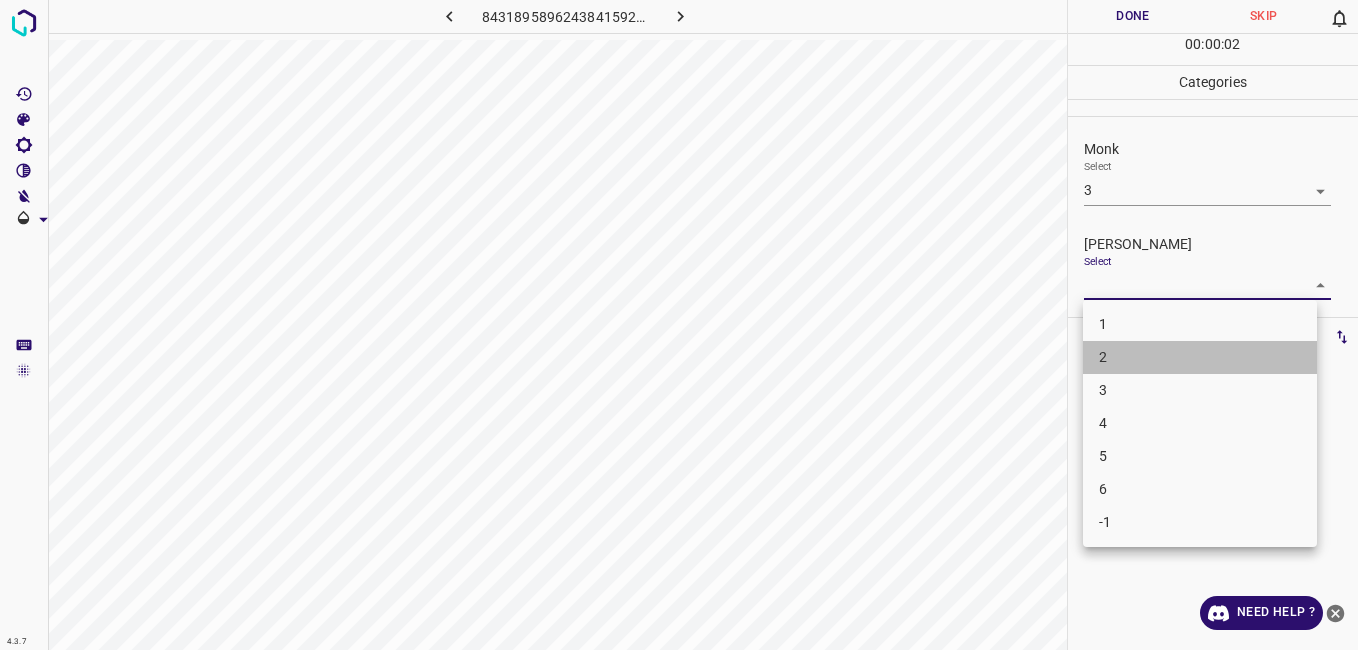 click on "2" at bounding box center (1200, 357) 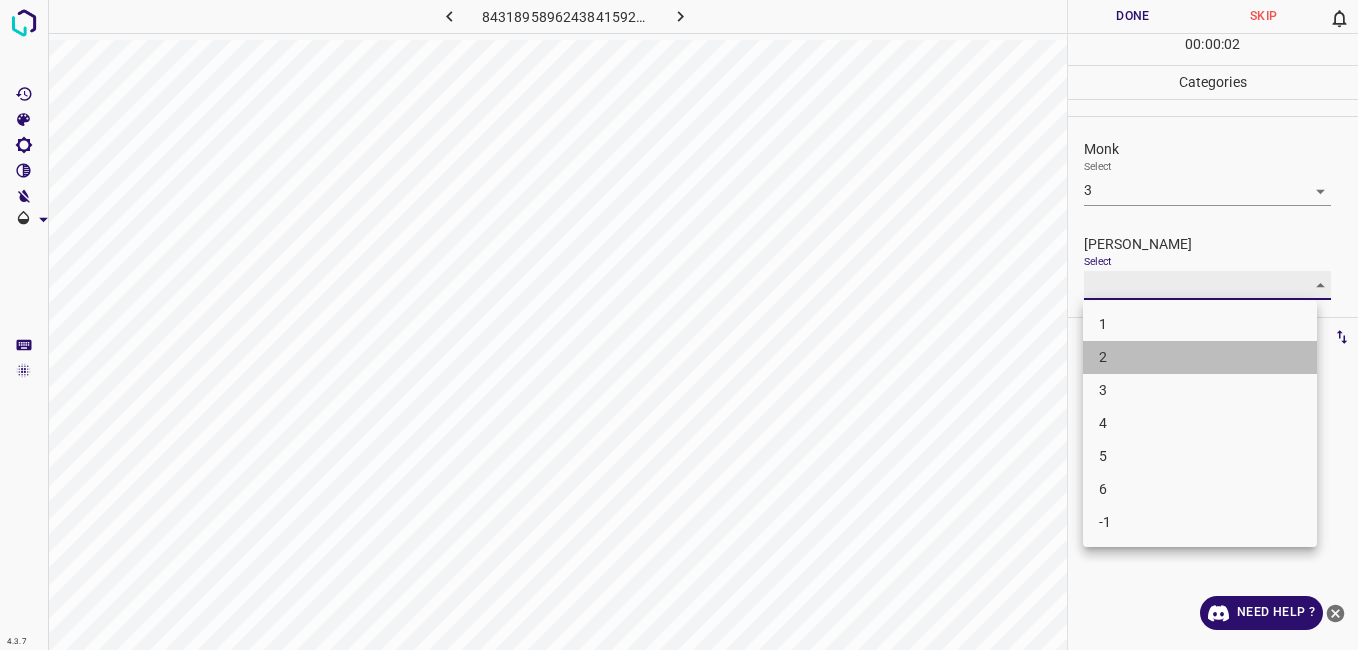 type on "2" 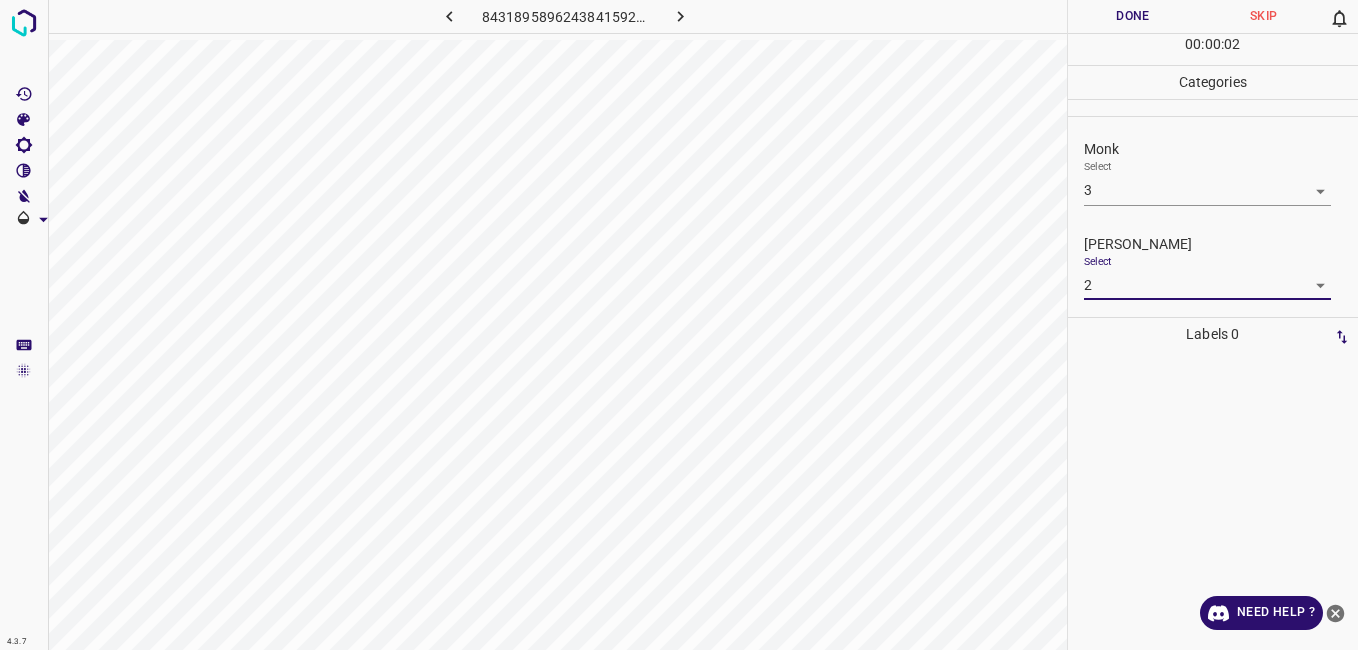 click on "Done" at bounding box center (1133, 16) 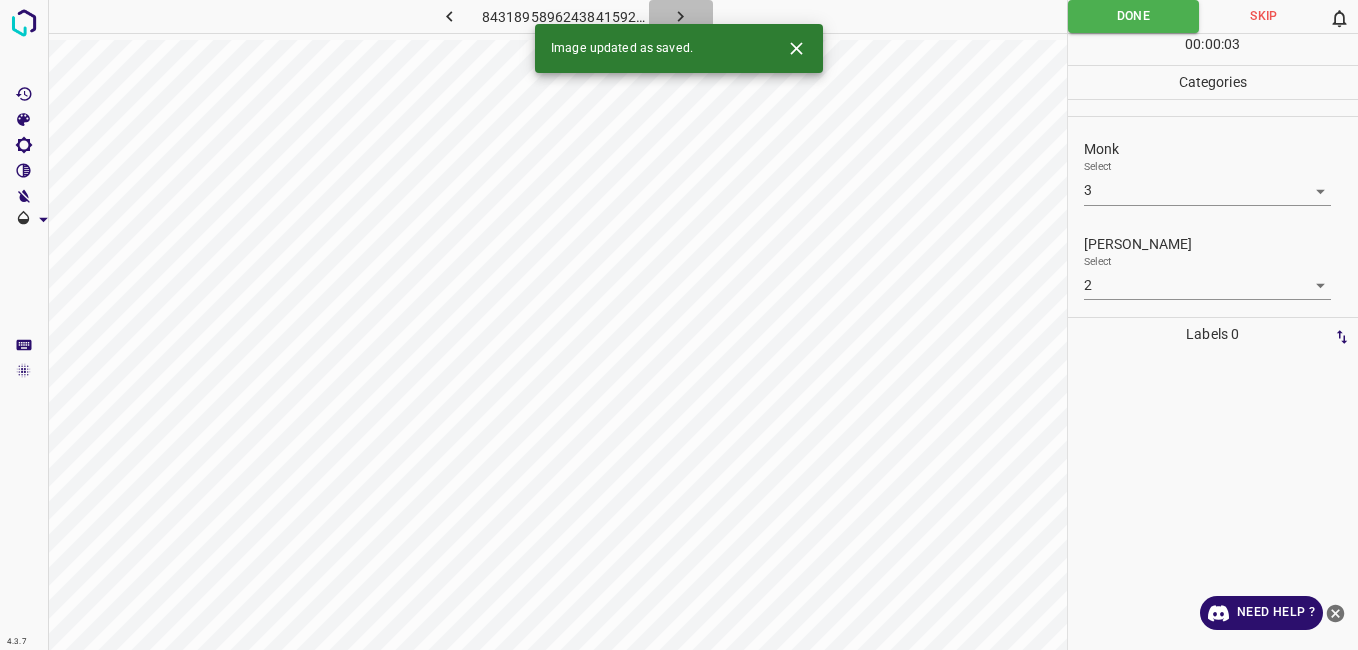 click 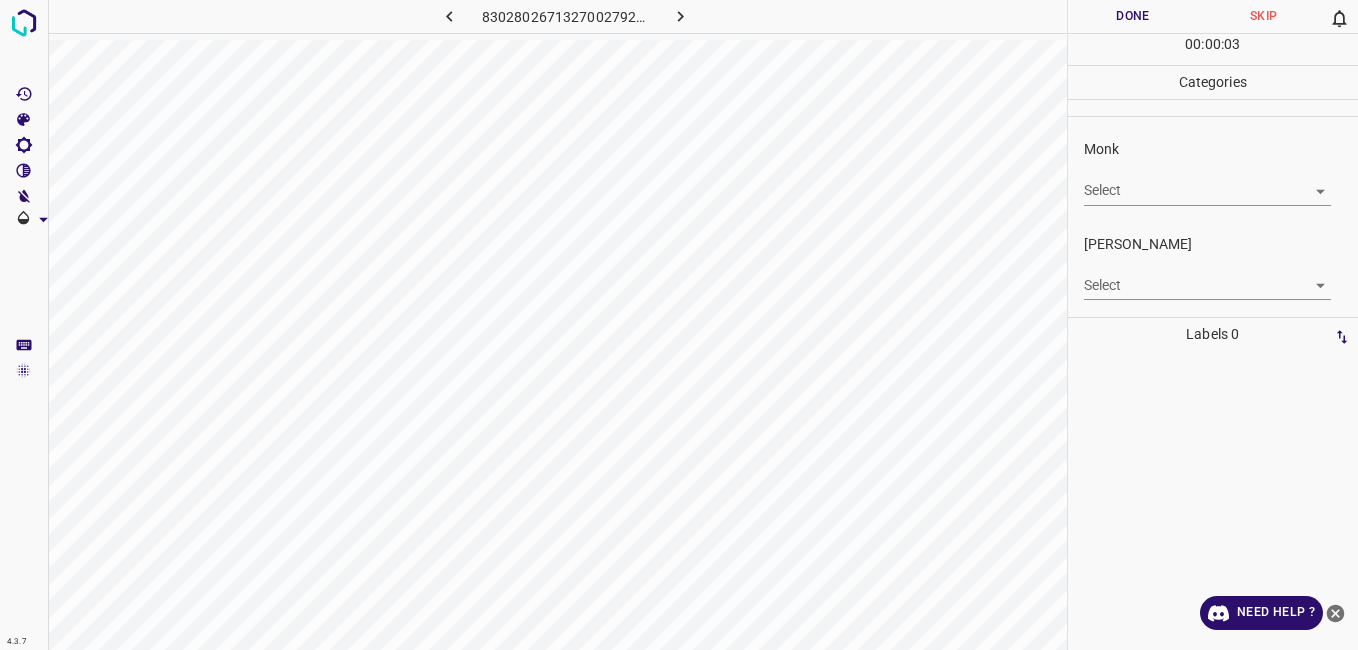 click on "4.3.7 8302802671327002792.png Done Skip 0 00   : 00   : 03   Categories Monk   Select ​  Fitzpatrick   Select ​ Labels   0 Categories 1 Monk 2  Fitzpatrick Tools Space Change between modes (Draw & Edit) I Auto labeling R Restore zoom M Zoom in N Zoom out Delete Delete selecte label Filters Z Restore filters X Saturation filter C Brightness filter V Contrast filter B Gray scale filter General O Download Need Help ? - Text - Hide - Delete" at bounding box center (679, 325) 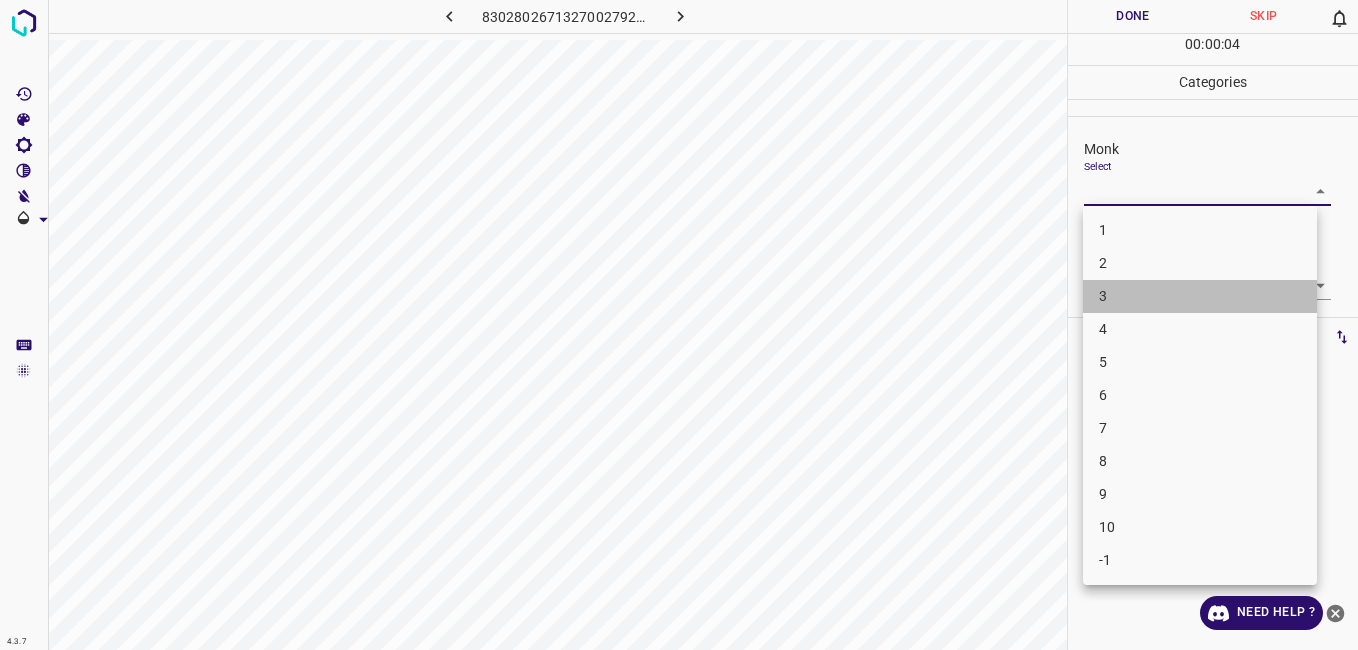 click on "3" at bounding box center (1200, 296) 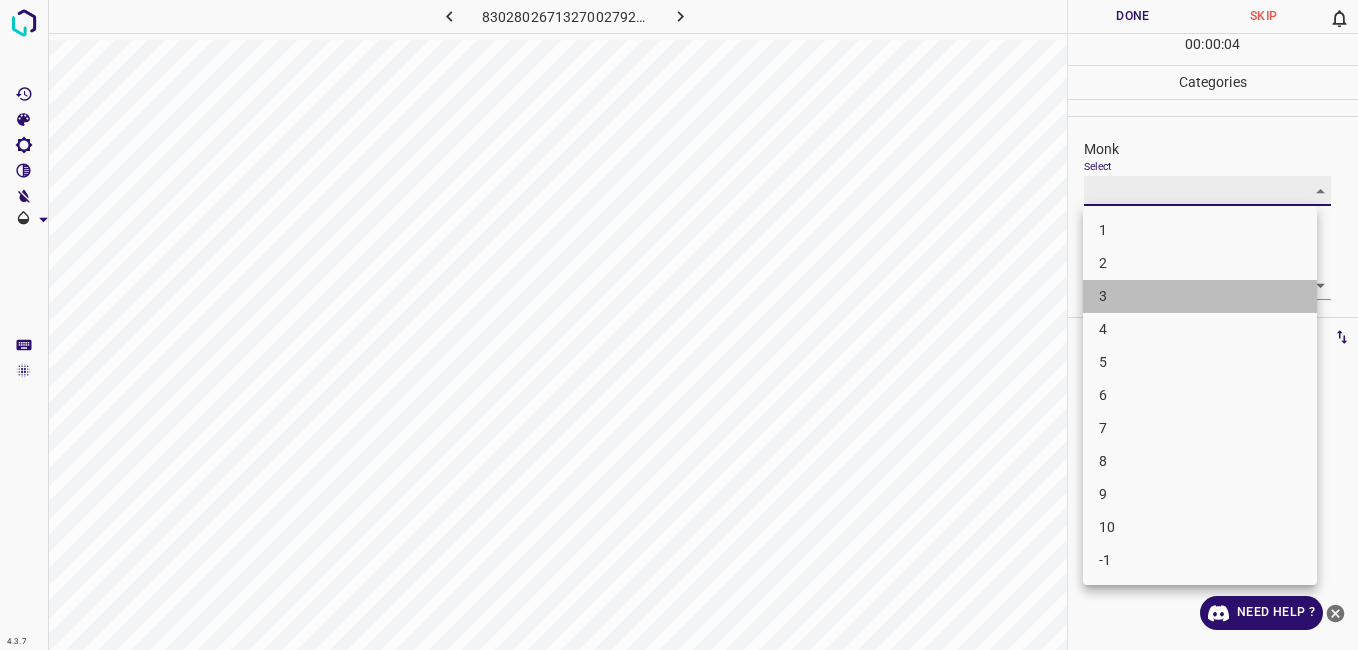 type on "3" 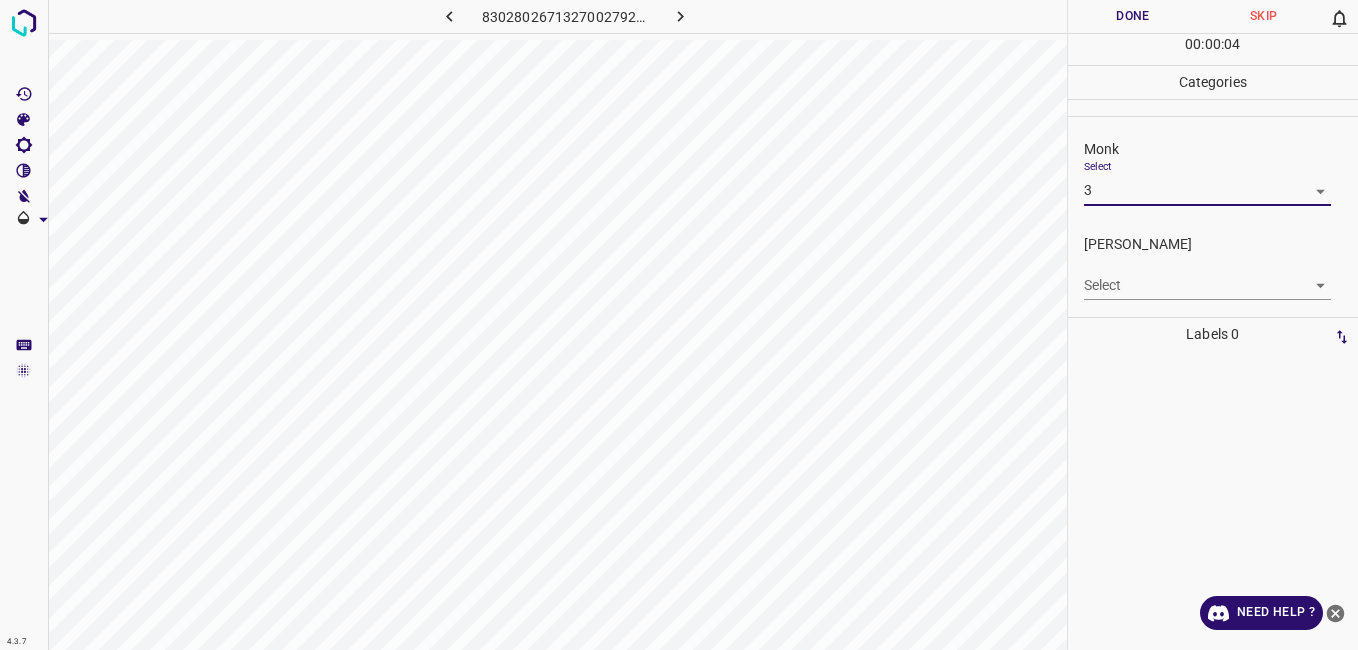 click on "4.3.7 8302802671327002792.png Done Skip 0 00   : 00   : 04   Categories Monk   Select 3 3  Fitzpatrick   Select ​ Labels   0 Categories 1 Monk 2  Fitzpatrick Tools Space Change between modes (Draw & Edit) I Auto labeling R Restore zoom M Zoom in N Zoom out Delete Delete selecte label Filters Z Restore filters X Saturation filter C Brightness filter V Contrast filter B Gray scale filter General O Download Need Help ? - Text - Hide - Delete" at bounding box center [679, 325] 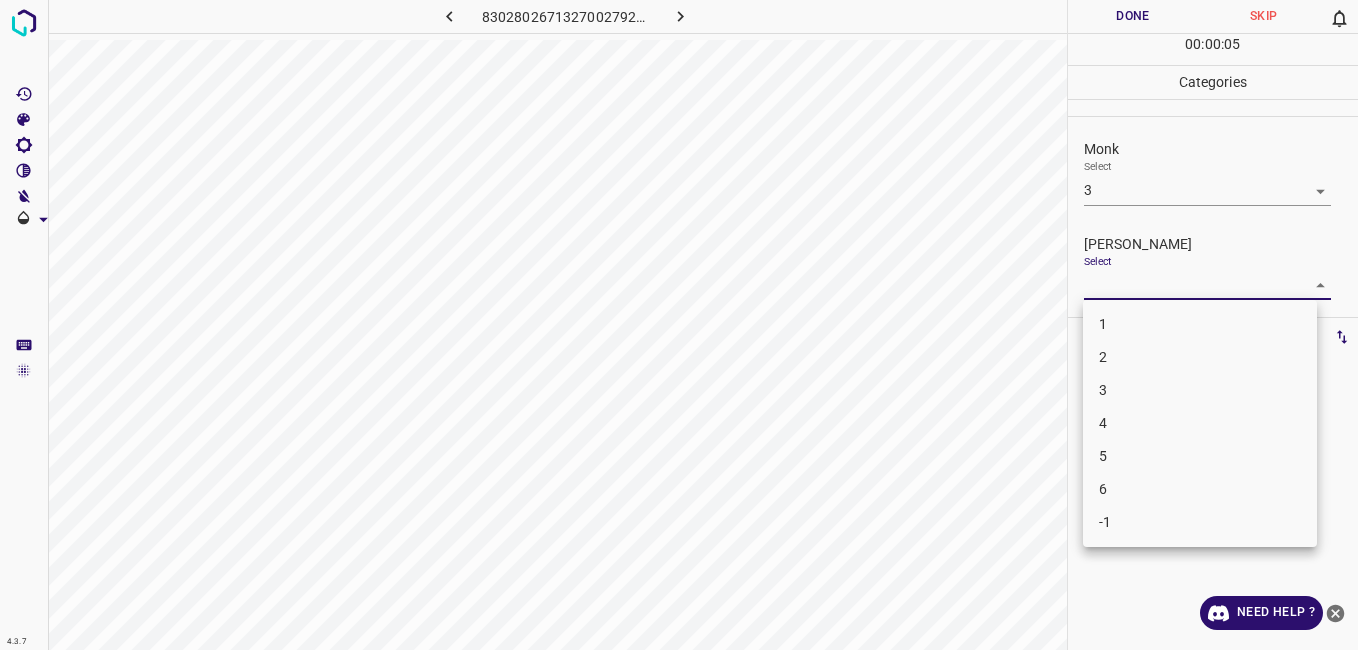 click on "2" at bounding box center [1200, 357] 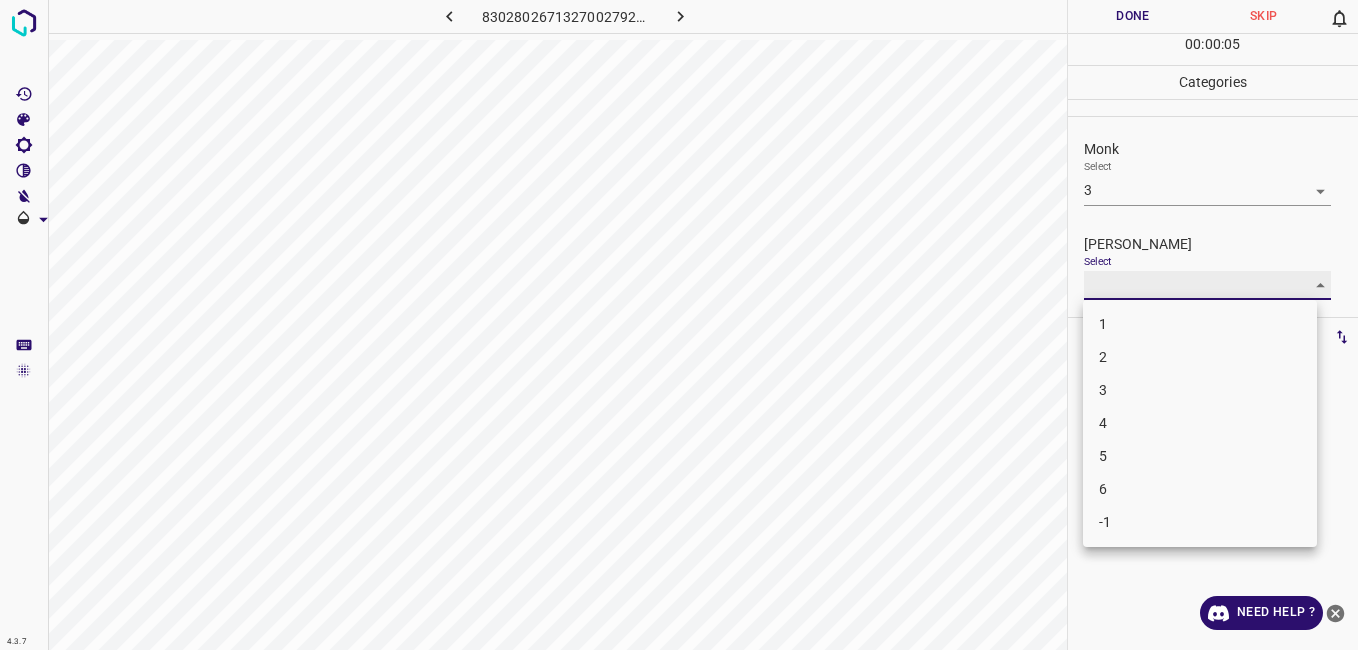 type on "2" 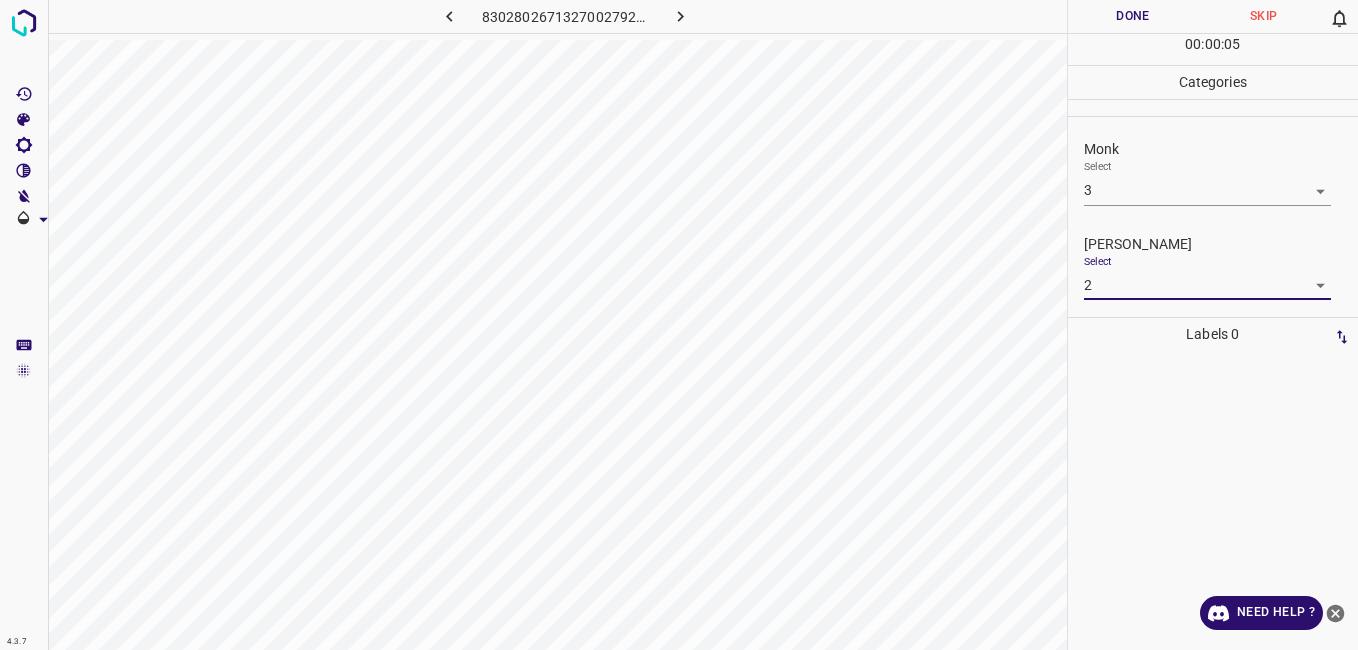 click on "Done" at bounding box center [1133, 16] 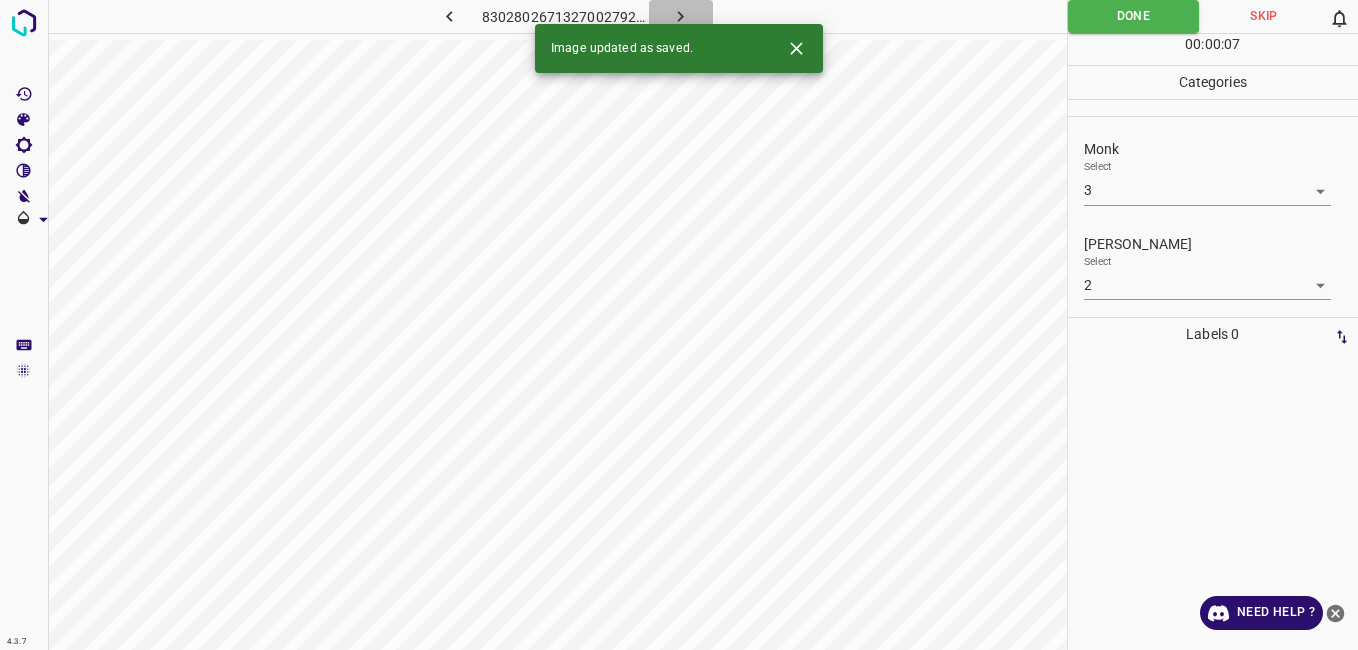 click at bounding box center [681, 16] 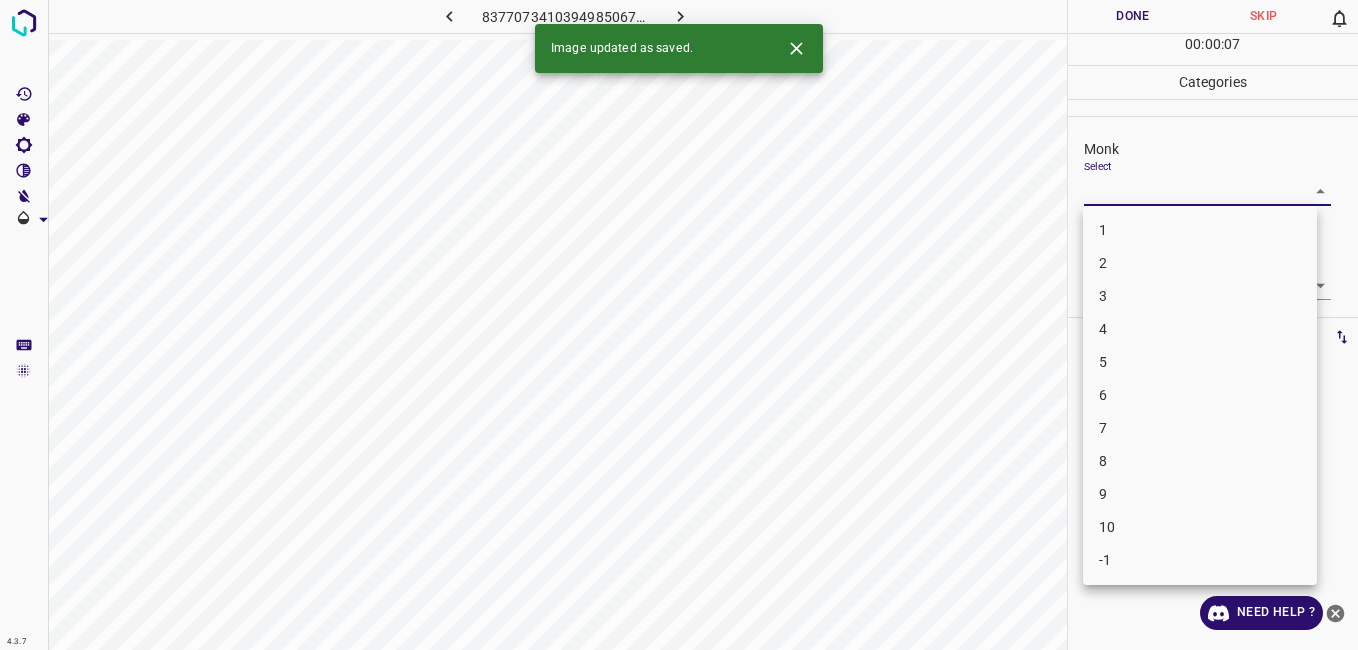 click on "4.3.7 8377073410394985067.png Done Skip 0 00   : 00   : 07   Categories Monk   Select ​  Fitzpatrick   Select ​ Labels   0 Categories 1 Monk 2  Fitzpatrick Tools Space Change between modes (Draw & Edit) I Auto labeling R Restore zoom M Zoom in N Zoom out Delete Delete selecte label Filters Z Restore filters X Saturation filter C Brightness filter V Contrast filter B Gray scale filter General O Download Image updated as saved. Need Help ? - Text - Hide - Delete 1 2 3 4 5 6 7 8 9 10 -1" at bounding box center [679, 325] 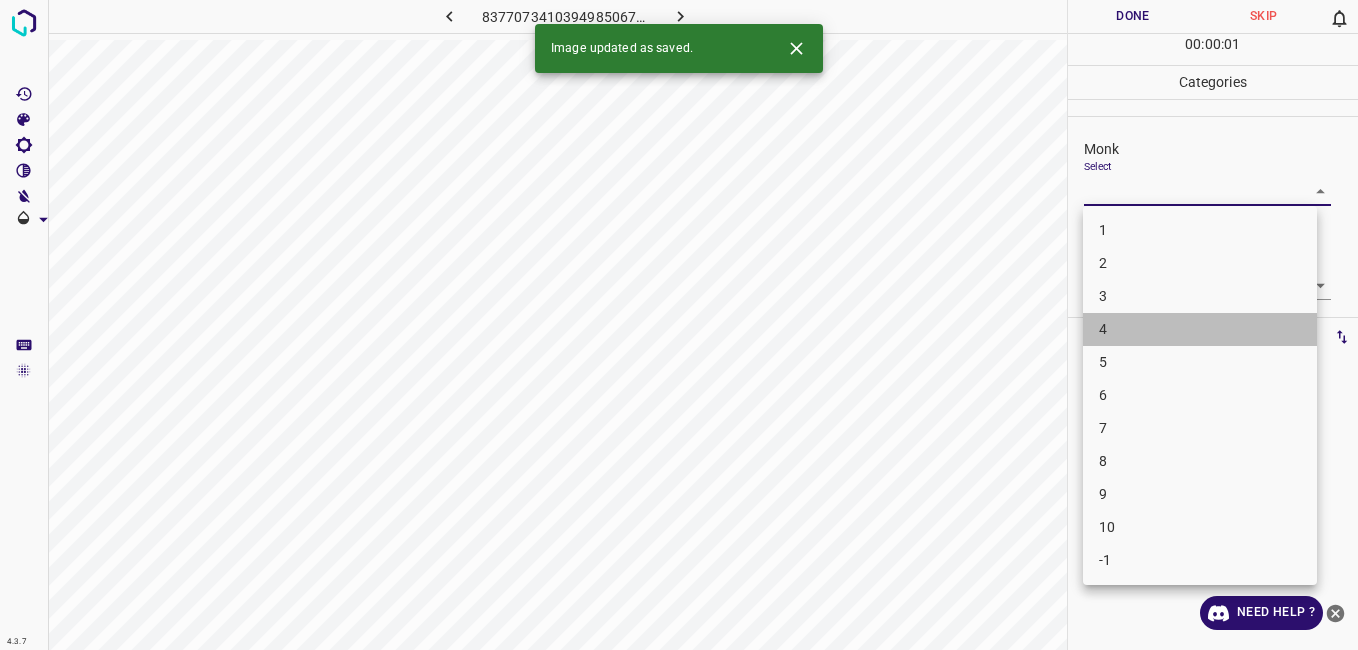 click on "4" at bounding box center (1200, 329) 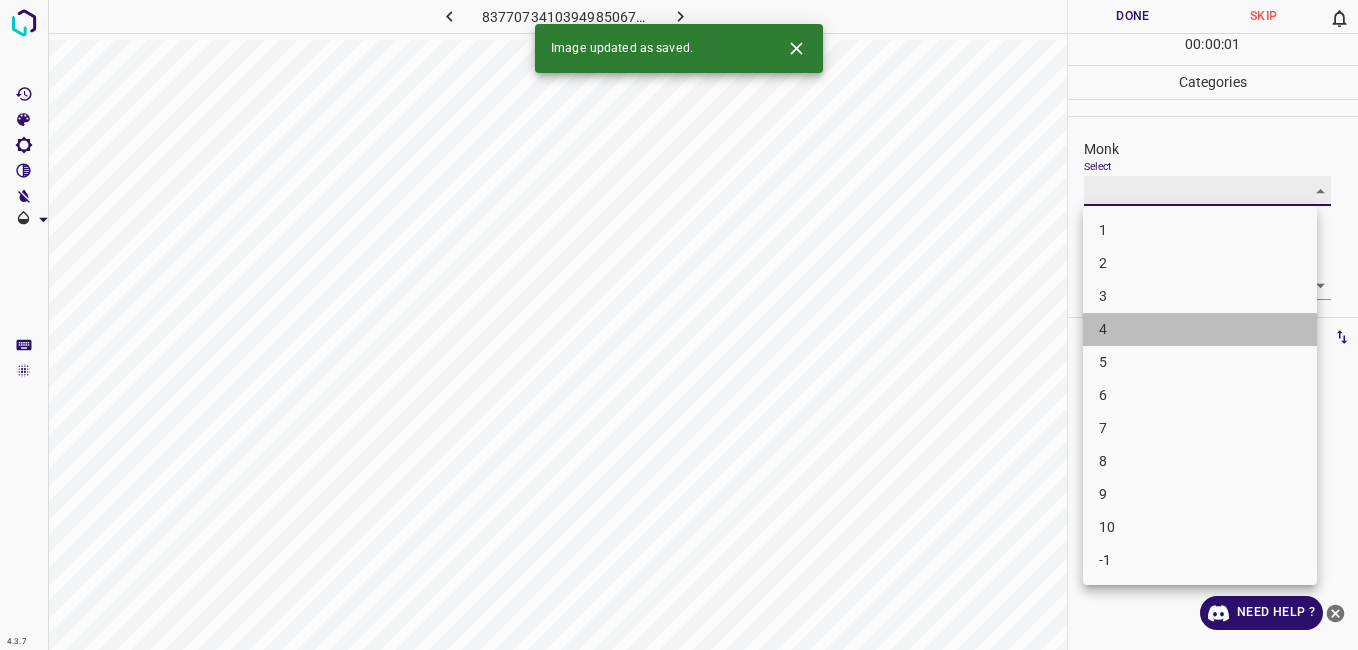 type on "4" 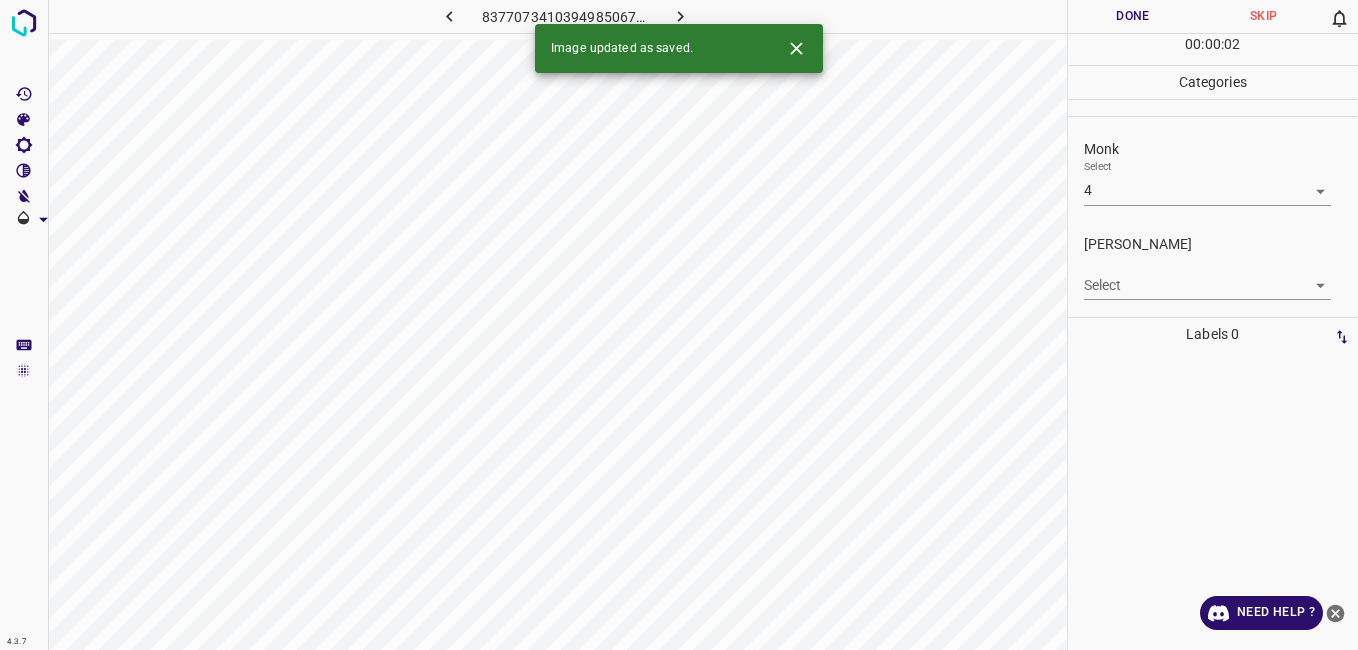 click on "Fitzpatrick   Select ​" at bounding box center (1213, 267) 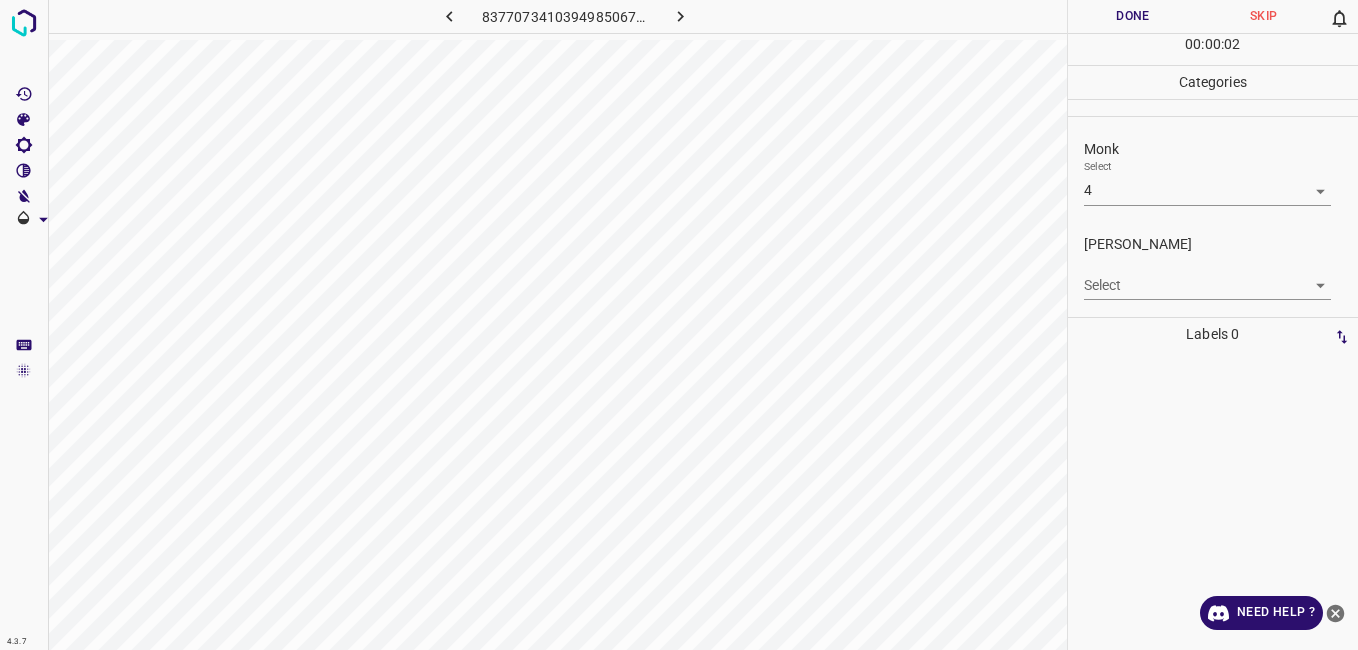 click on "4.3.7 8377073410394985067.png Done Skip 0 00   : 00   : 02   Categories Monk   Select 4 4  Fitzpatrick   Select ​ Labels   0 Categories 1 Monk 2  Fitzpatrick Tools Space Change between modes (Draw & Edit) I Auto labeling R Restore zoom M Zoom in N Zoom out Delete Delete selecte label Filters Z Restore filters X Saturation filter C Brightness filter V Contrast filter B Gray scale filter General O Download Need Help ? - Text - Hide - Delete" at bounding box center [679, 325] 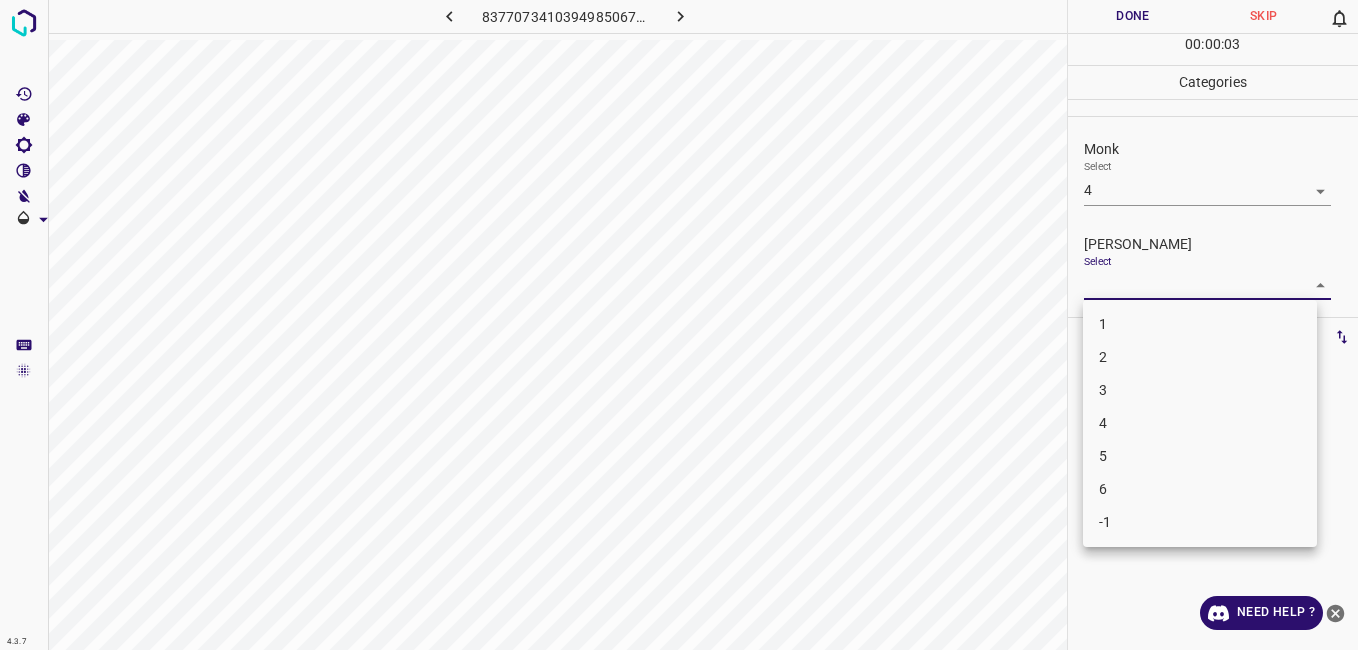 click on "2" at bounding box center [1200, 357] 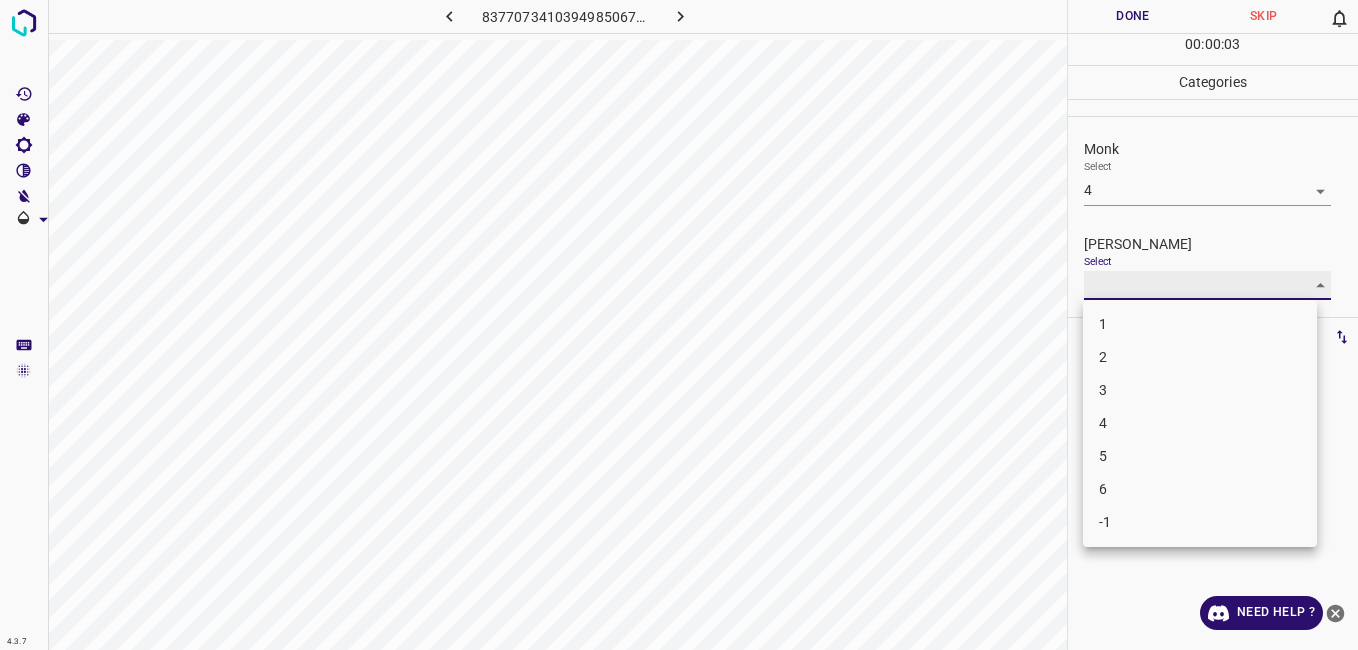 type on "2" 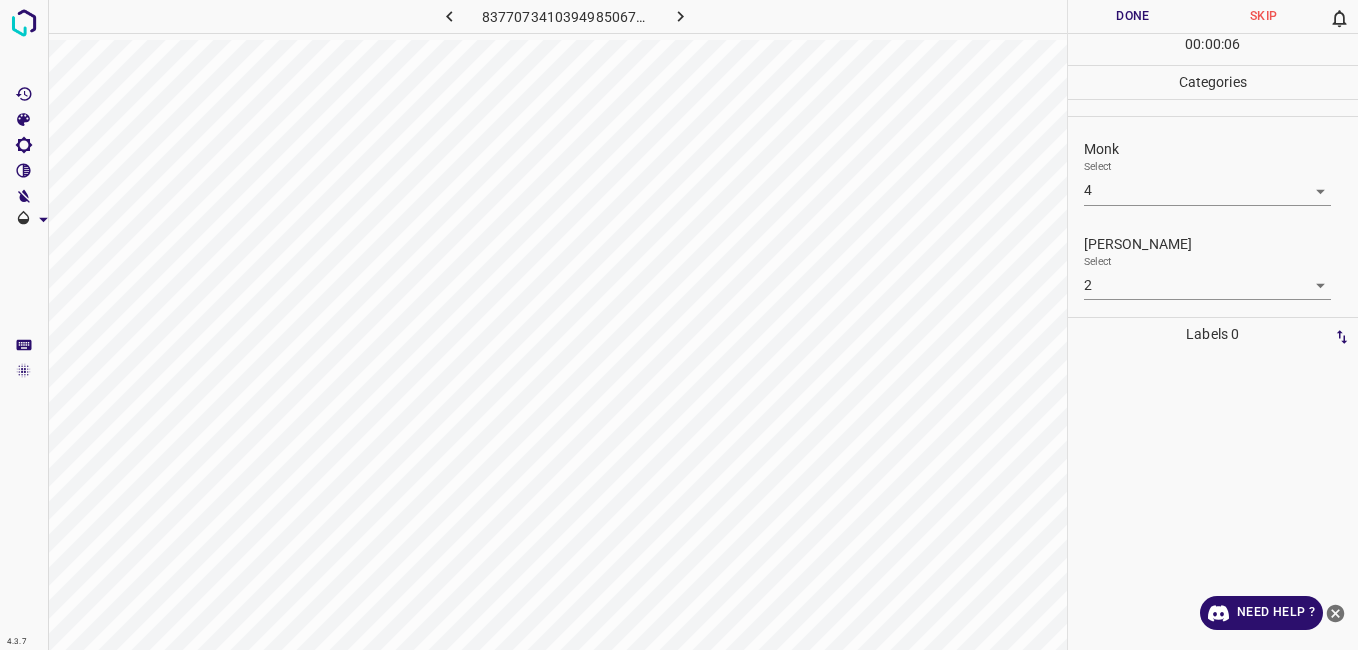 click on "Done" at bounding box center (1133, 16) 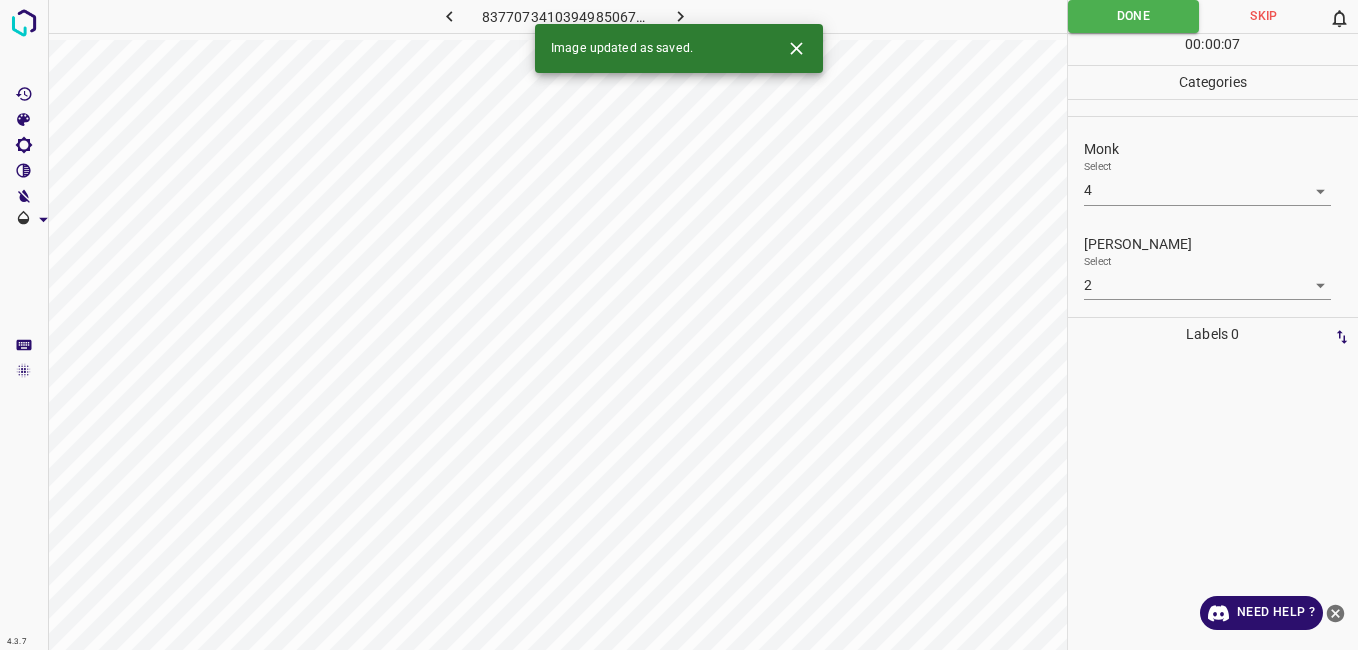 click on "Image updated as saved." at bounding box center (679, 48) 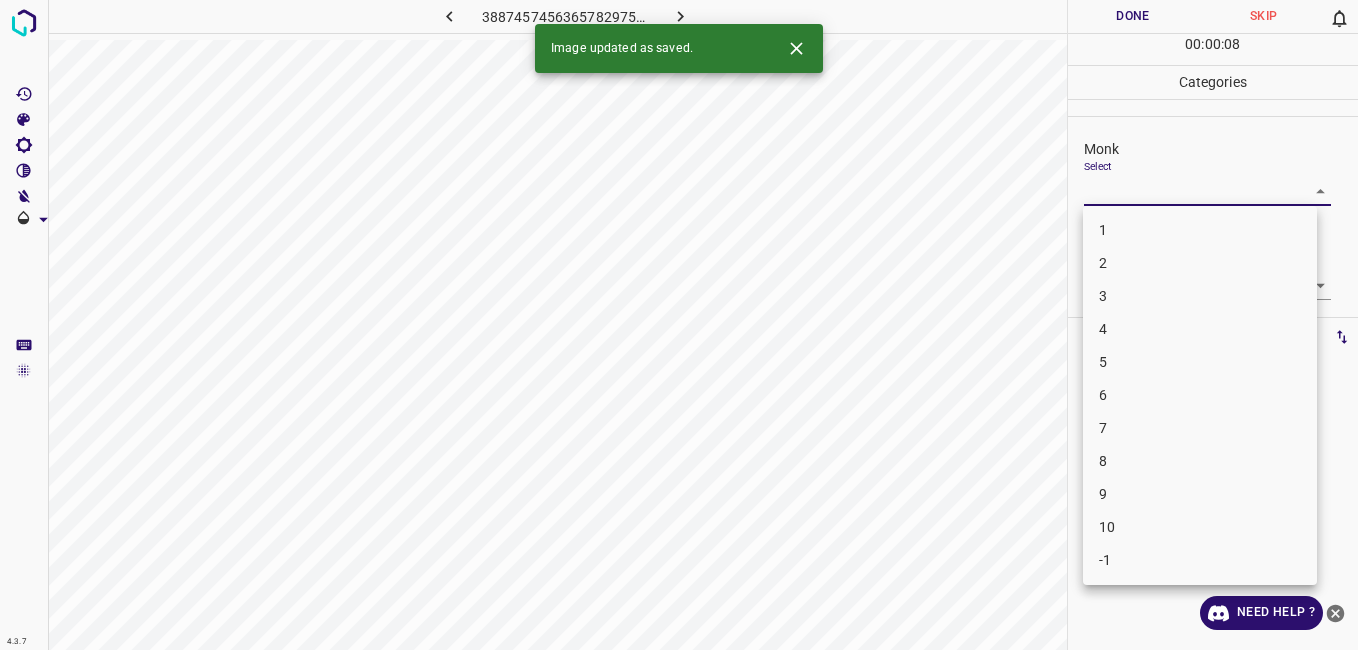click on "4.3.7 3887457456365782975.png Done Skip 0 00   : 00   : 08   Categories Monk   Select ​  Fitzpatrick   Select ​ Labels   0 Categories 1 Monk 2  Fitzpatrick Tools Space Change between modes (Draw & Edit) I Auto labeling R Restore zoom M Zoom in N Zoom out Delete Delete selecte label Filters Z Restore filters X Saturation filter C Brightness filter V Contrast filter B Gray scale filter General O Download Image updated as saved. Need Help ? - Text - Hide - Delete 1 2 3 4 5 6 7 8 9 10 -1" at bounding box center (679, 325) 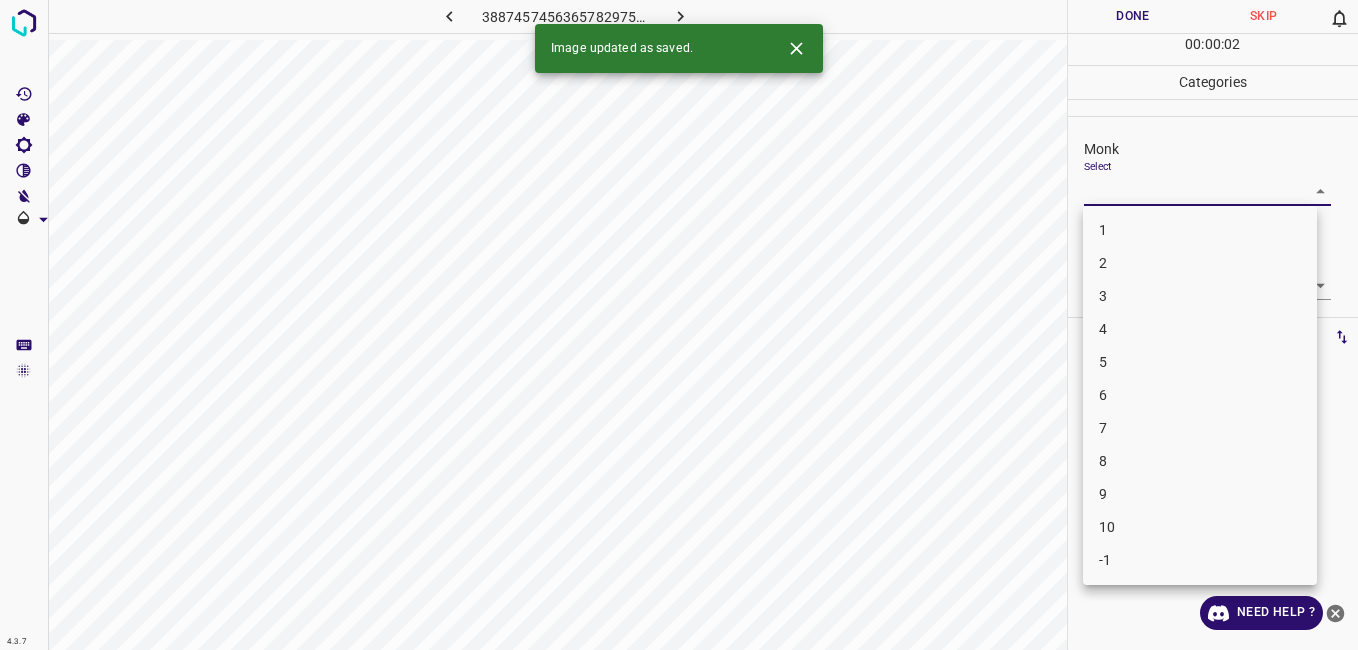 click on "9" at bounding box center [1200, 494] 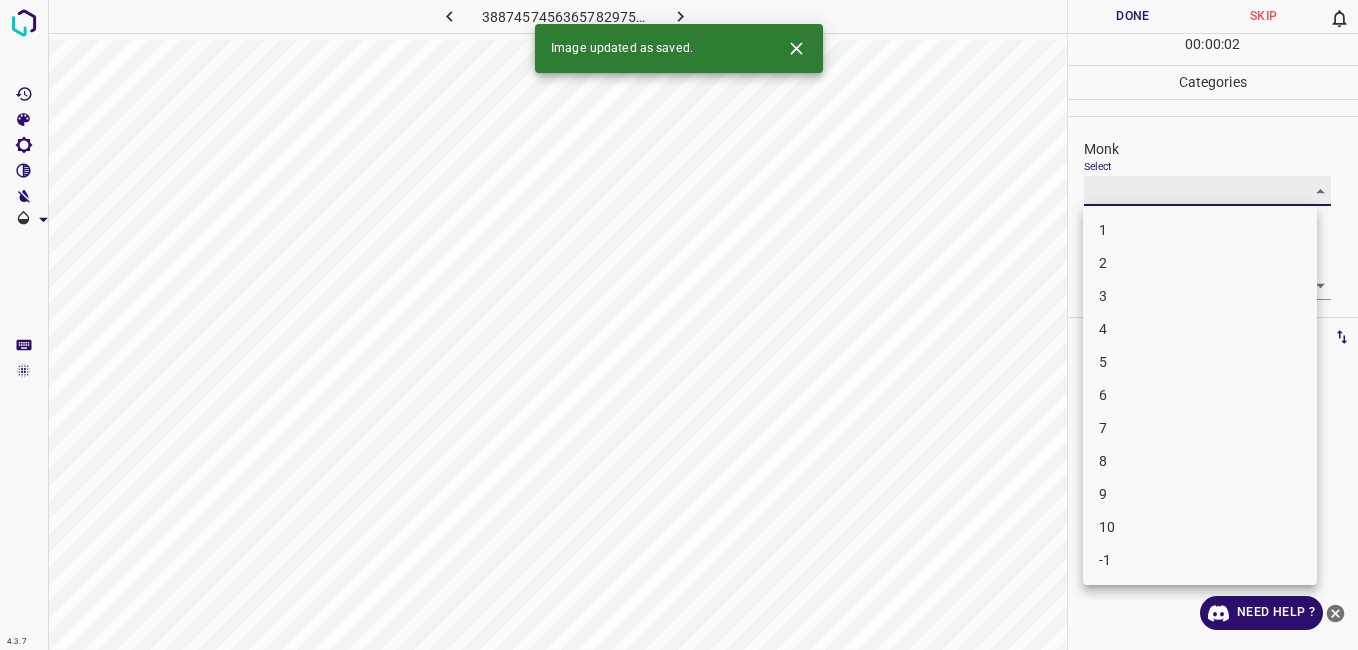 type on "9" 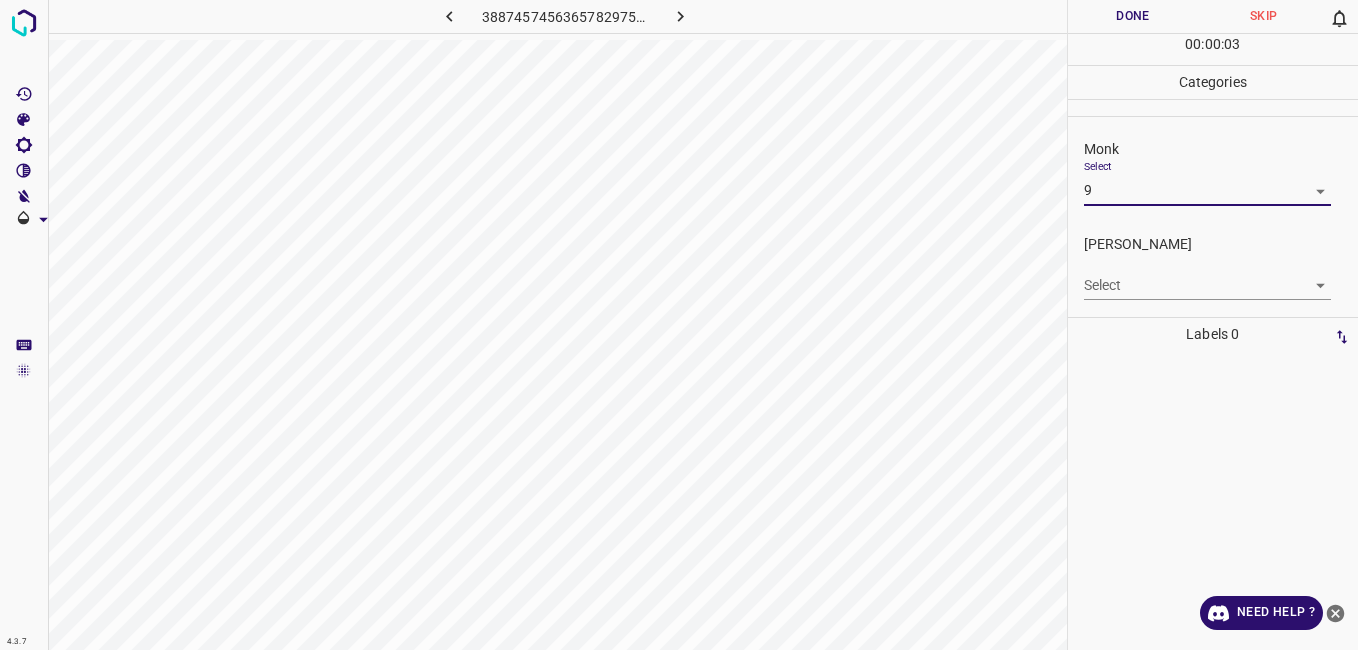 click on "Fitzpatrick   Select ​" at bounding box center (1213, 267) 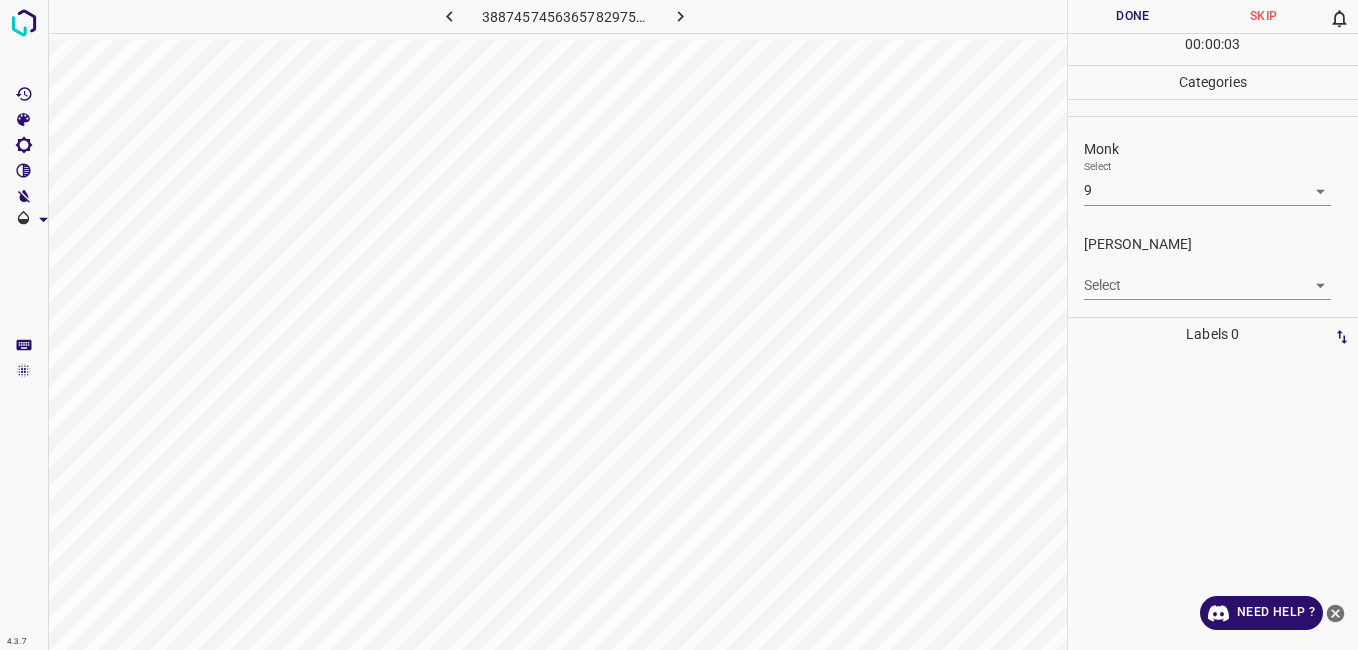 click on "4.3.7 3887457456365782975.png Done Skip 0 00   : 00   : 03   Categories Monk   Select 9 9  Fitzpatrick   Select ​ Labels   0 Categories 1 Monk 2  Fitzpatrick Tools Space Change between modes (Draw & Edit) I Auto labeling R Restore zoom M Zoom in N Zoom out Delete Delete selecte label Filters Z Restore filters X Saturation filter C Brightness filter V Contrast filter B Gray scale filter General O Download Need Help ? - Text - Hide - Delete" at bounding box center (679, 325) 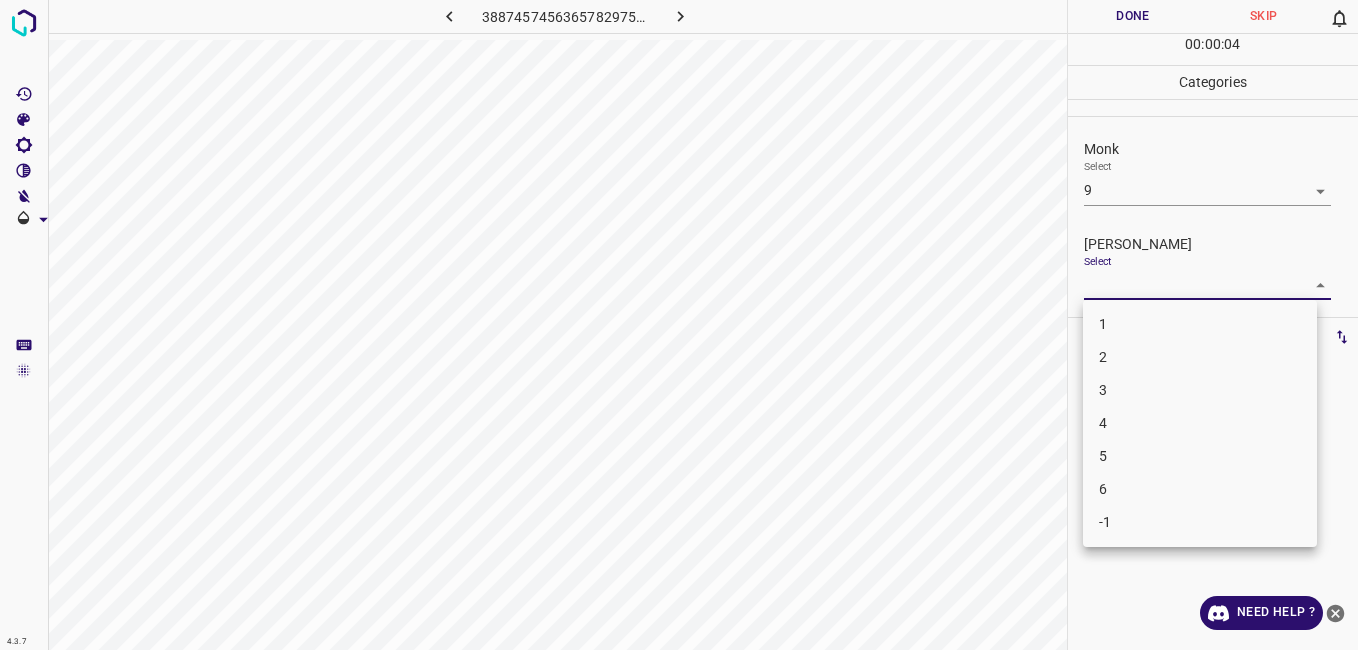 click on "5" at bounding box center (1200, 456) 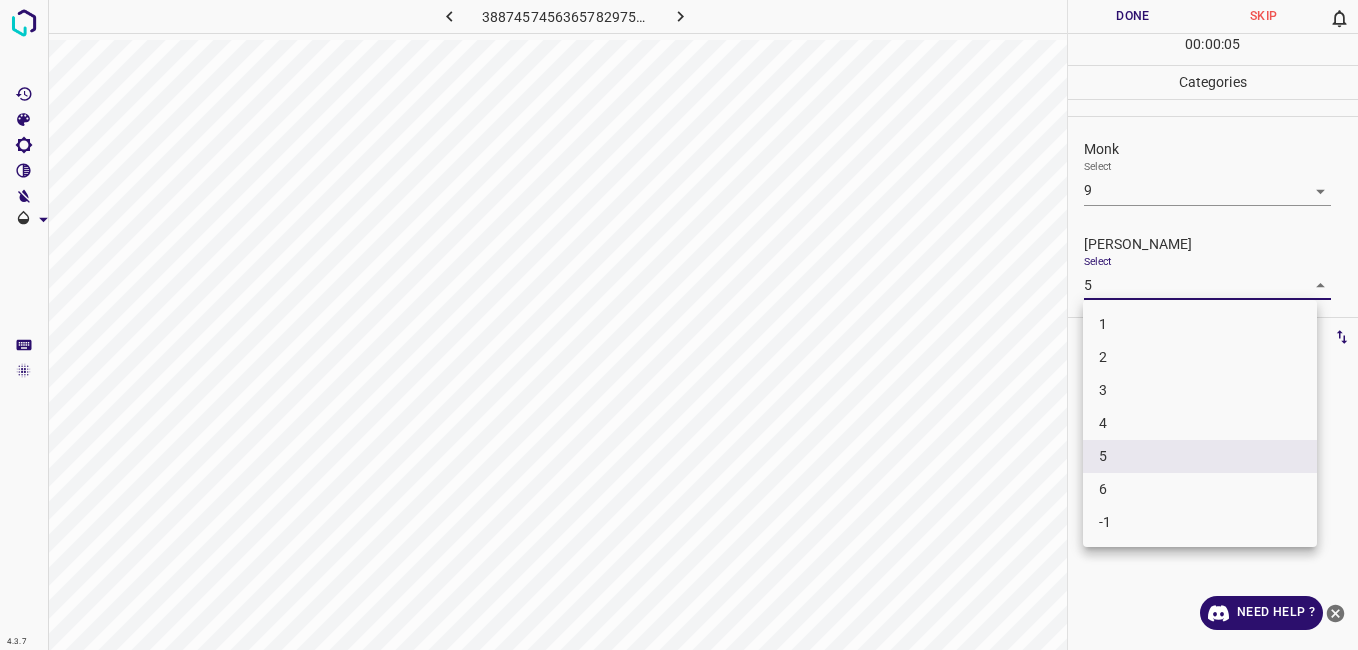 click on "4.3.7 3887457456365782975.png Done Skip 0 00   : 00   : 05   Categories Monk   Select 9 9  Fitzpatrick   Select 5 5 Labels   0 Categories 1 Monk 2  Fitzpatrick Tools Space Change between modes (Draw & Edit) I Auto labeling R Restore zoom M Zoom in N Zoom out Delete Delete selecte label Filters Z Restore filters X Saturation filter C Brightness filter V Contrast filter B Gray scale filter General O Download Need Help ? - Text - Hide - Delete 1 2 3 4 5 6 -1" at bounding box center (679, 325) 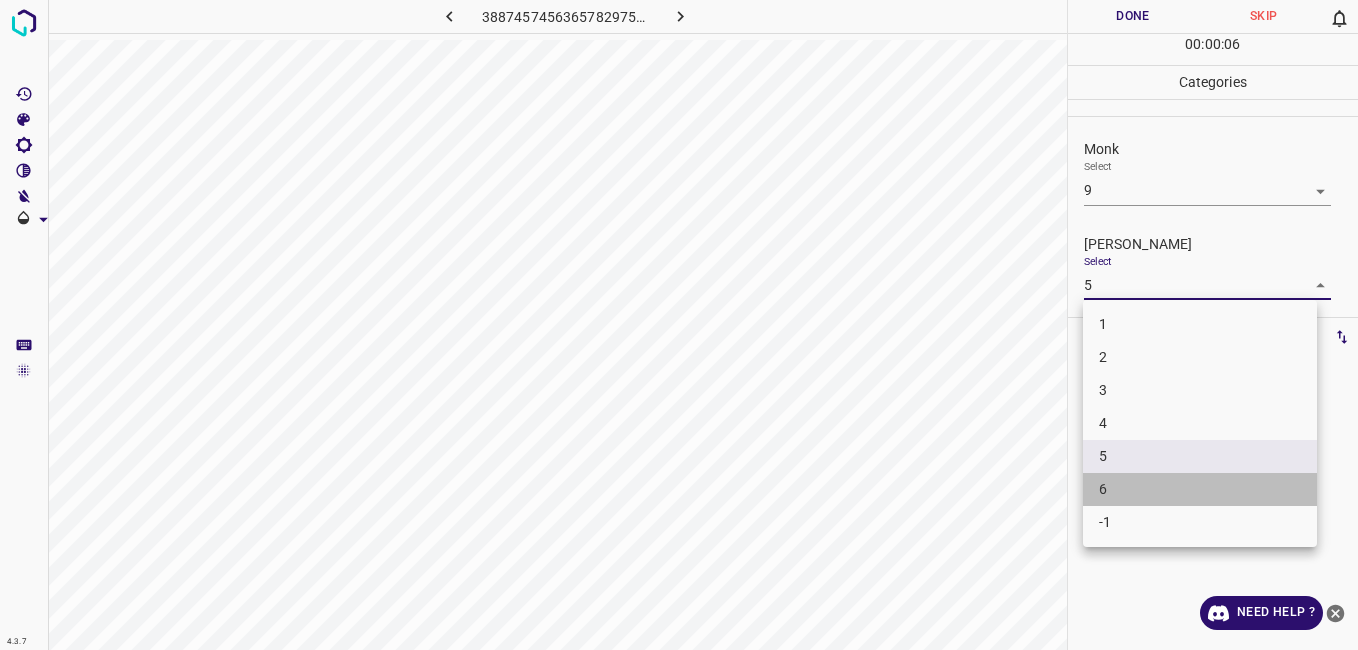 click on "6" at bounding box center [1200, 489] 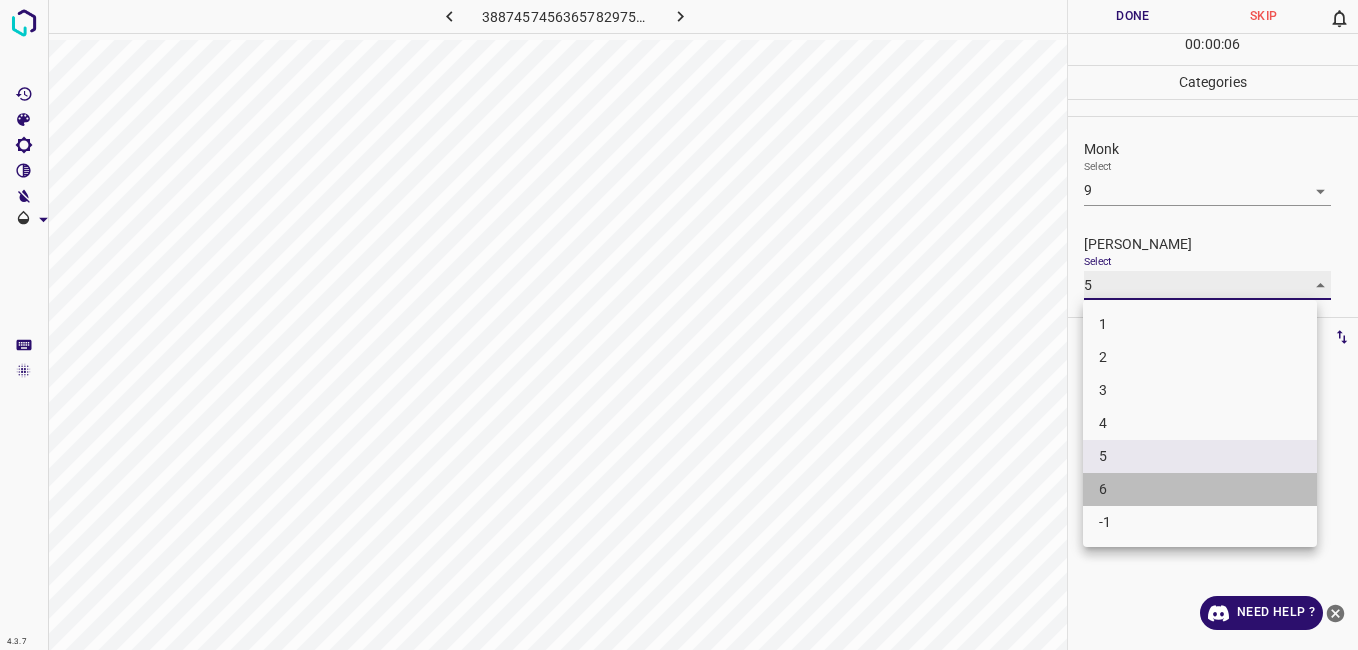 type on "6" 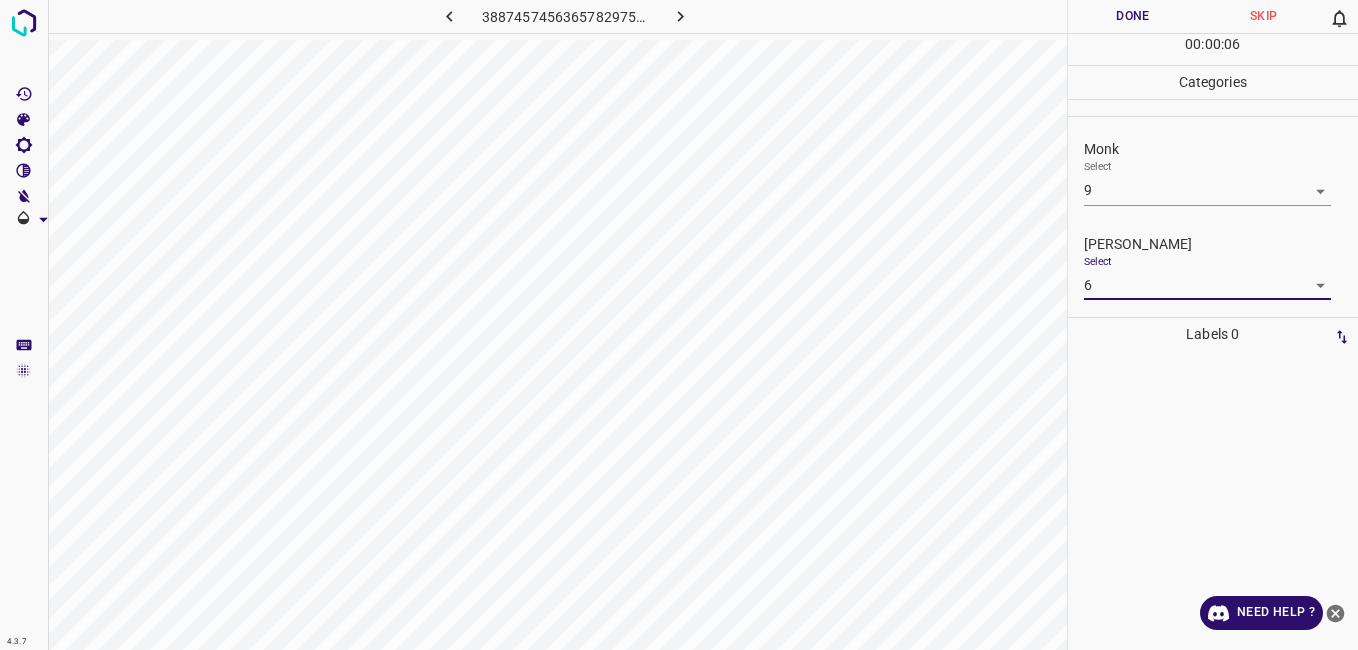 click on "00   : 00   : 06" at bounding box center [1213, 49] 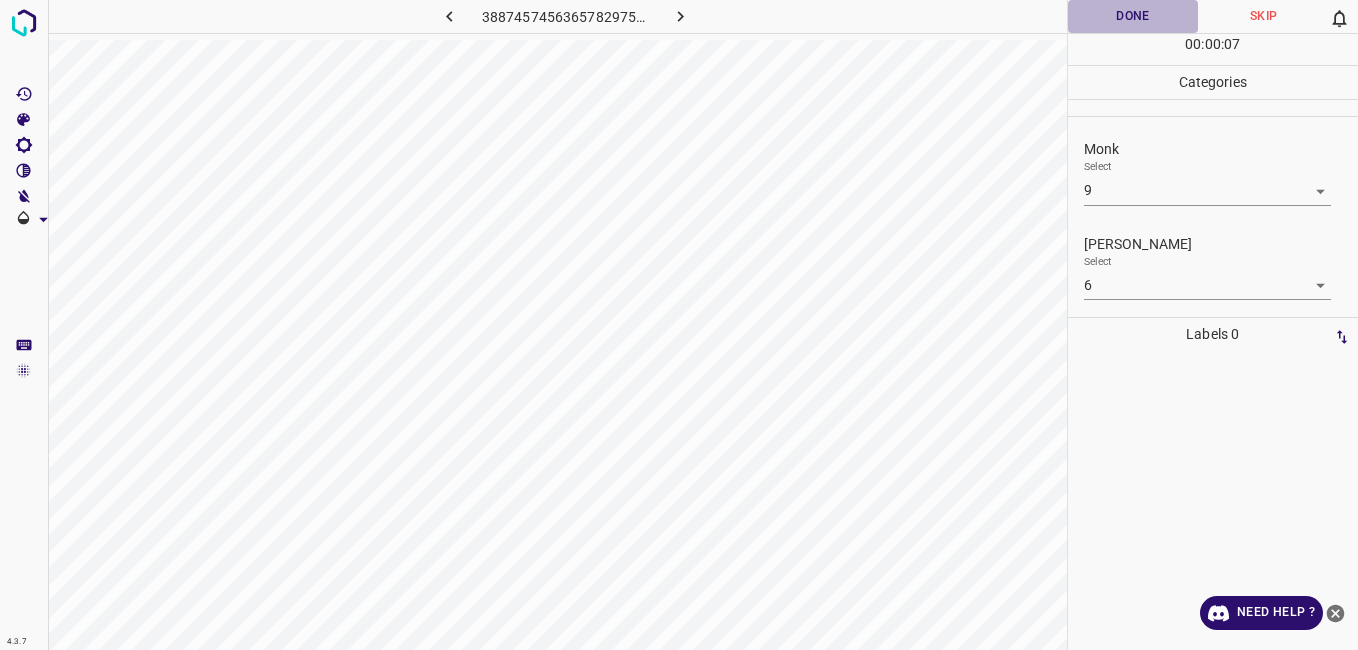 click on "Done" at bounding box center [1133, 16] 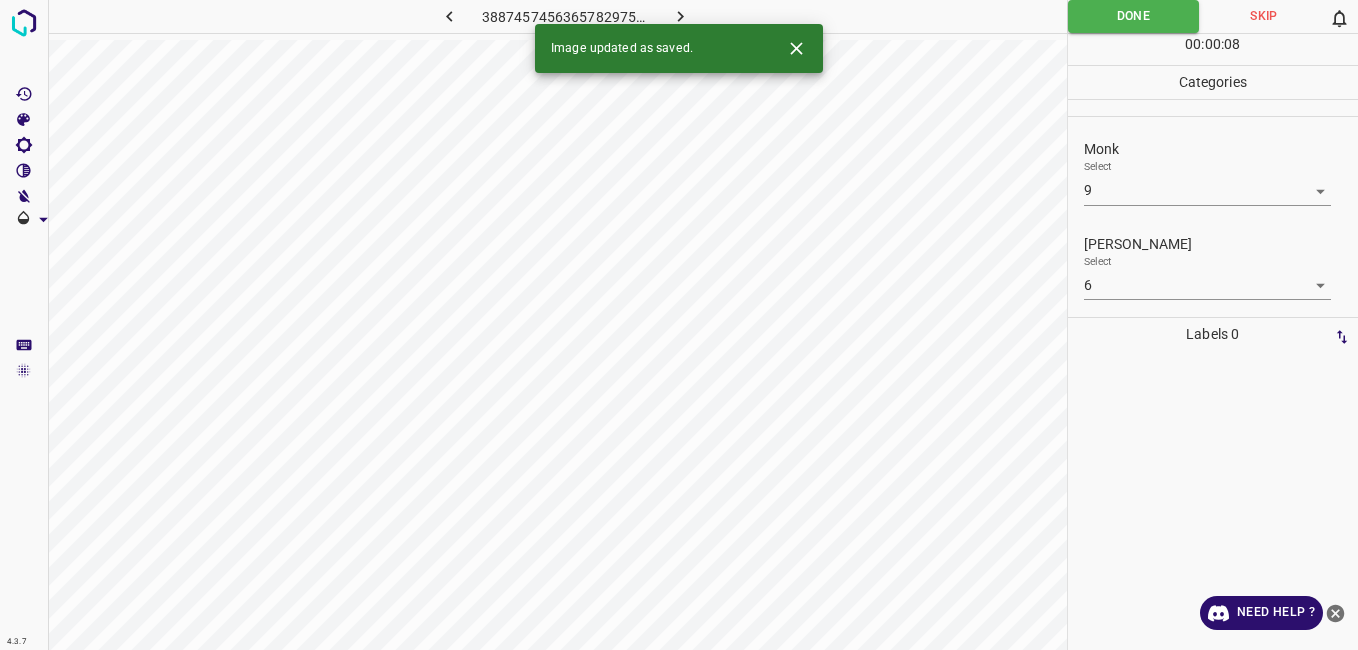 click at bounding box center (681, 16) 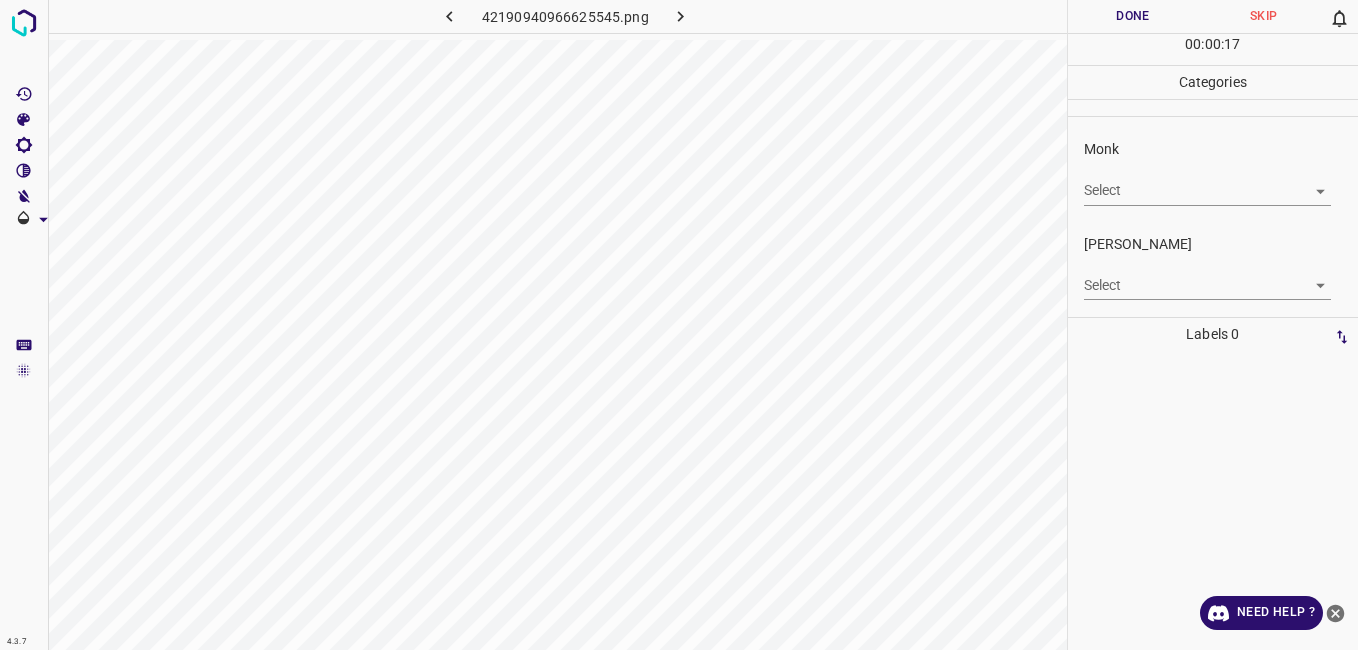 click on "4.3.7 42190940966625545.png Done Skip 0 00   : 00   : 17   Categories Monk   Select ​  Fitzpatrick   Select ​ Labels   0 Categories 1 Monk 2  Fitzpatrick Tools Space Change between modes (Draw & Edit) I Auto labeling R Restore zoom M Zoom in N Zoom out Delete Delete selecte label Filters Z Restore filters X Saturation filter C Brightness filter V Contrast filter B Gray scale filter General O Download Need Help ? - Text - Hide - Delete" at bounding box center [679, 325] 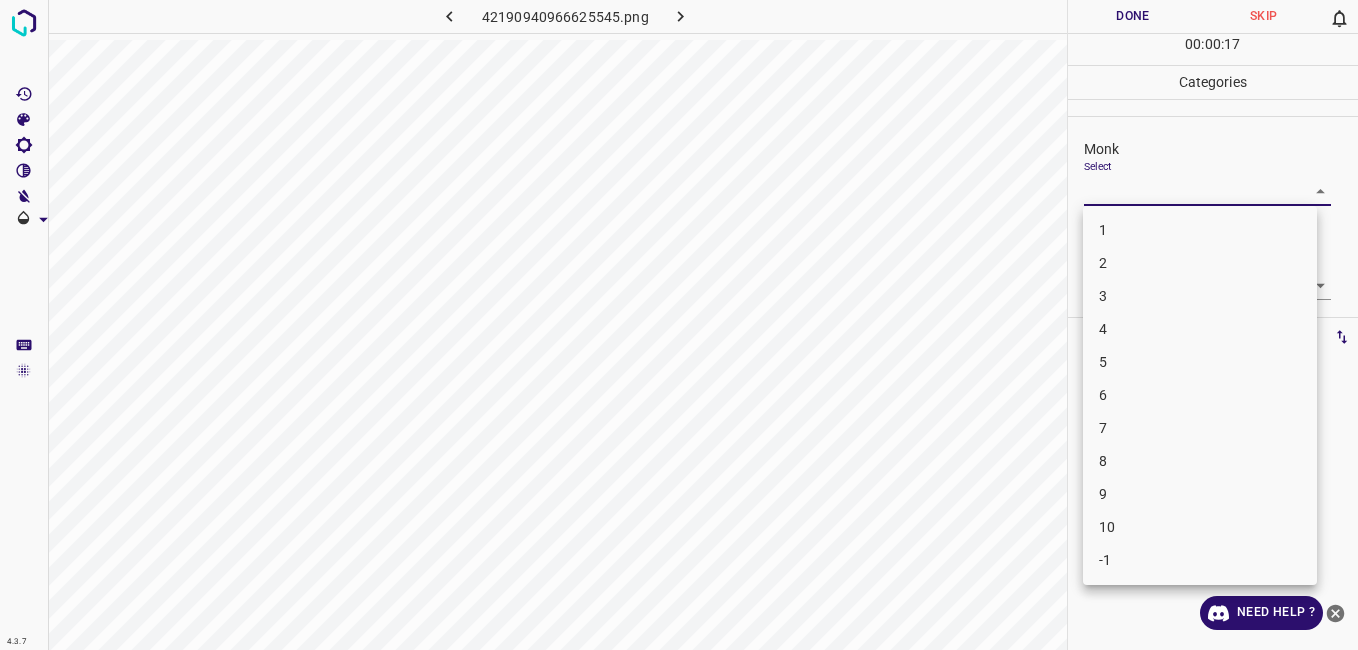 click on "5" at bounding box center [1200, 362] 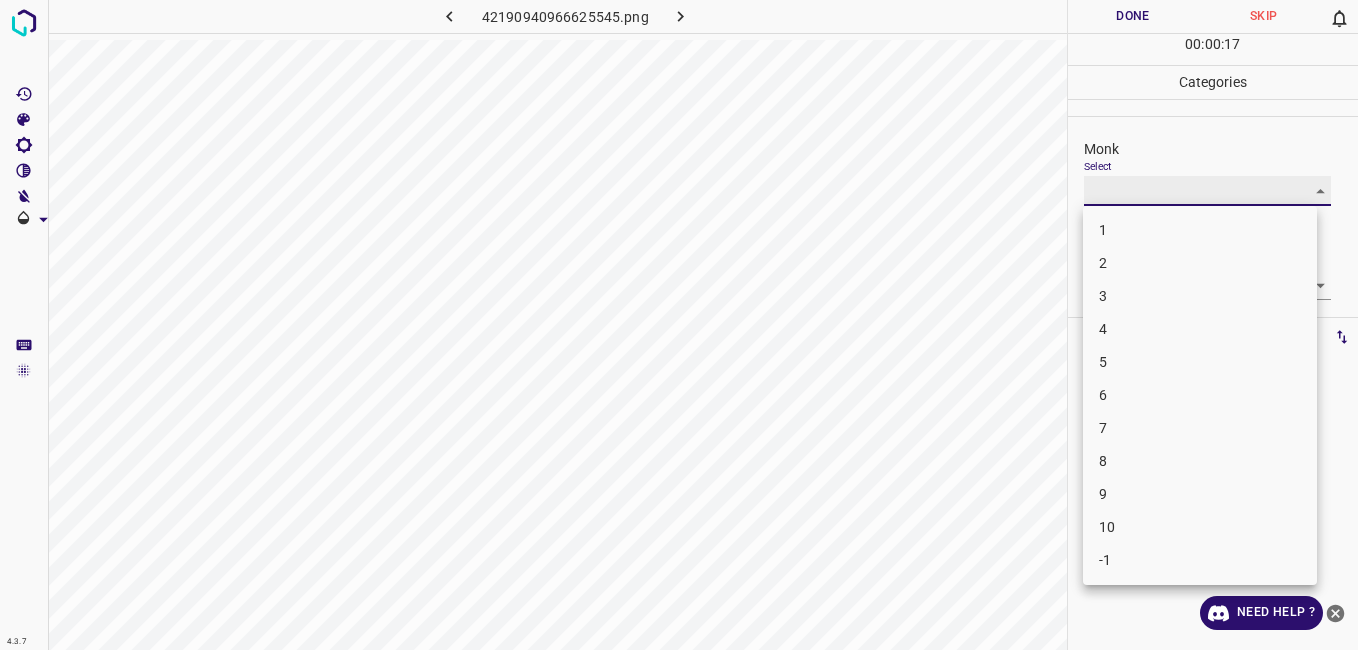 type on "5" 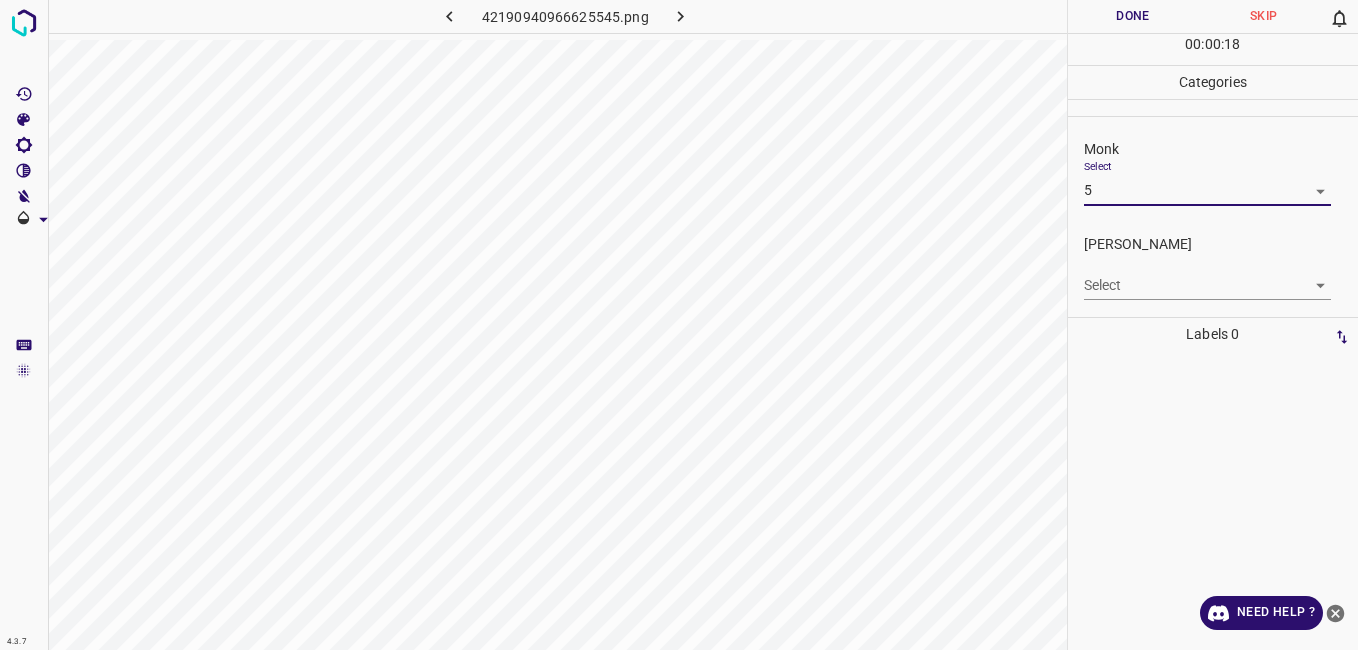 click on "4.3.7 42190940966625545.png Done Skip 0 00   : 00   : 18   Categories Monk   Select 5 5  Fitzpatrick   Select ​ Labels   0 Categories 1 Monk 2  Fitzpatrick Tools Space Change between modes (Draw & Edit) I Auto labeling R Restore zoom M Zoom in N Zoom out Delete Delete selecte label Filters Z Restore filters X Saturation filter C Brightness filter V Contrast filter B Gray scale filter General O Download Need Help ? - Text - Hide - Delete" at bounding box center (679, 325) 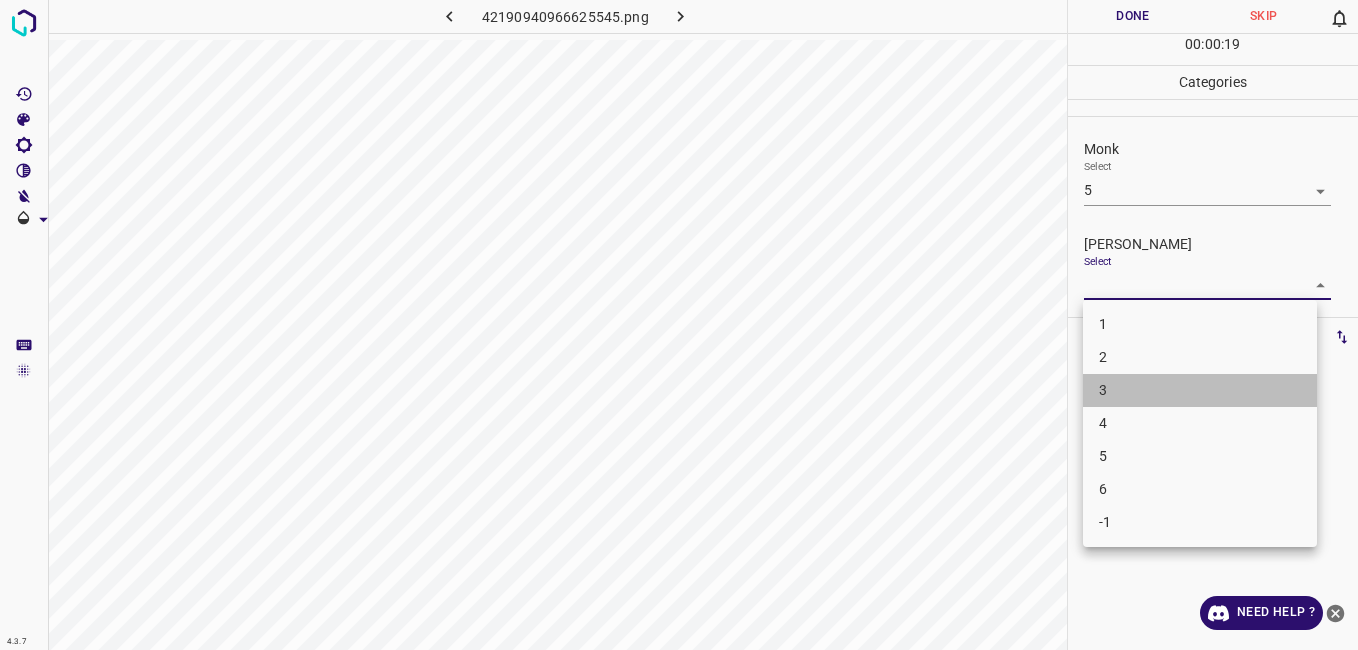click on "3" at bounding box center [1200, 390] 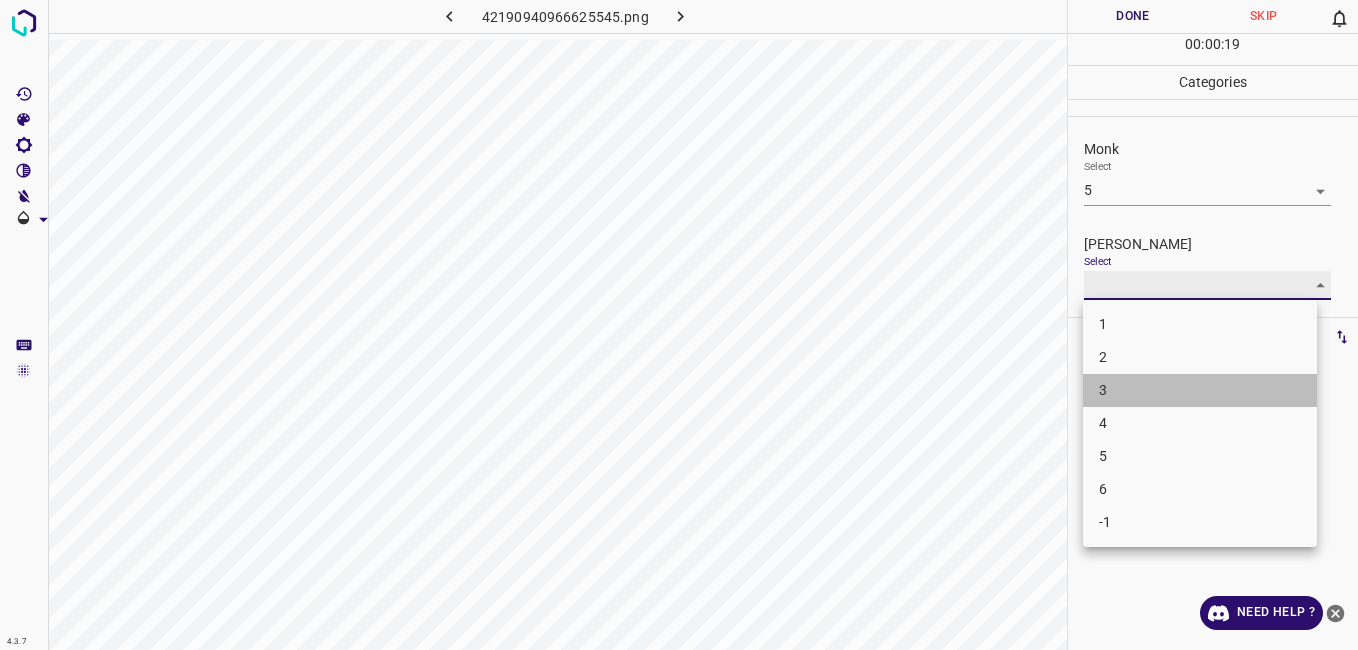 type on "3" 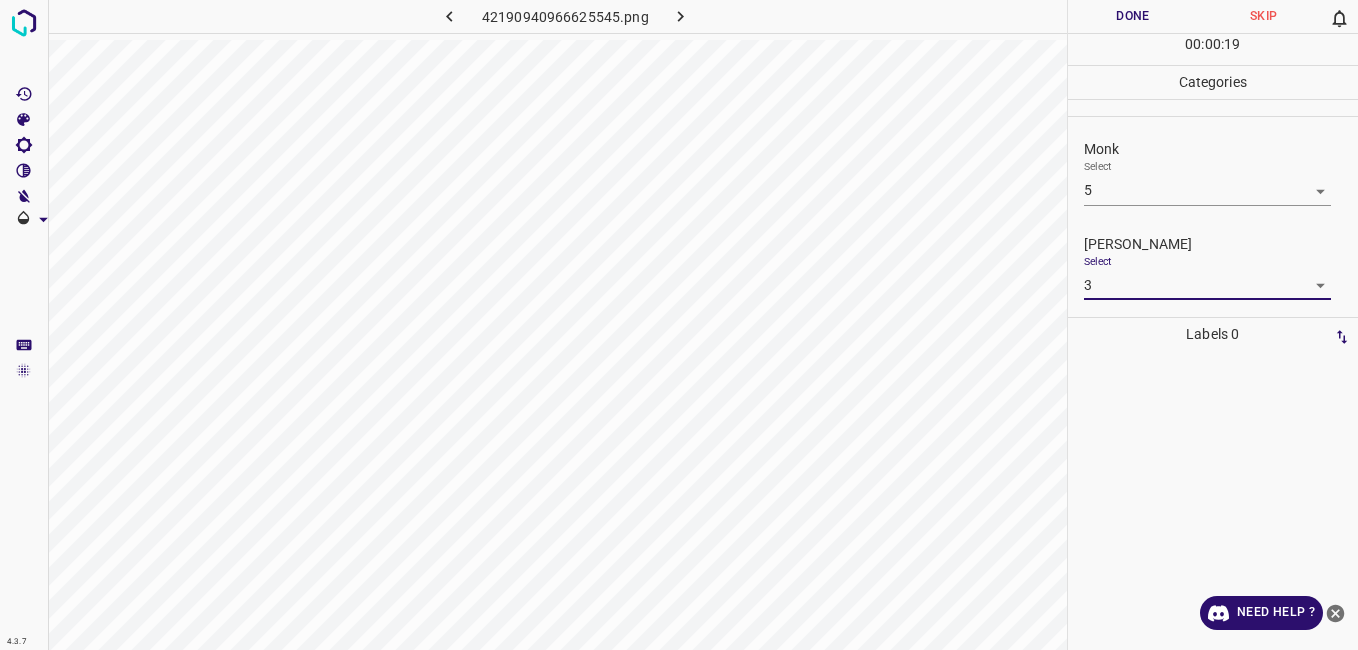 click on "00   : 00   : 19" at bounding box center [1213, 49] 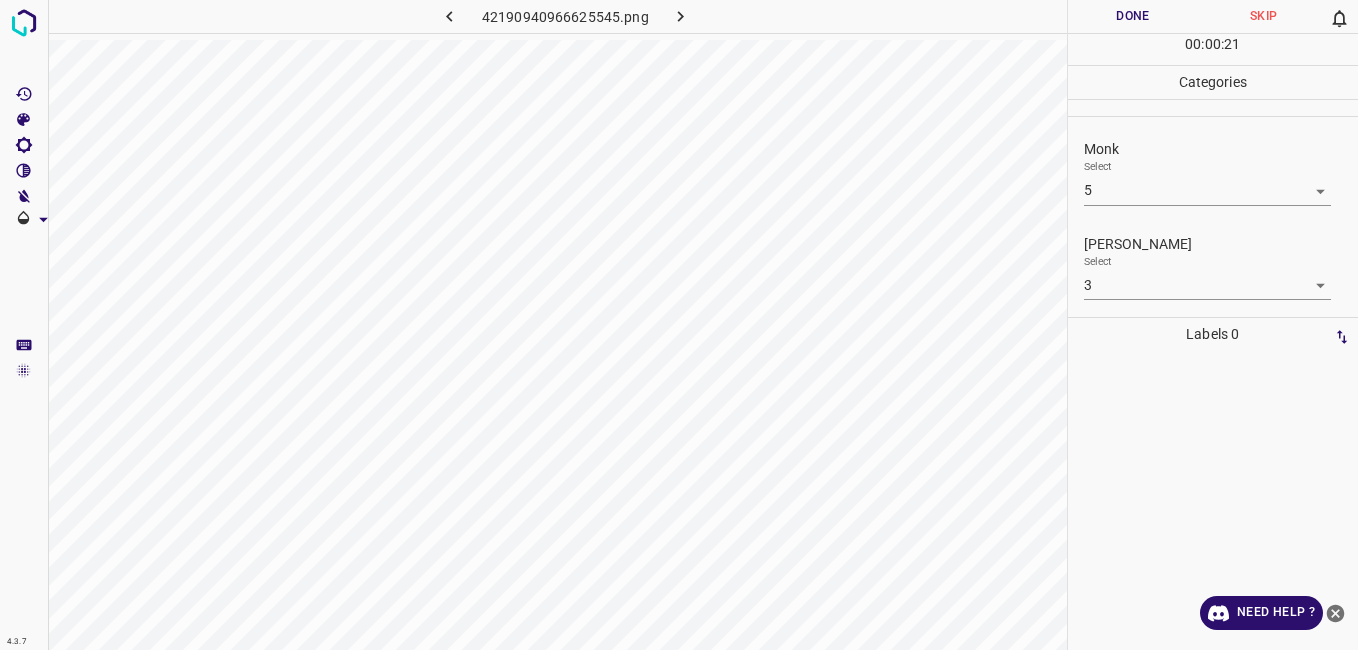 click on "Done" at bounding box center (1133, 16) 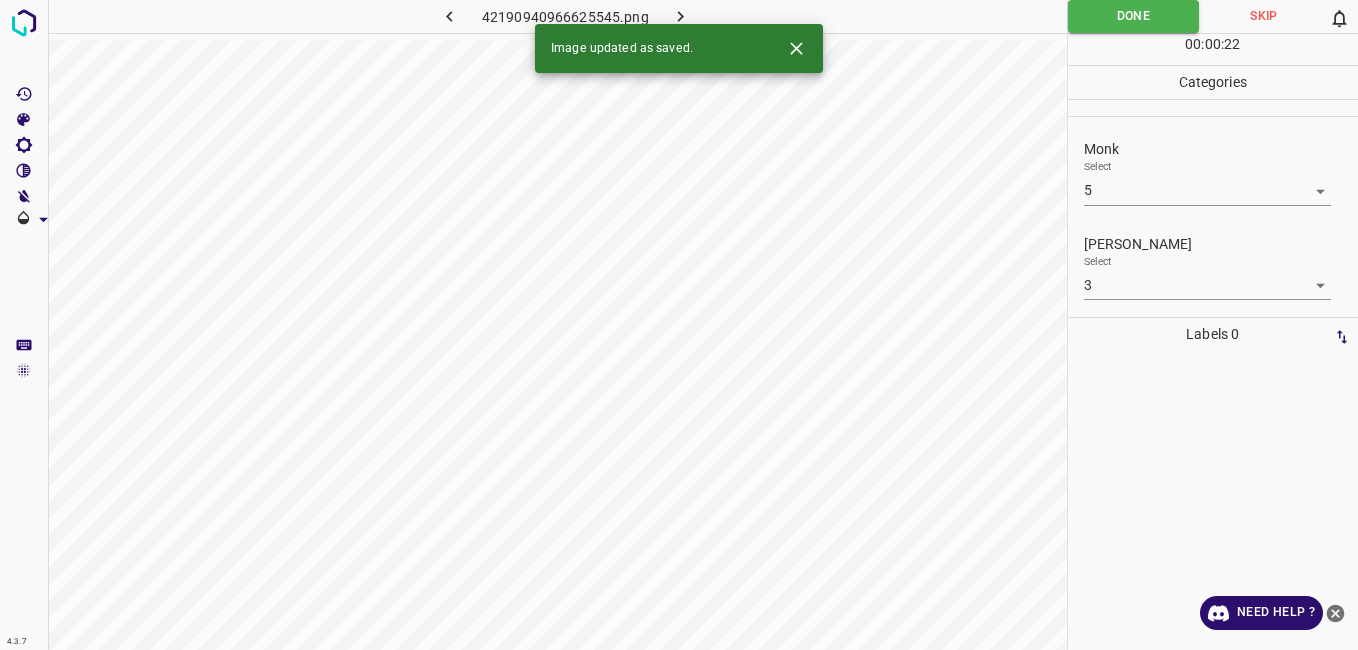 click 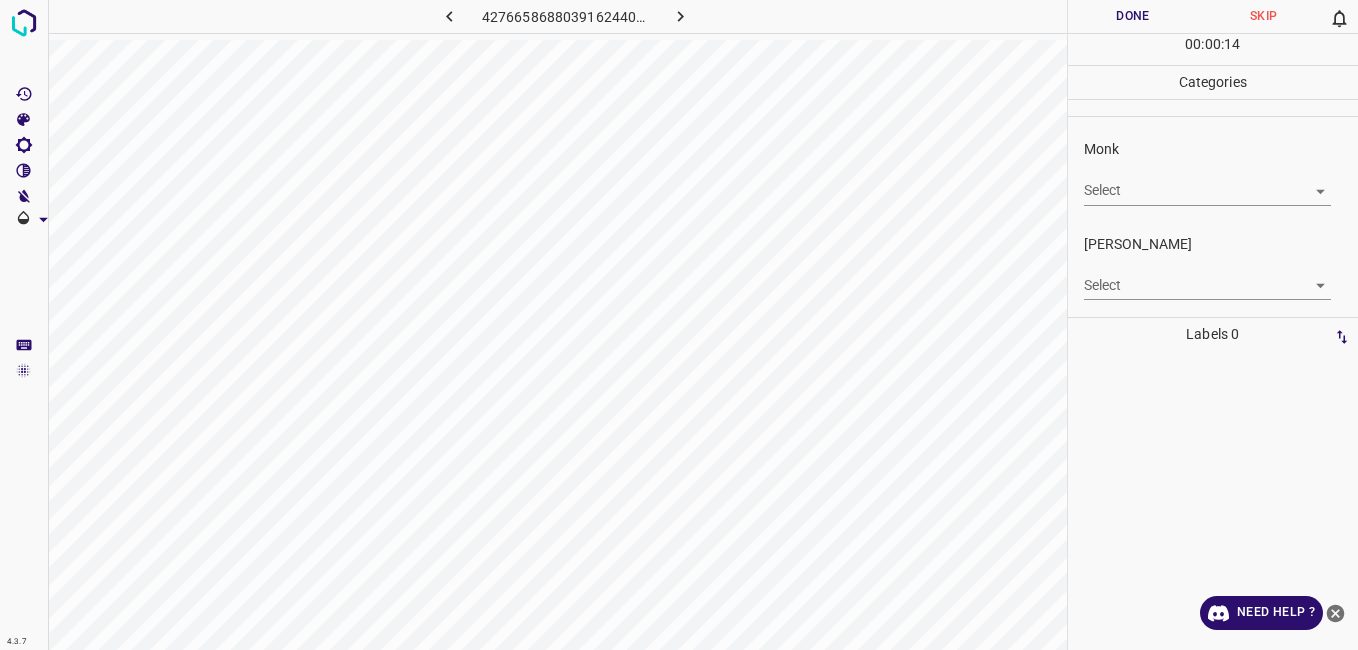 click on "4.3.7 4276658688039162440.png Done Skip 0 00   : 00   : 14   Categories Monk   Select ​  Fitzpatrick   Select ​ Labels   0 Categories 1 Monk 2  Fitzpatrick Tools Space Change between modes (Draw & Edit) I Auto labeling R Restore zoom M Zoom in N Zoom out Delete Delete selecte label Filters Z Restore filters X Saturation filter C Brightness filter V Contrast filter B Gray scale filter General O Download Need Help ? - Text - Hide - Delete" at bounding box center (679, 325) 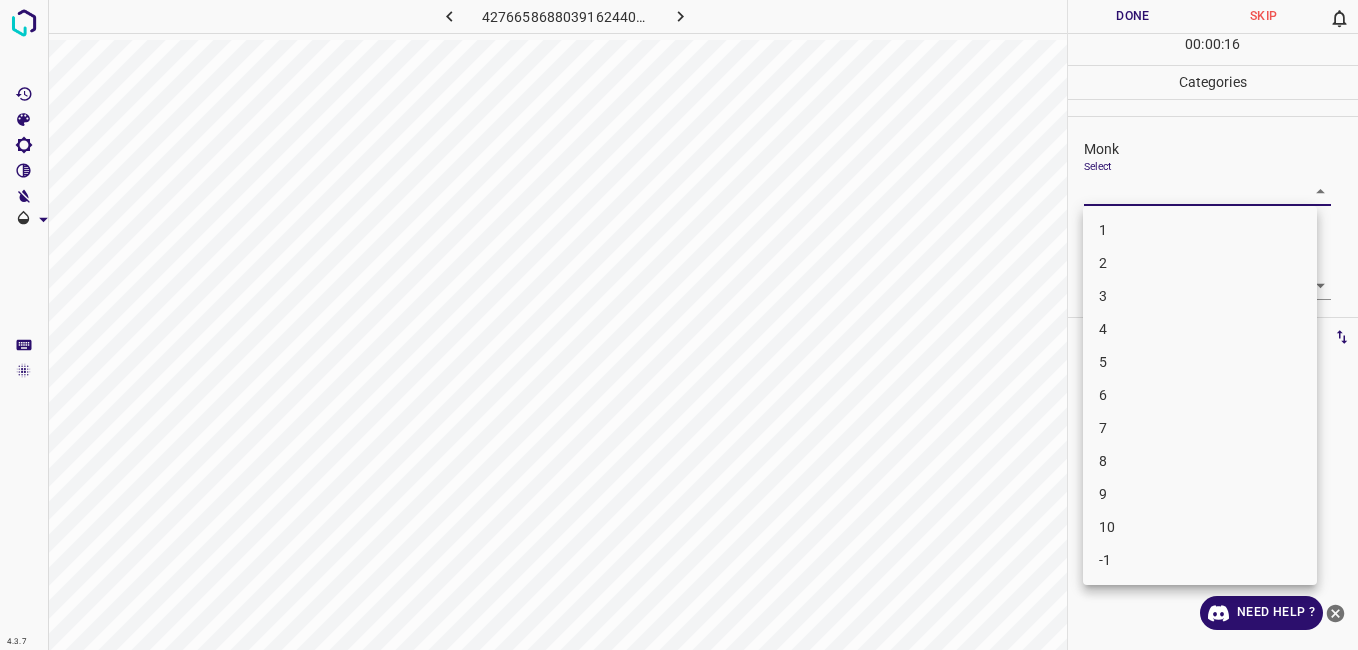 click on "5" at bounding box center [1200, 362] 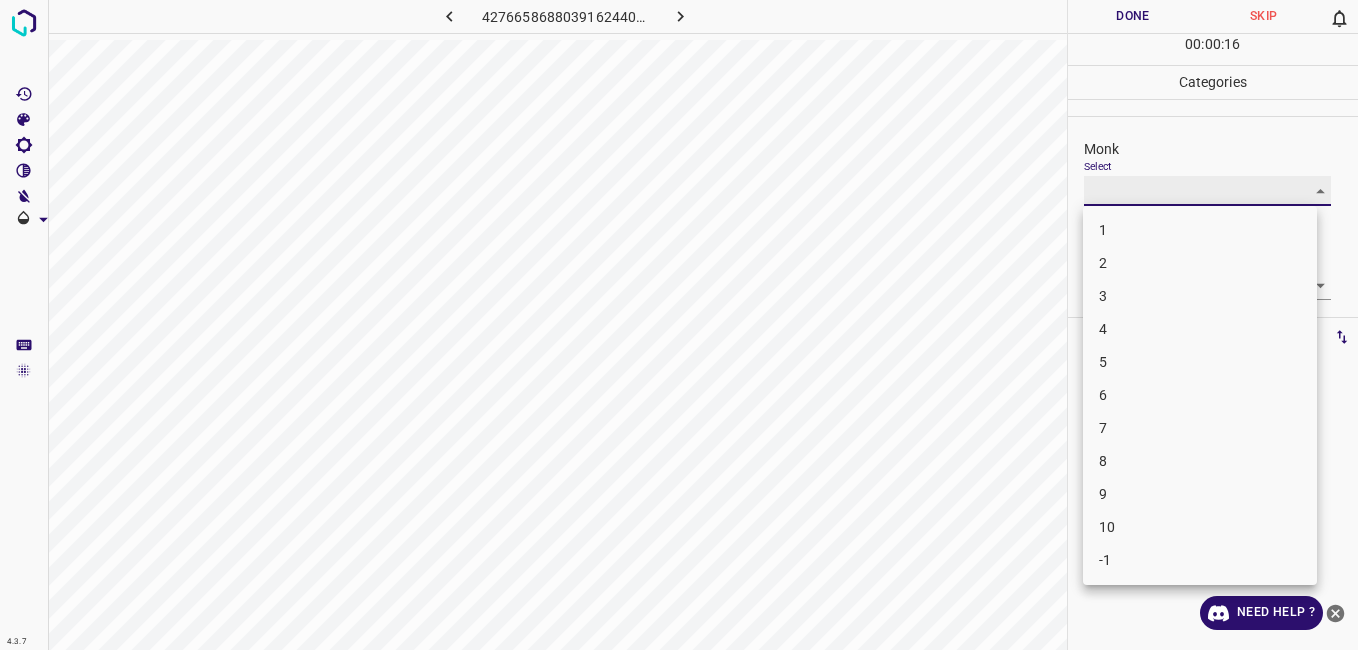 type on "5" 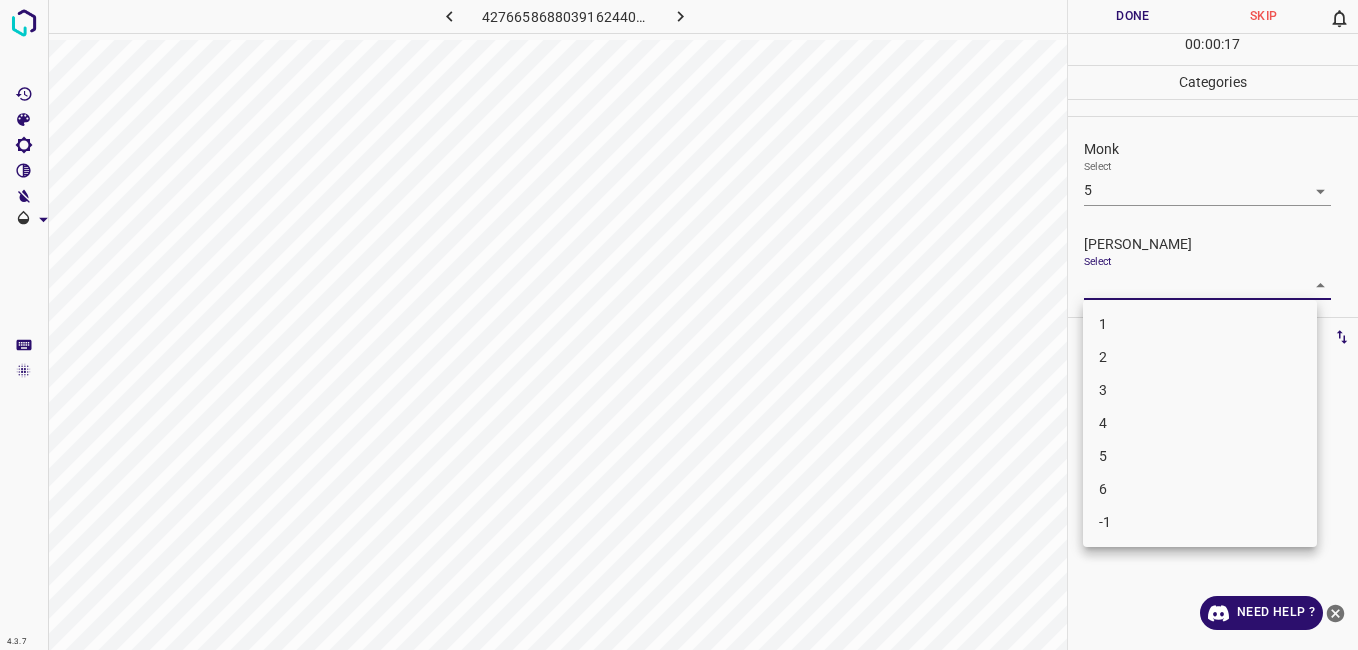 click on "4.3.7 4276658688039162440.png Done Skip 0 00   : 00   : 17   Categories Monk   Select 5 5  Fitzpatrick   Select ​ Labels   0 Categories 1 Monk 2  Fitzpatrick Tools Space Change between modes (Draw & Edit) I Auto labeling R Restore zoom M Zoom in N Zoom out Delete Delete selecte label Filters Z Restore filters X Saturation filter C Brightness filter V Contrast filter B Gray scale filter General O Download Need Help ? - Text - Hide - Delete 1 2 3 4 5 6 -1" at bounding box center [679, 325] 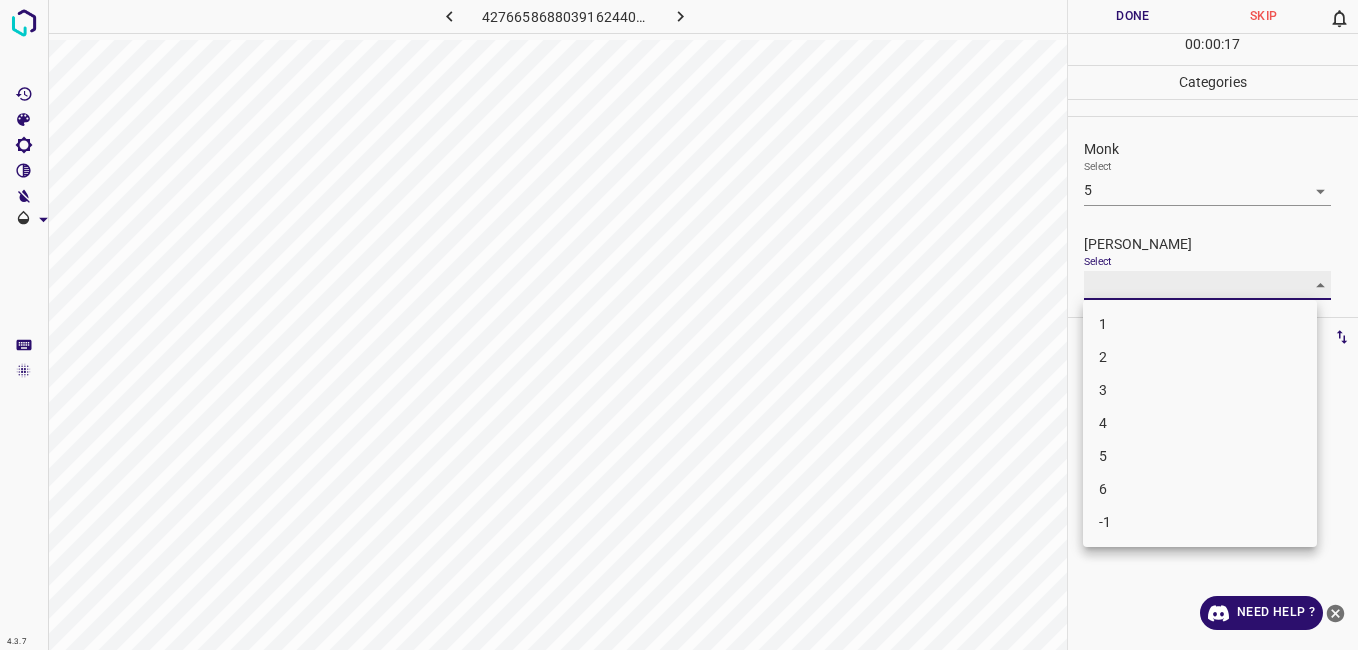 type on "3" 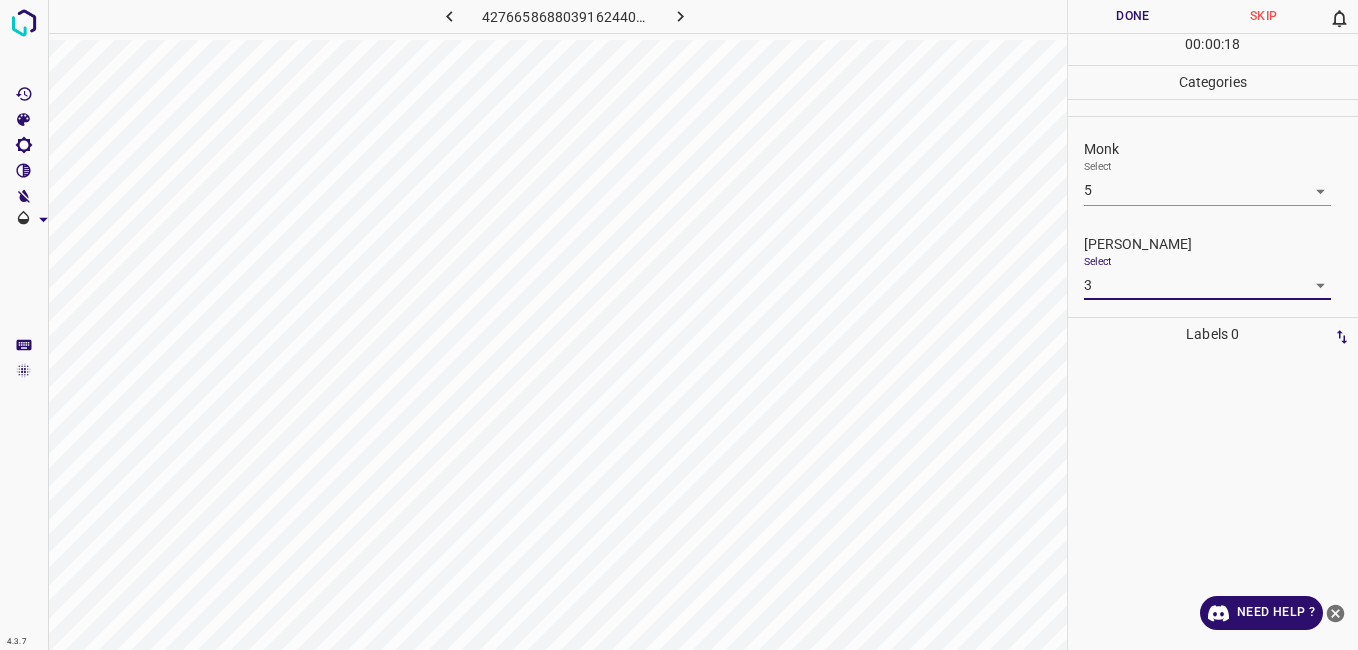 click on "Done" at bounding box center [1133, 16] 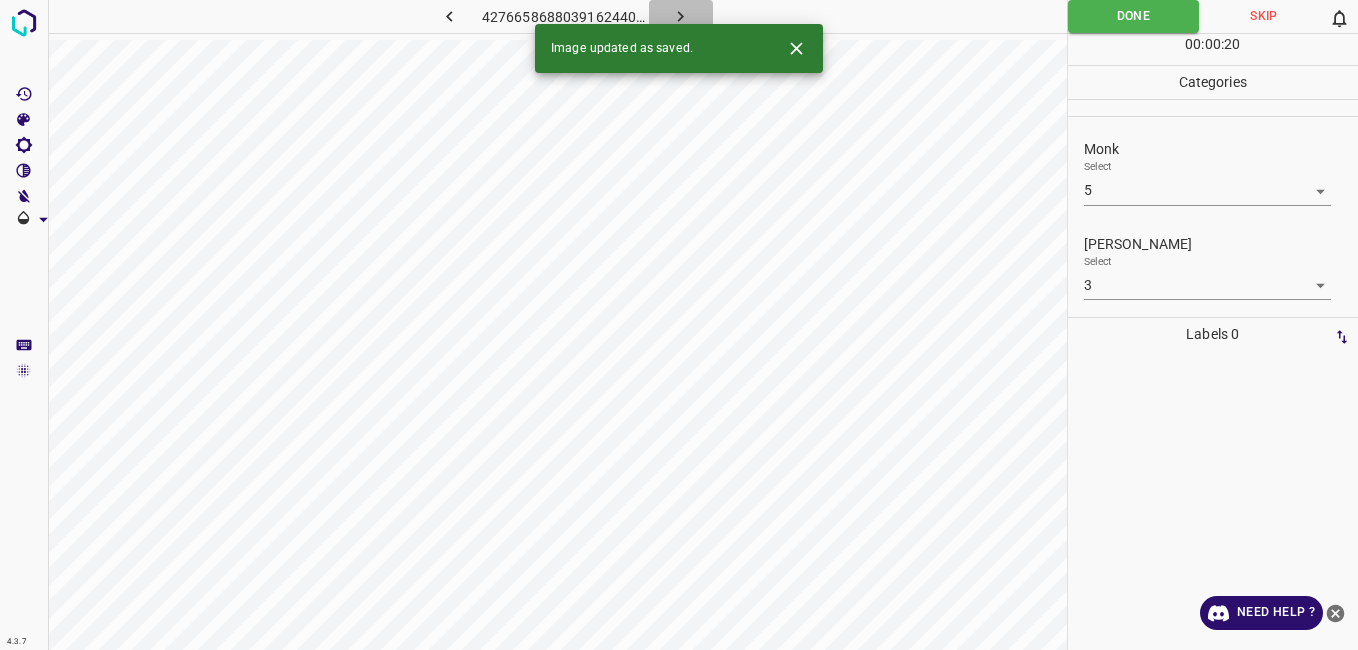click at bounding box center [681, 16] 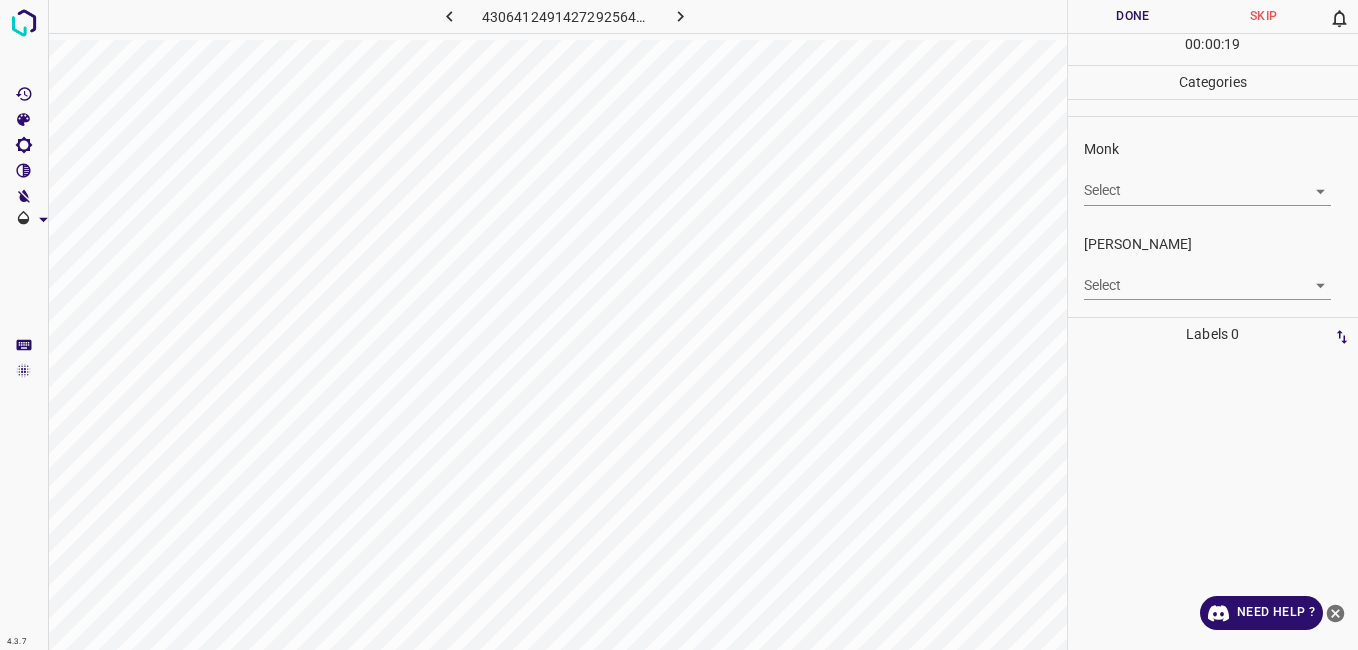 click on "4.3.7 4306412491427292564.png Done Skip 0 00   : 00   : 19   Categories Monk   Select ​  Fitzpatrick   Select ​ Labels   0 Categories 1 Monk 2  Fitzpatrick Tools Space Change between modes (Draw & Edit) I Auto labeling R Restore zoom M Zoom in N Zoom out Delete Delete selecte label Filters Z Restore filters X Saturation filter C Brightness filter V Contrast filter B Gray scale filter General O Download Need Help ? - Text - Hide - Delete" at bounding box center [679, 325] 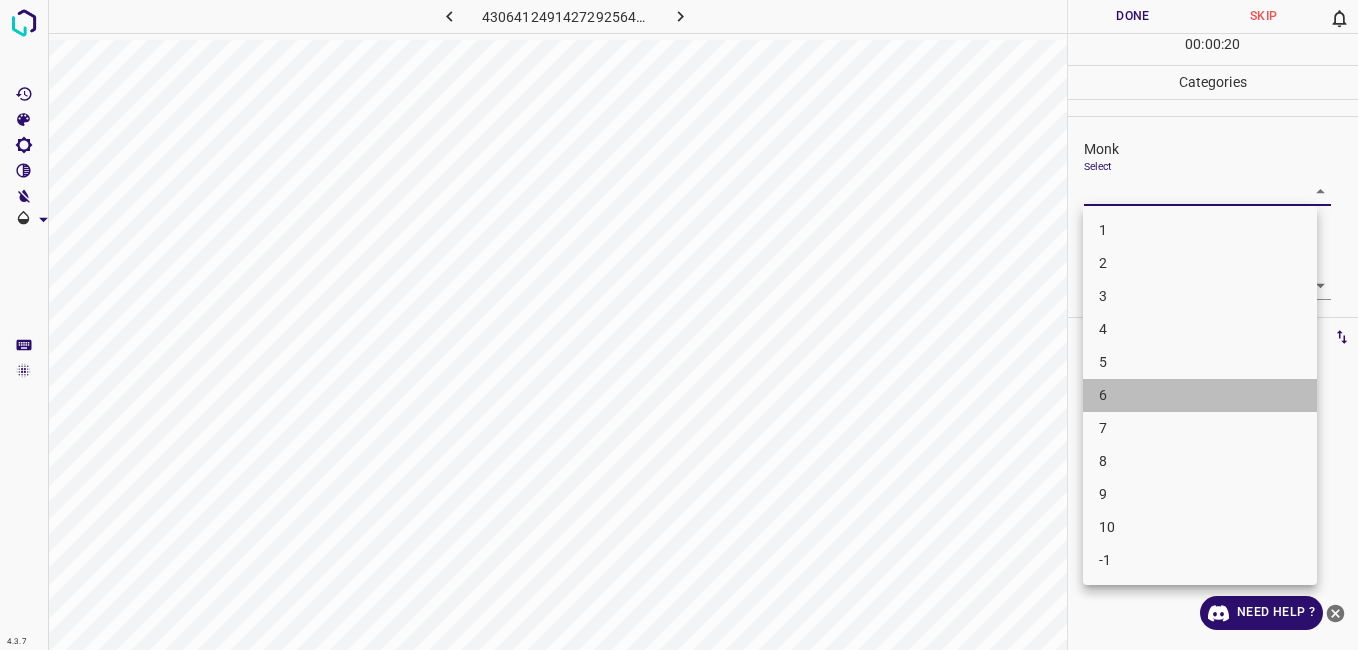 click on "6" at bounding box center [1200, 395] 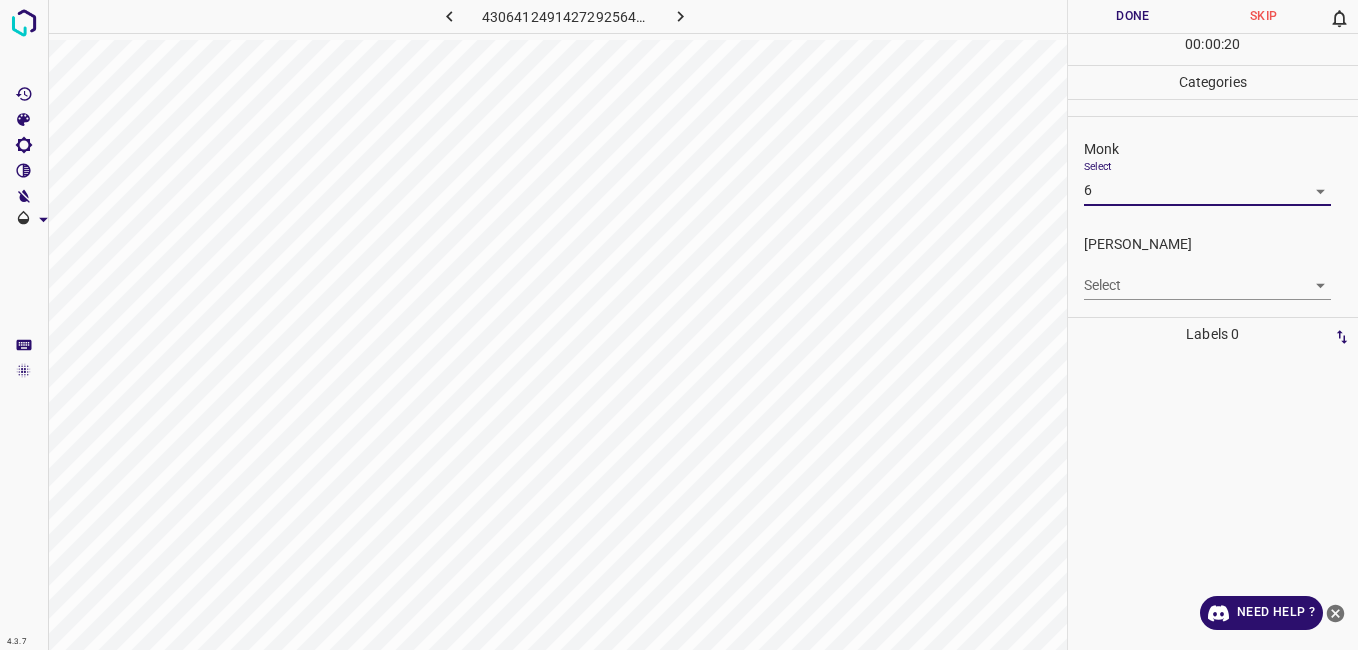 click on "4.3.7 4306412491427292564.png Done Skip 0 00   : 00   : 20   Categories Monk   Select 6 6  Fitzpatrick   Select ​ Labels   0 Categories 1 Monk 2  Fitzpatrick Tools Space Change between modes (Draw & Edit) I Auto labeling R Restore zoom M Zoom in N Zoom out Delete Delete selecte label Filters Z Restore filters X Saturation filter C Brightness filter V Contrast filter B Gray scale filter General O Download Need Help ? - Text - Hide - Delete" at bounding box center (679, 325) 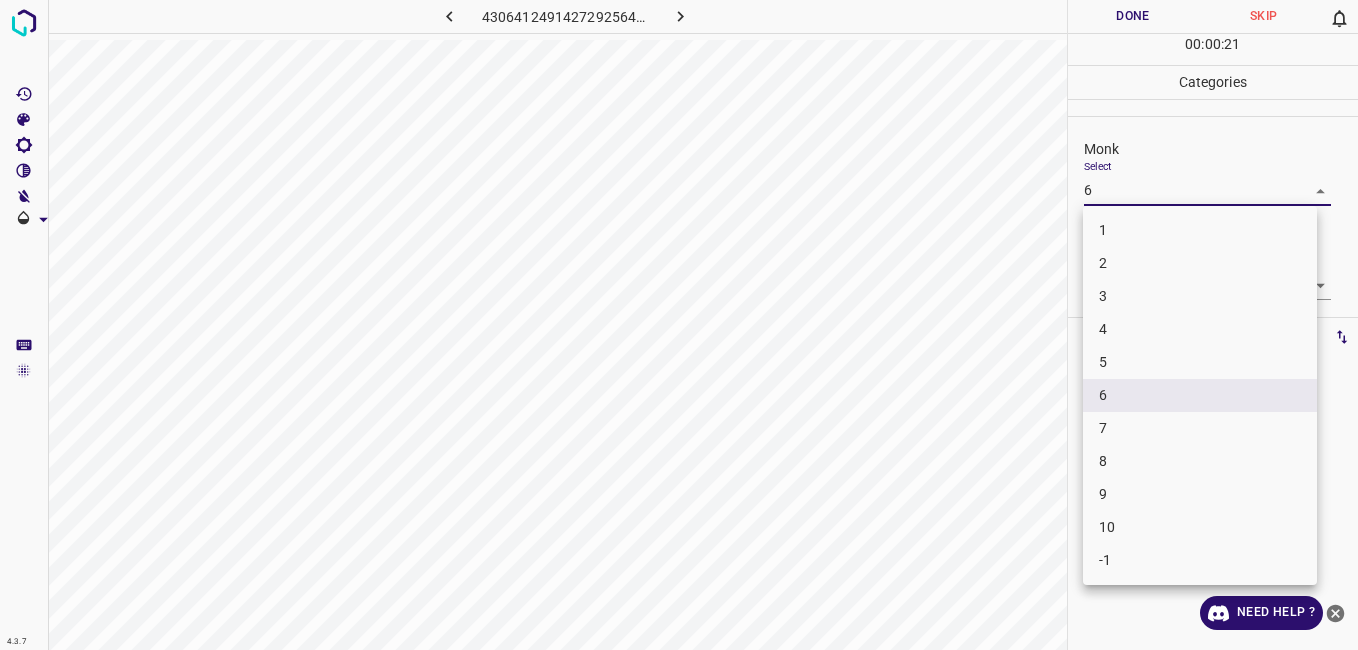 click on "8" at bounding box center [1200, 461] 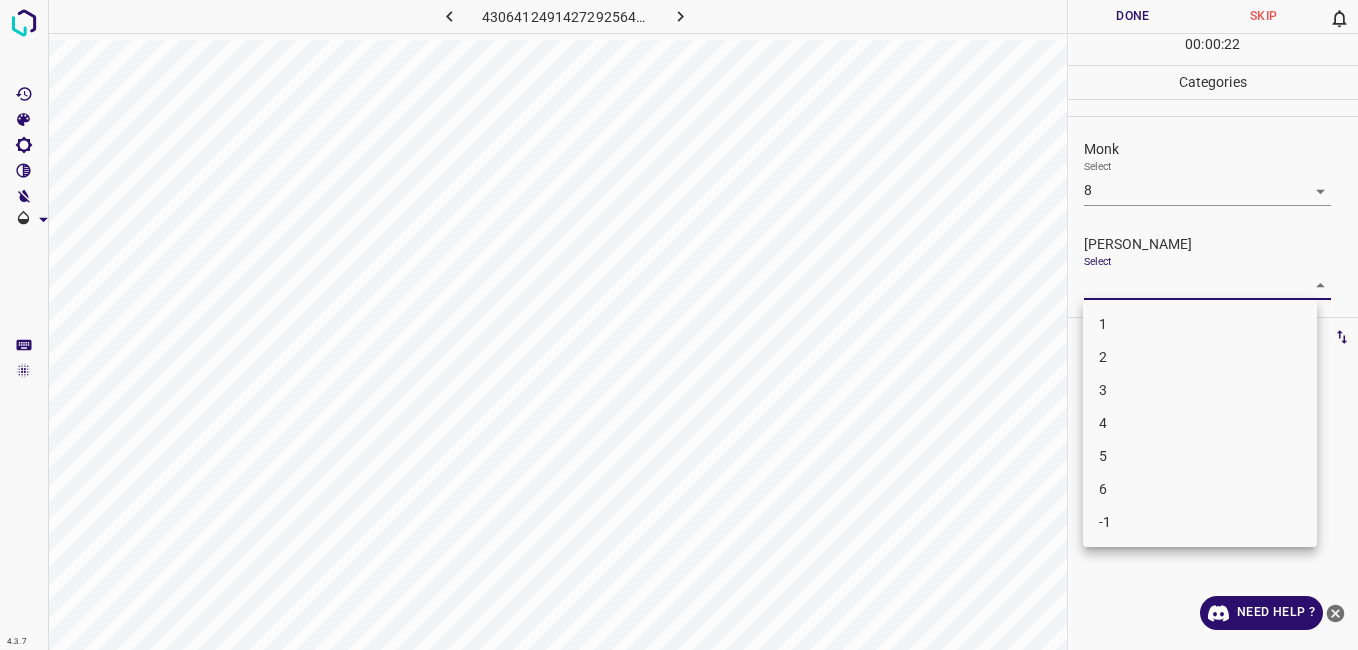 click on "4.3.7 4306412491427292564.png Done Skip 0 00   : 00   : 22   Categories Monk   Select 8 8  Fitzpatrick   Select ​ Labels   0 Categories 1 Monk 2  Fitzpatrick Tools Space Change between modes (Draw & Edit) I Auto labeling R Restore zoom M Zoom in N Zoom out Delete Delete selecte label Filters Z Restore filters X Saturation filter C Brightness filter V Contrast filter B Gray scale filter General O Download Need Help ? - Text - Hide - Delete 1 2 3 4 5 6 -1" at bounding box center (679, 325) 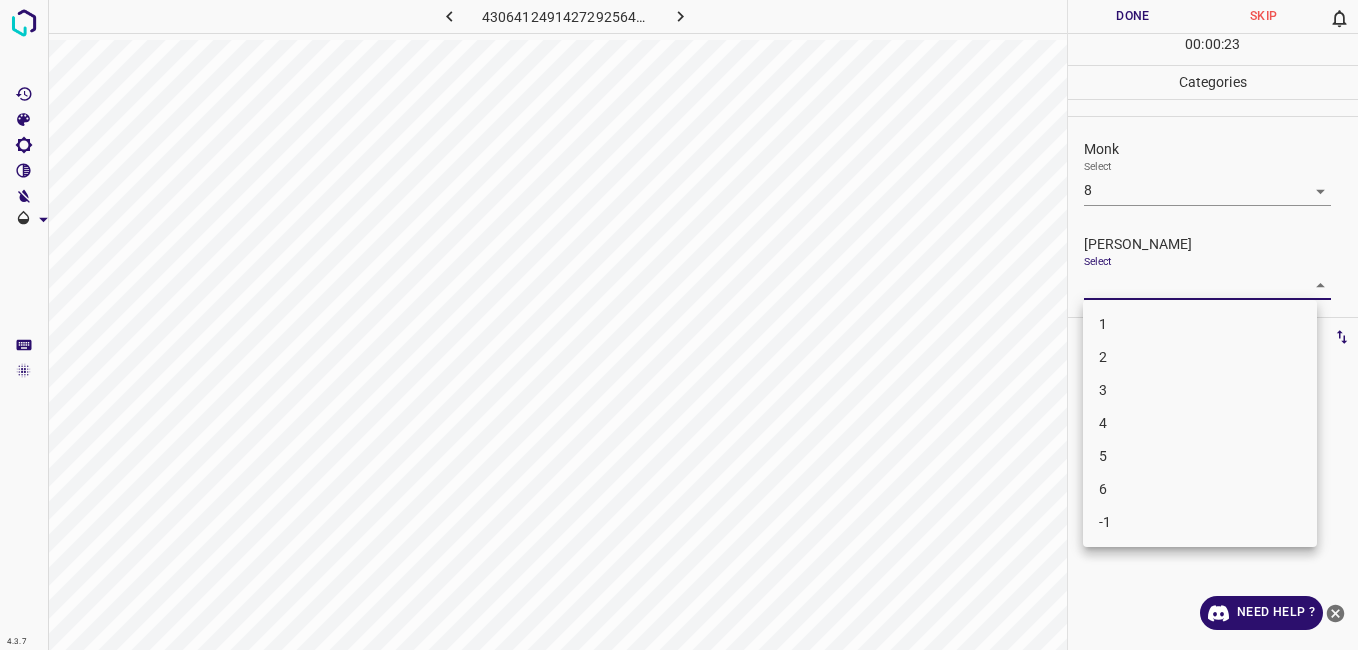 click at bounding box center [679, 325] 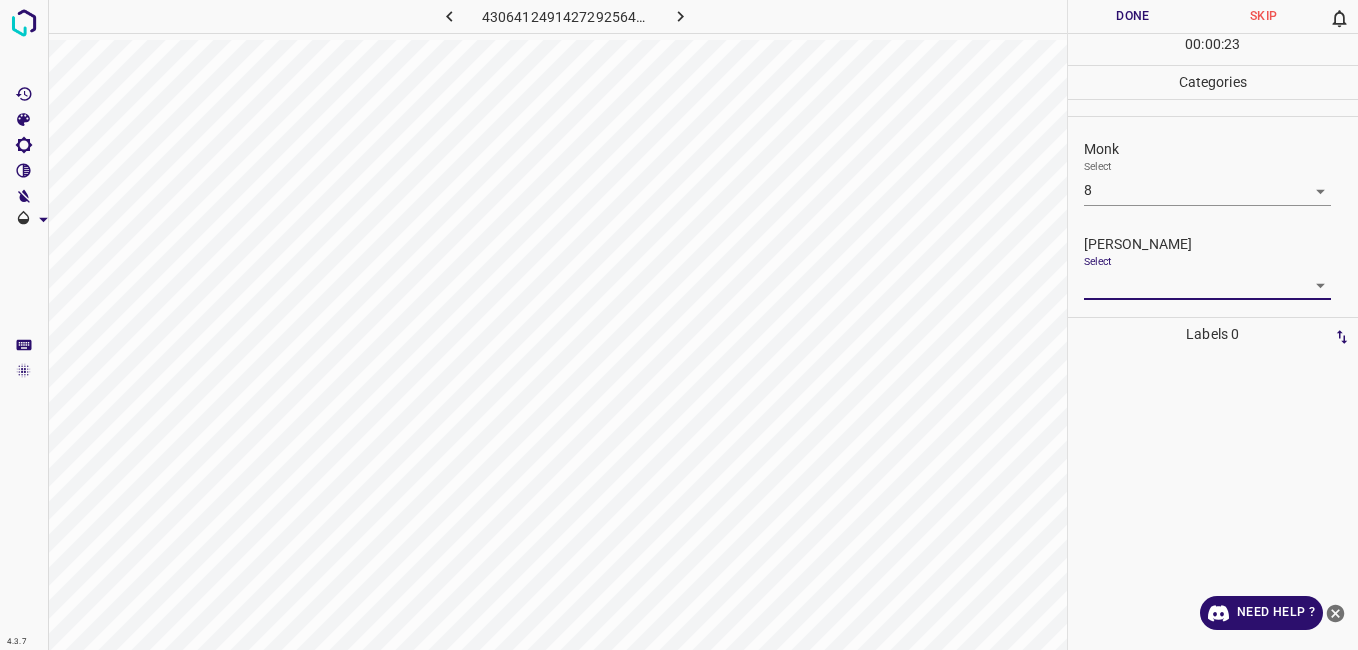 click on "4.3.7 4306412491427292564.png Done Skip 0 00   : 00   : 23   Categories Monk   Select 8 8  Fitzpatrick   Select ​ Labels   0 Categories 1 Monk 2  Fitzpatrick Tools Space Change between modes (Draw & Edit) I Auto labeling R Restore zoom M Zoom in N Zoom out Delete Delete selecte label Filters Z Restore filters X Saturation filter C Brightness filter V Contrast filter B Gray scale filter General O Download Need Help ? - Text - Hide - Delete" at bounding box center (679, 325) 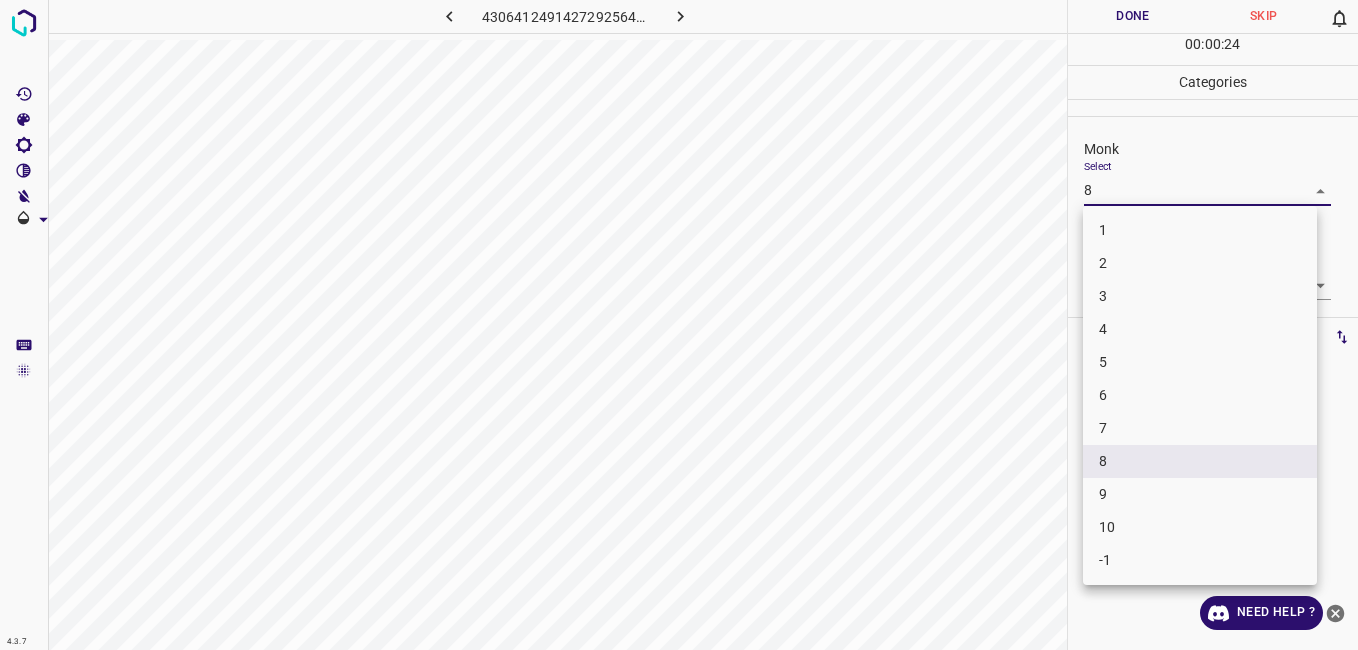 click on "7" at bounding box center (1200, 428) 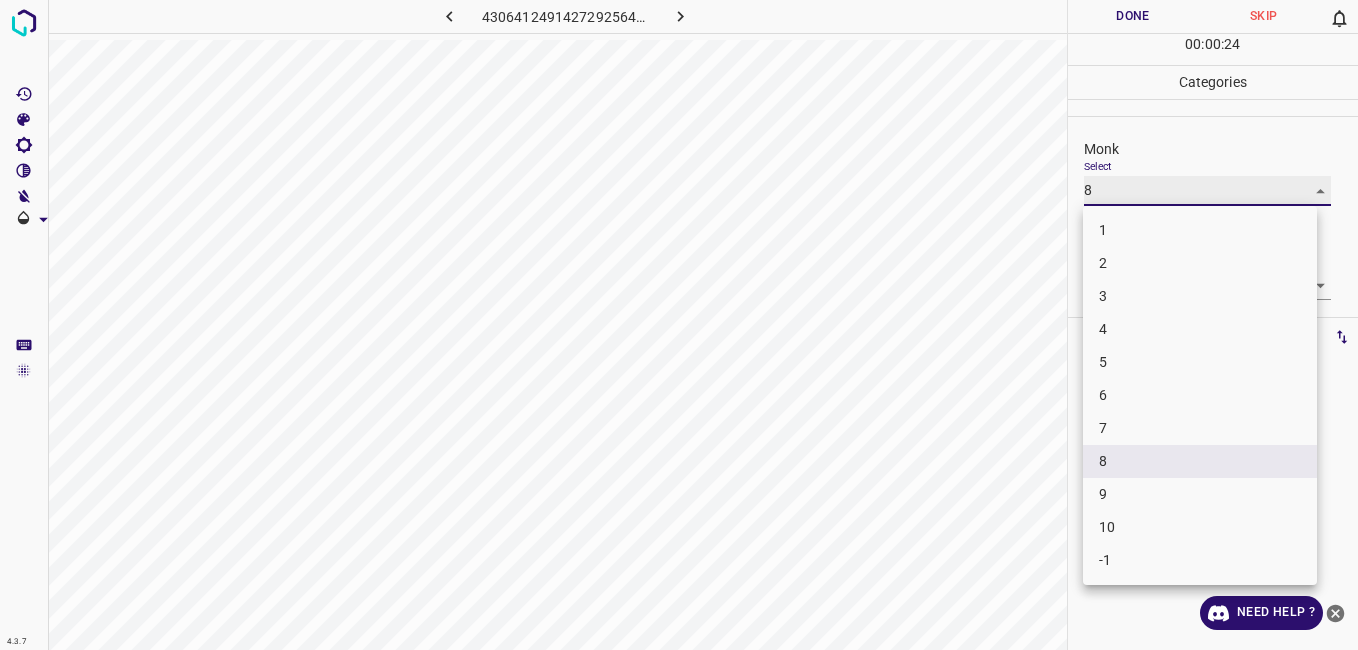 type on "7" 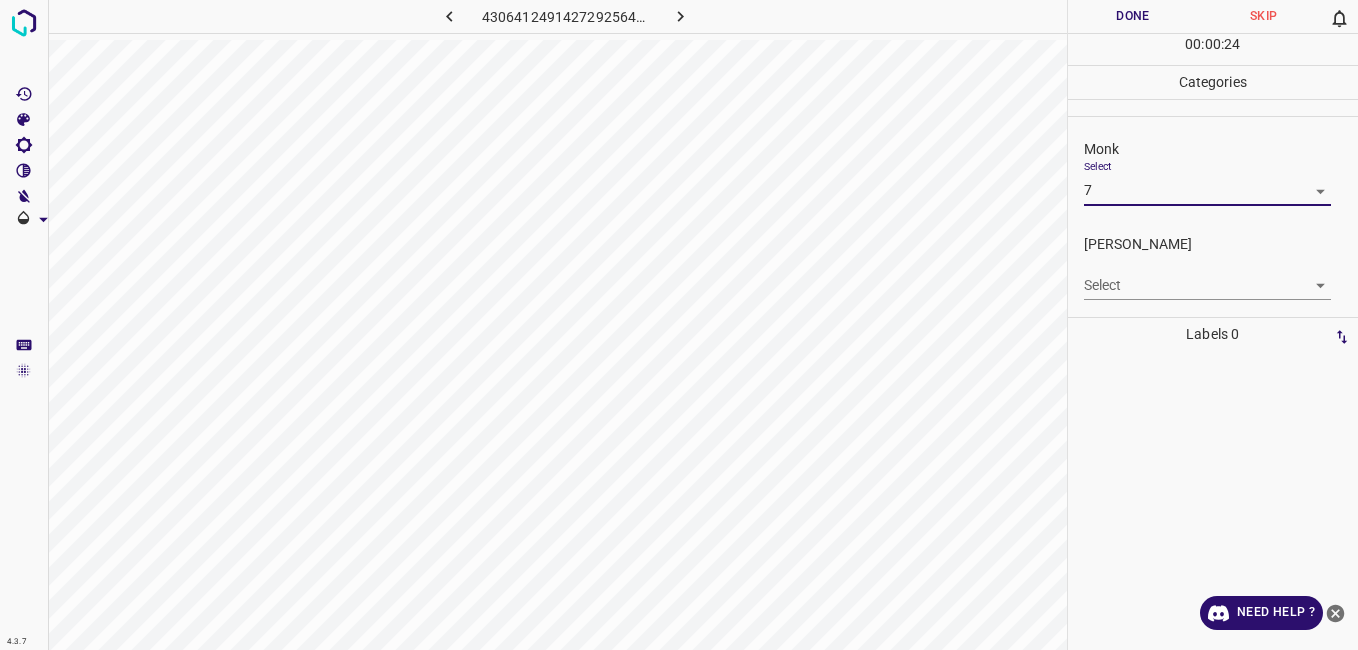 click on "4.3.7 4306412491427292564.png Done Skip 0 00   : 00   : 24   Categories Monk   Select 7 7  Fitzpatrick   Select ​ Labels   0 Categories 1 Monk 2  Fitzpatrick Tools Space Change between modes (Draw & Edit) I Auto labeling R Restore zoom M Zoom in N Zoom out Delete Delete selecte label Filters Z Restore filters X Saturation filter C Brightness filter V Contrast filter B Gray scale filter General O Download Need Help ? - Text - Hide - Delete 1 2 3 4 5 6 7 8 9 10 -1" at bounding box center [679, 325] 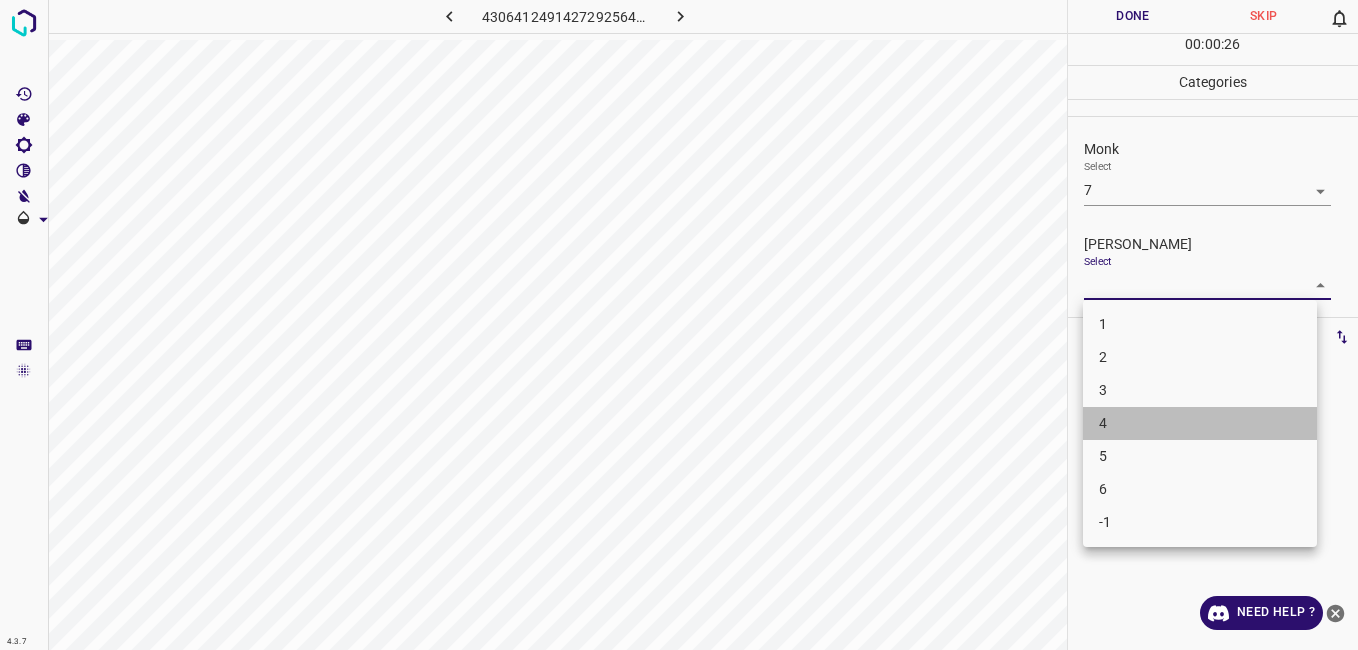 click on "4" at bounding box center (1200, 423) 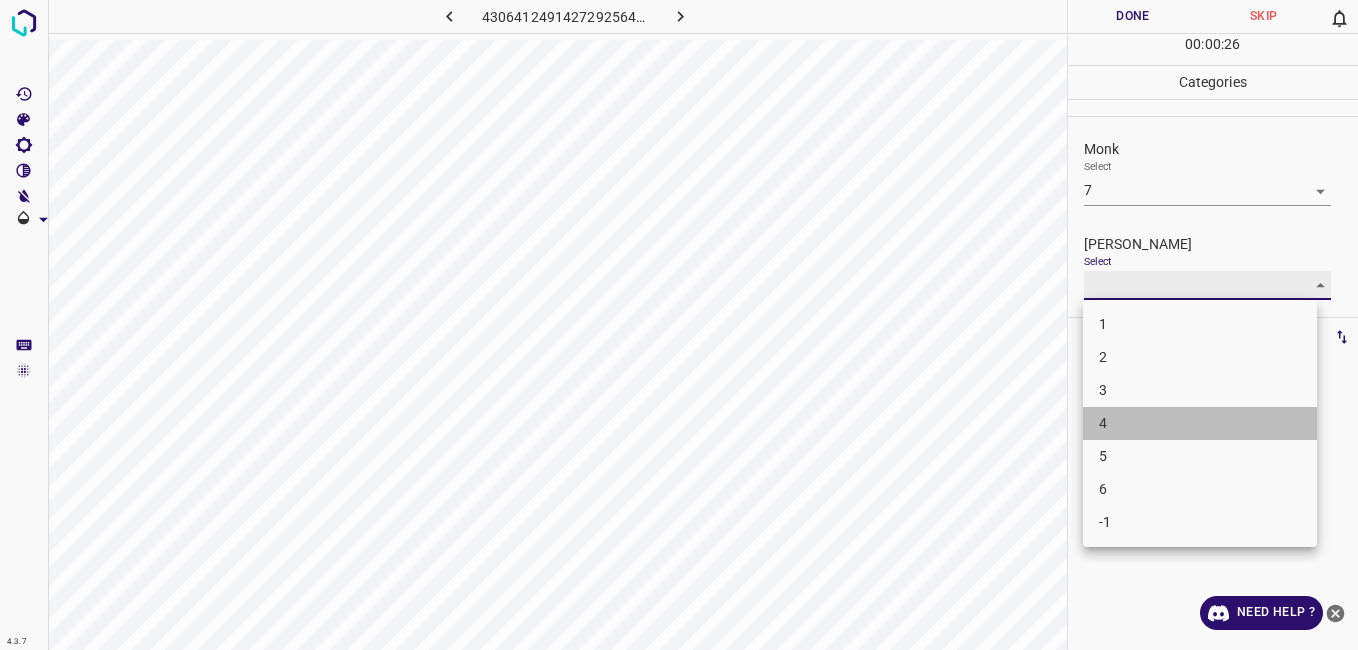 type on "4" 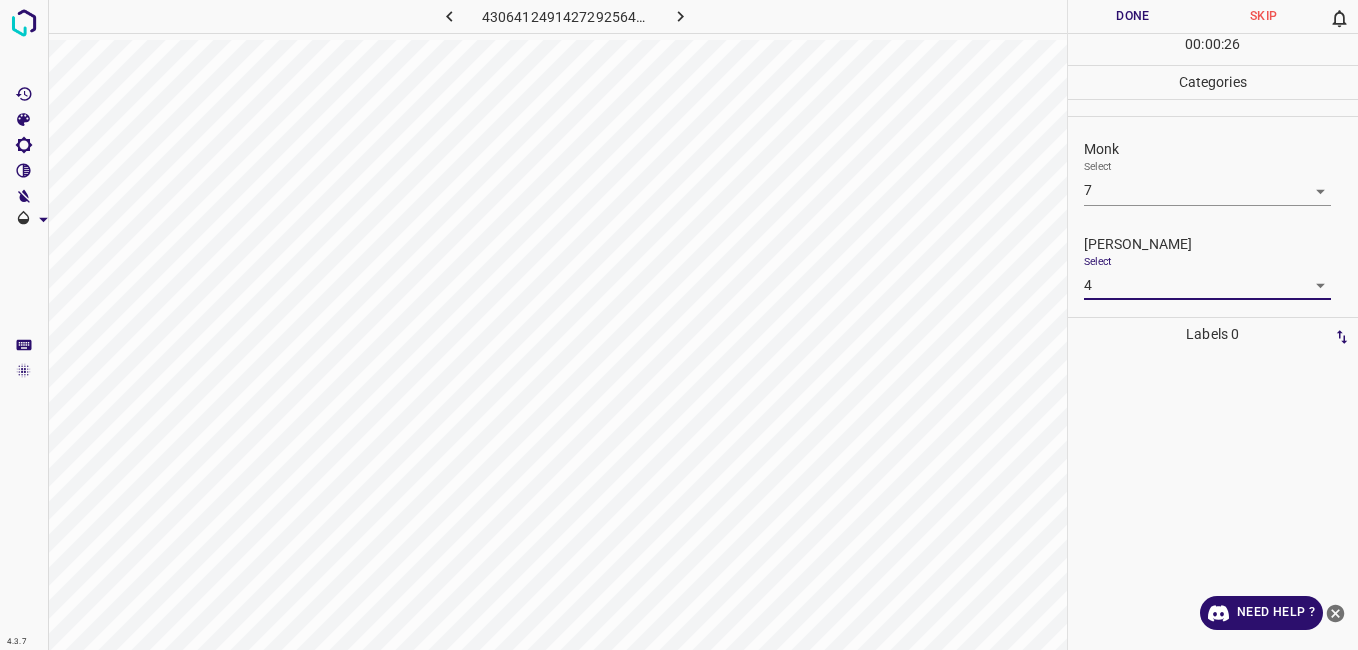 click on "Done" at bounding box center [1133, 16] 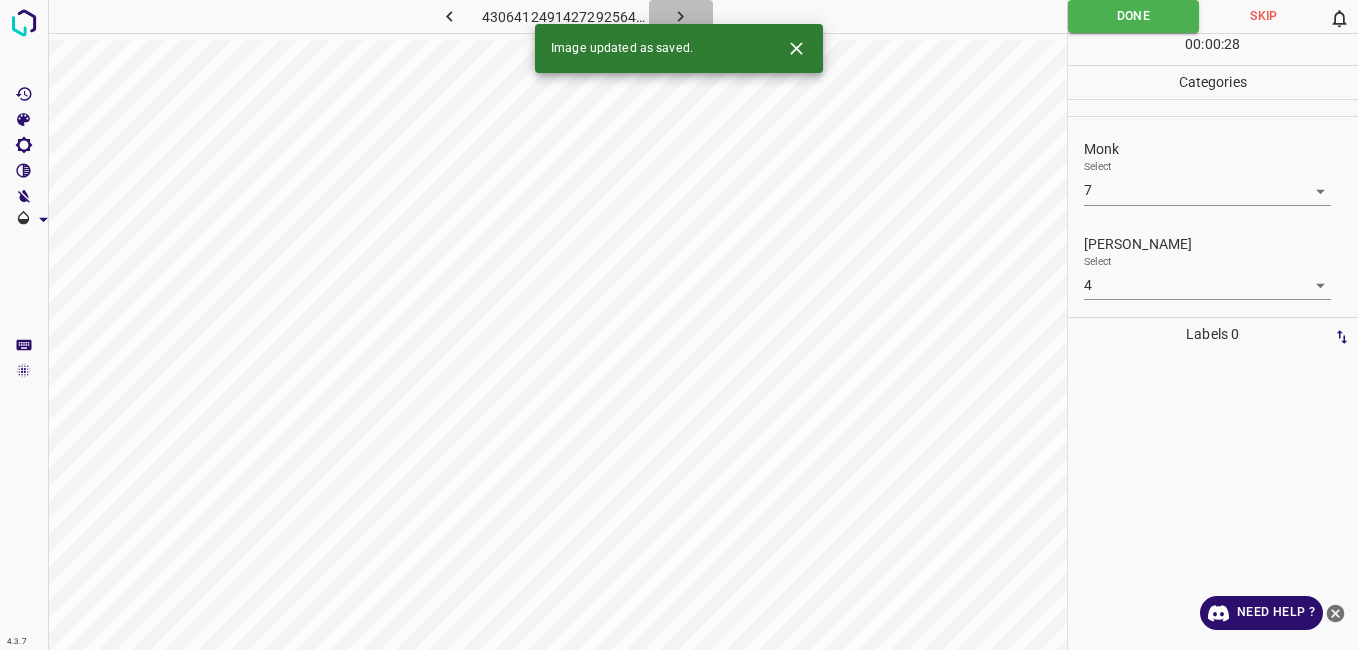 click 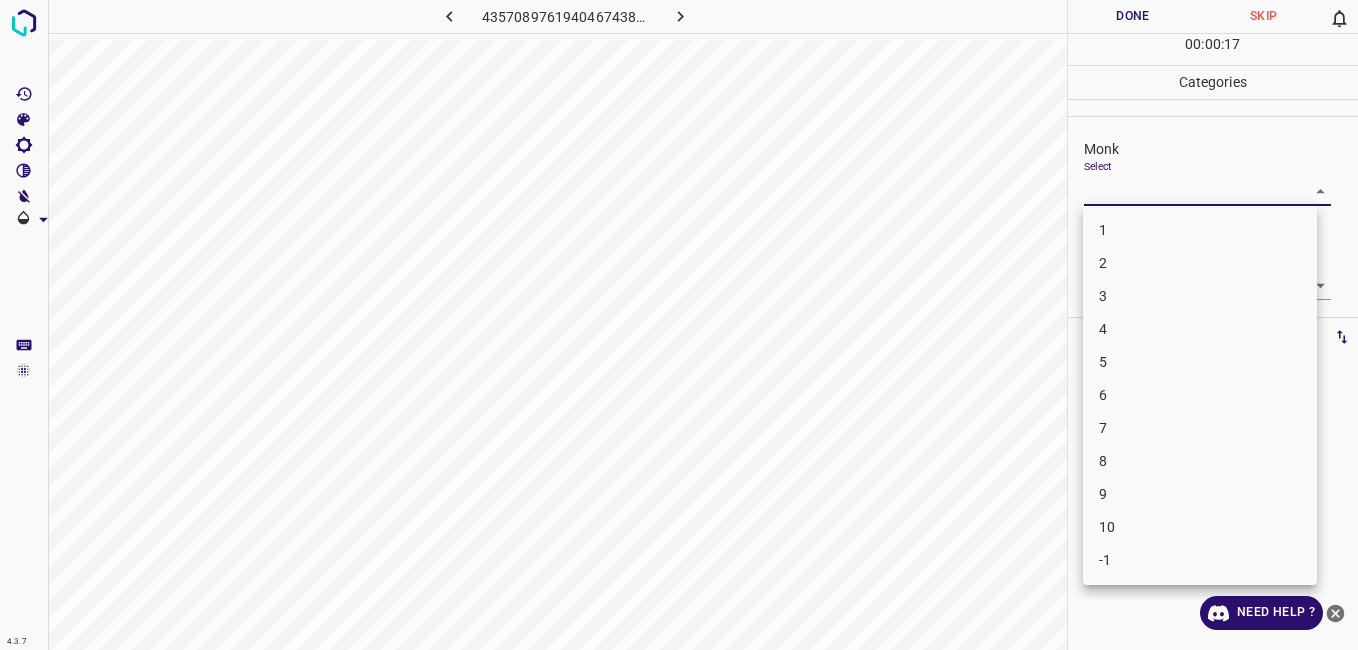 click on "4.3.7 4357089761940467438.png Done Skip 0 00   : 00   : 17   Categories Monk   Select ​  Fitzpatrick   Select ​ Labels   0 Categories 1 Monk 2  Fitzpatrick Tools Space Change between modes (Draw & Edit) I Auto labeling R Restore zoom M Zoom in N Zoom out Delete Delete selecte label Filters Z Restore filters X Saturation filter C Brightness filter V Contrast filter B Gray scale filter General O Download Need Help ? - Text - Hide - Delete 1 2 3 4 5 6 7 8 9 10 -1" at bounding box center (679, 325) 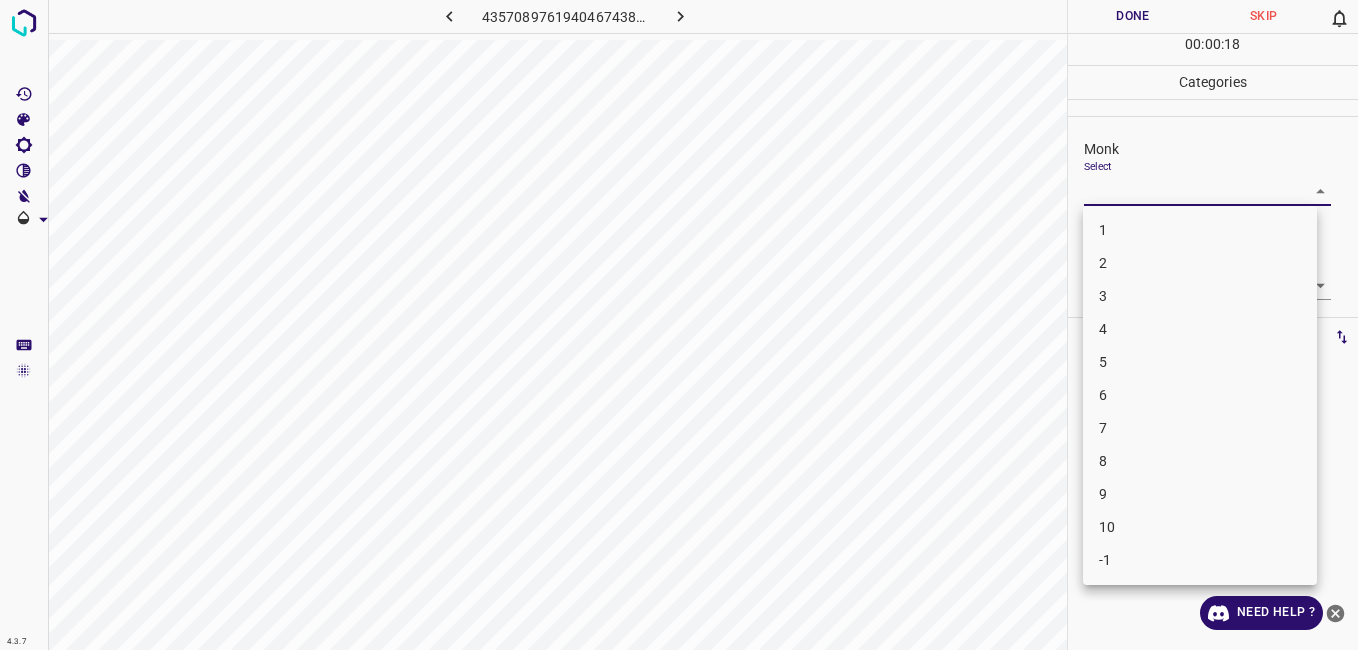 click on "1" at bounding box center [1200, 230] 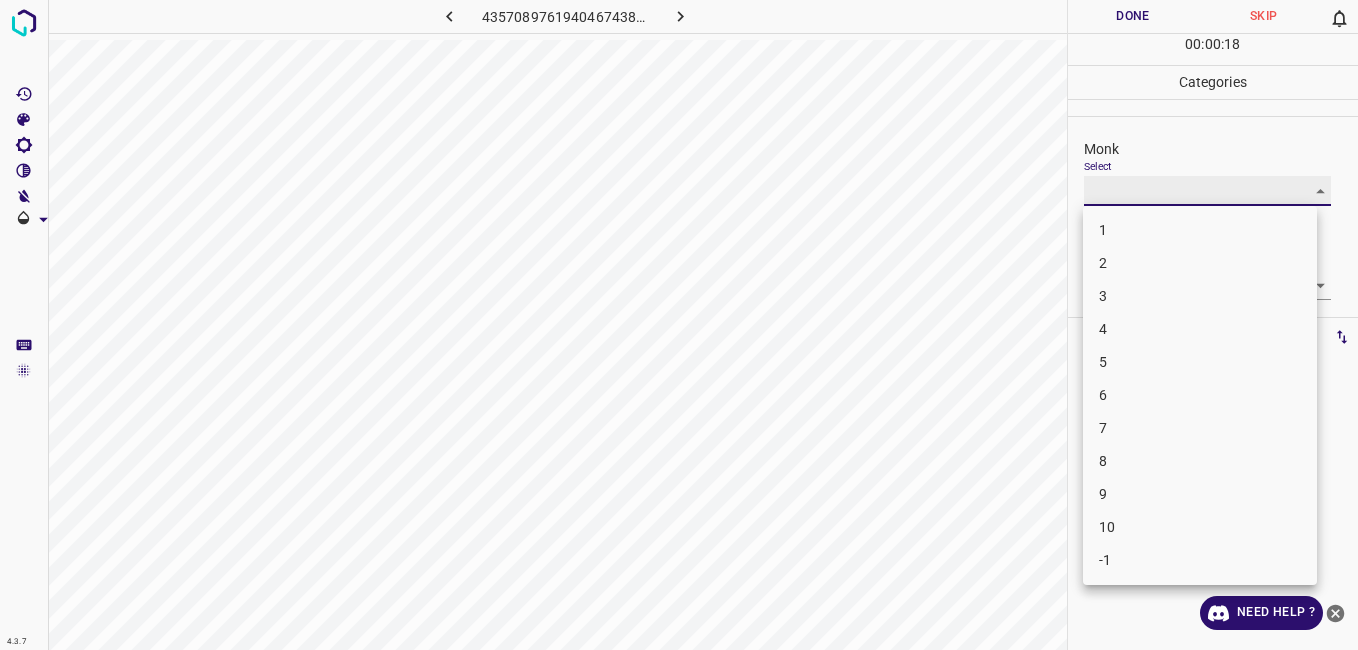 type on "1" 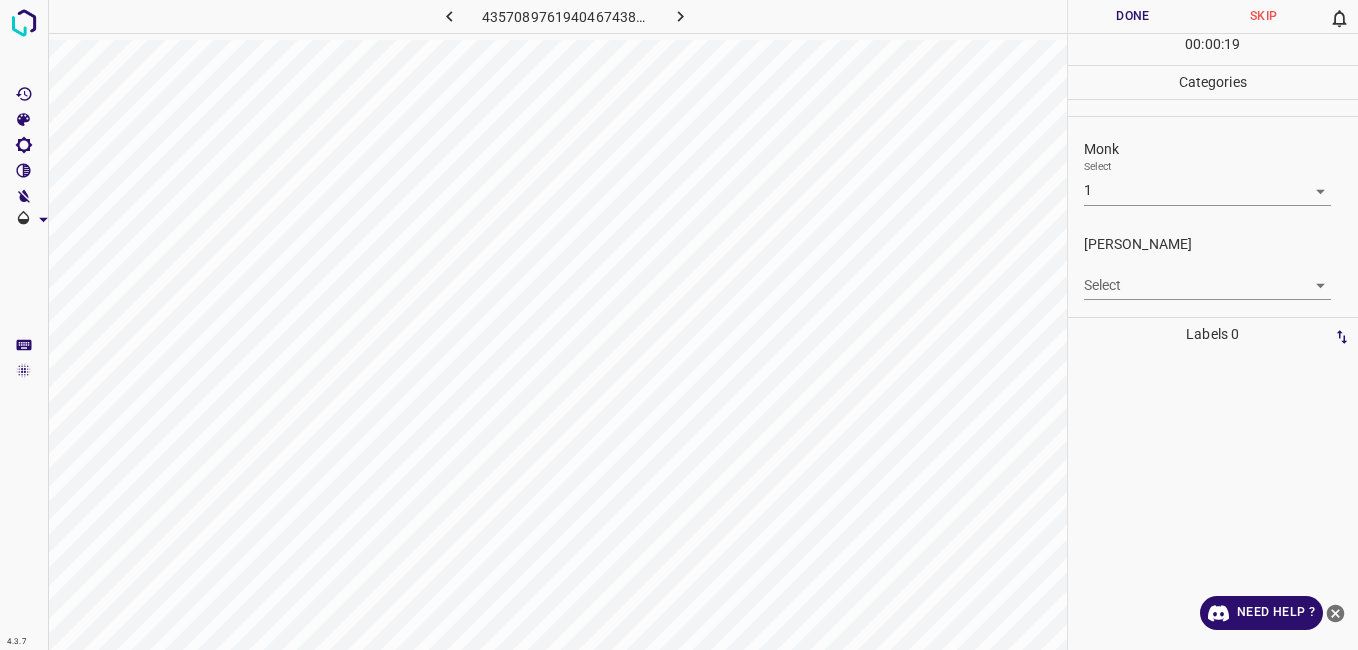 click on "Labels   0" at bounding box center [1213, 334] 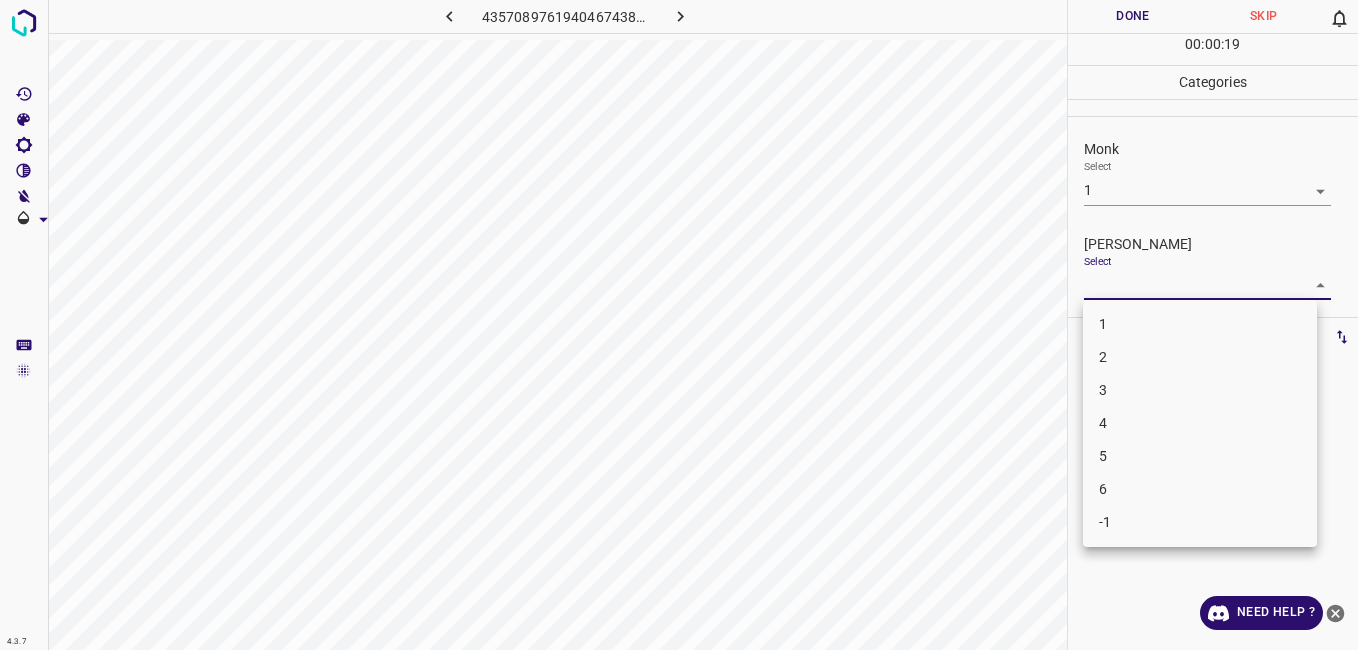 click on "4.3.7 4357089761940467438.png Done Skip 0 00   : 00   : 19   Categories Monk   Select 1 1  Fitzpatrick   Select ​ Labels   0 Categories 1 Monk 2  Fitzpatrick Tools Space Change between modes (Draw & Edit) I Auto labeling R Restore zoom M Zoom in N Zoom out Delete Delete selecte label Filters Z Restore filters X Saturation filter C Brightness filter V Contrast filter B Gray scale filter General O Download Need Help ? - Text - Hide - Delete 1 2 3 4 5 6 -1" at bounding box center [679, 325] 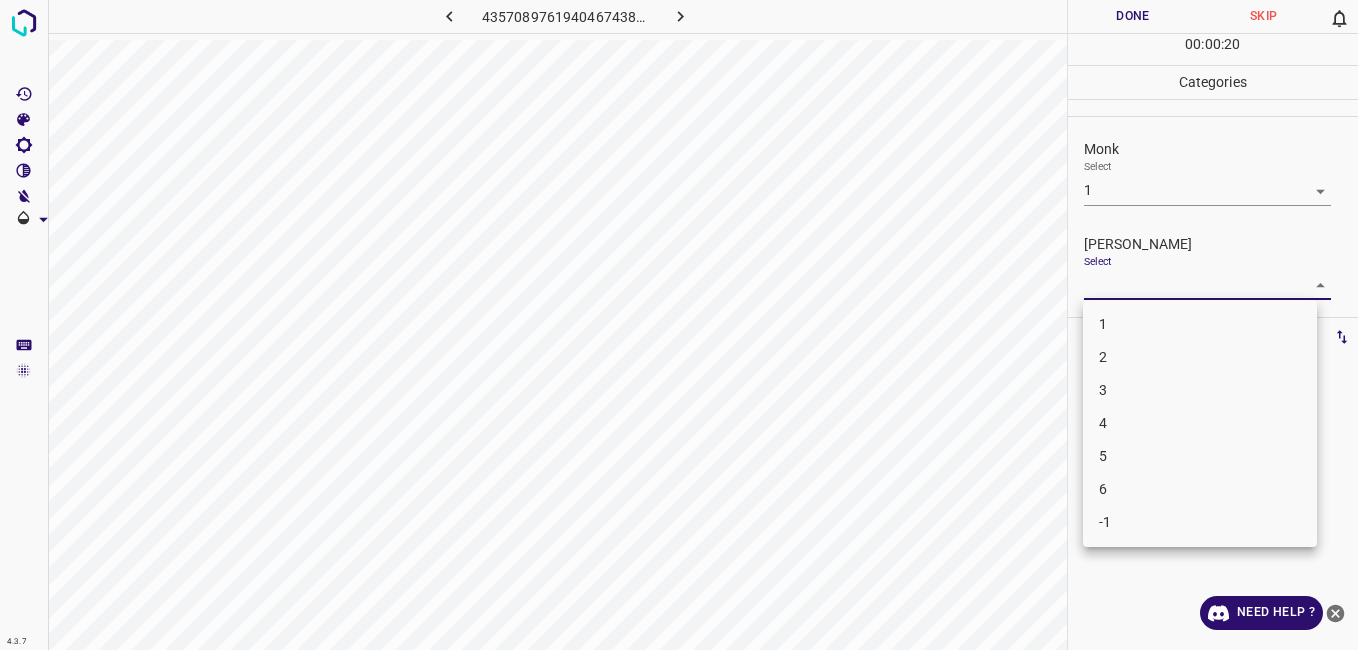 click on "1" at bounding box center (1200, 324) 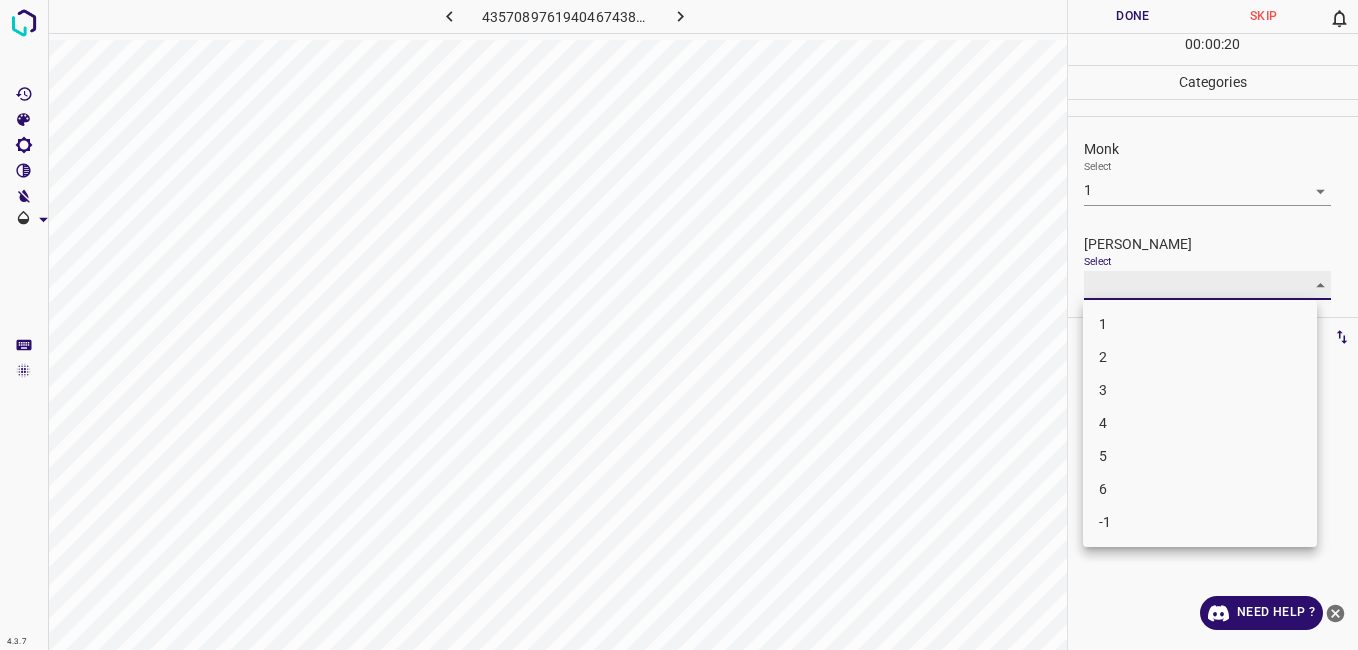 type on "1" 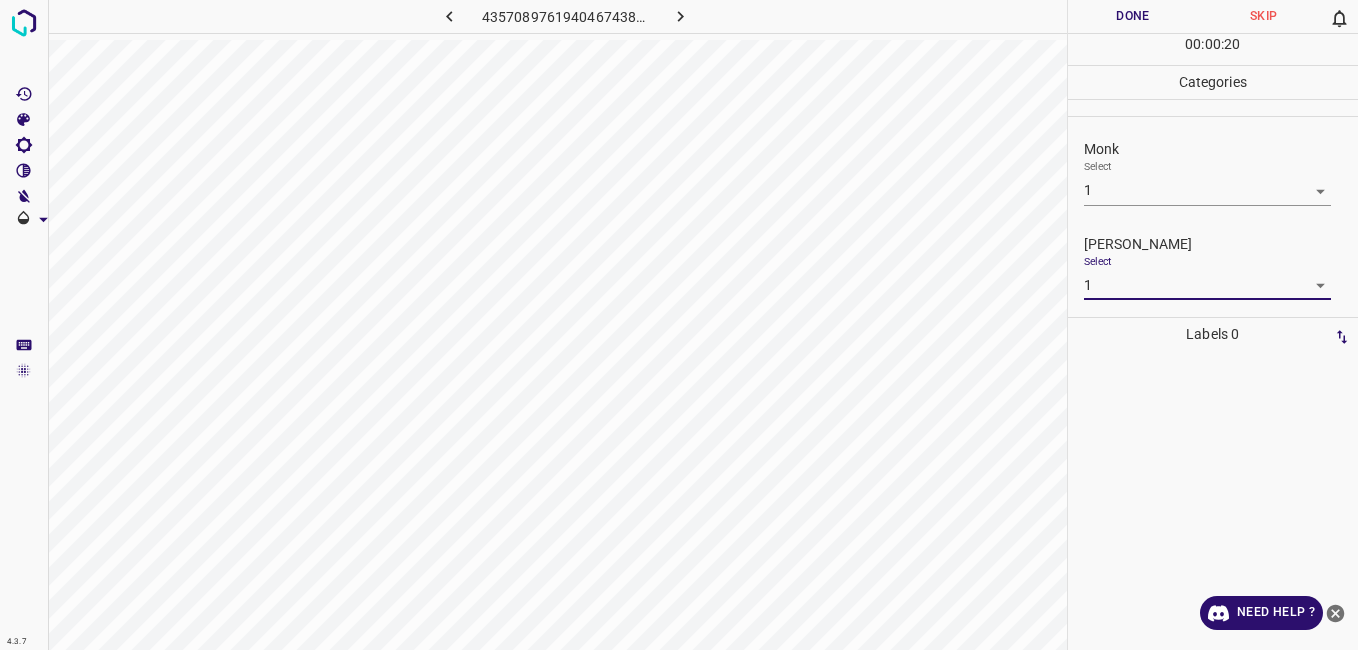 click on "Done" at bounding box center [1133, 16] 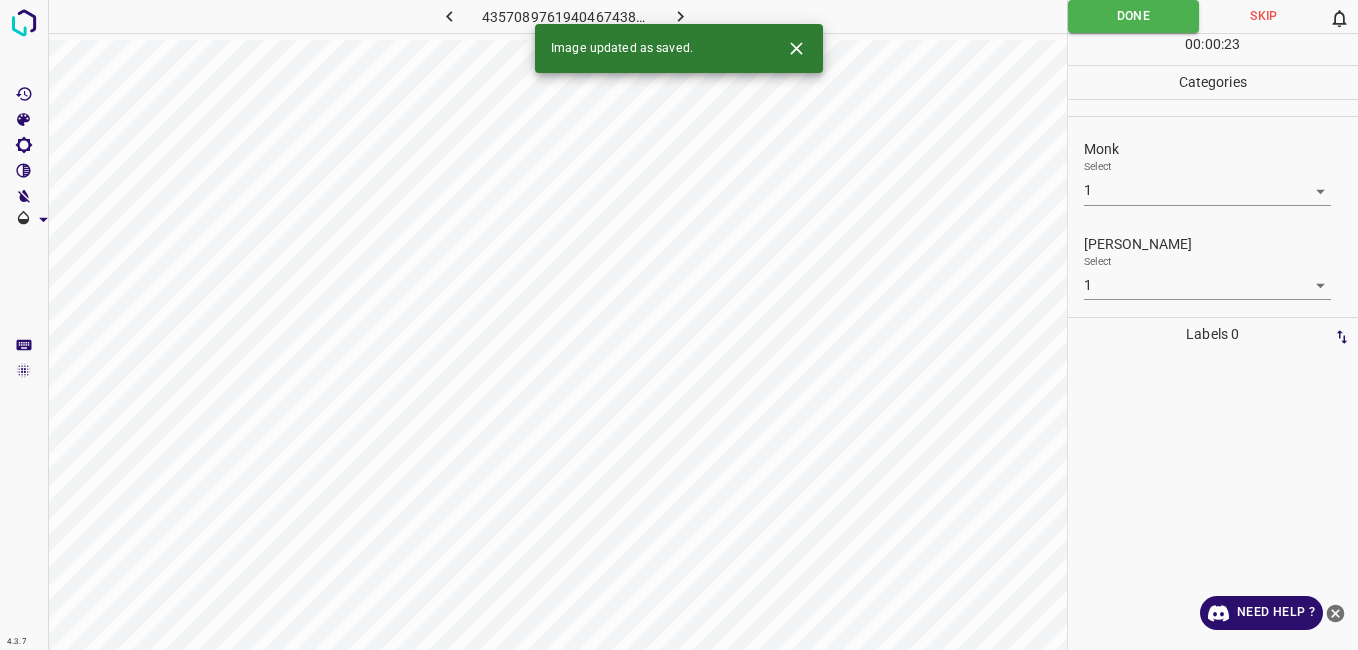 click at bounding box center [681, 16] 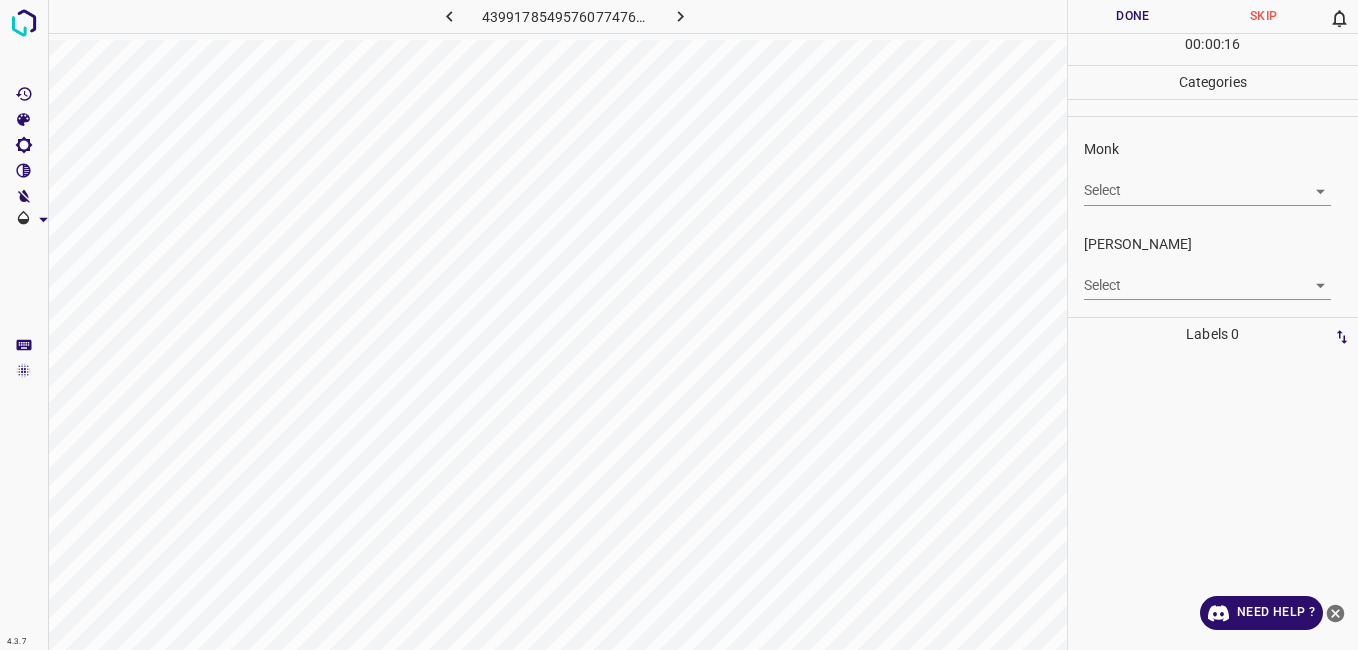 click on "Monk   Select ​" at bounding box center (1213, 172) 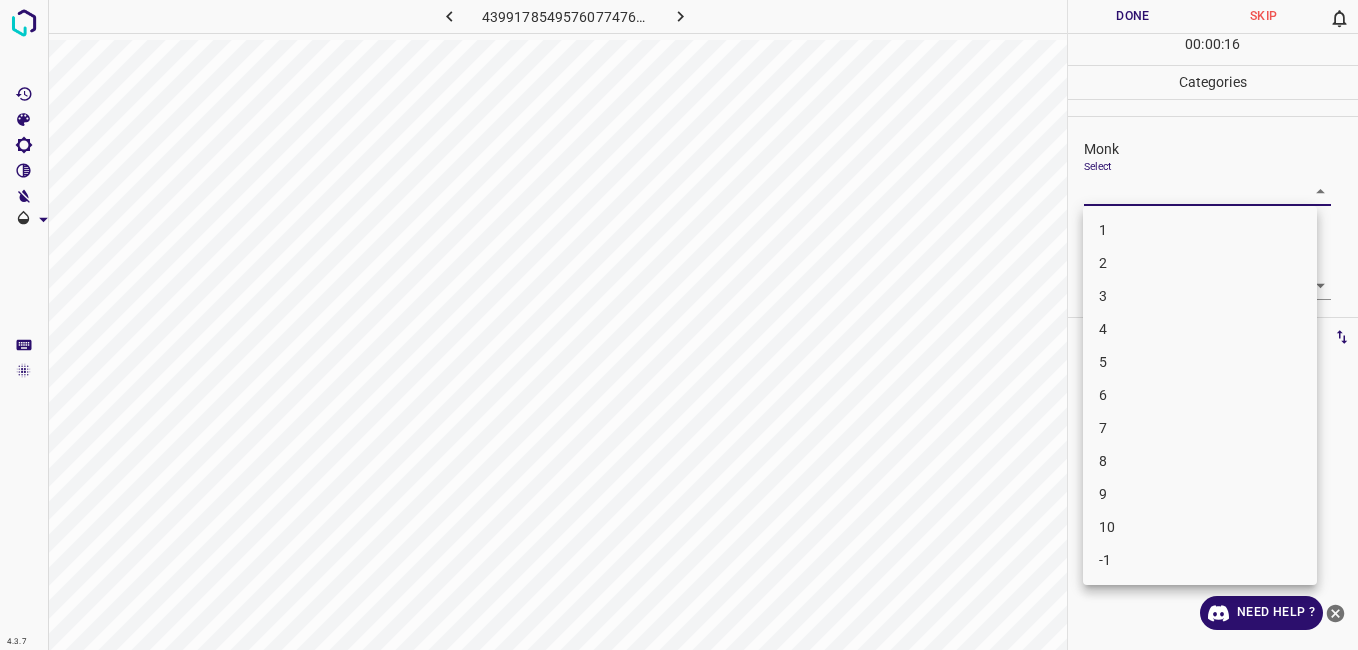 click on "4.3.7 4399178549576077476.png Done Skip 0 00   : 00   : 16   Categories Monk   Select ​  Fitzpatrick   Select ​ Labels   0 Categories 1 Monk 2  Fitzpatrick Tools Space Change between modes (Draw & Edit) I Auto labeling R Restore zoom M Zoom in N Zoom out Delete Delete selecte label Filters Z Restore filters X Saturation filter C Brightness filter V Contrast filter B Gray scale filter General O Download Need Help ? - Text - Hide - Delete 1 2 3 4 5 6 7 8 9 10 -1" at bounding box center (679, 325) 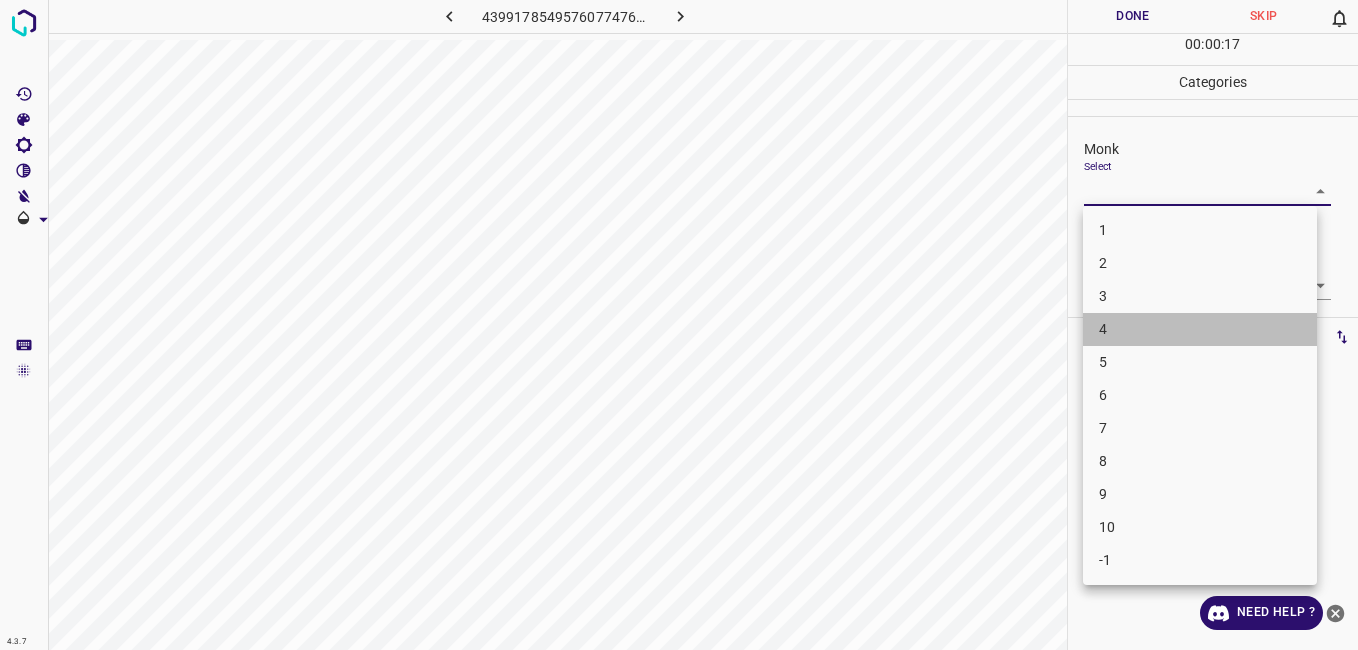 click on "4" at bounding box center (1200, 329) 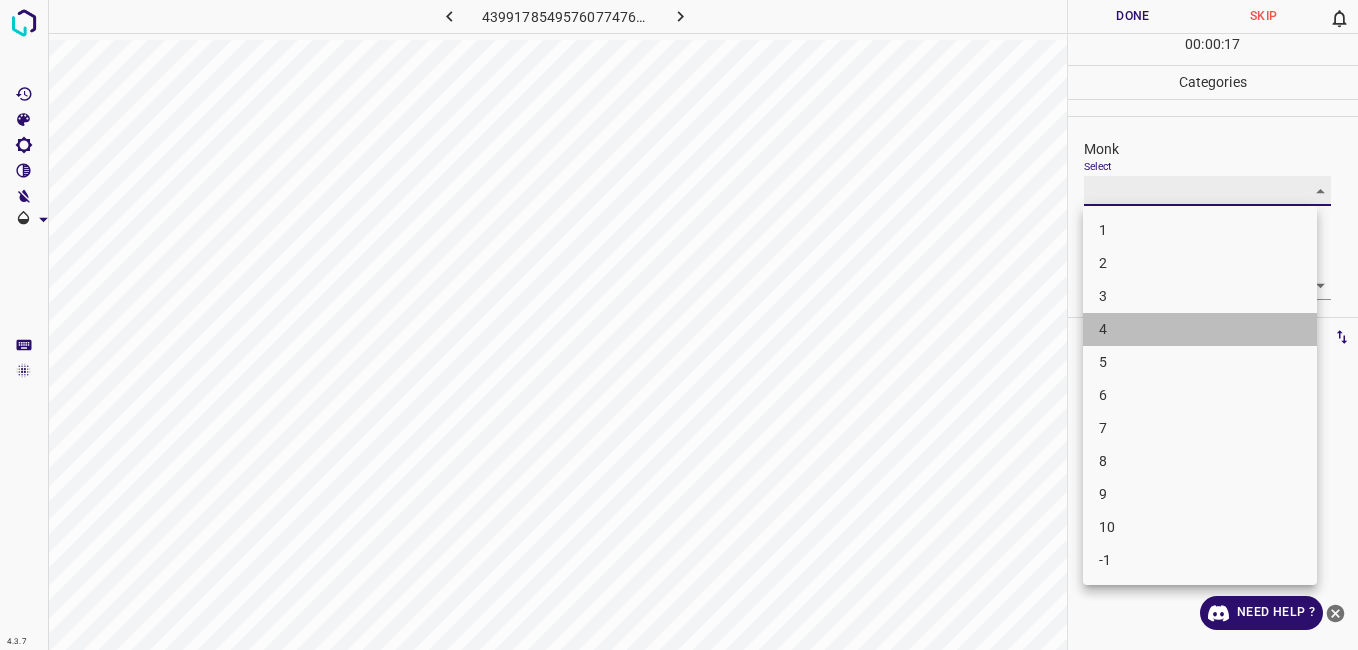 type on "4" 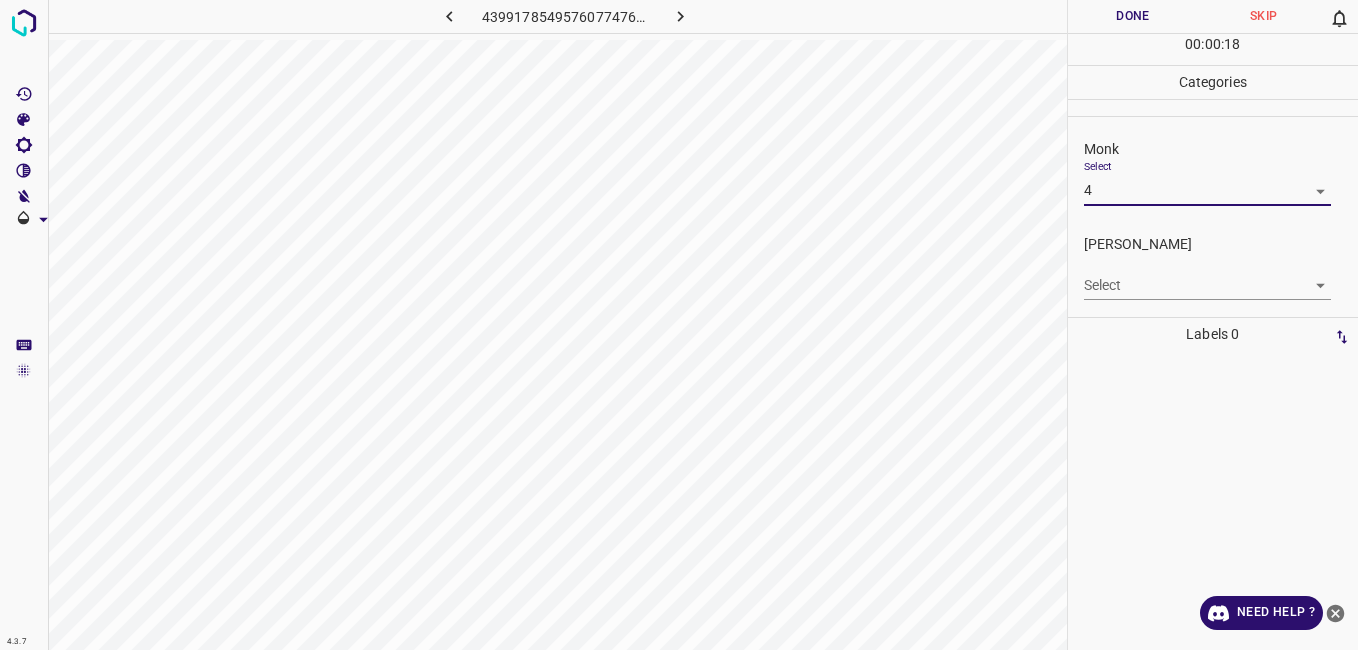 click on "4.3.7 4399178549576077476.png Done Skip 0 00   : 00   : 18   Categories Monk   Select 4 4  Fitzpatrick   Select ​ Labels   0 Categories 1 Monk 2  Fitzpatrick Tools Space Change between modes (Draw & Edit) I Auto labeling R Restore zoom M Zoom in N Zoom out Delete Delete selecte label Filters Z Restore filters X Saturation filter C Brightness filter V Contrast filter B Gray scale filter General O Download Need Help ? - Text - Hide - Delete 1 2 3 4 5 6 7 8 9 10 -1" at bounding box center (679, 325) 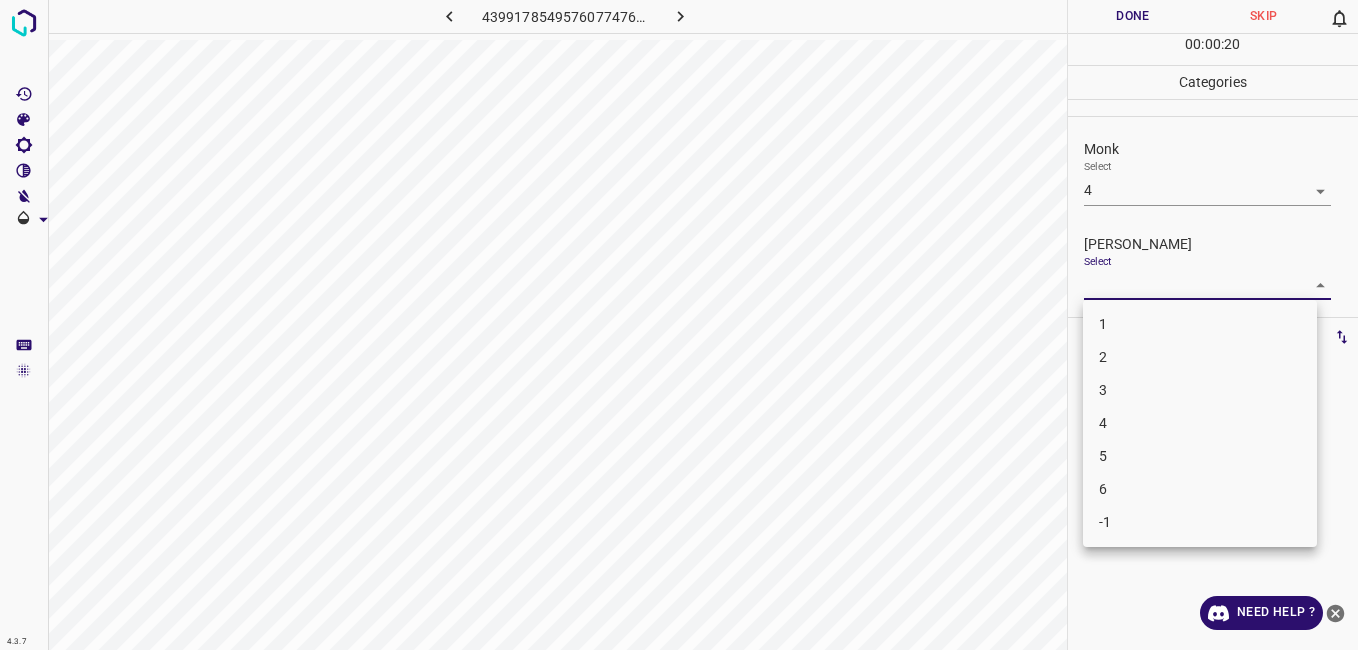 click on "3" at bounding box center [1200, 390] 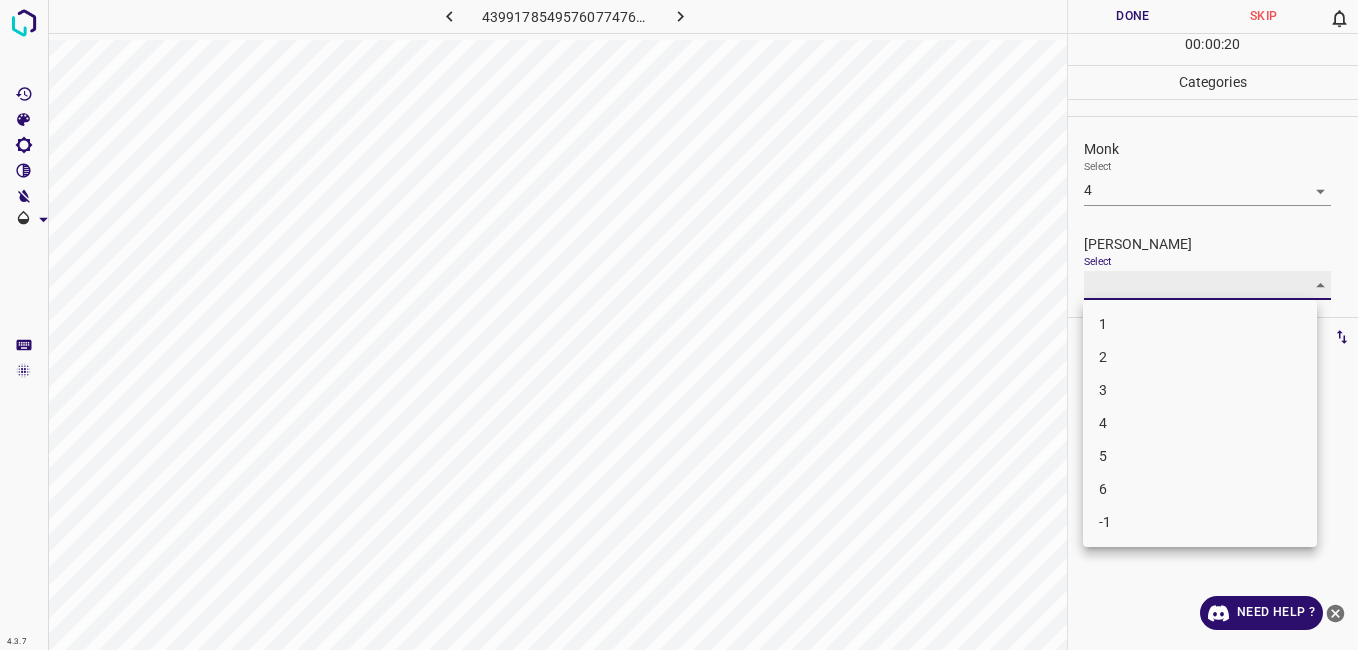 type on "3" 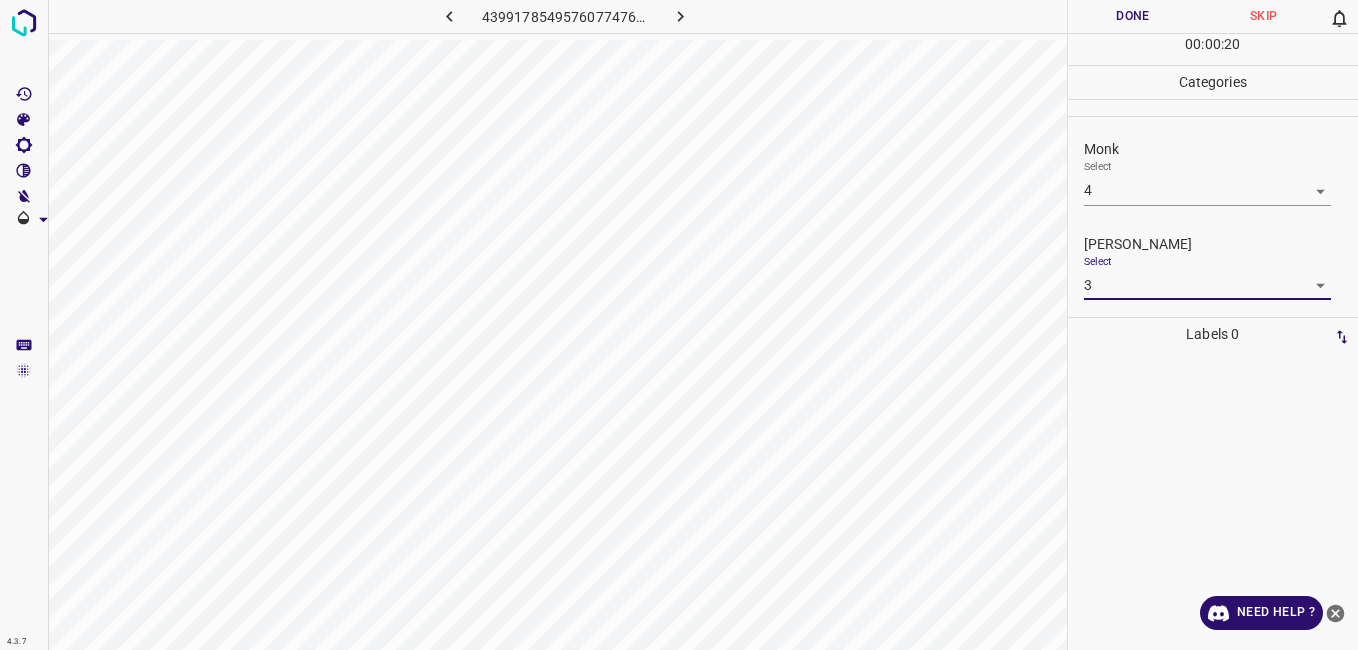 click on "Done" at bounding box center (1133, 16) 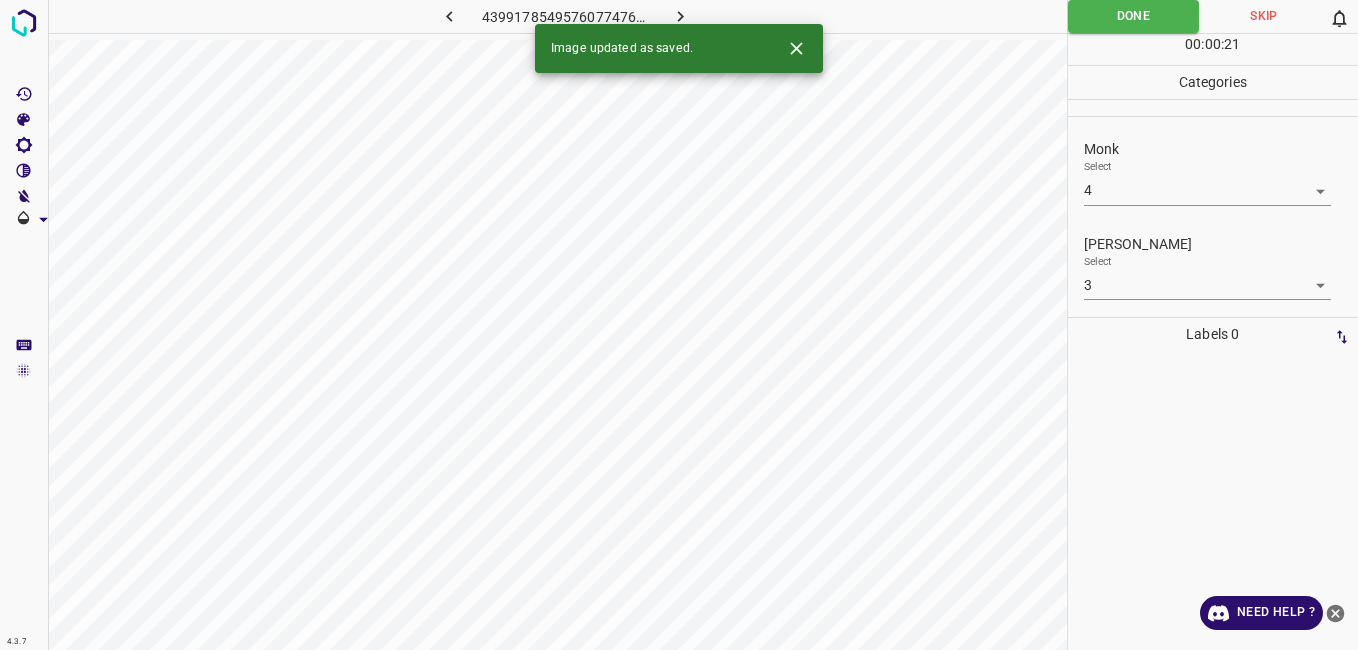 click at bounding box center (681, 16) 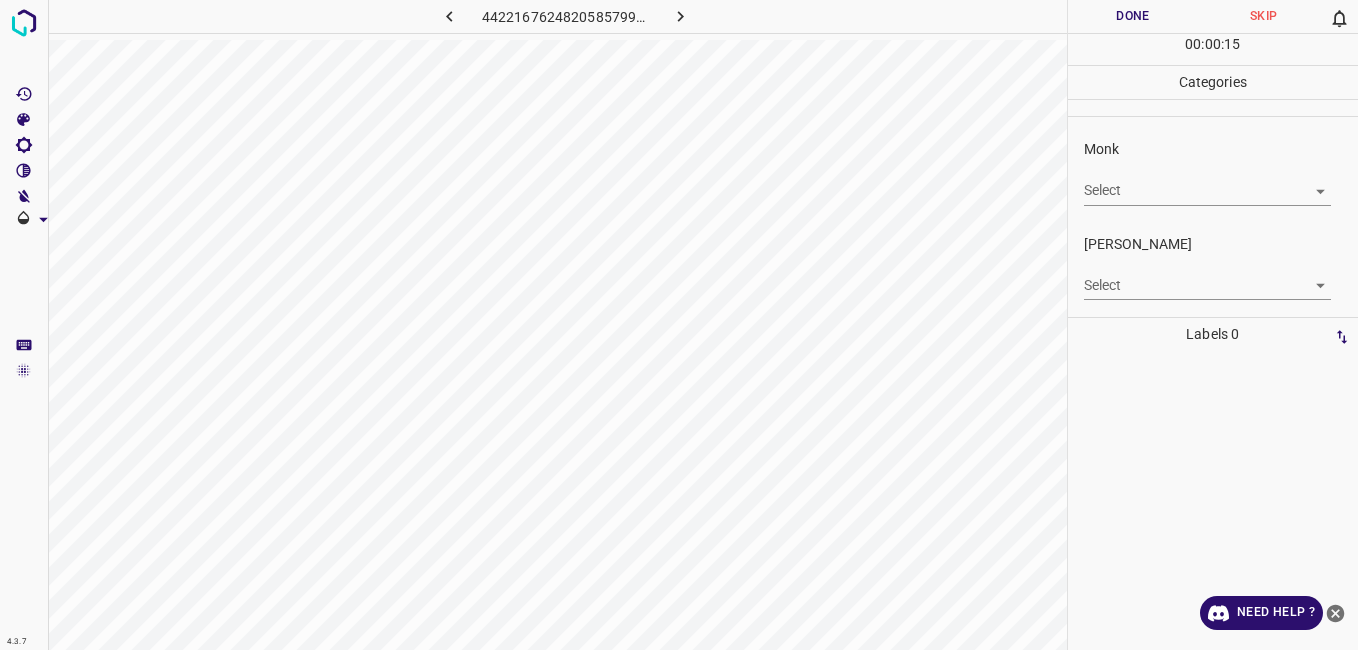click on "4.3.7 4422167624820585799.png Done Skip 0 00   : 00   : 15   Categories Monk   Select ​  Fitzpatrick   Select ​ Labels   0 Categories 1 Monk 2  Fitzpatrick Tools Space Change between modes (Draw & Edit) I Auto labeling R Restore zoom M Zoom in N Zoom out Delete Delete selecte label Filters Z Restore filters X Saturation filter C Brightness filter V Contrast filter B Gray scale filter General O Download Need Help ? - Text - Hide - Delete" at bounding box center [679, 325] 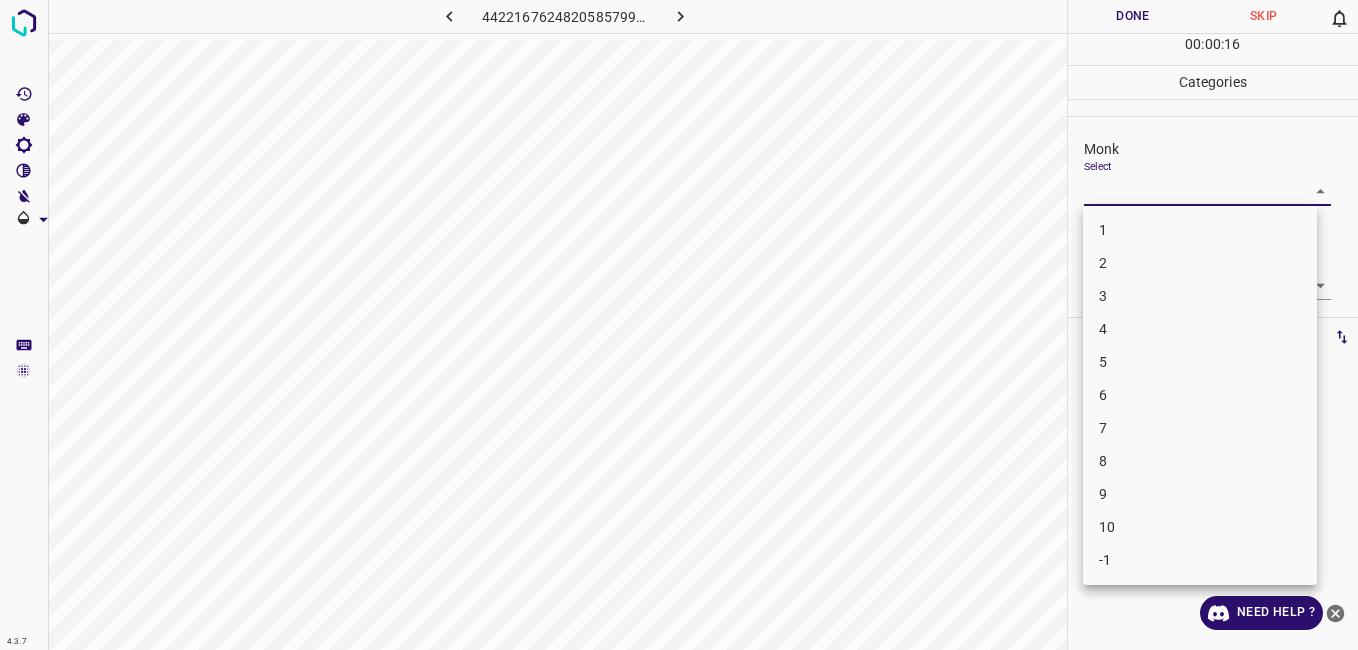 click on "3" at bounding box center [1200, 296] 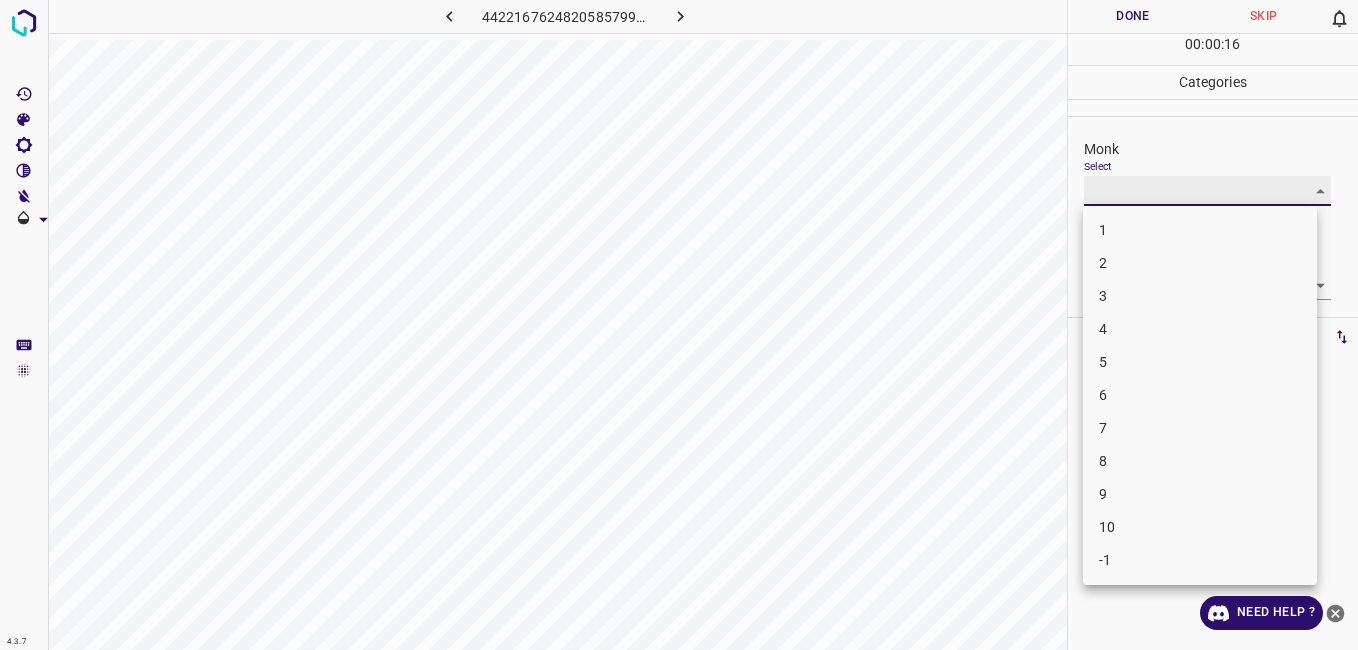 type on "3" 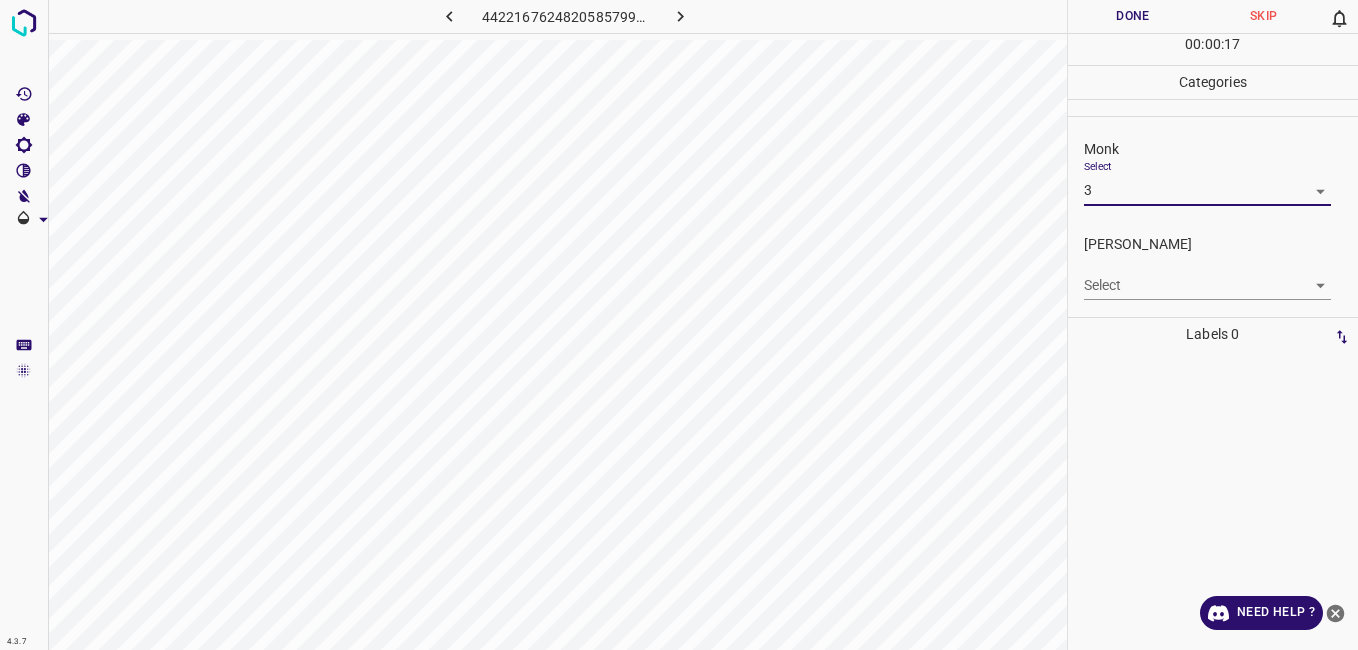 click on "4.3.7 4422167624820585799.png Done Skip 0 00   : 00   : 17   Categories Monk   Select 3 3  Fitzpatrick   Select ​ Labels   0 Categories 1 Monk 2  Fitzpatrick Tools Space Change between modes (Draw & Edit) I Auto labeling R Restore zoom M Zoom in N Zoom out Delete Delete selecte label Filters Z Restore filters X Saturation filter C Brightness filter V Contrast filter B Gray scale filter General O Download Need Help ? - Text - Hide - Delete 1 2 3 4 5 6 7 8 9 10 -1" at bounding box center (679, 325) 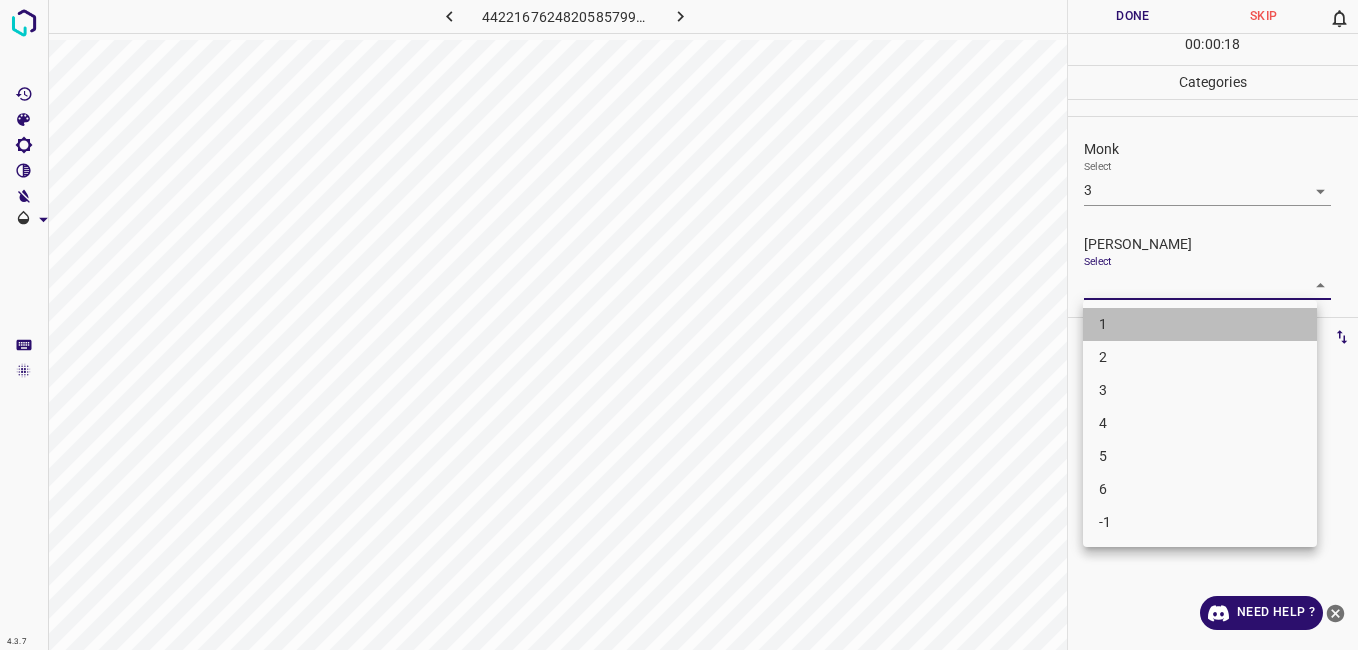 click on "1" at bounding box center [1200, 324] 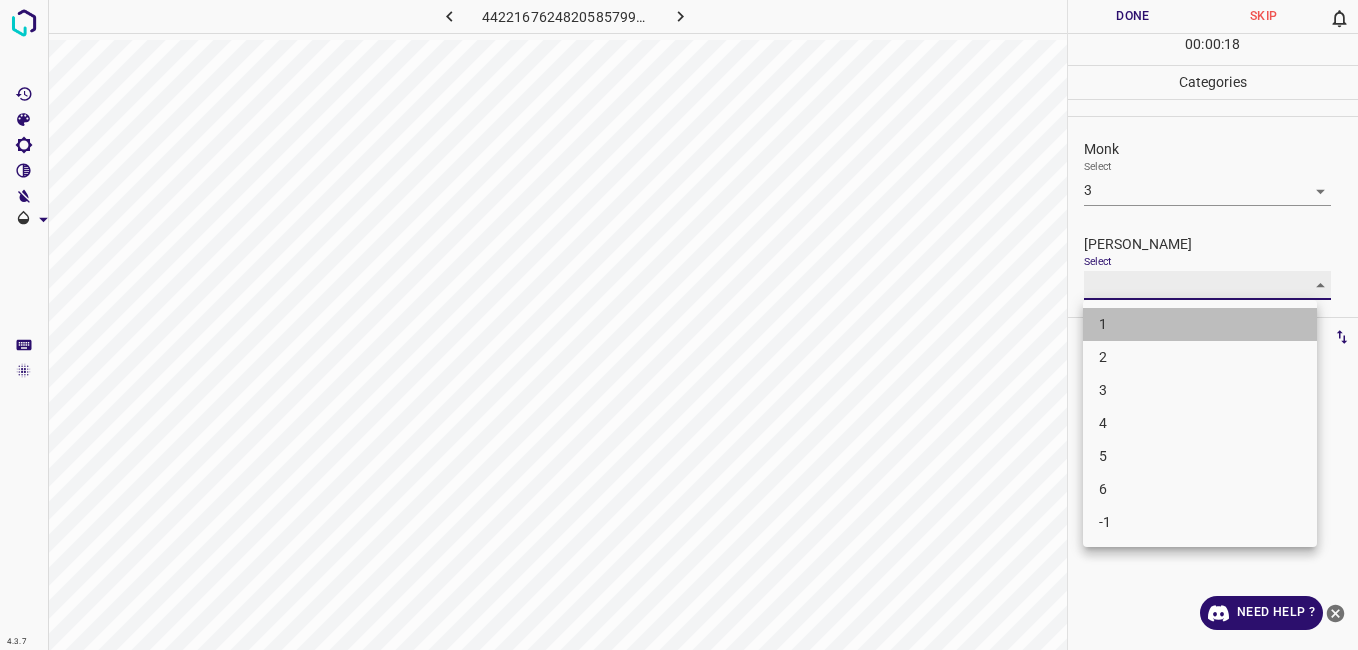 type on "1" 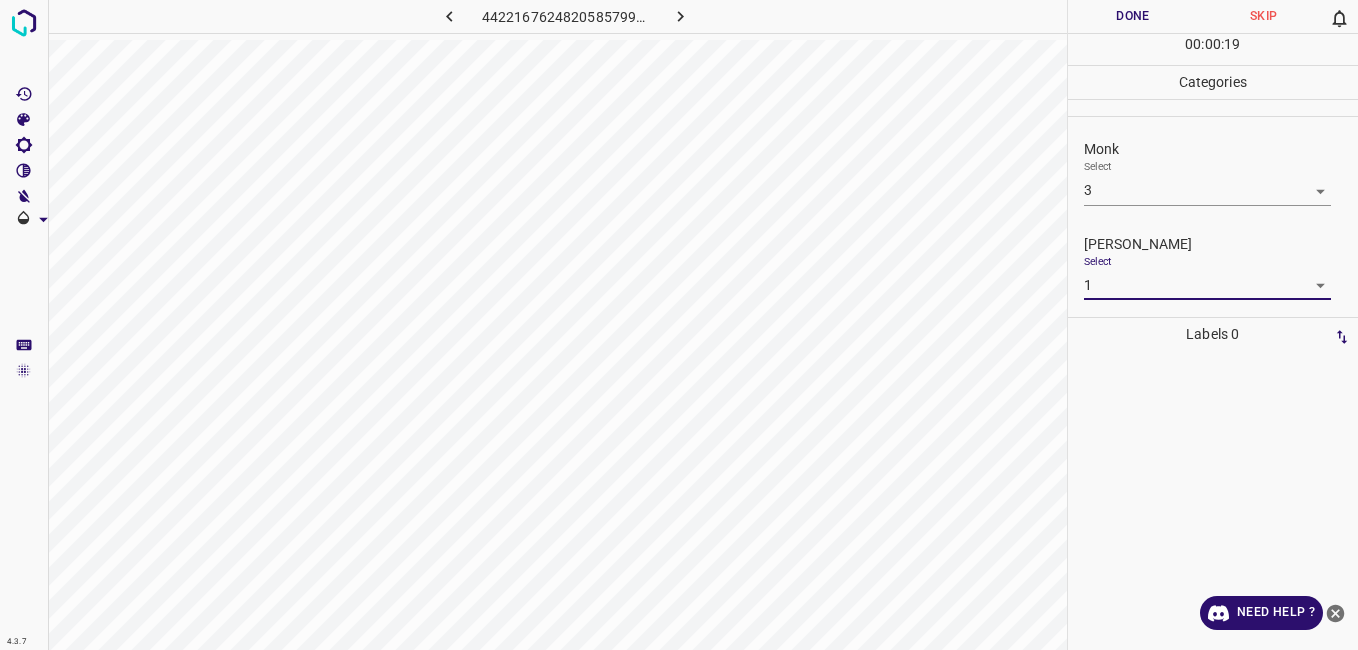 click on "Done" at bounding box center (1133, 16) 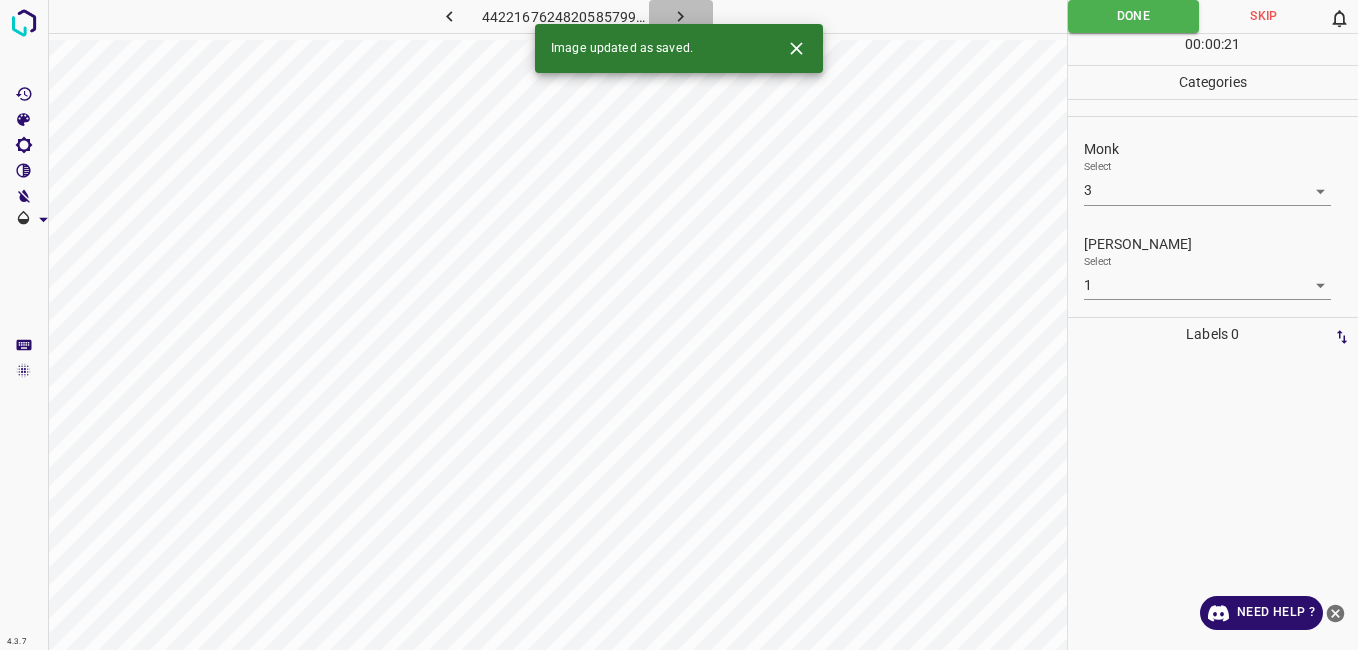 click 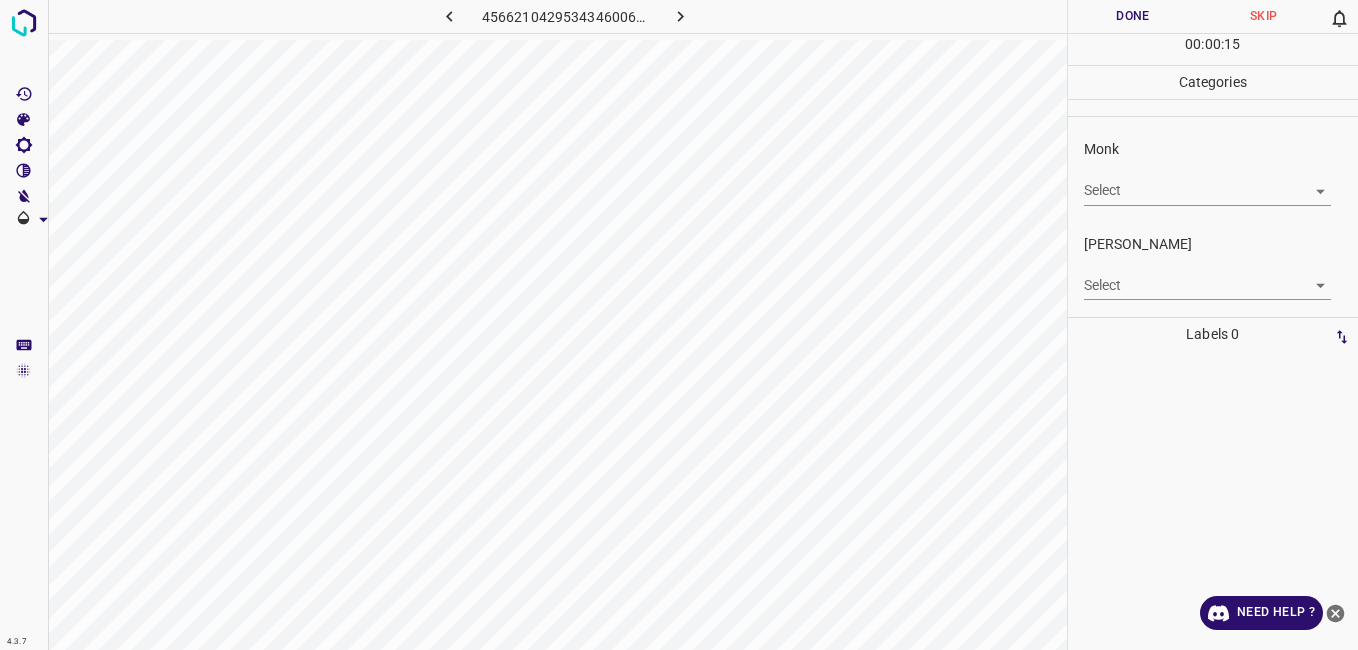 click on "4.3.7 4566210429534346006.png Done Skip 0 00   : 00   : 15   Categories Monk   Select ​  Fitzpatrick   Select ​ Labels   0 Categories 1 Monk 2  Fitzpatrick Tools Space Change between modes (Draw & Edit) I Auto labeling R Restore zoom M Zoom in N Zoom out Delete Delete selecte label Filters Z Restore filters X Saturation filter C Brightness filter V Contrast filter B Gray scale filter General O Download Need Help ? - Text - Hide - Delete" at bounding box center (679, 325) 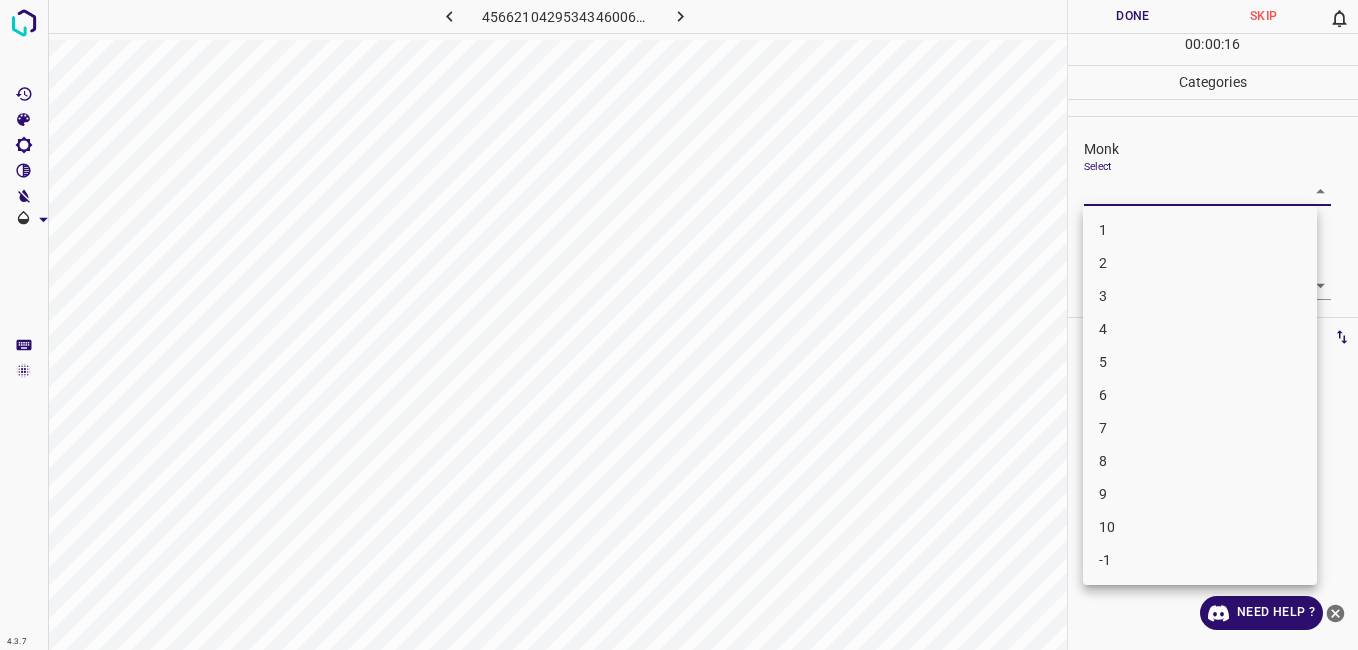 click on "9" at bounding box center (1200, 494) 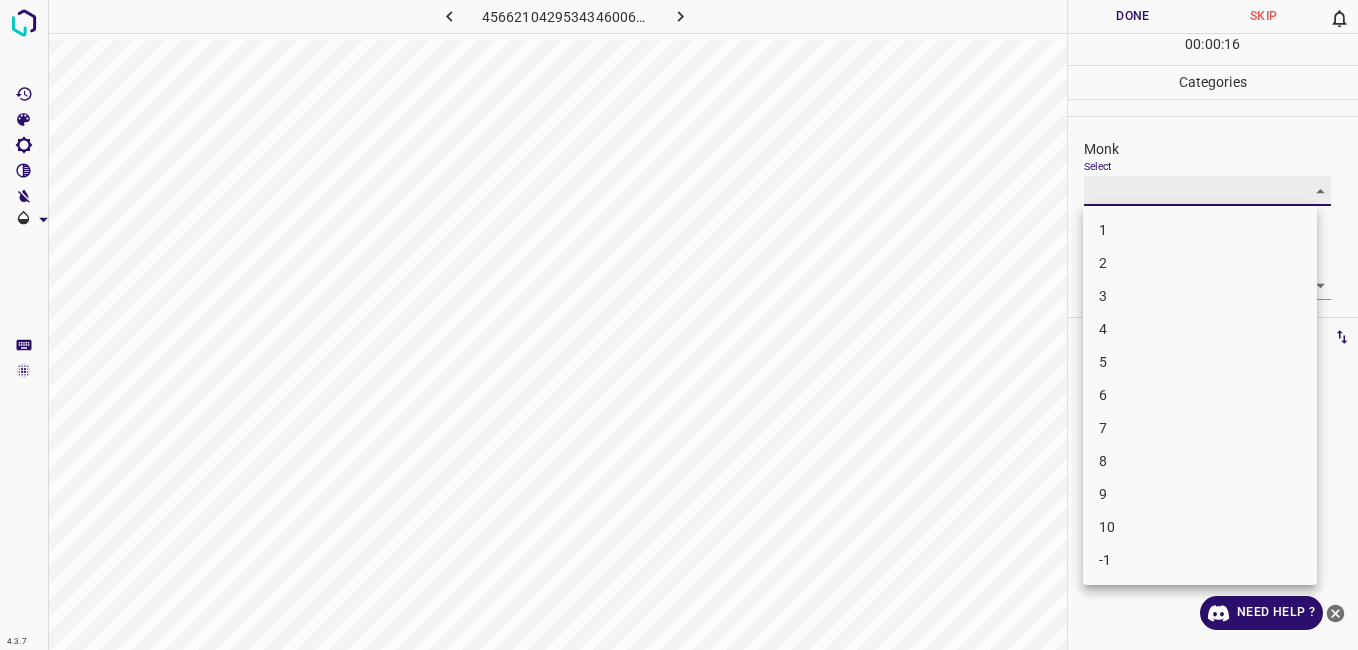 type on "9" 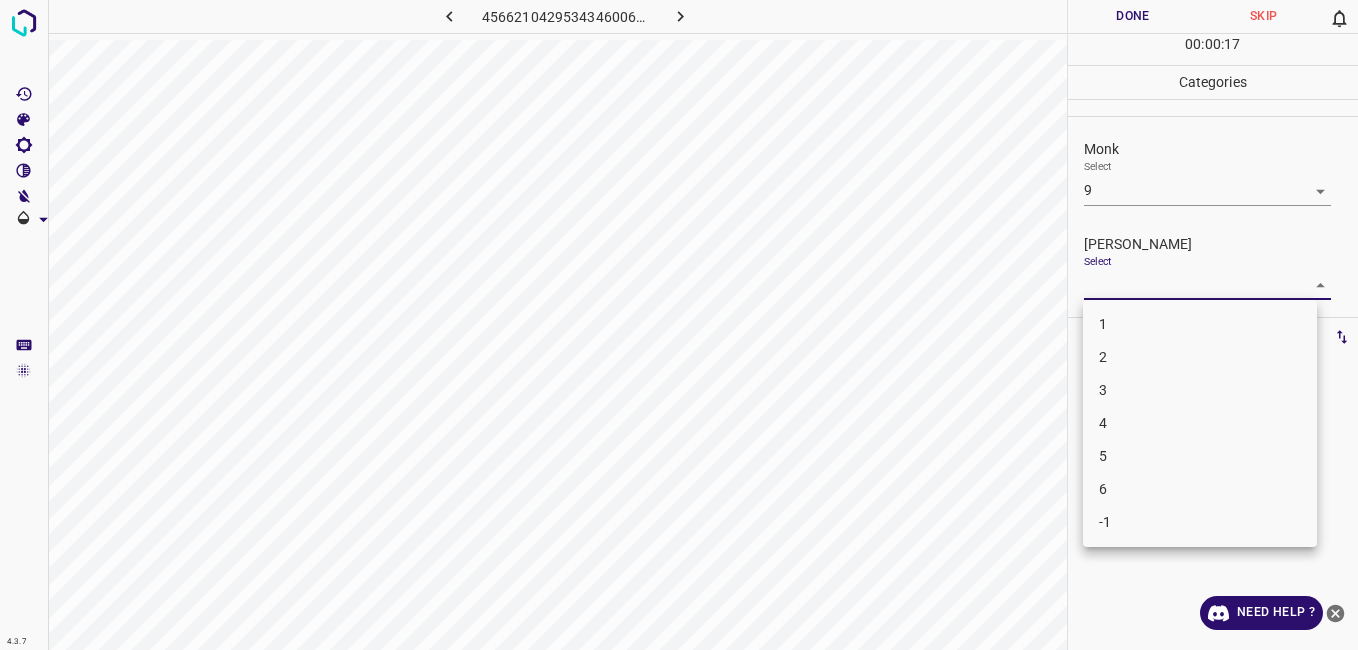click on "4.3.7 4566210429534346006.png Done Skip 0 00   : 00   : 17   Categories Monk   Select 9 9  Fitzpatrick   Select ​ Labels   0 Categories 1 Monk 2  Fitzpatrick Tools Space Change between modes (Draw & Edit) I Auto labeling R Restore zoom M Zoom in N Zoom out Delete Delete selecte label Filters Z Restore filters X Saturation filter C Brightness filter V Contrast filter B Gray scale filter General O Download Need Help ? - Text - Hide - Delete 1 2 3 4 5 6 -1" at bounding box center [679, 325] 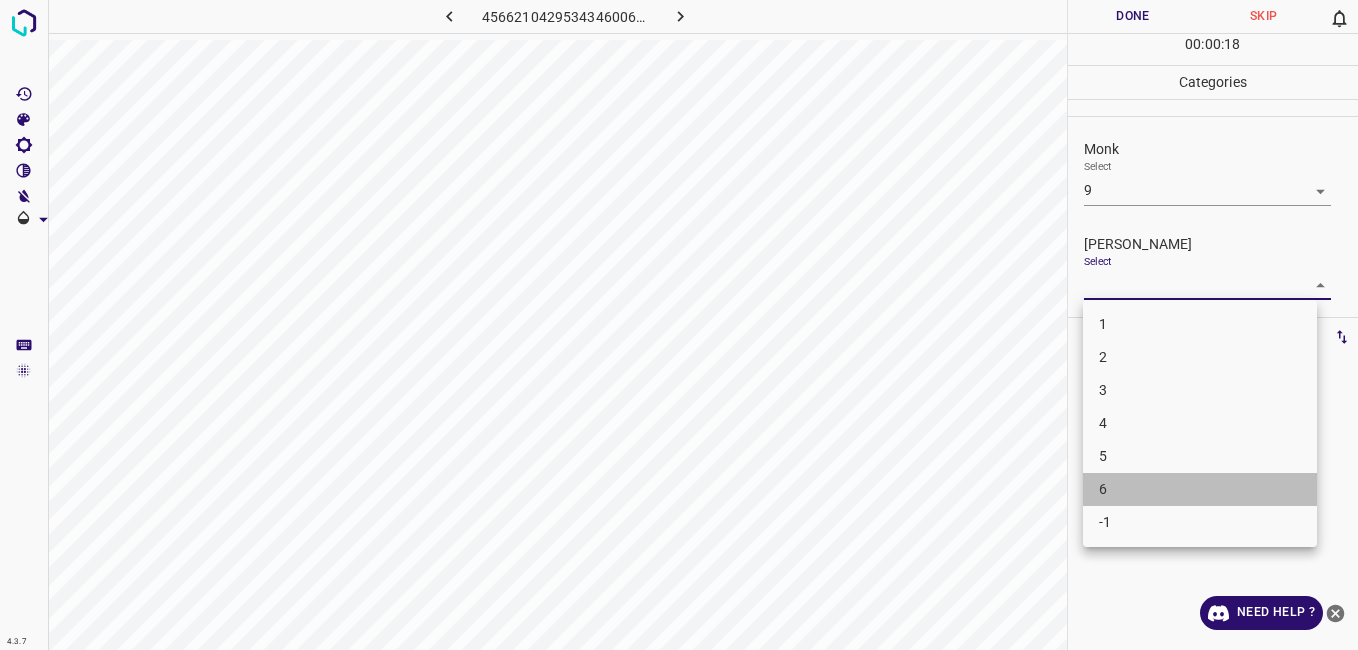 click on "6" at bounding box center (1200, 489) 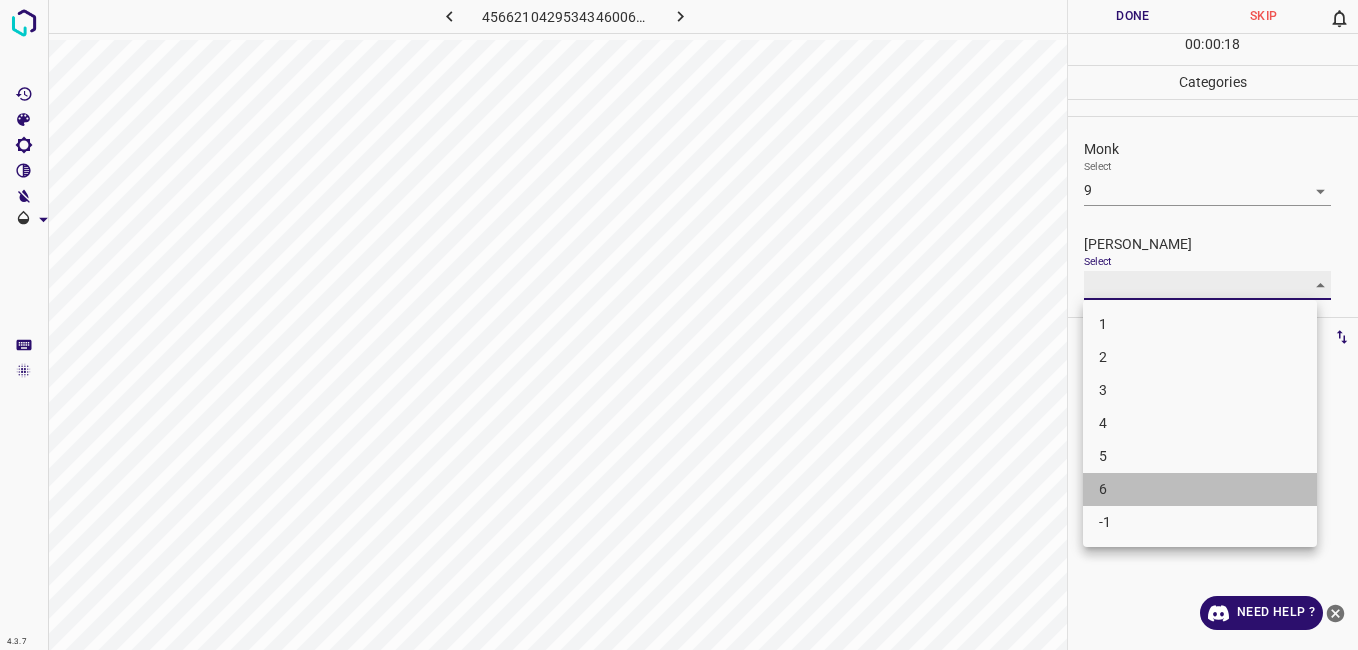 type on "6" 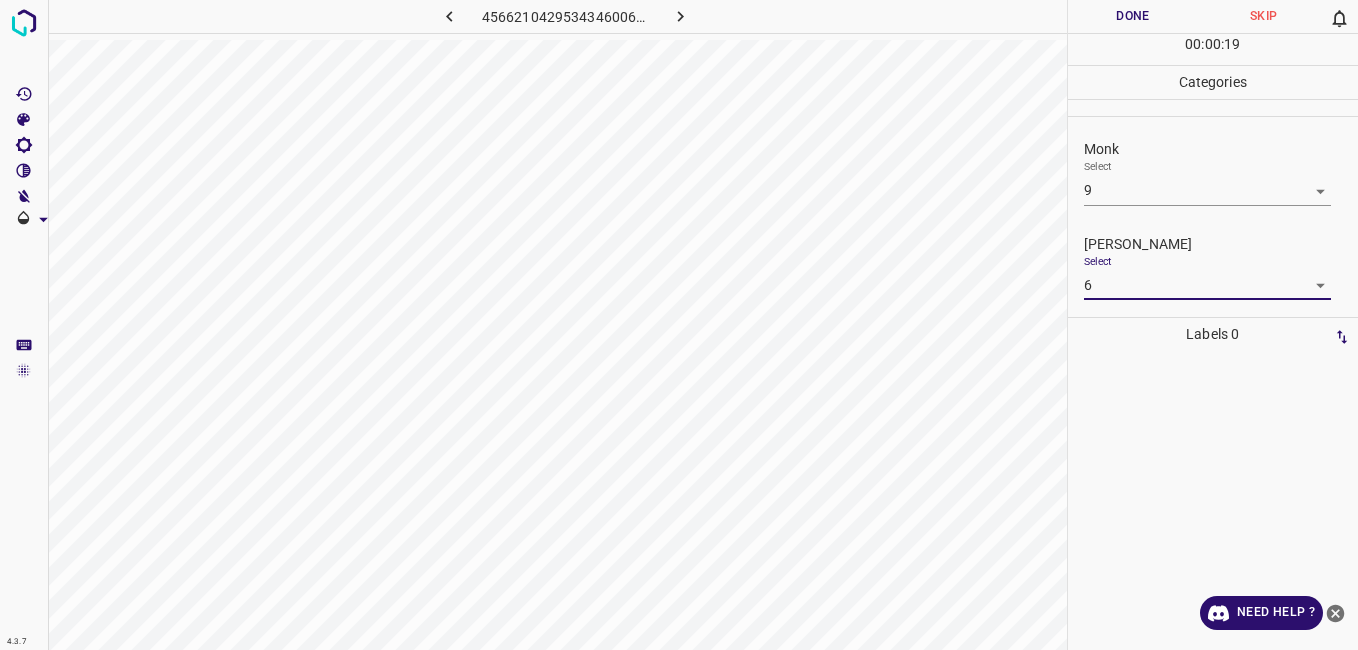 click on "Done" at bounding box center (1133, 16) 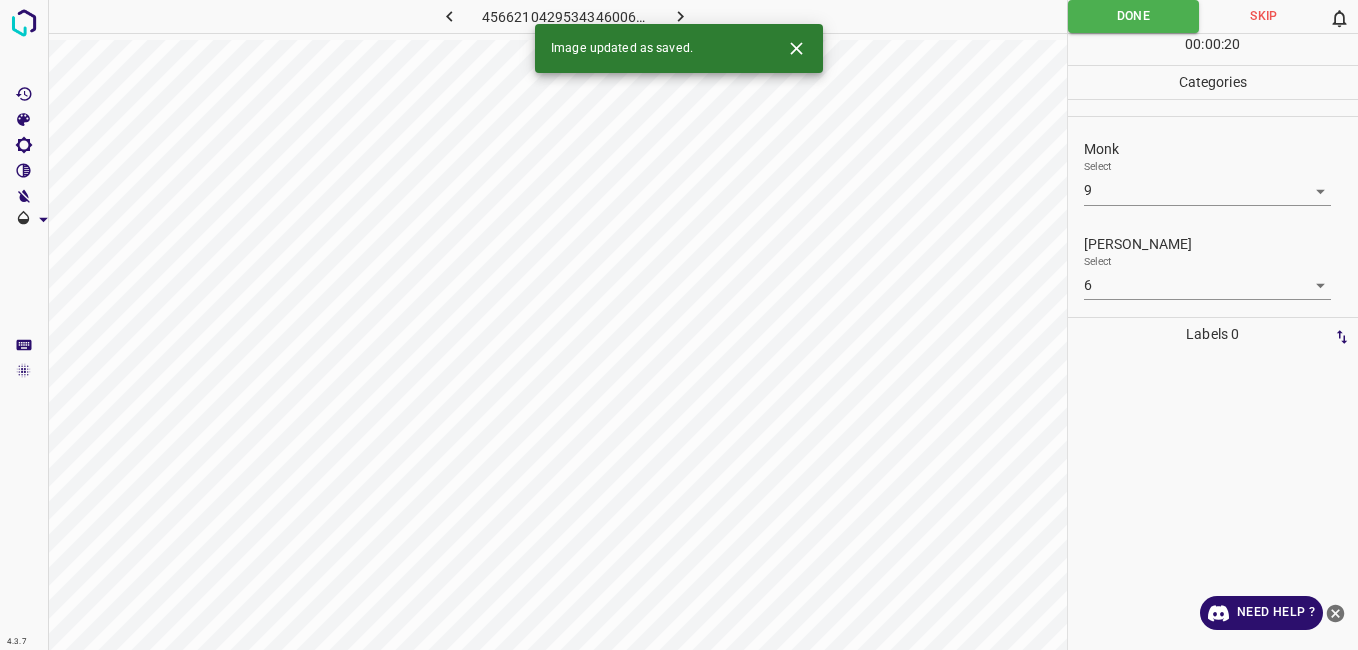 click 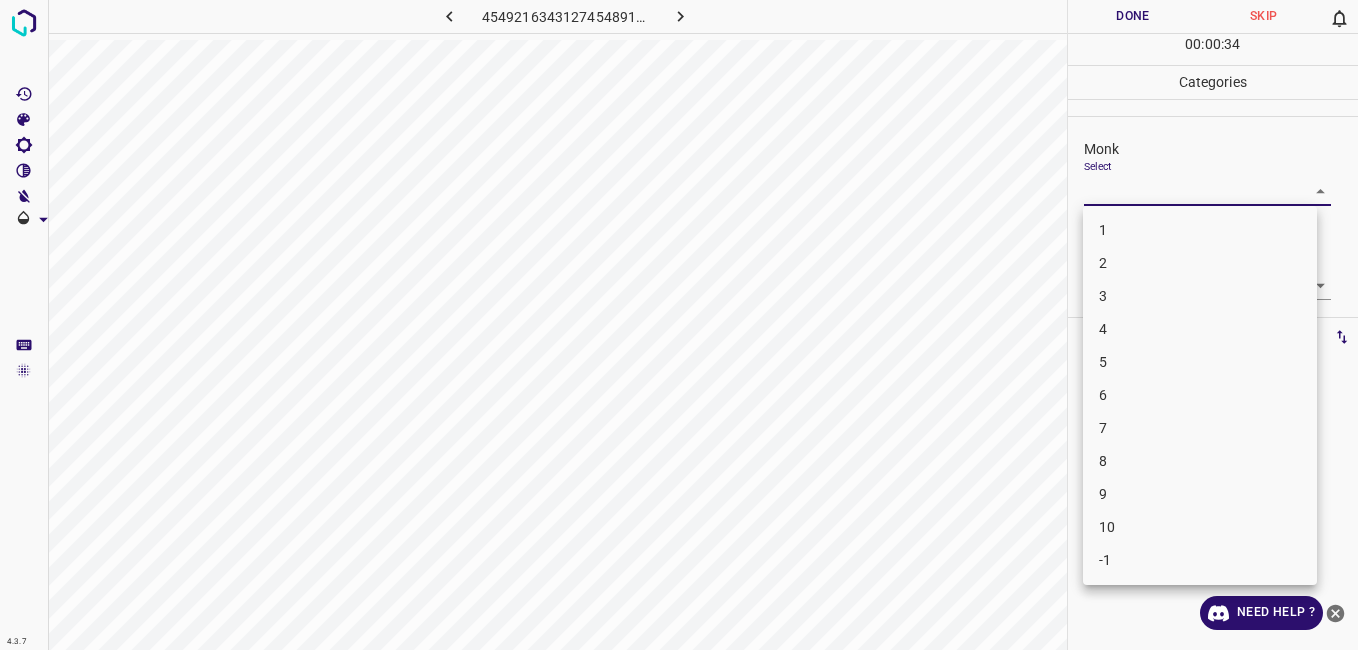 click on "4.3.7 4549216343127454891.png Done Skip 0 00   : 00   : 34   Categories Monk   Select ​  Fitzpatrick   Select ​ Labels   0 Categories 1 Monk 2  Fitzpatrick Tools Space Change between modes (Draw & Edit) I Auto labeling R Restore zoom M Zoom in N Zoom out Delete Delete selecte label Filters Z Restore filters X Saturation filter C Brightness filter V Contrast filter B Gray scale filter General O Download Need Help ? - Text - Hide - Delete 1 2 3 4 5 6 7 8 9 10 -1" at bounding box center (679, 325) 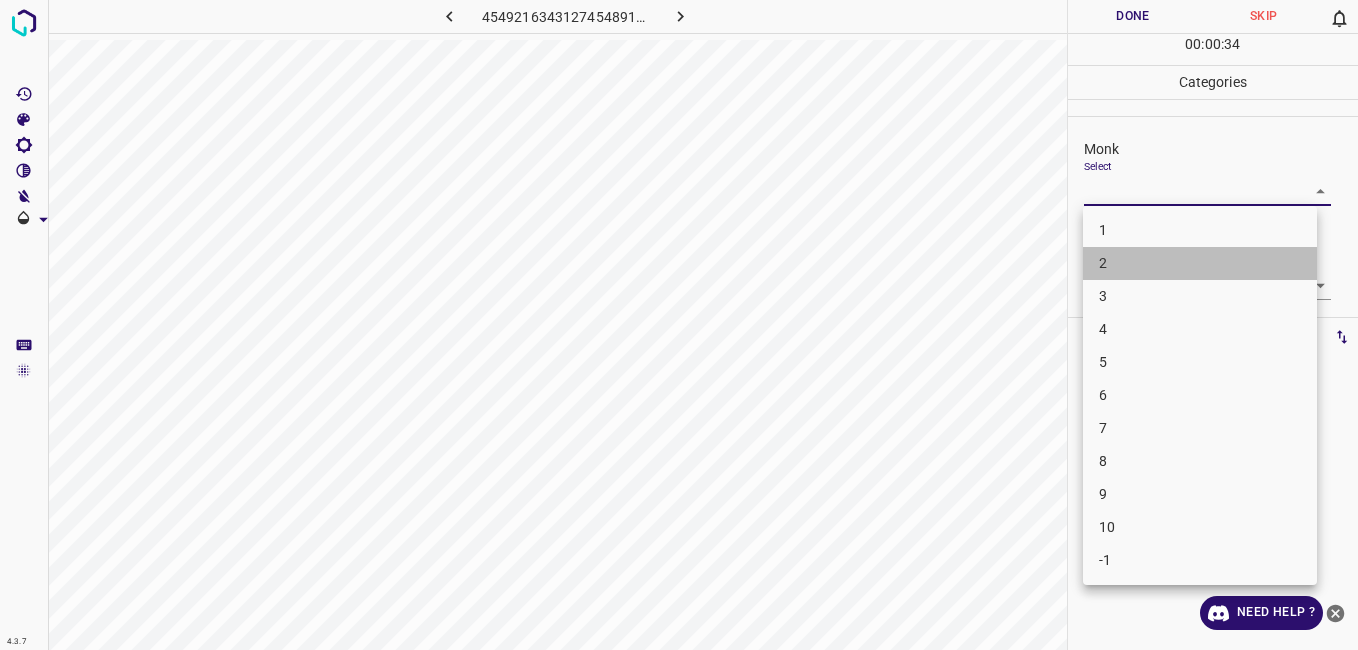 click on "2" at bounding box center [1200, 263] 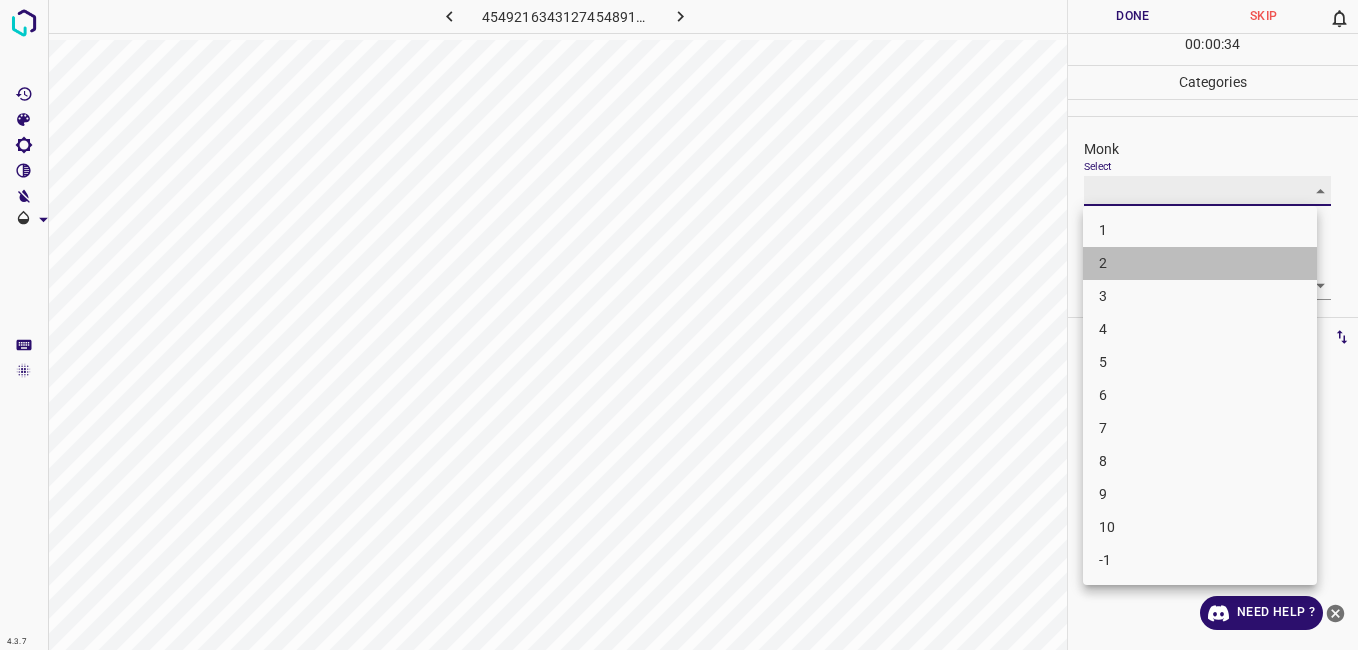 type on "2" 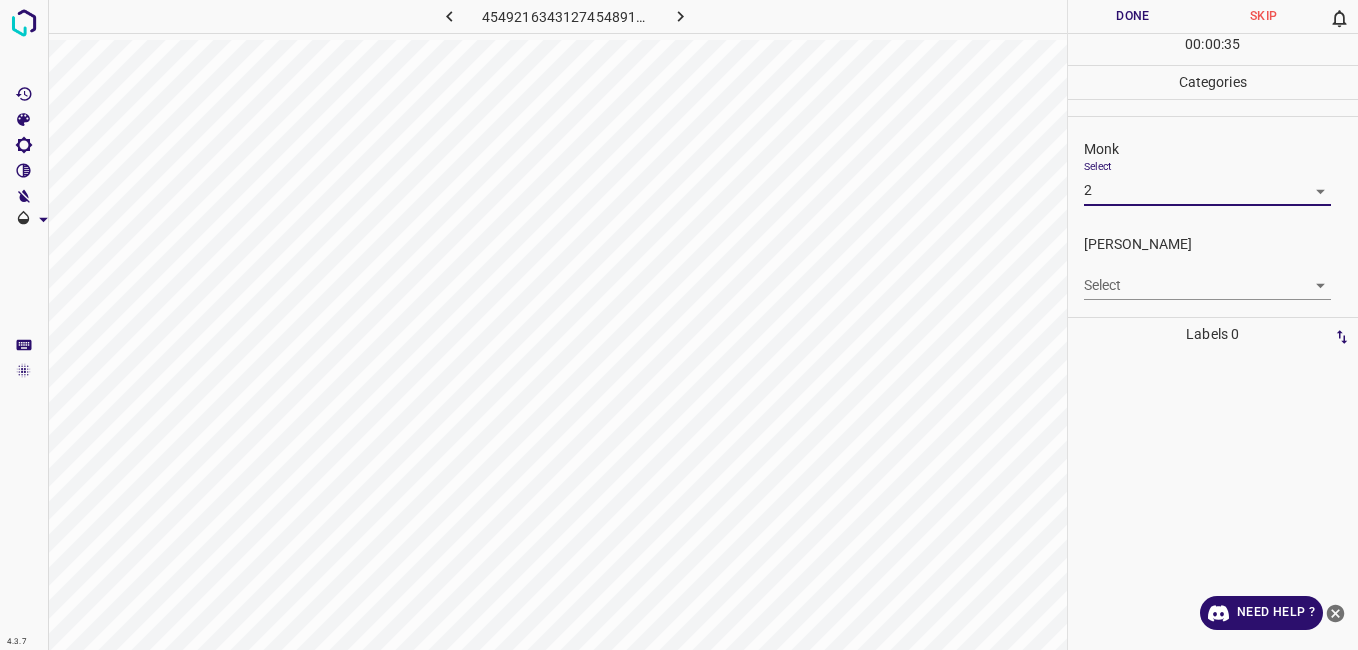 click on "Select ​" at bounding box center (1207, 277) 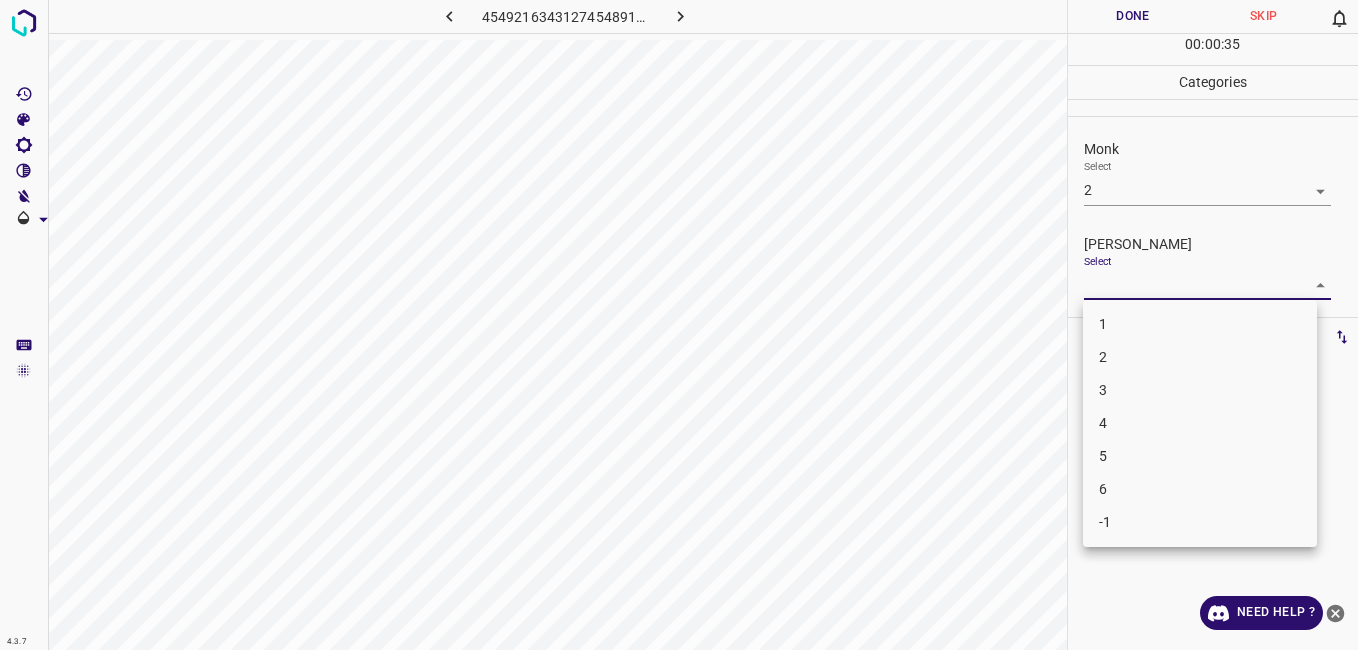click on "4.3.7 4549216343127454891.png Done Skip 0 00   : 00   : 35   Categories Monk   Select 2 2  Fitzpatrick   Select ​ Labels   0 Categories 1 Monk 2  Fitzpatrick Tools Space Change between modes (Draw & Edit) I Auto labeling R Restore zoom M Zoom in N Zoom out Delete Delete selecte label Filters Z Restore filters X Saturation filter C Brightness filter V Contrast filter B Gray scale filter General O Download Need Help ? - Text - Hide - Delete 1 2 3 4 5 6 -1" at bounding box center (679, 325) 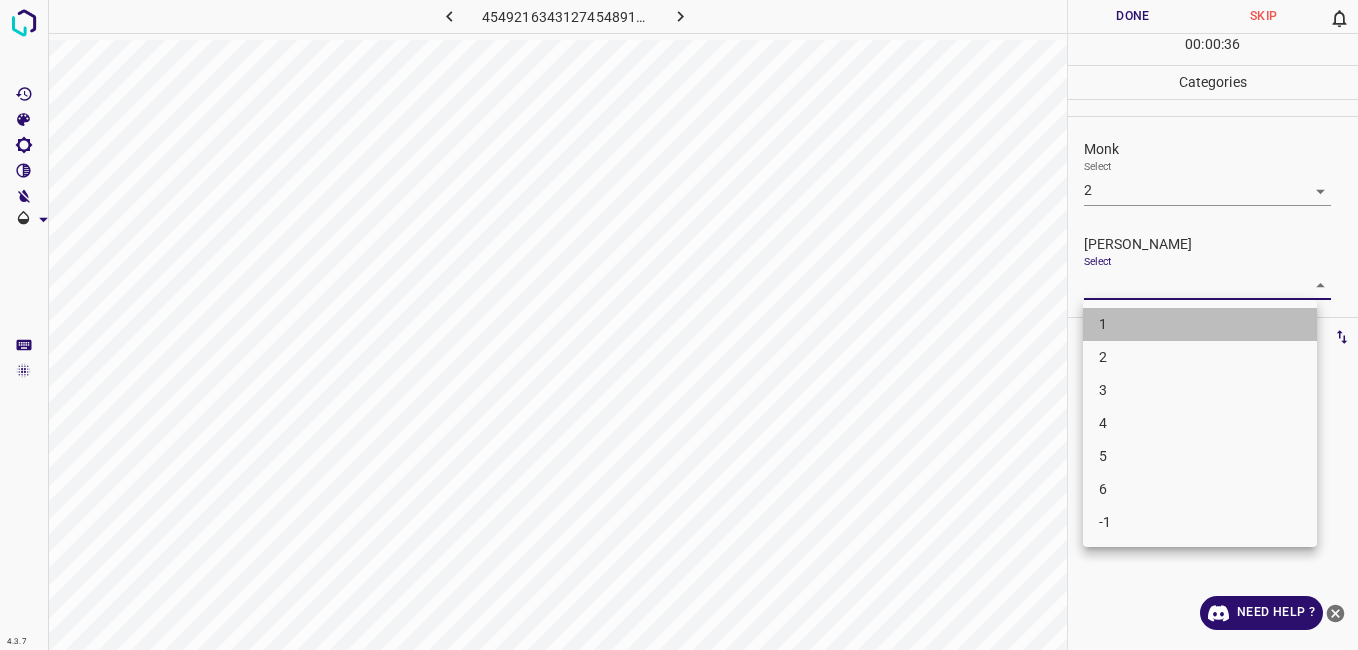 click on "1" at bounding box center (1200, 324) 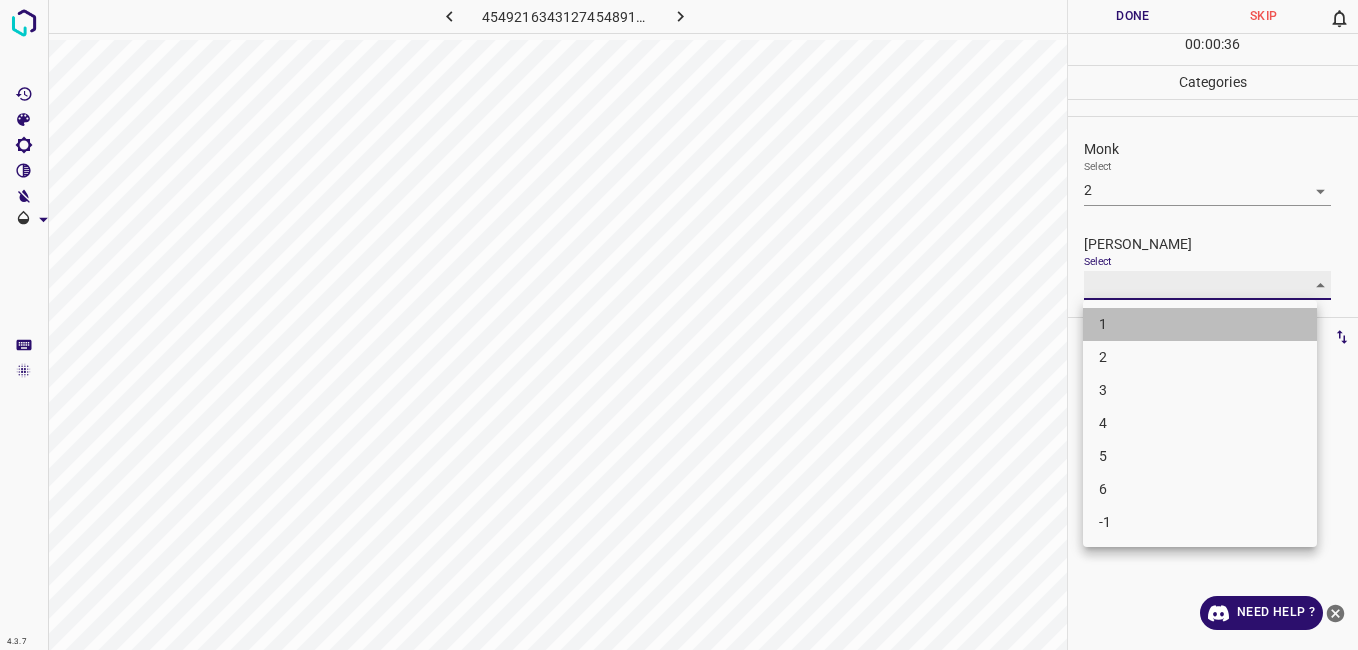 type on "1" 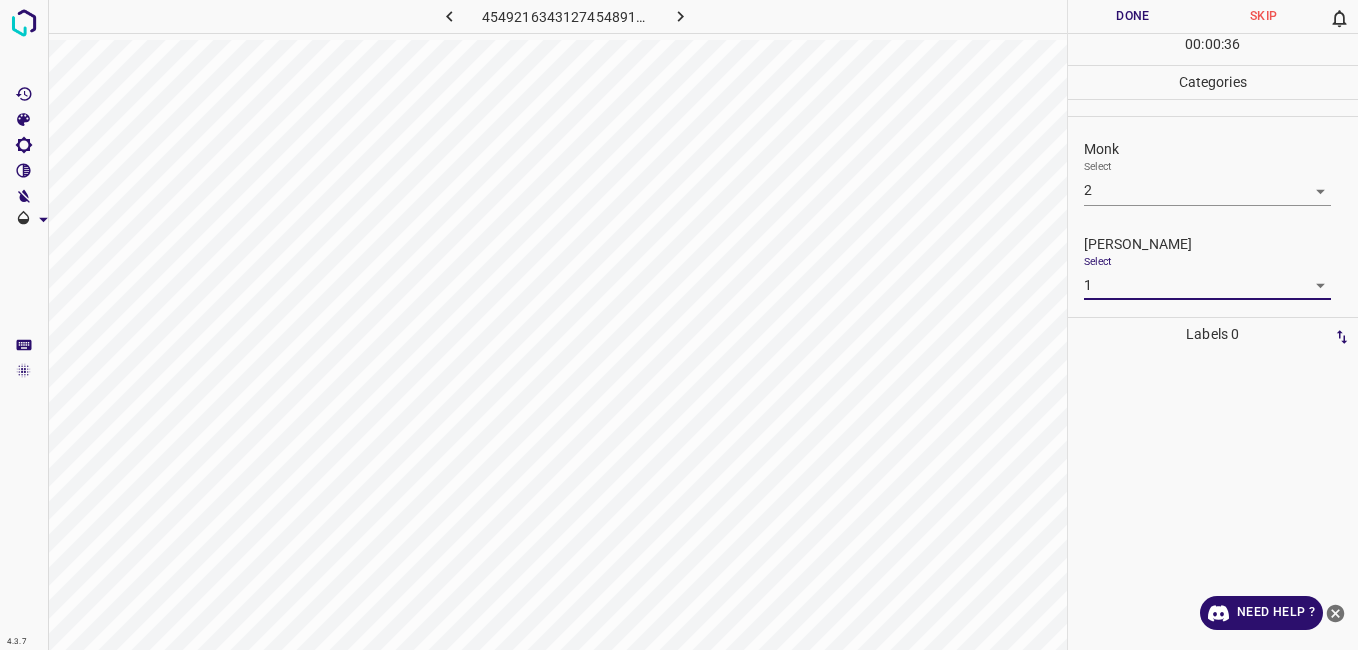 click on "Done" at bounding box center (1133, 16) 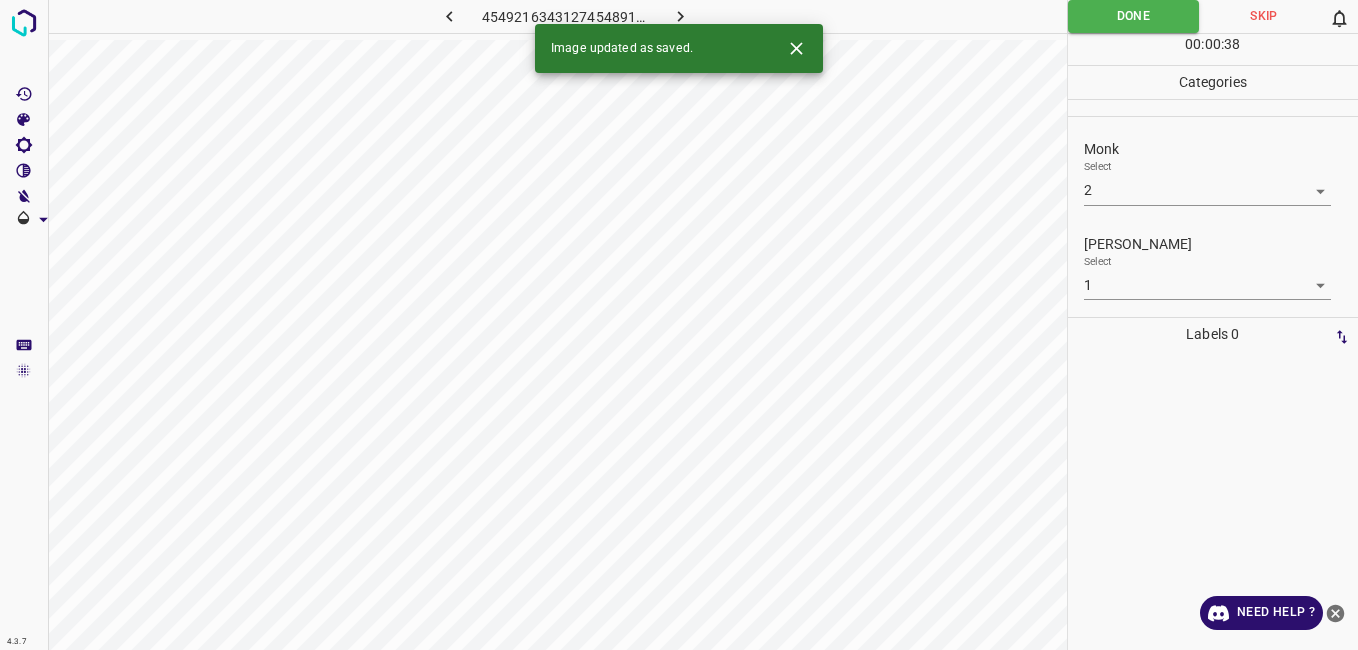 click on "Image updated as saved." at bounding box center (679, 48) 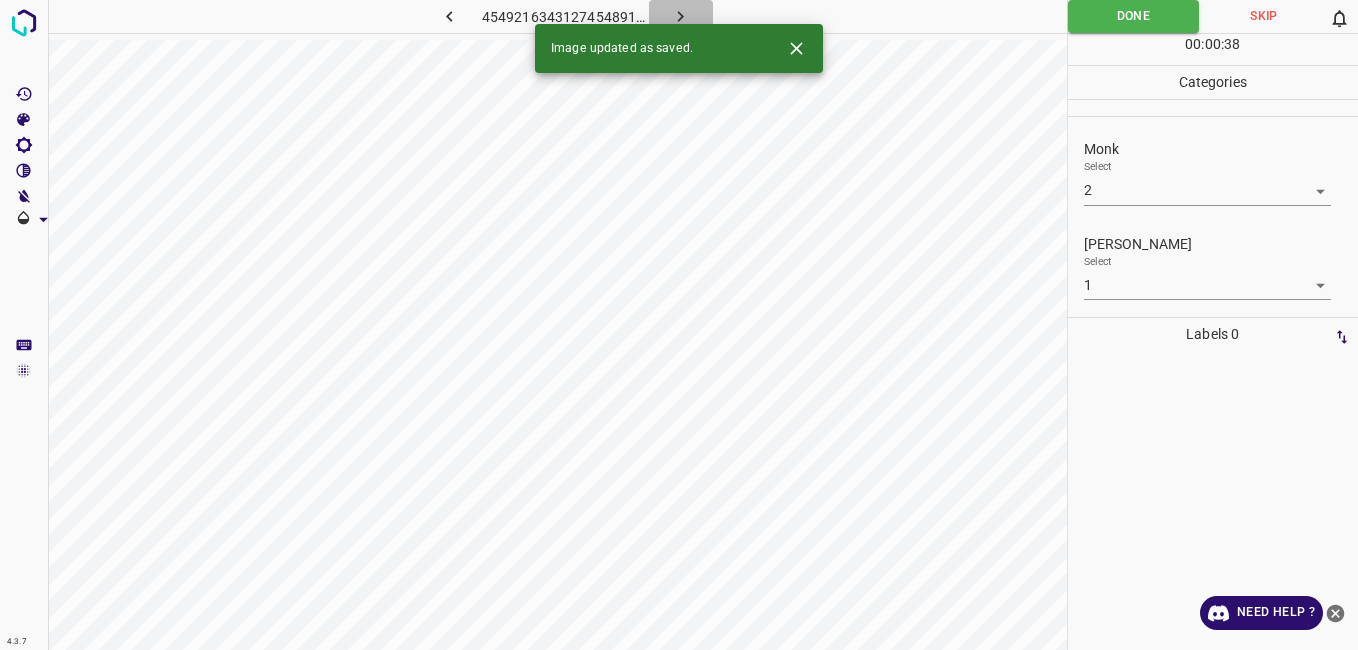 click 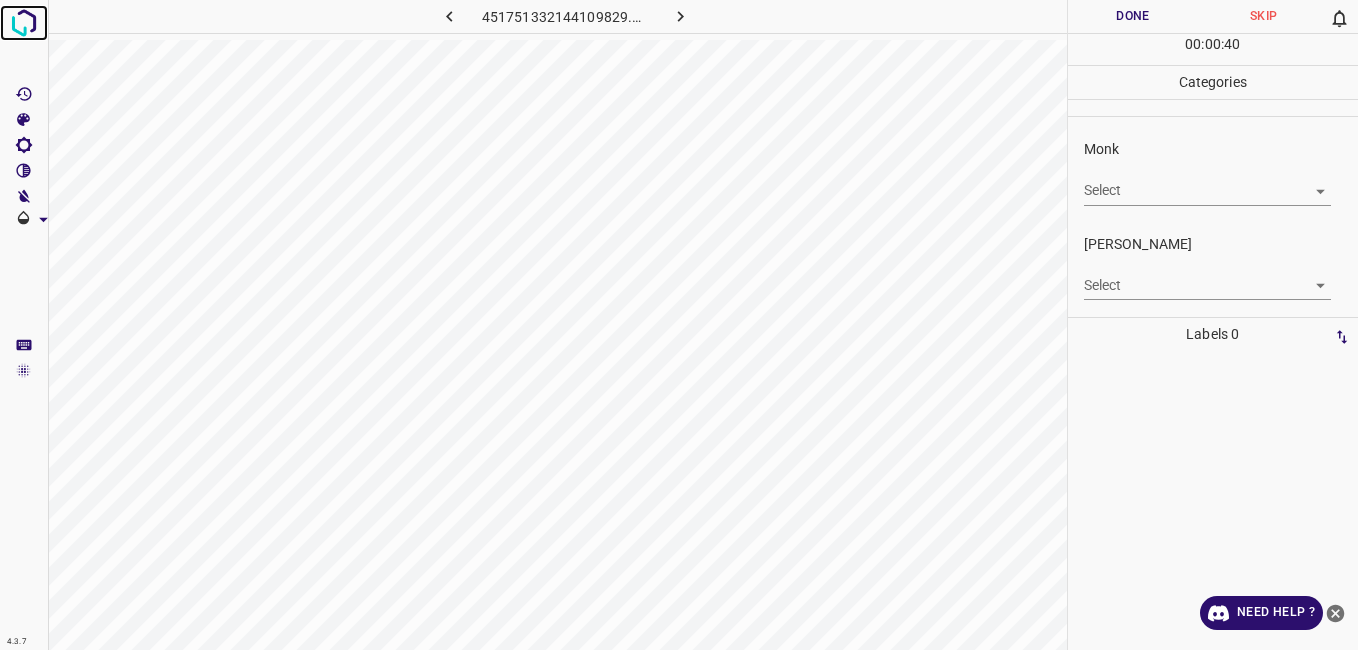 click at bounding box center [24, 23] 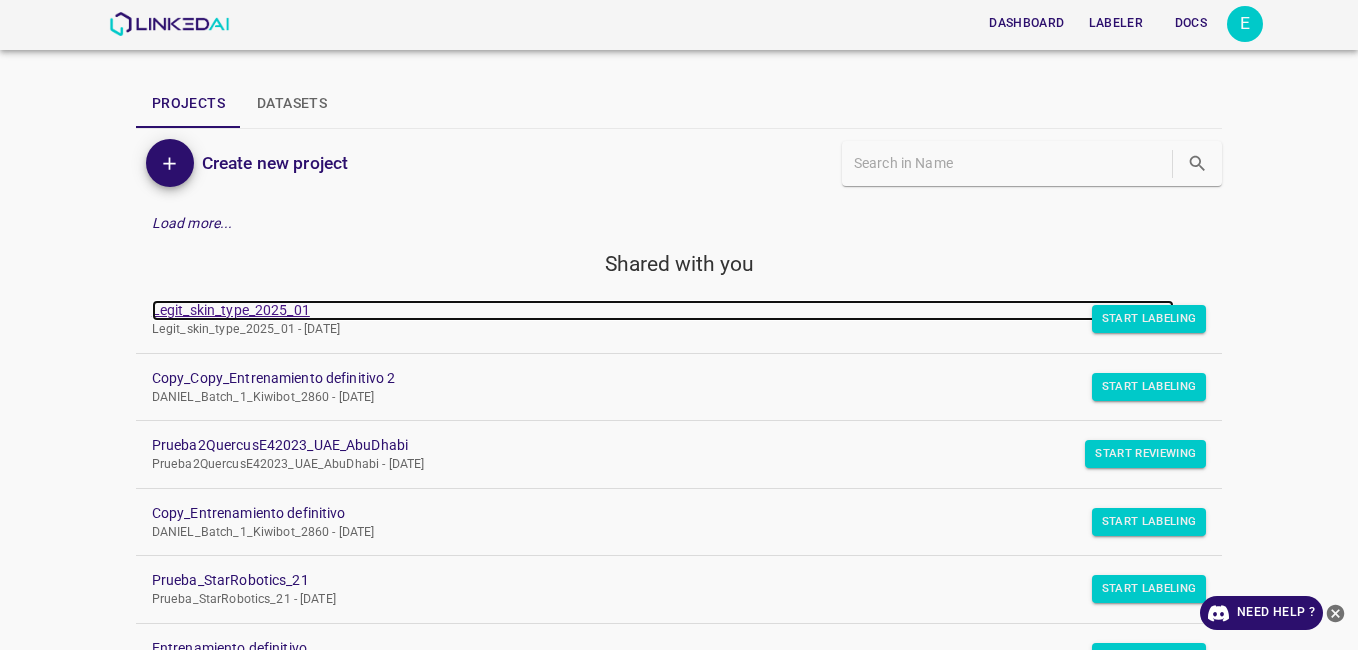 click on "Legit_skin_type_2025_01" at bounding box center [663, 310] 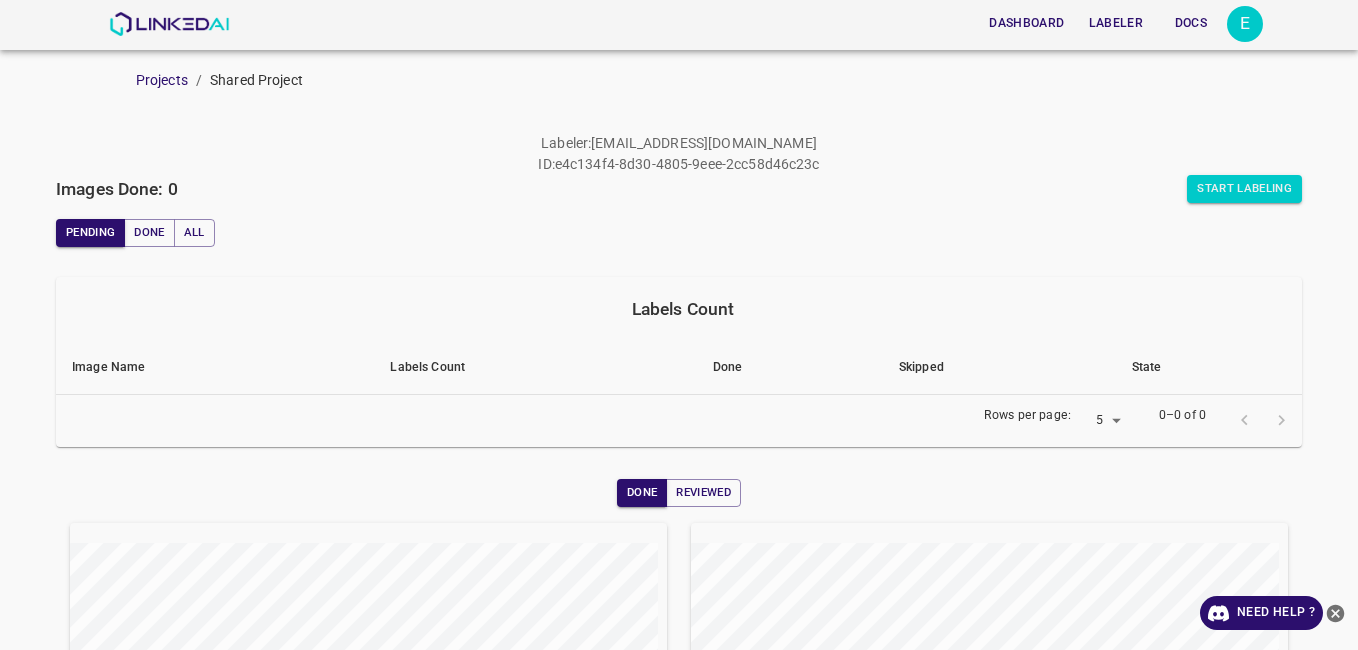 scroll, scrollTop: 0, scrollLeft: 0, axis: both 